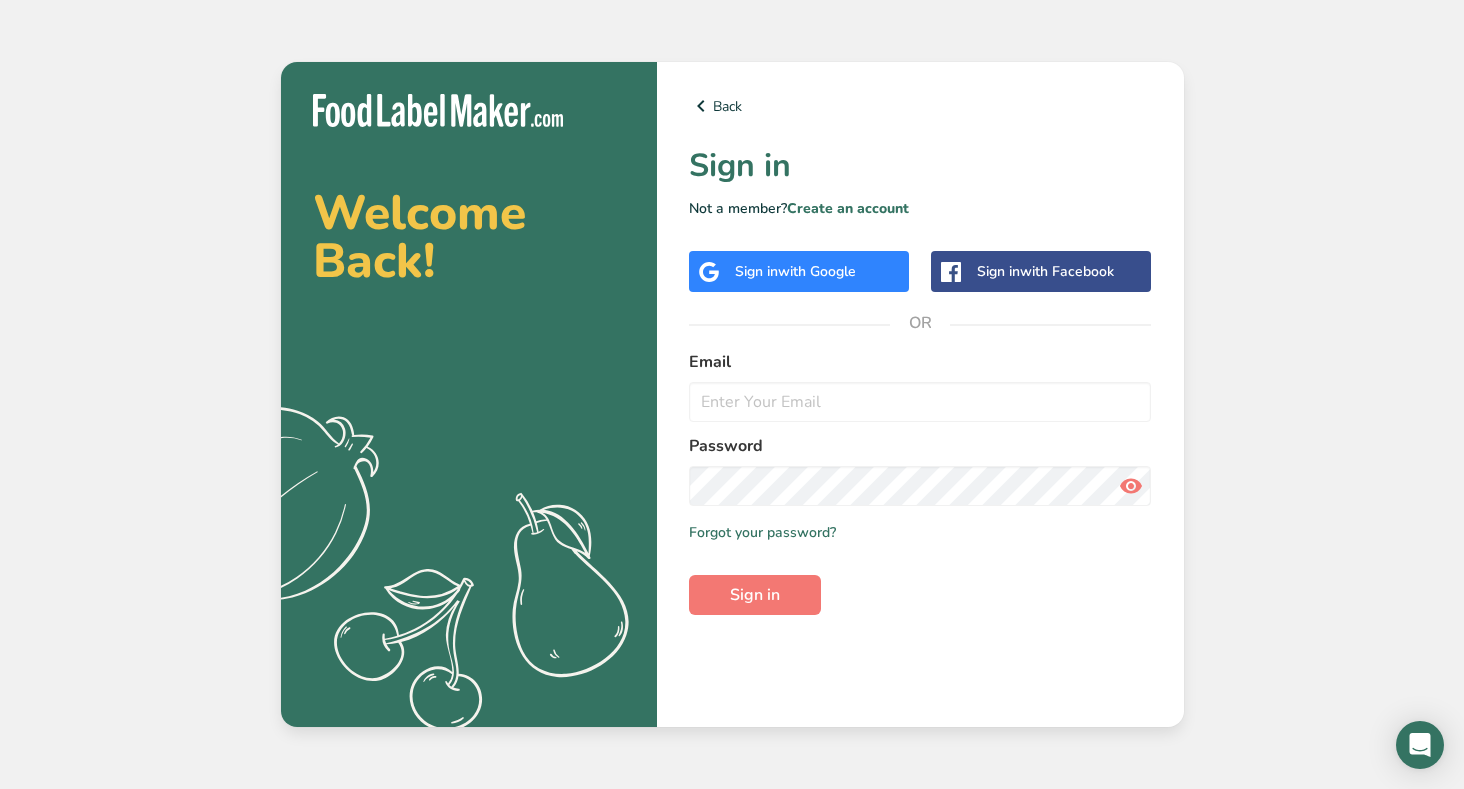 scroll, scrollTop: 0, scrollLeft: 0, axis: both 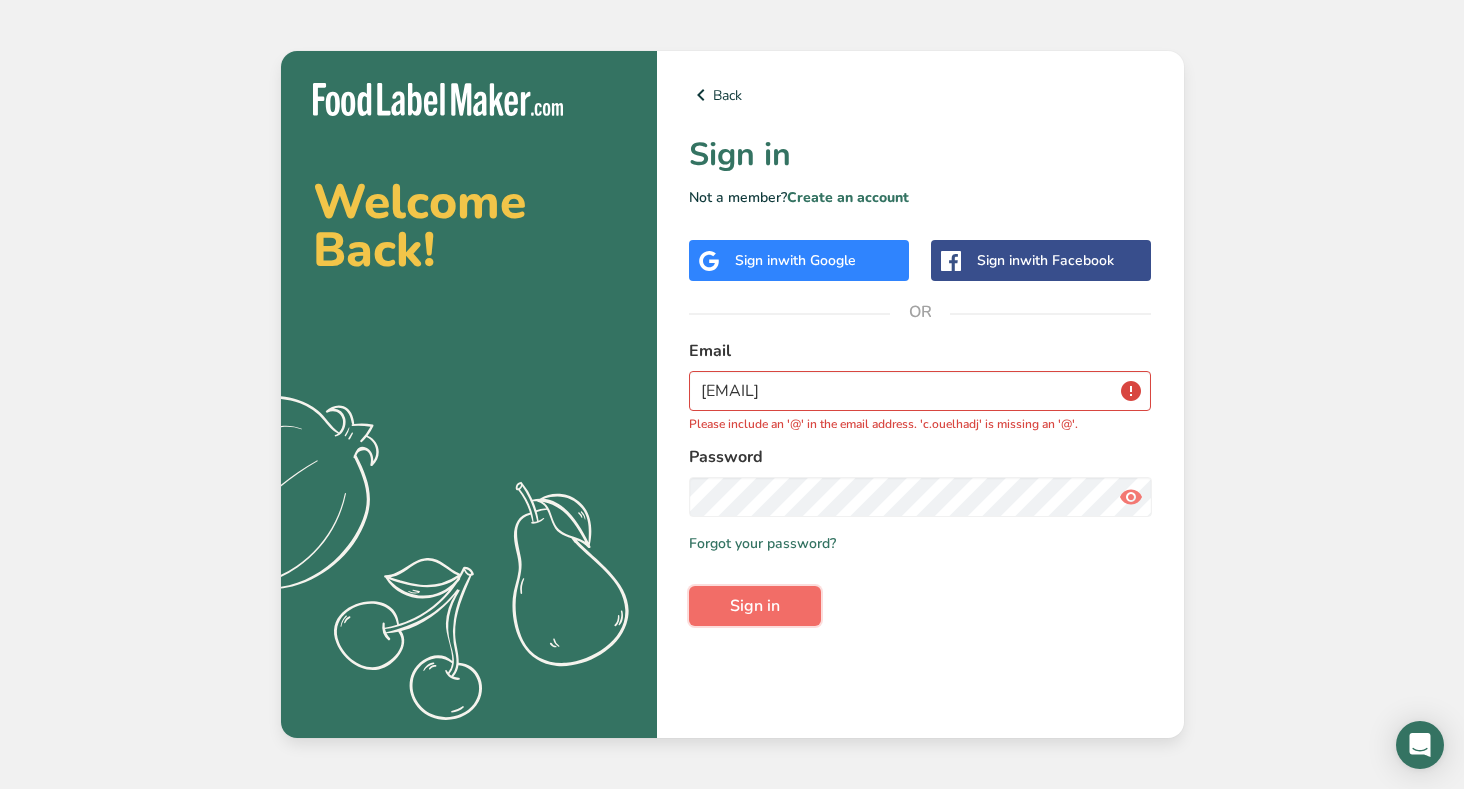 click on "Sign in" at bounding box center [755, 606] 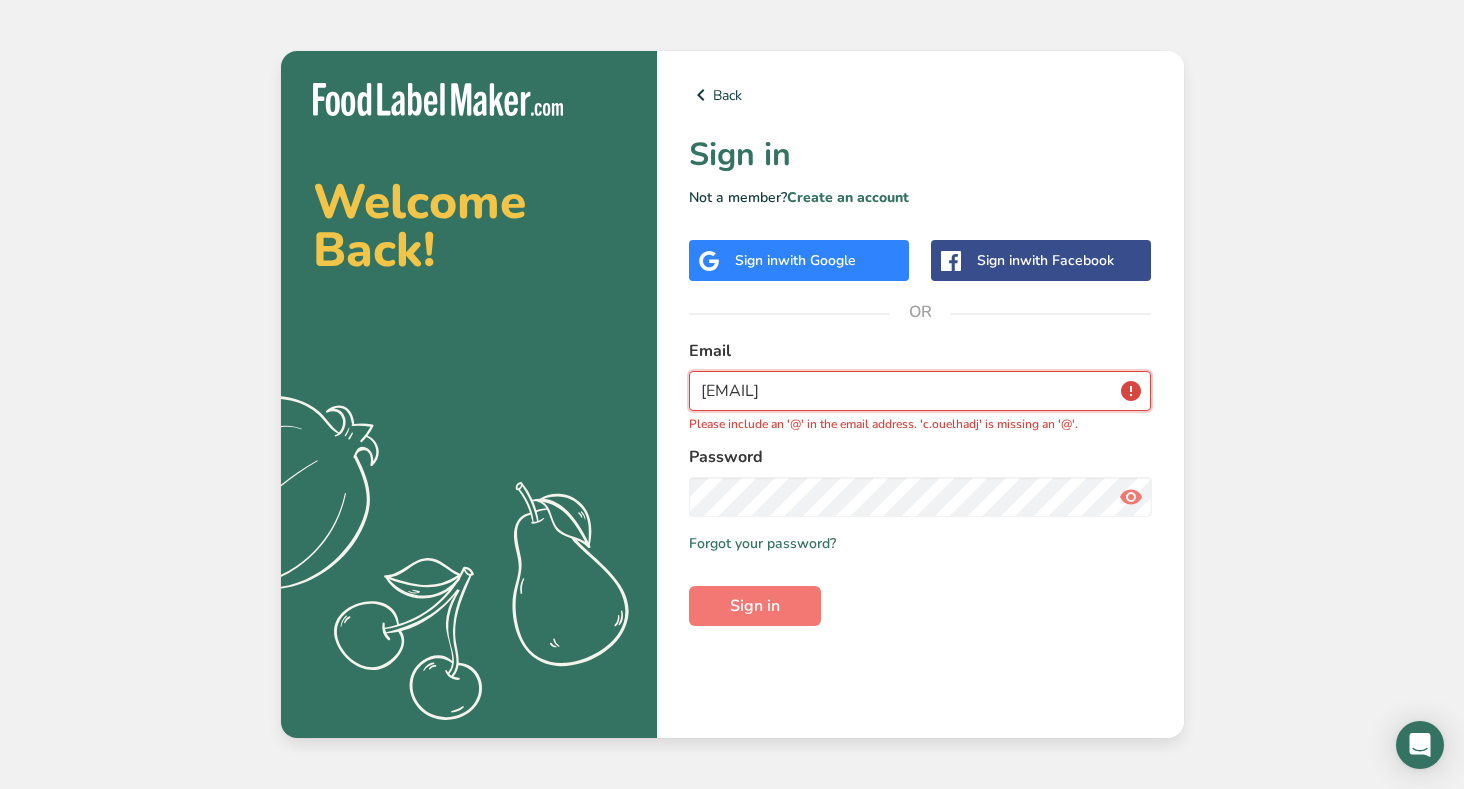click on "[EMAIL]" at bounding box center [920, 391] 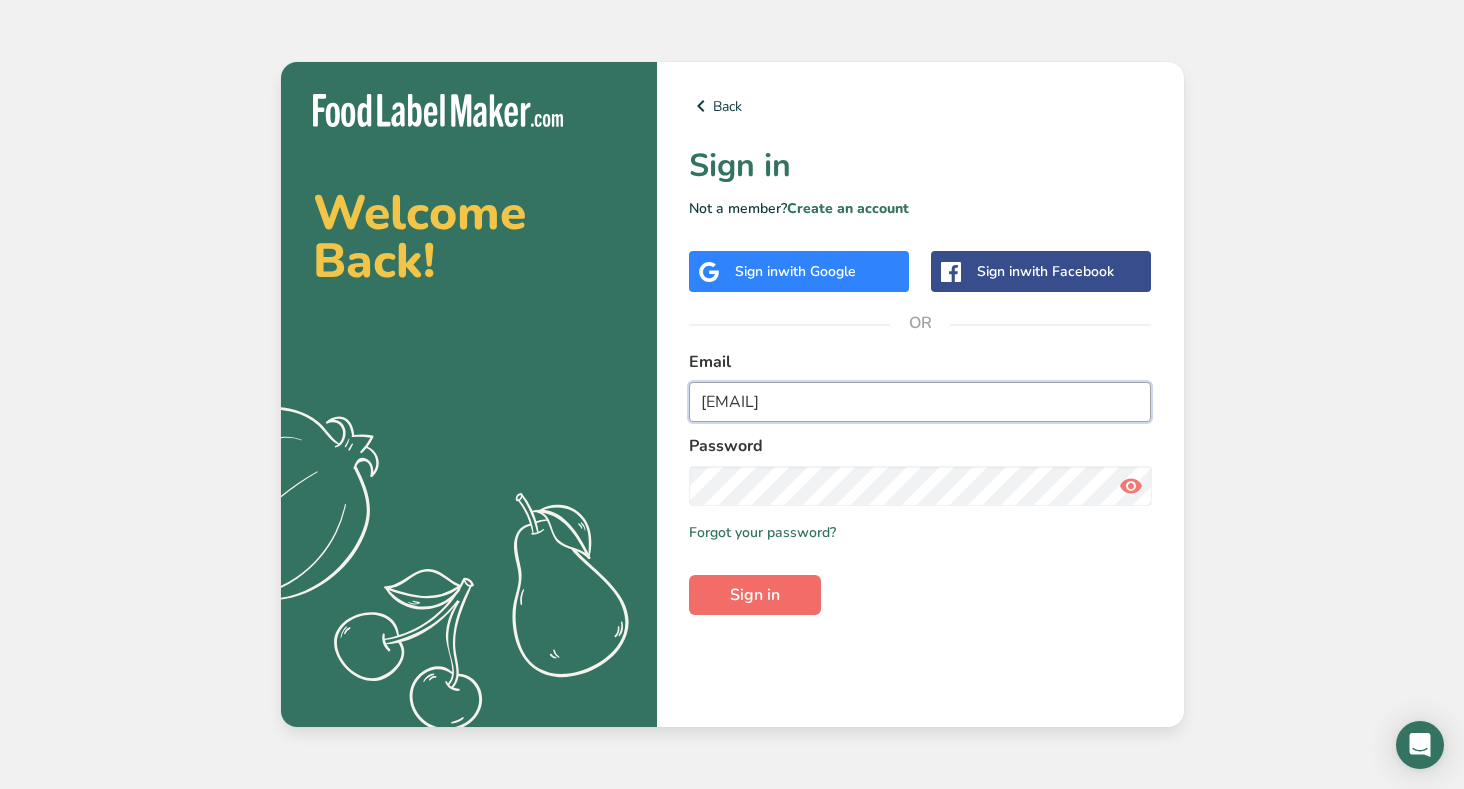 type on "[EMAIL]" 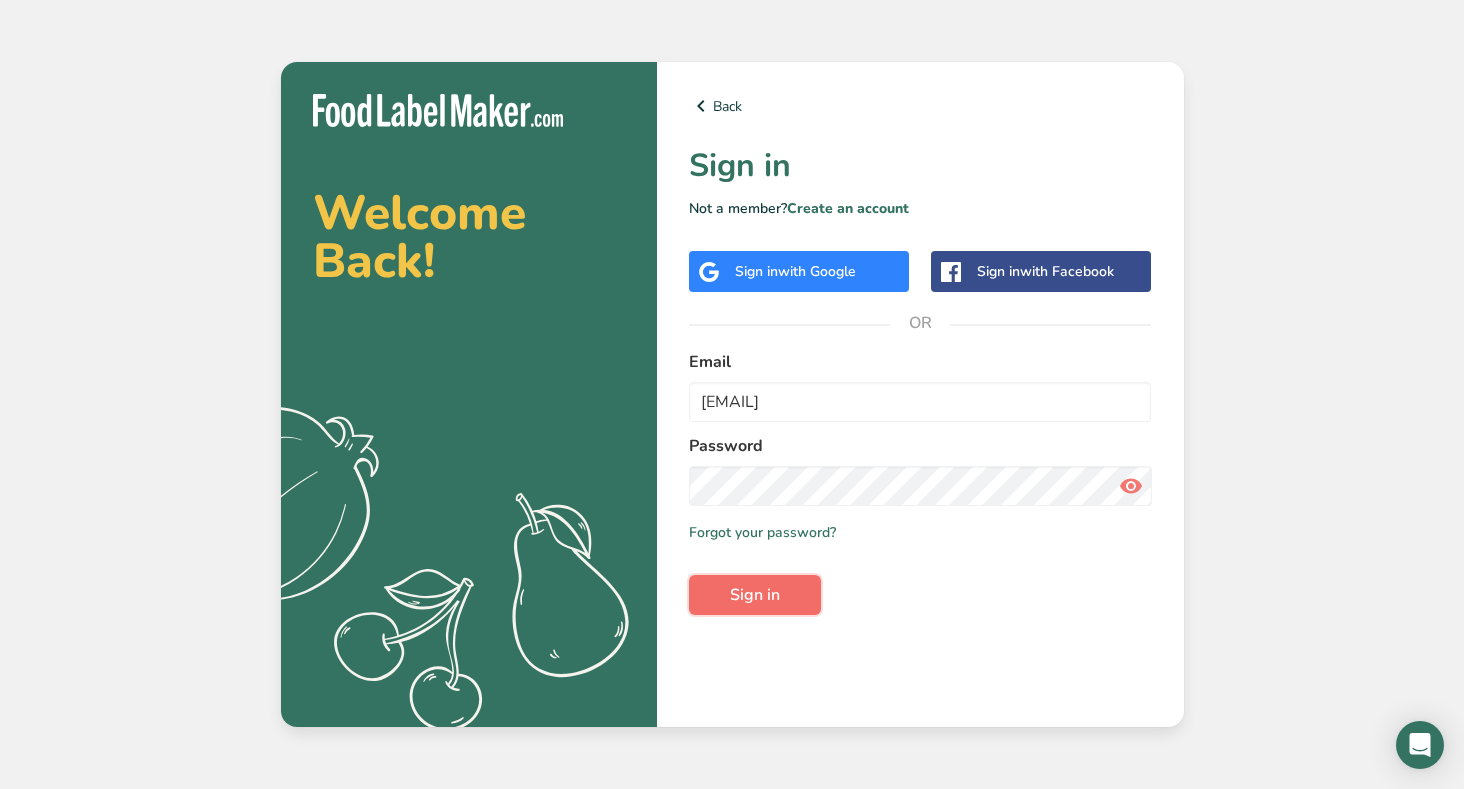 click on "Sign in" at bounding box center (755, 595) 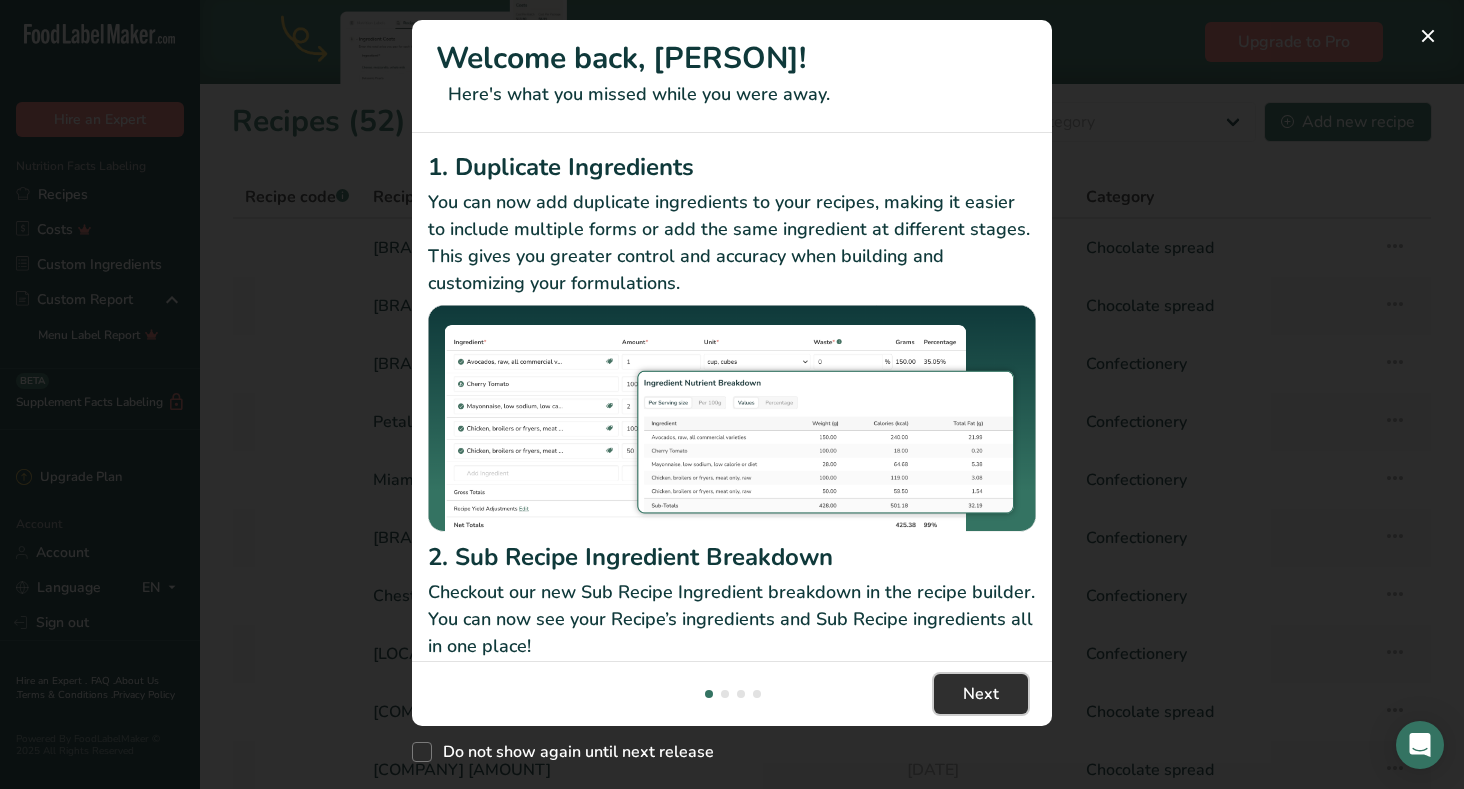click on "Next" at bounding box center (981, 694) 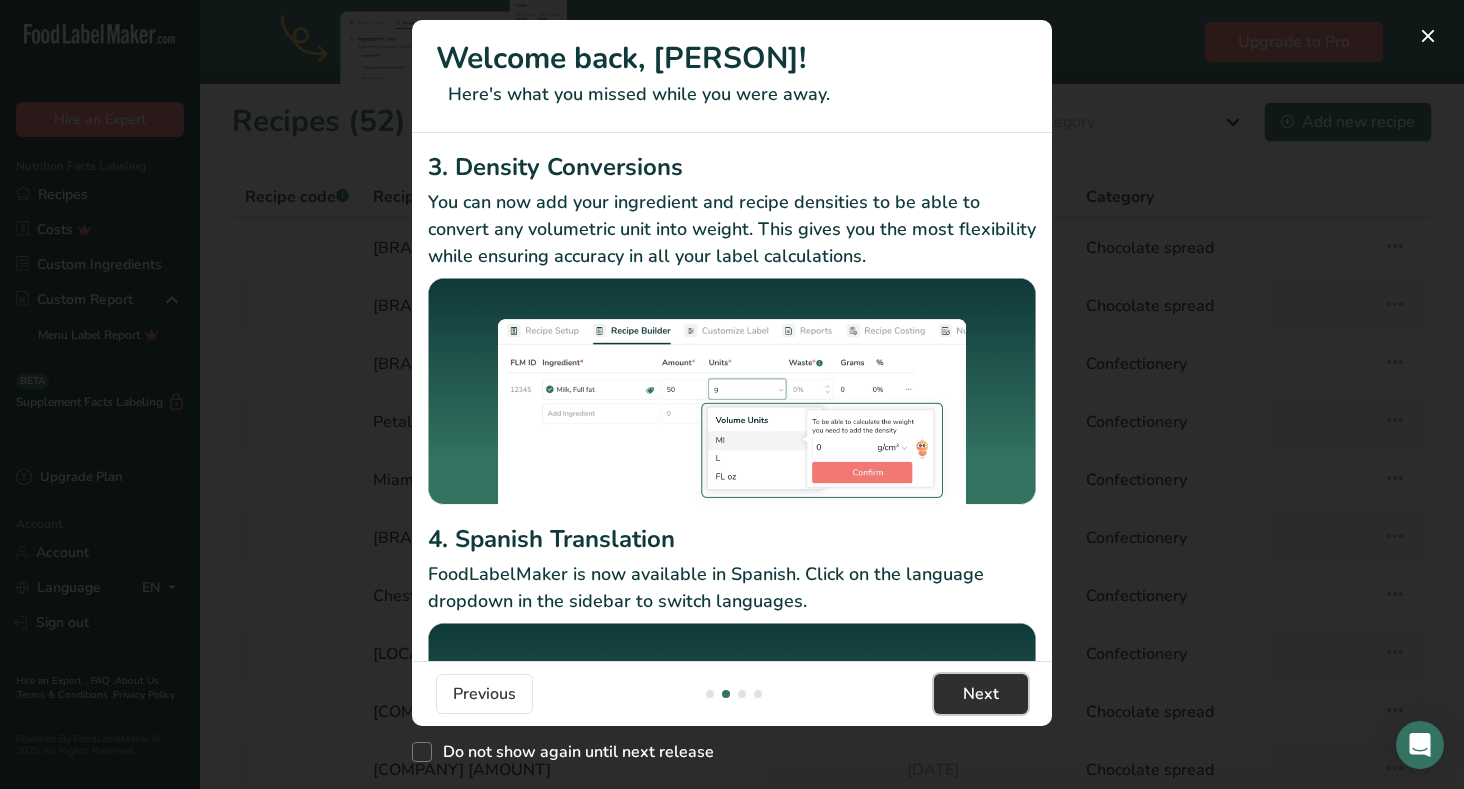 click on "Next" at bounding box center [981, 694] 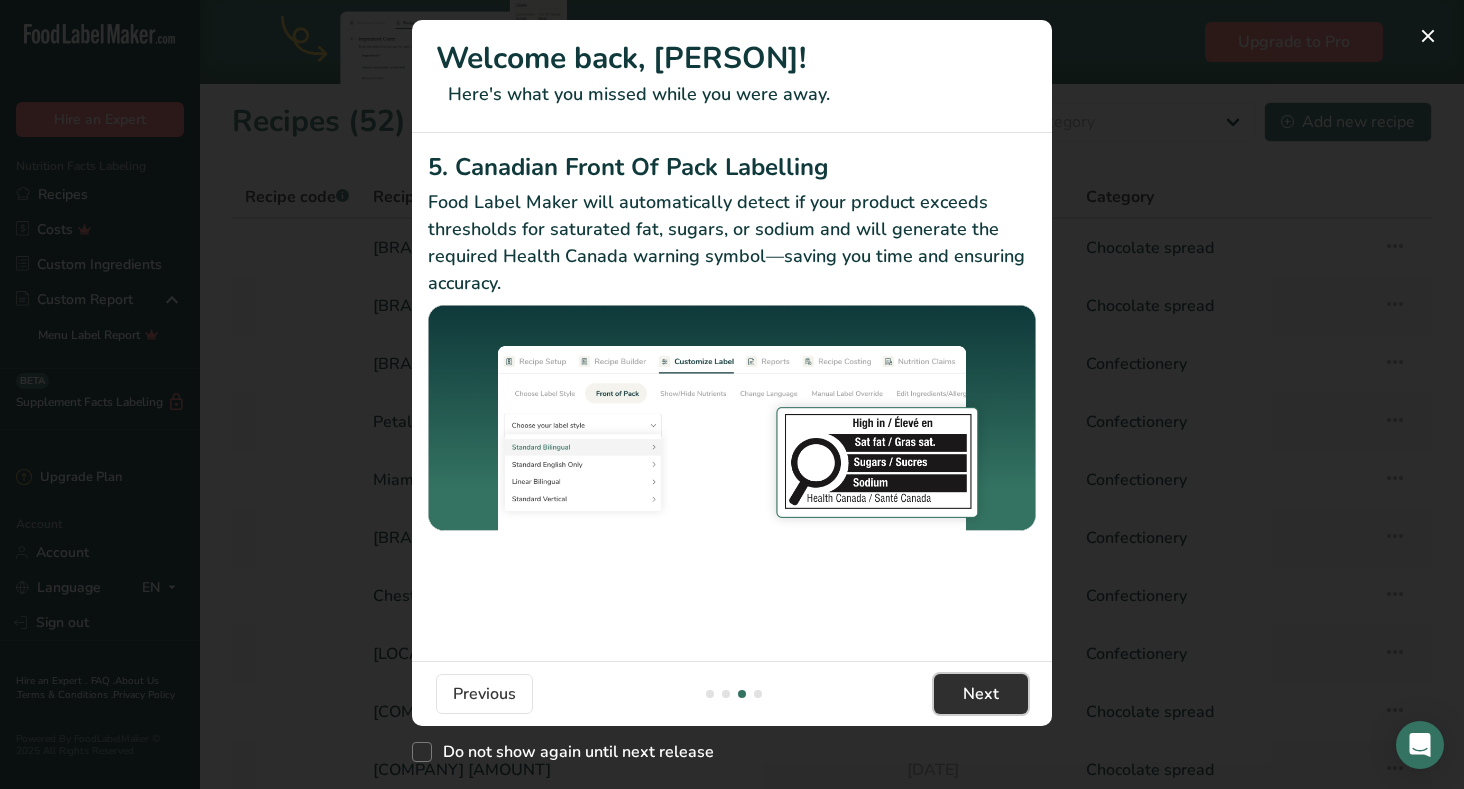 click on "Next" at bounding box center [981, 694] 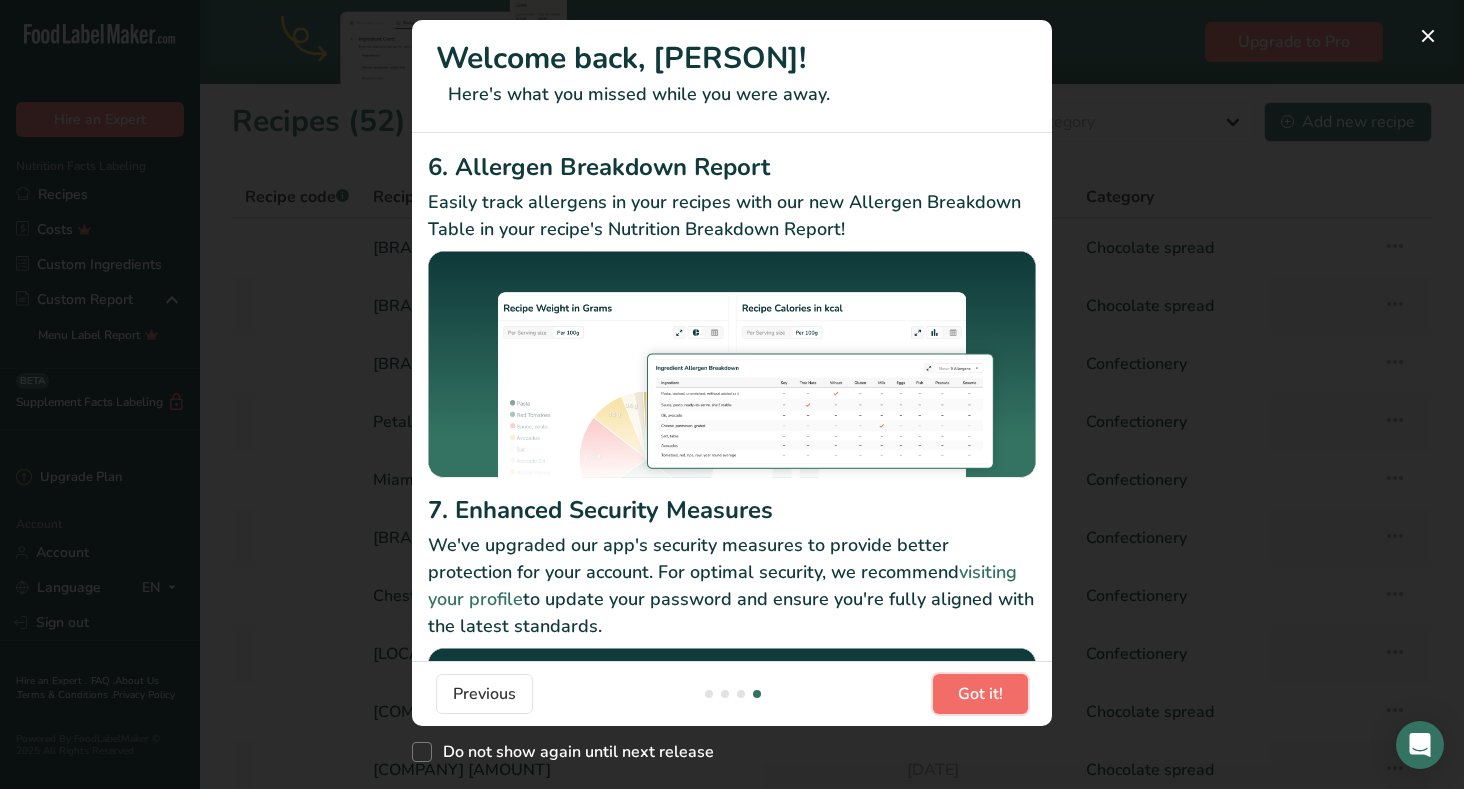 click on "Got it!" at bounding box center (980, 694) 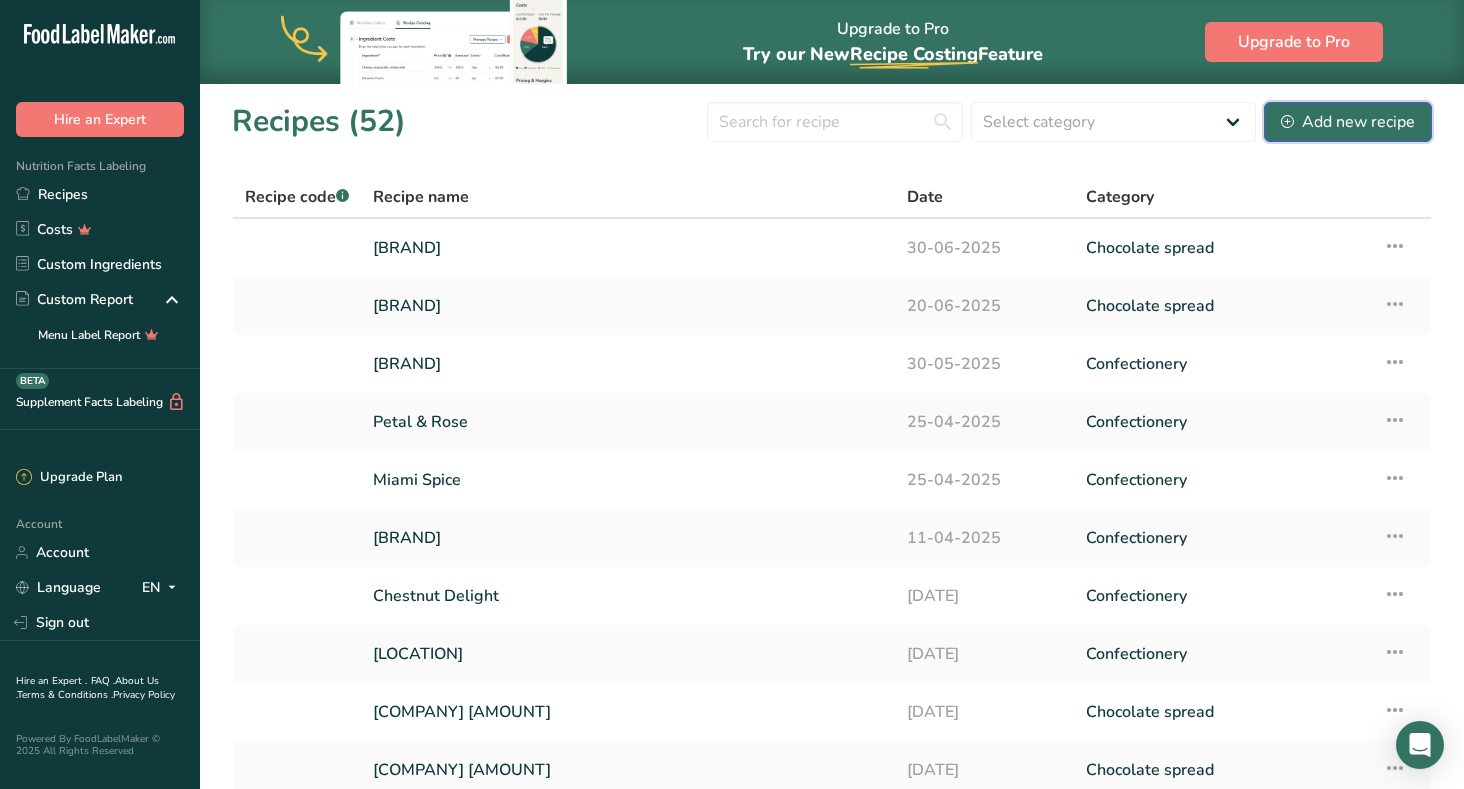 click on "Add new recipe" at bounding box center (1348, 122) 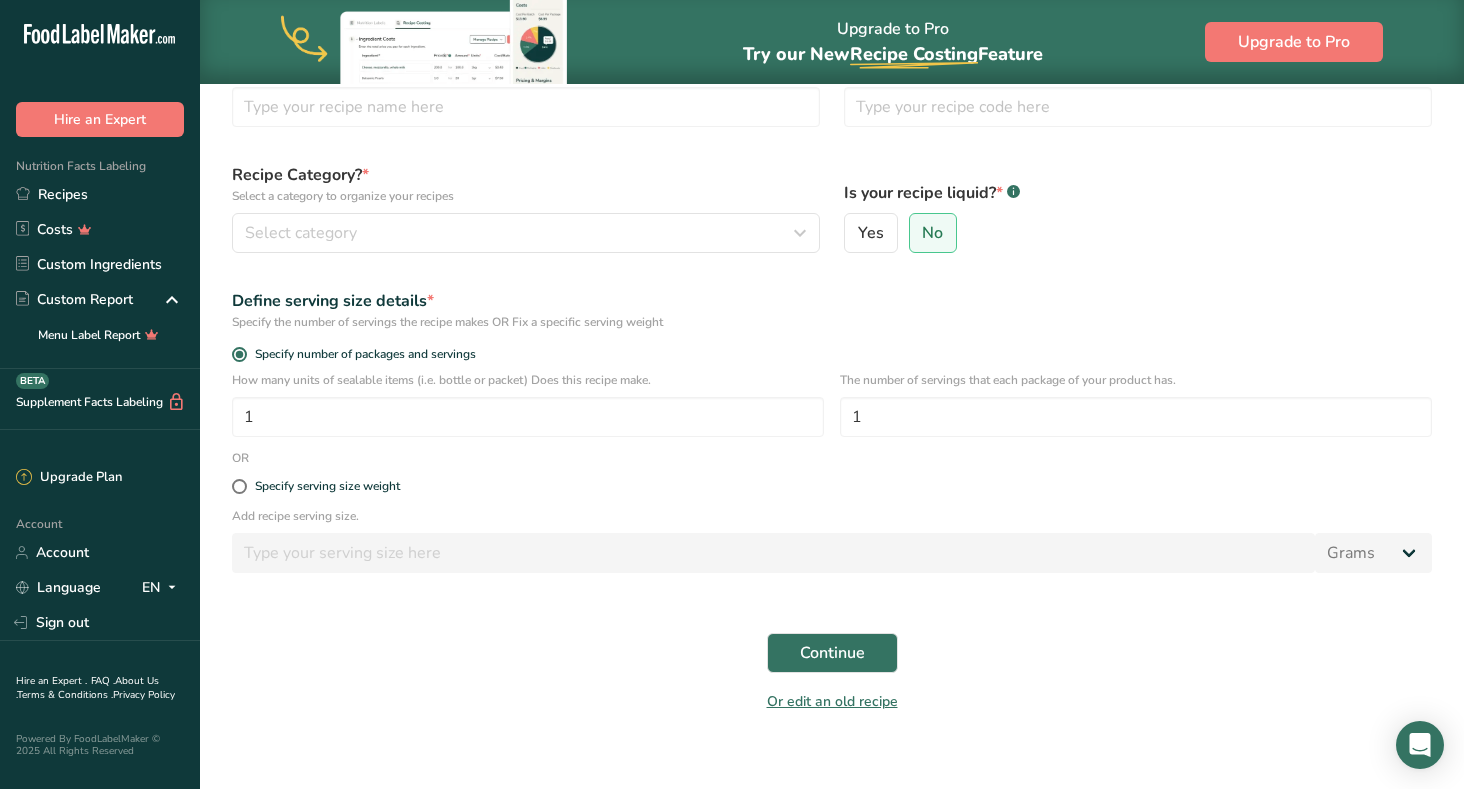 scroll, scrollTop: 153, scrollLeft: 0, axis: vertical 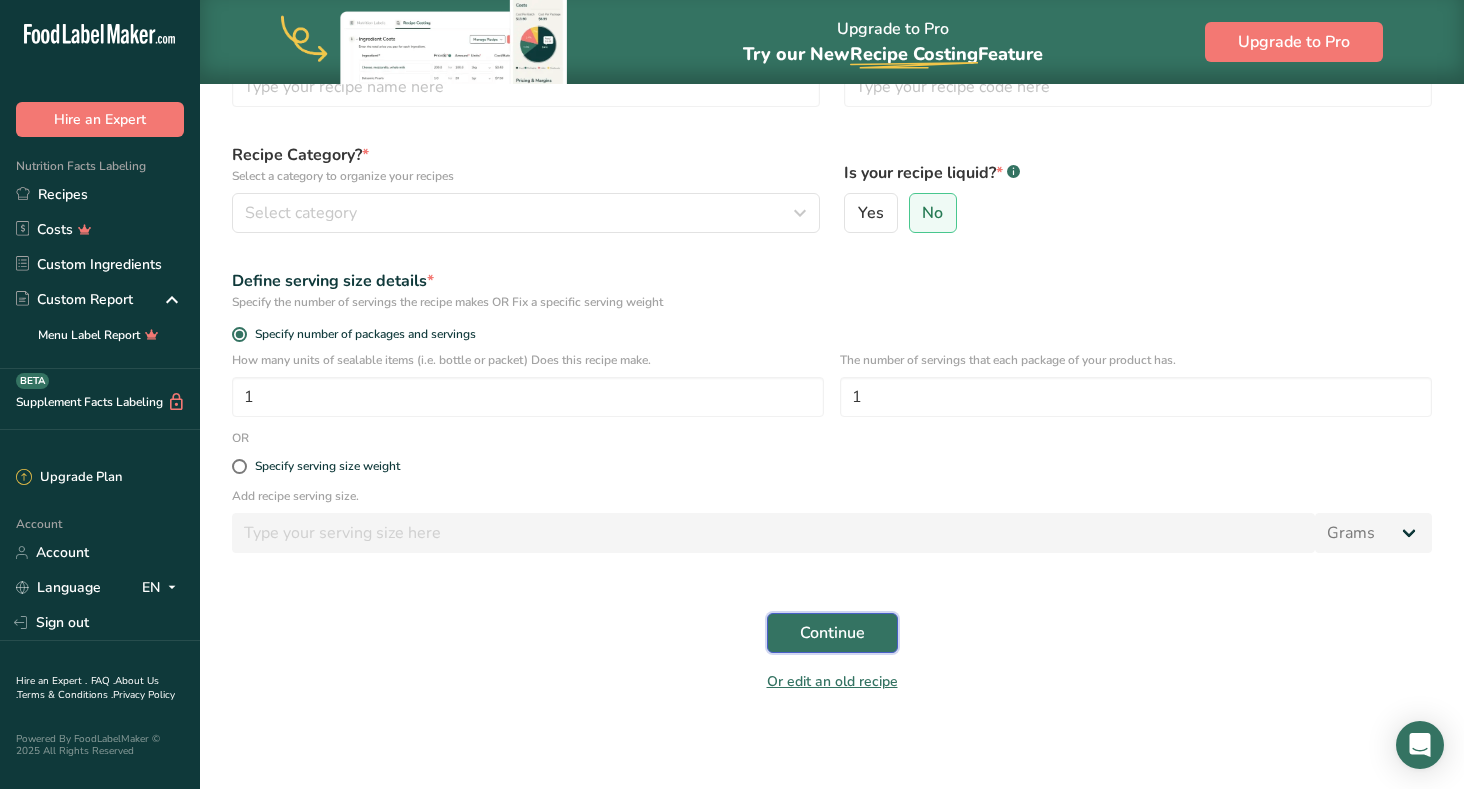 click on "Continue" at bounding box center (832, 633) 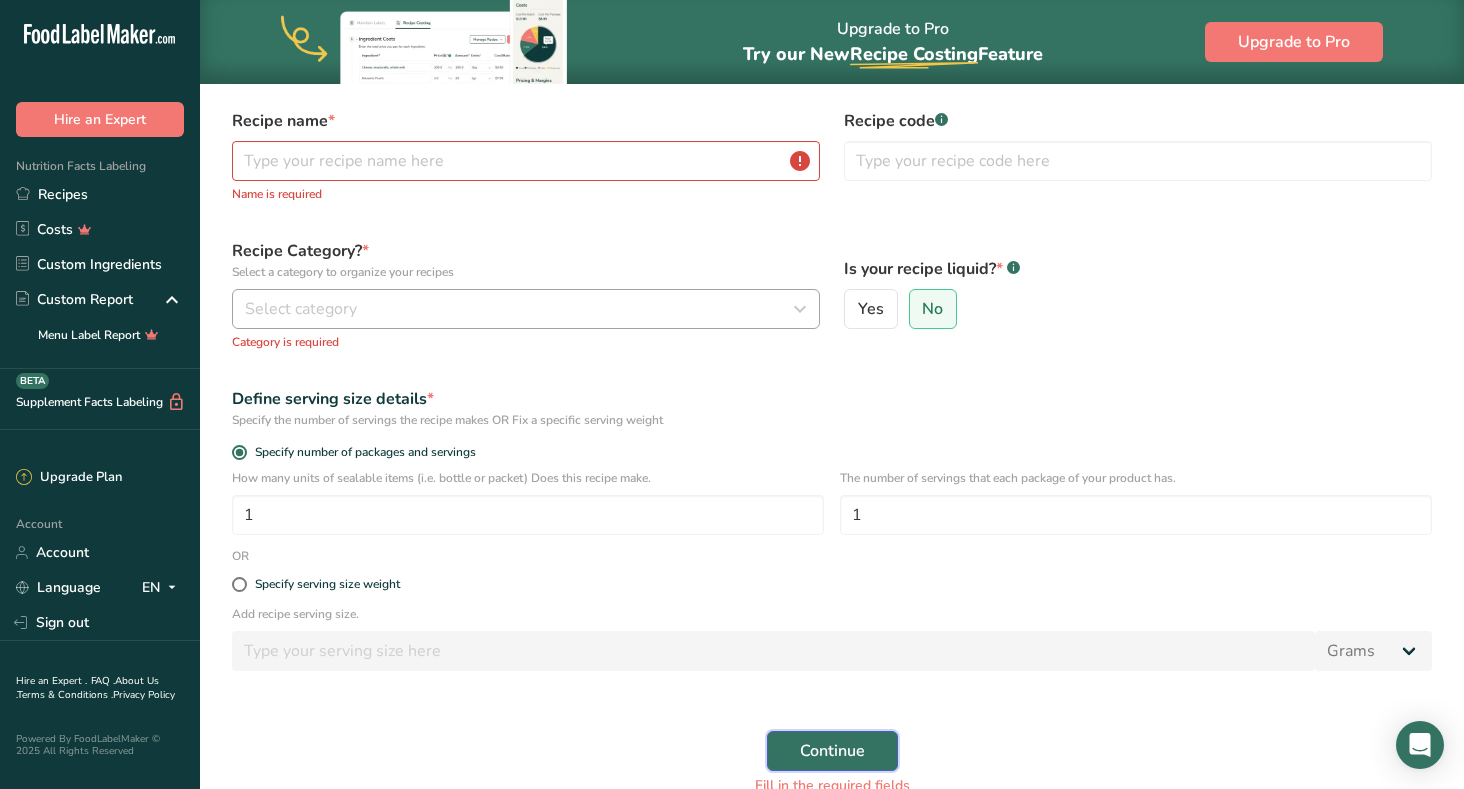 scroll, scrollTop: 0, scrollLeft: 0, axis: both 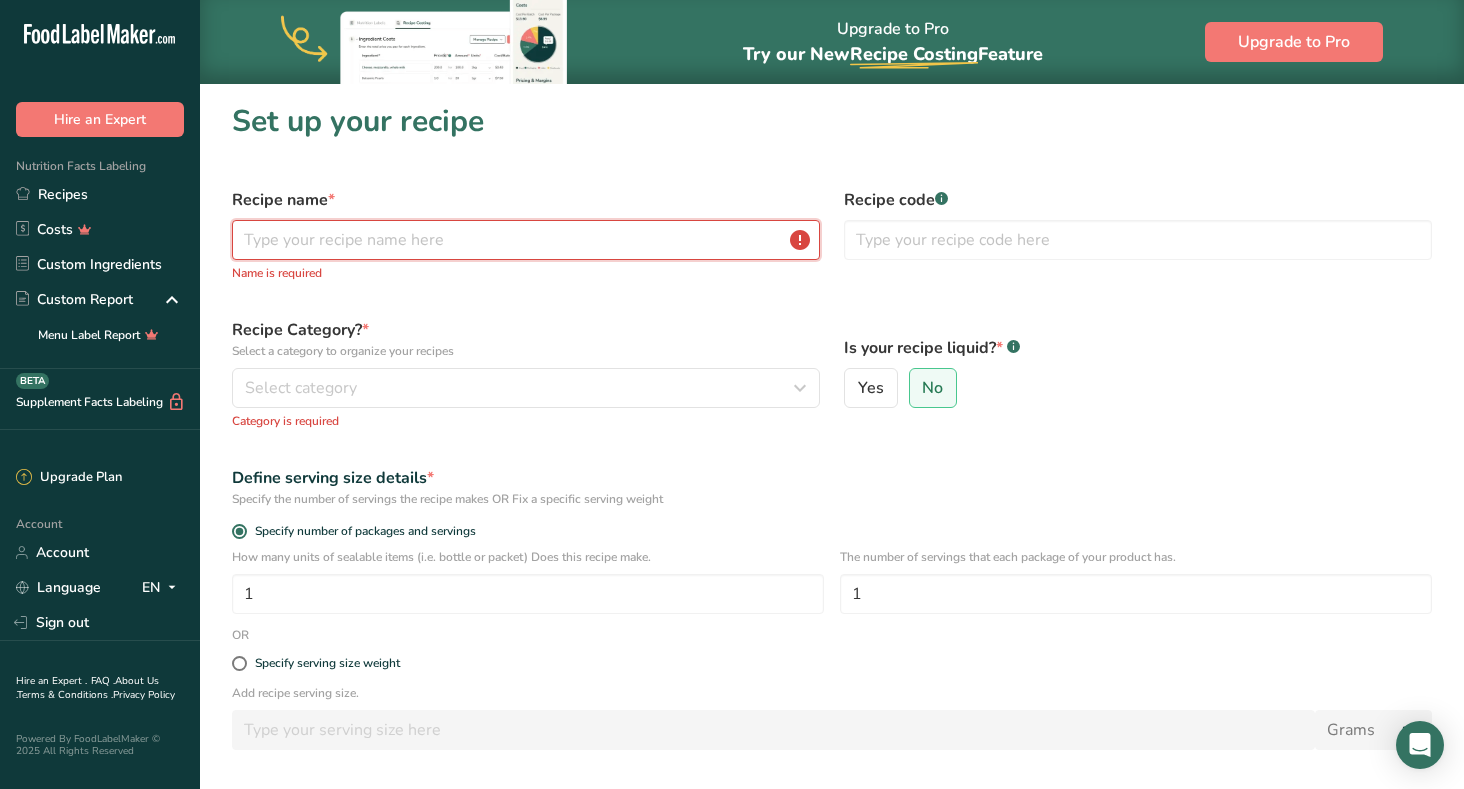 click at bounding box center [526, 240] 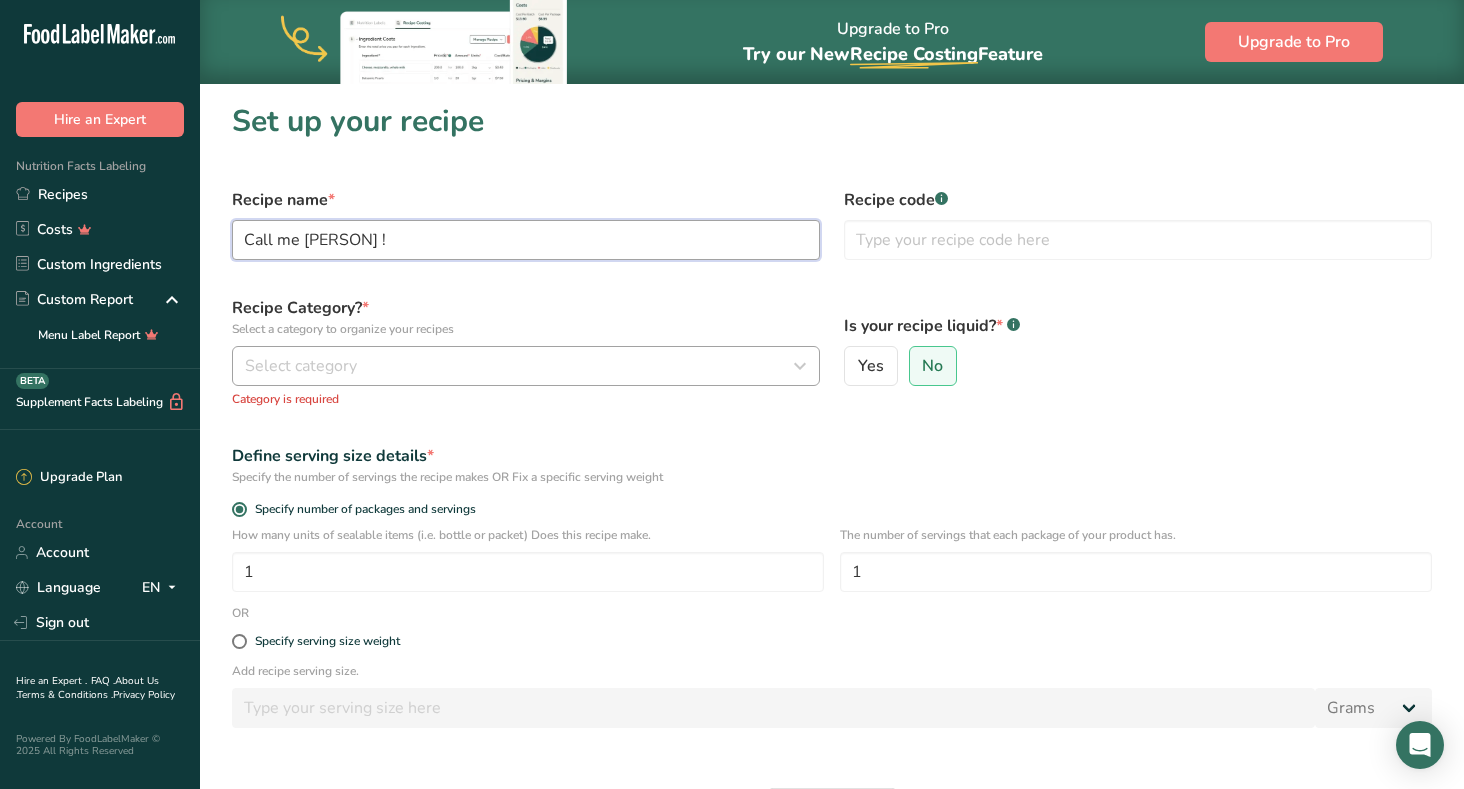 type on "Call me [PERSON] !" 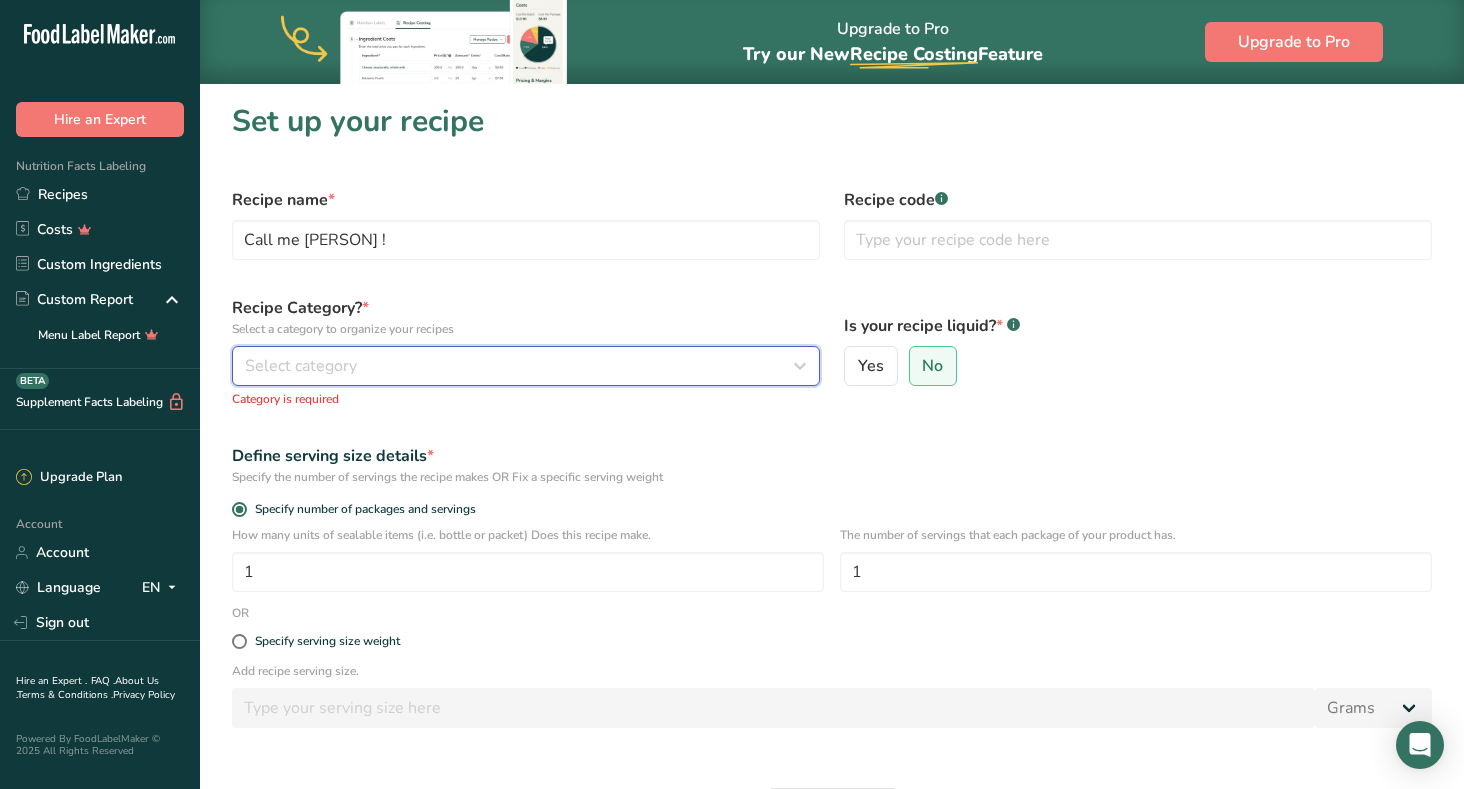 click at bounding box center (800, 366) 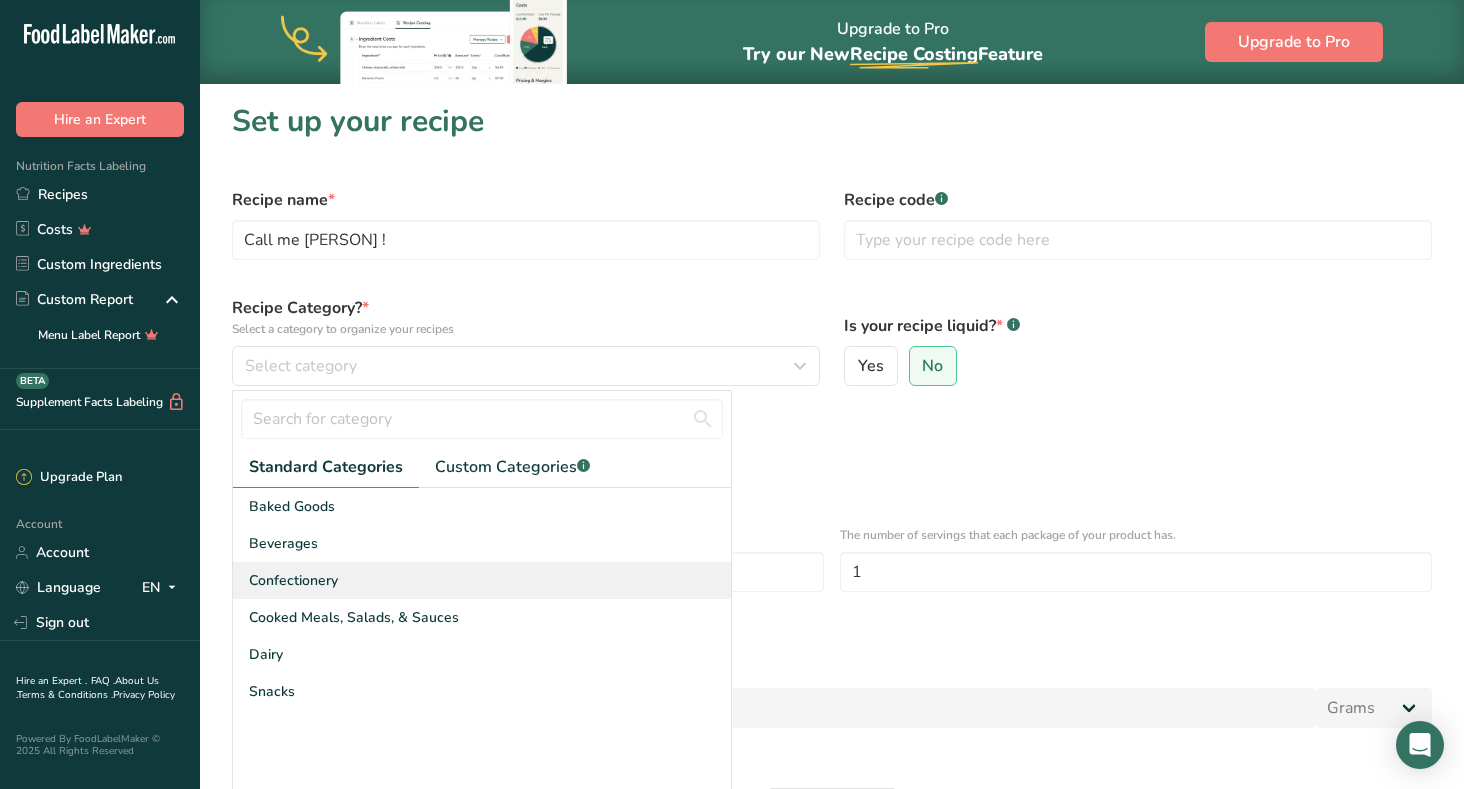 click on "Confectionery" at bounding box center (482, 580) 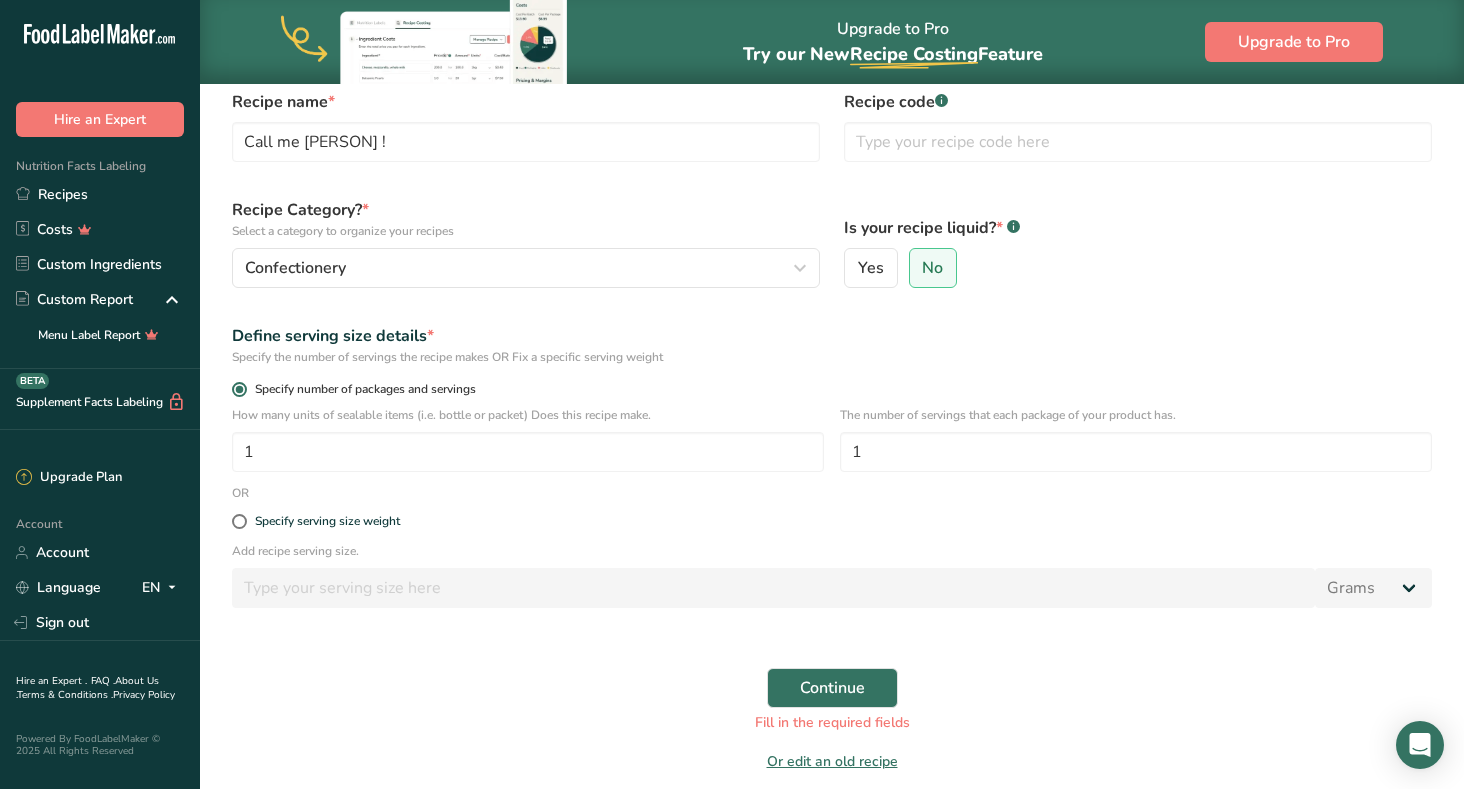 scroll, scrollTop: 106, scrollLeft: 0, axis: vertical 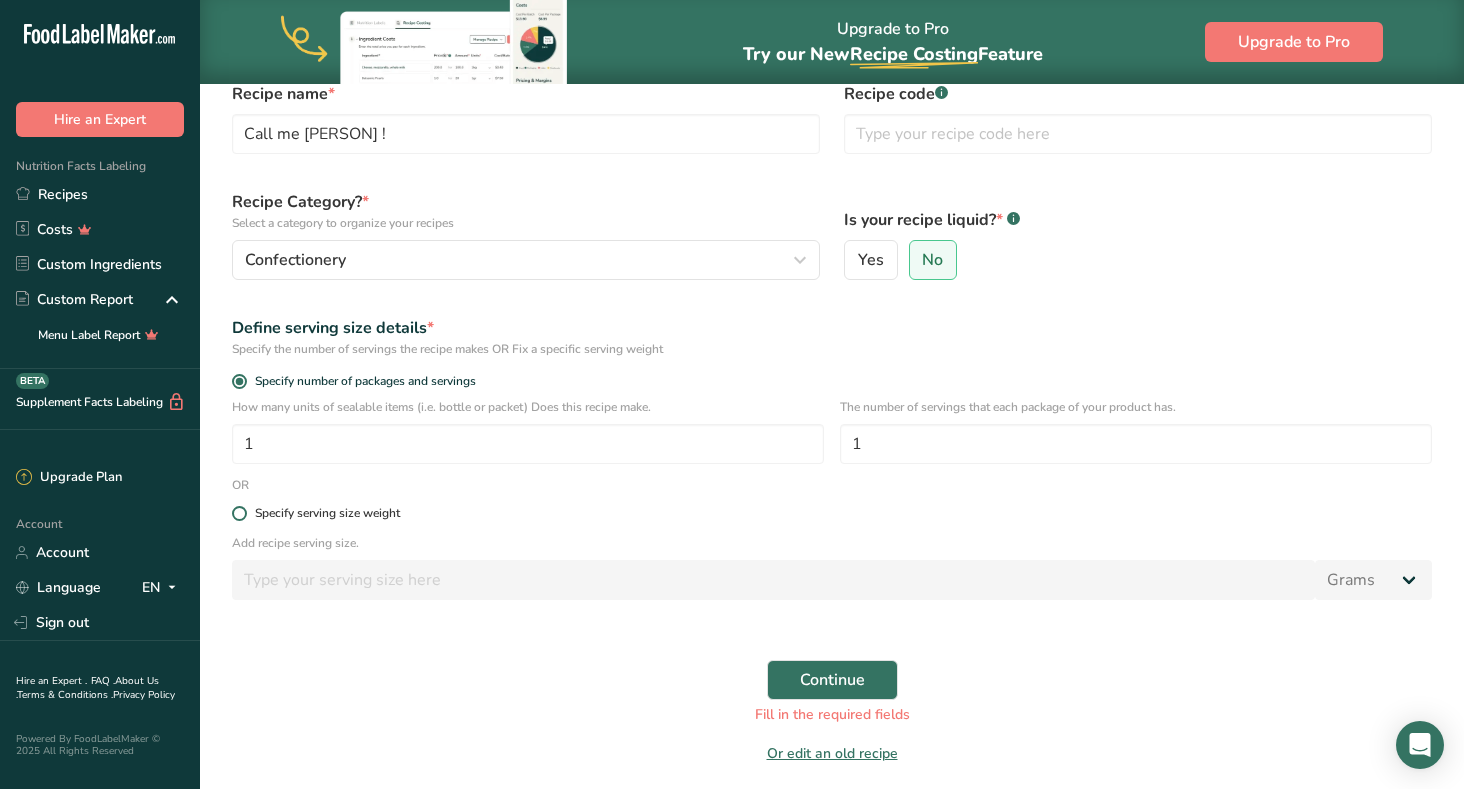 click at bounding box center [239, 513] 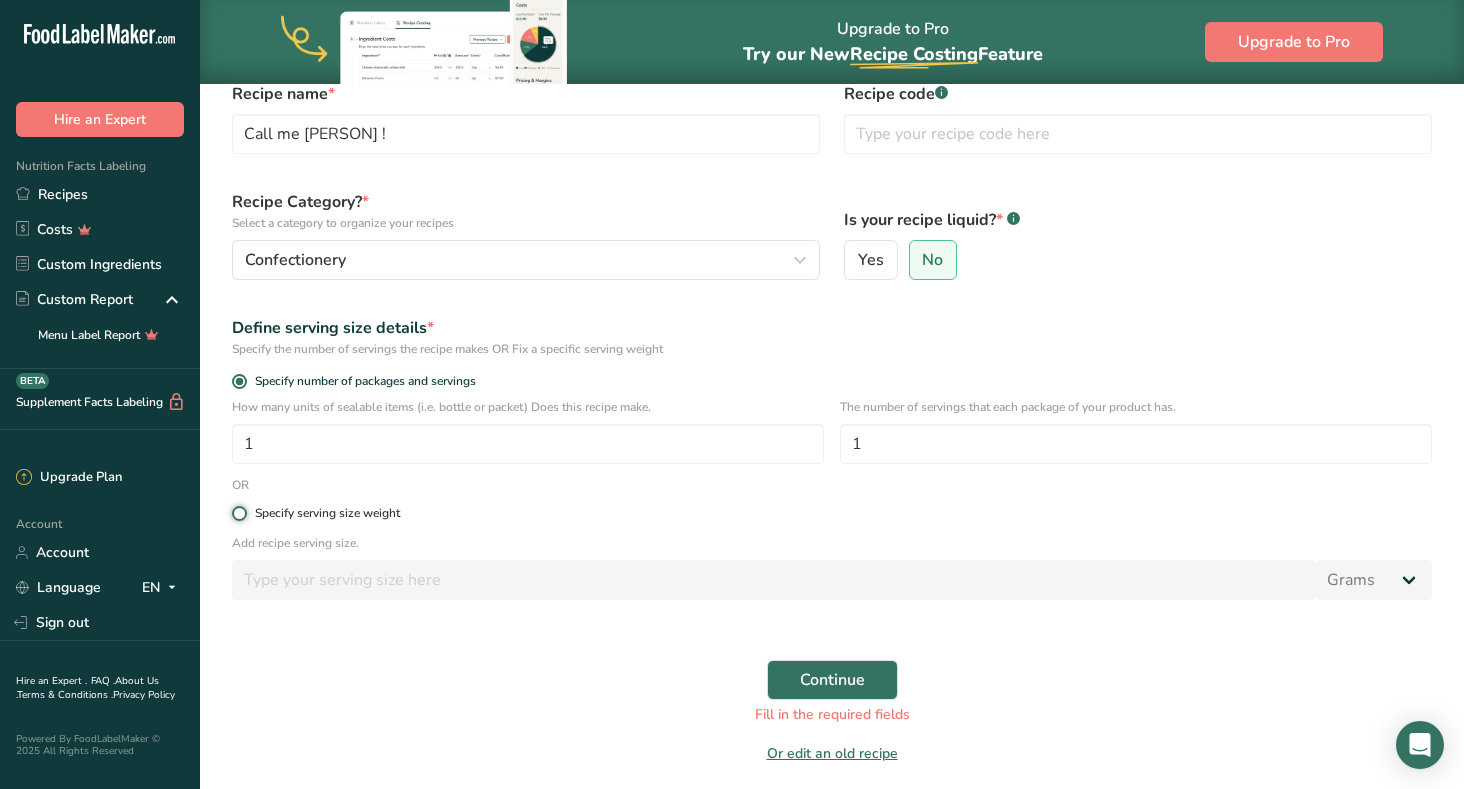 click on "Specify serving size weight" at bounding box center [238, 513] 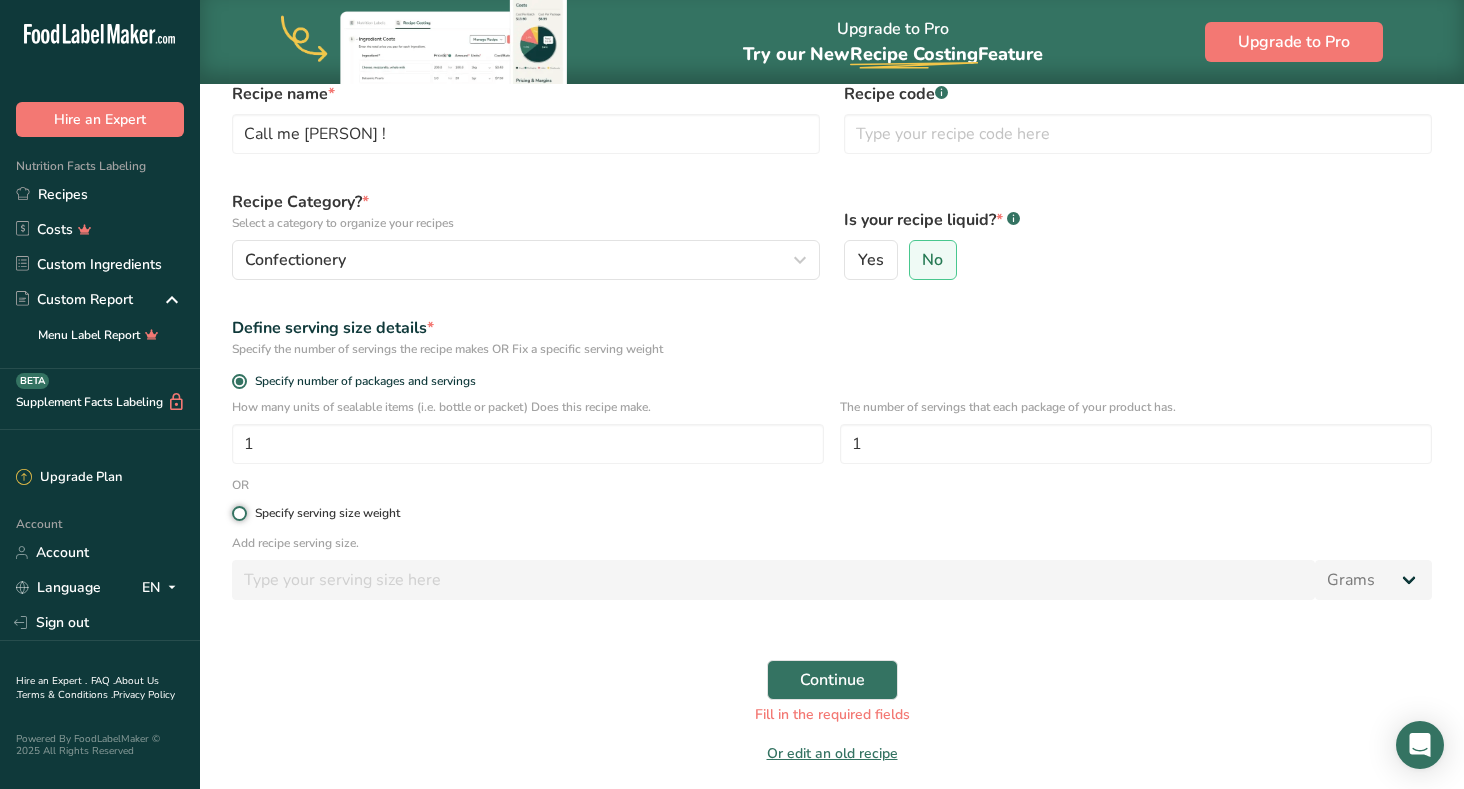 radio on "true" 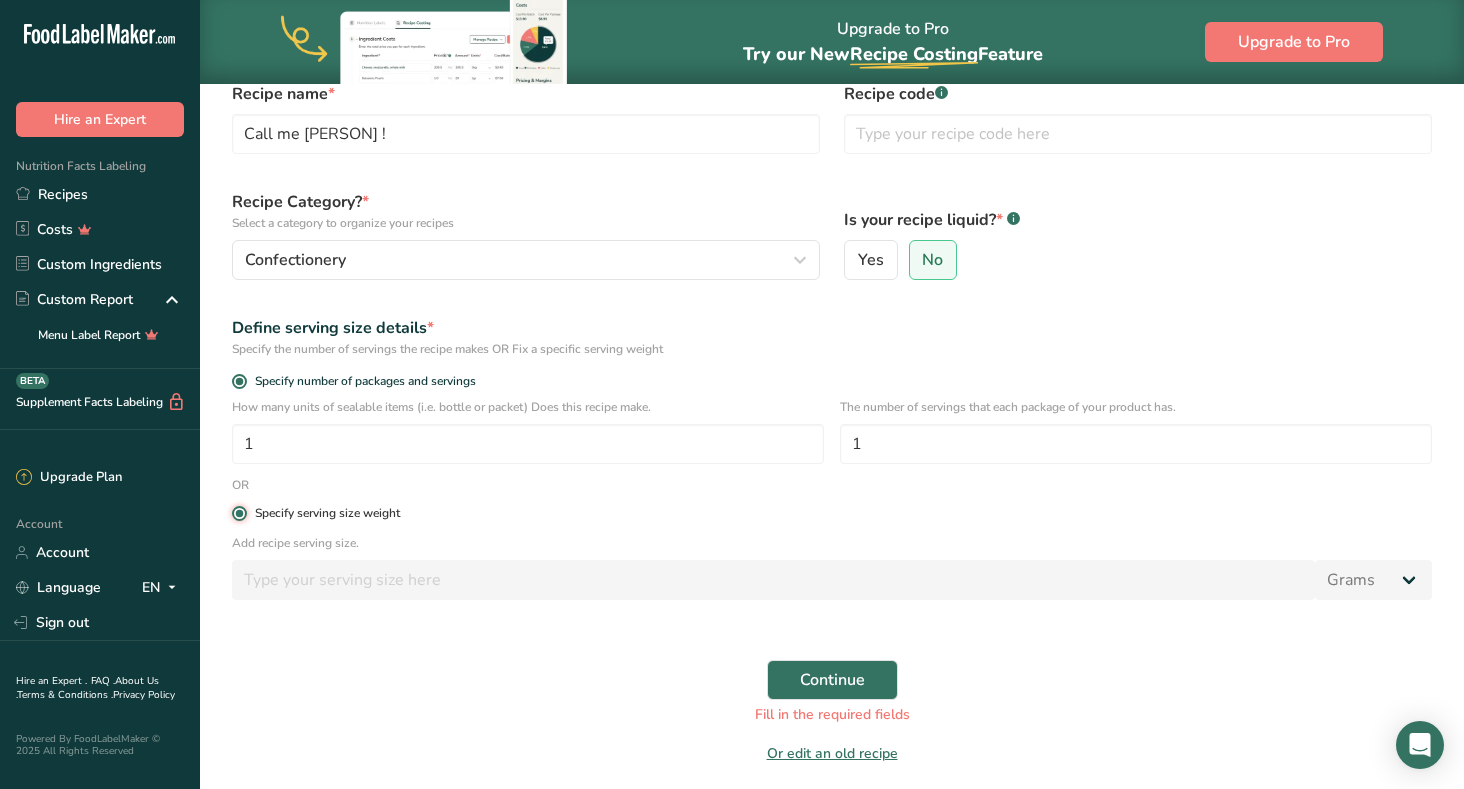 radio on "false" 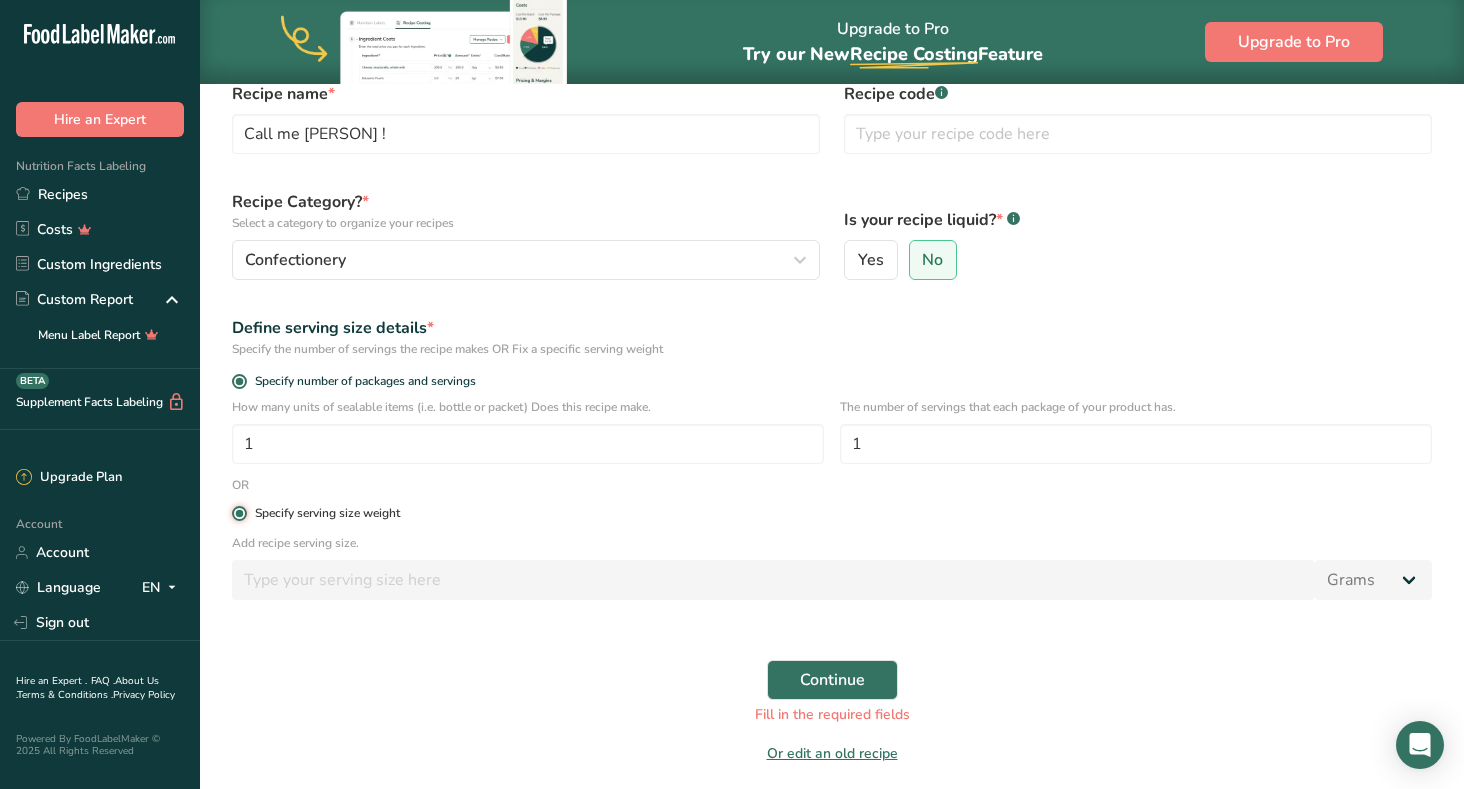 type 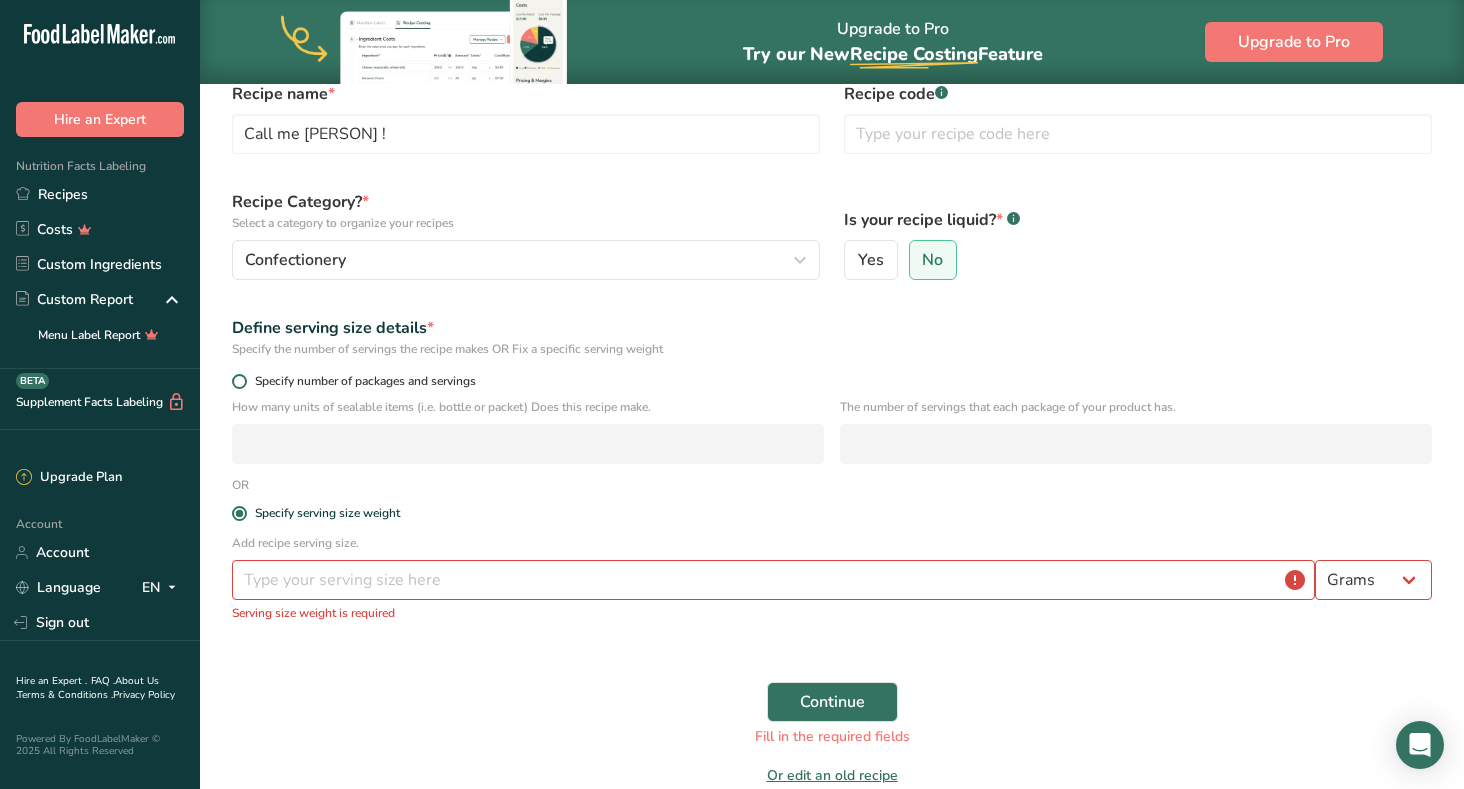 click on "Specify number of packages and servings" at bounding box center [361, 381] 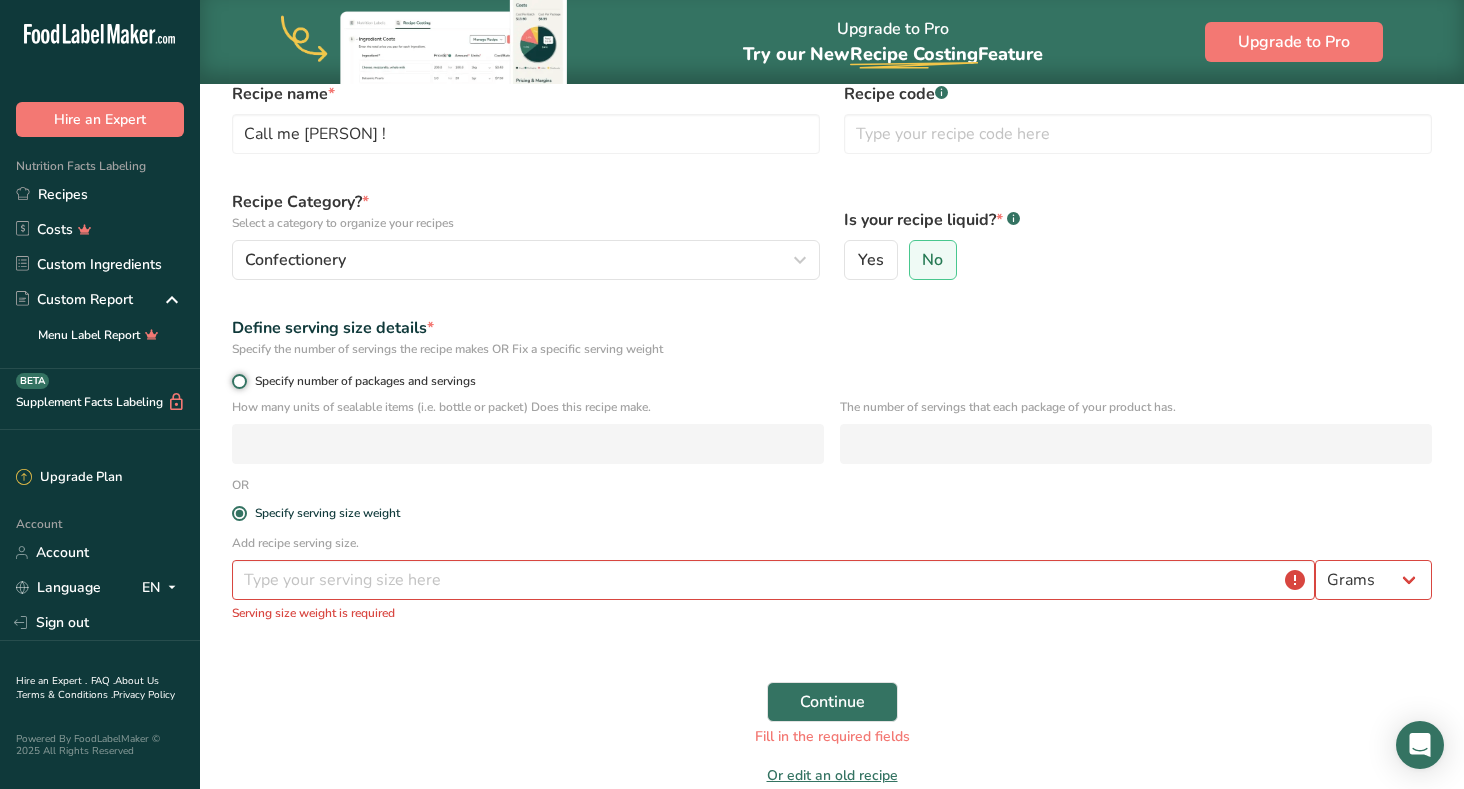 radio on "true" 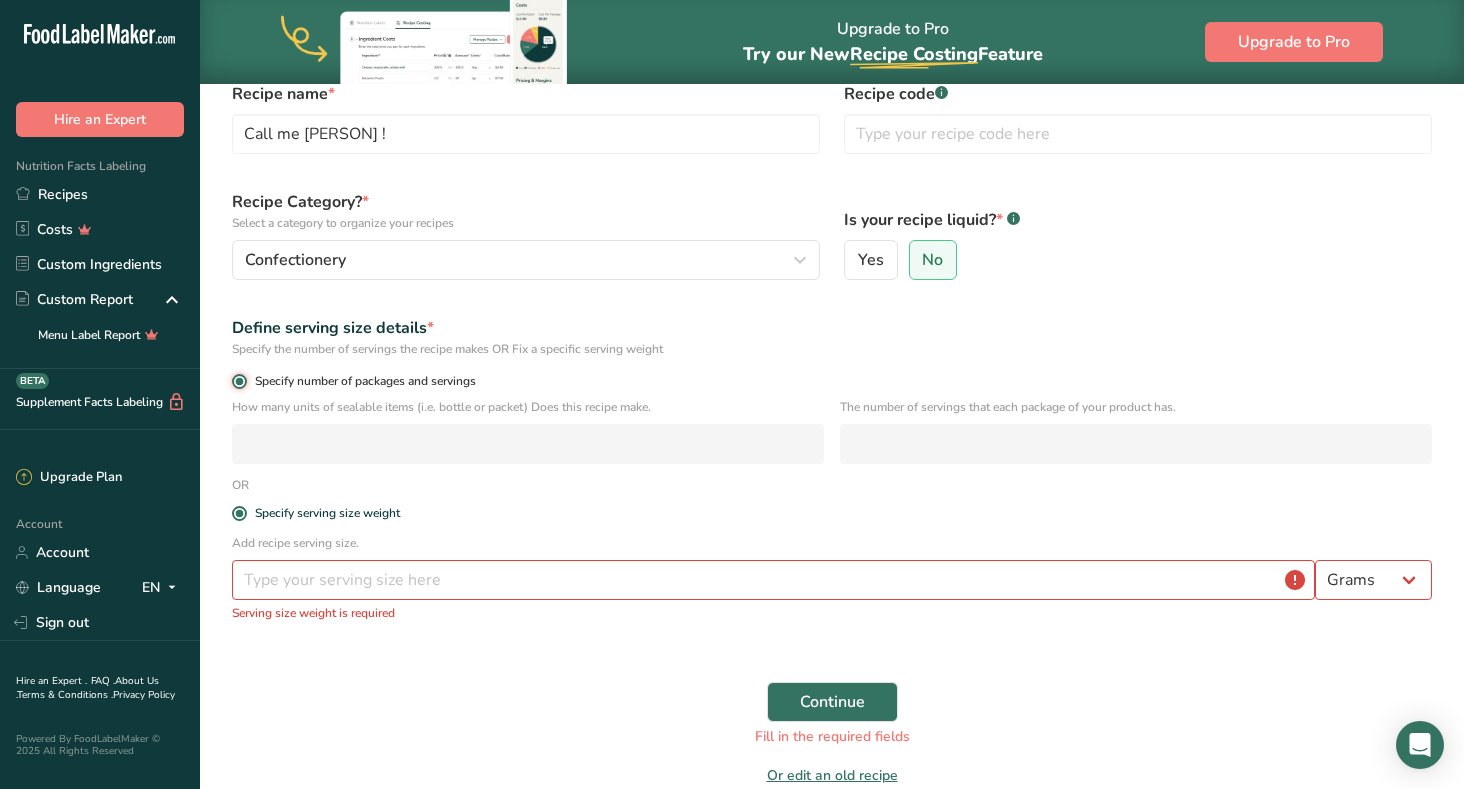 radio on "false" 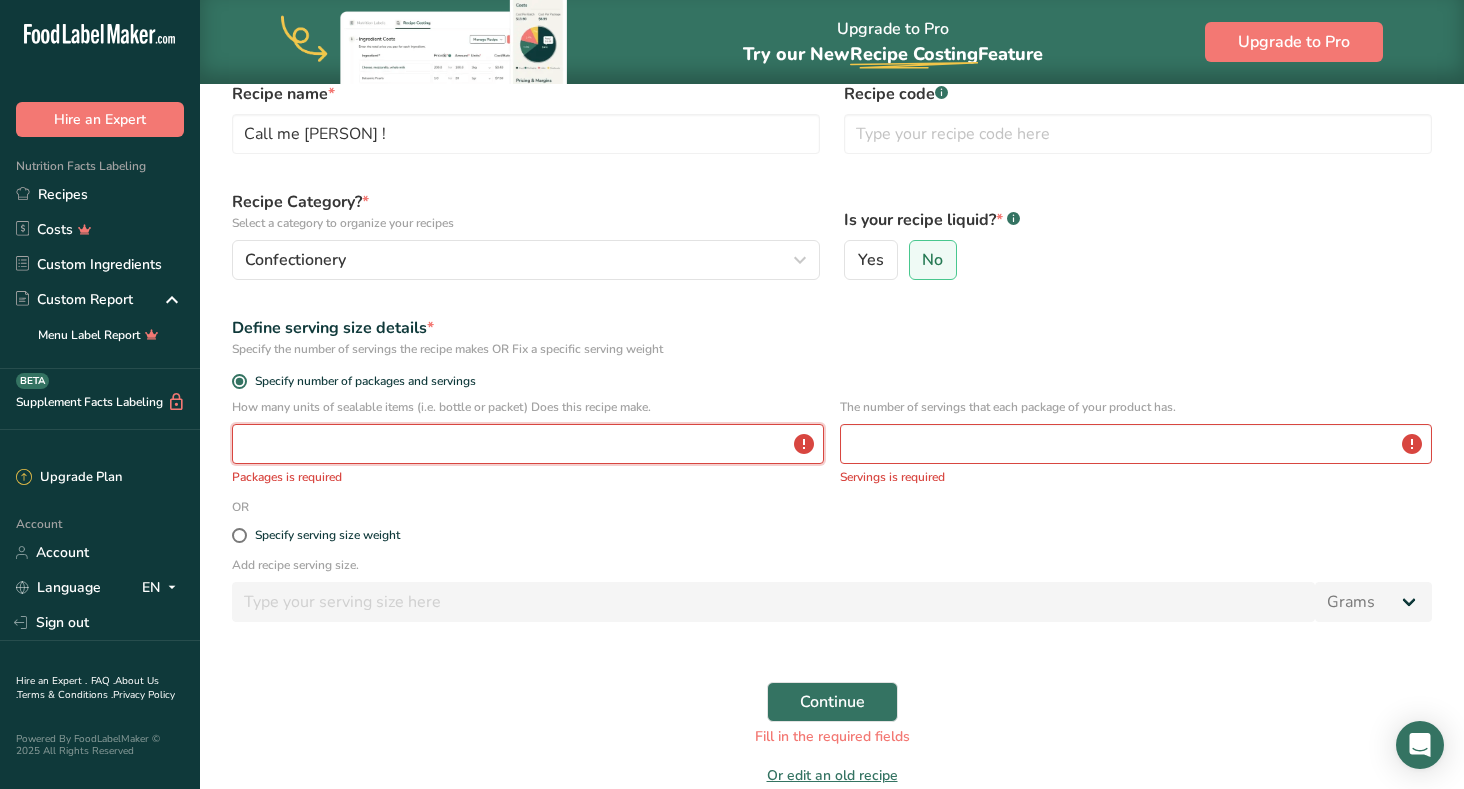 click at bounding box center [528, 444] 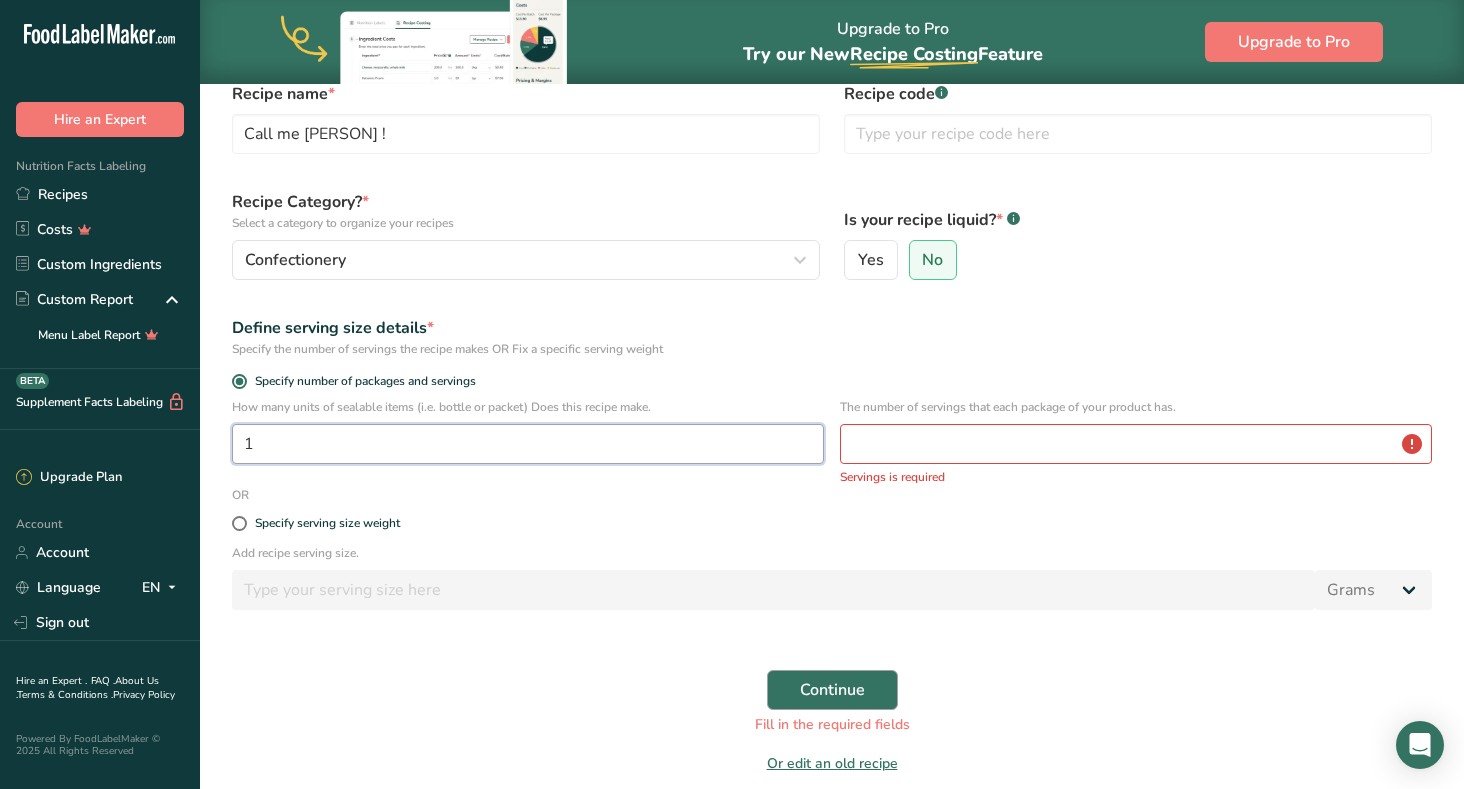 type on "1" 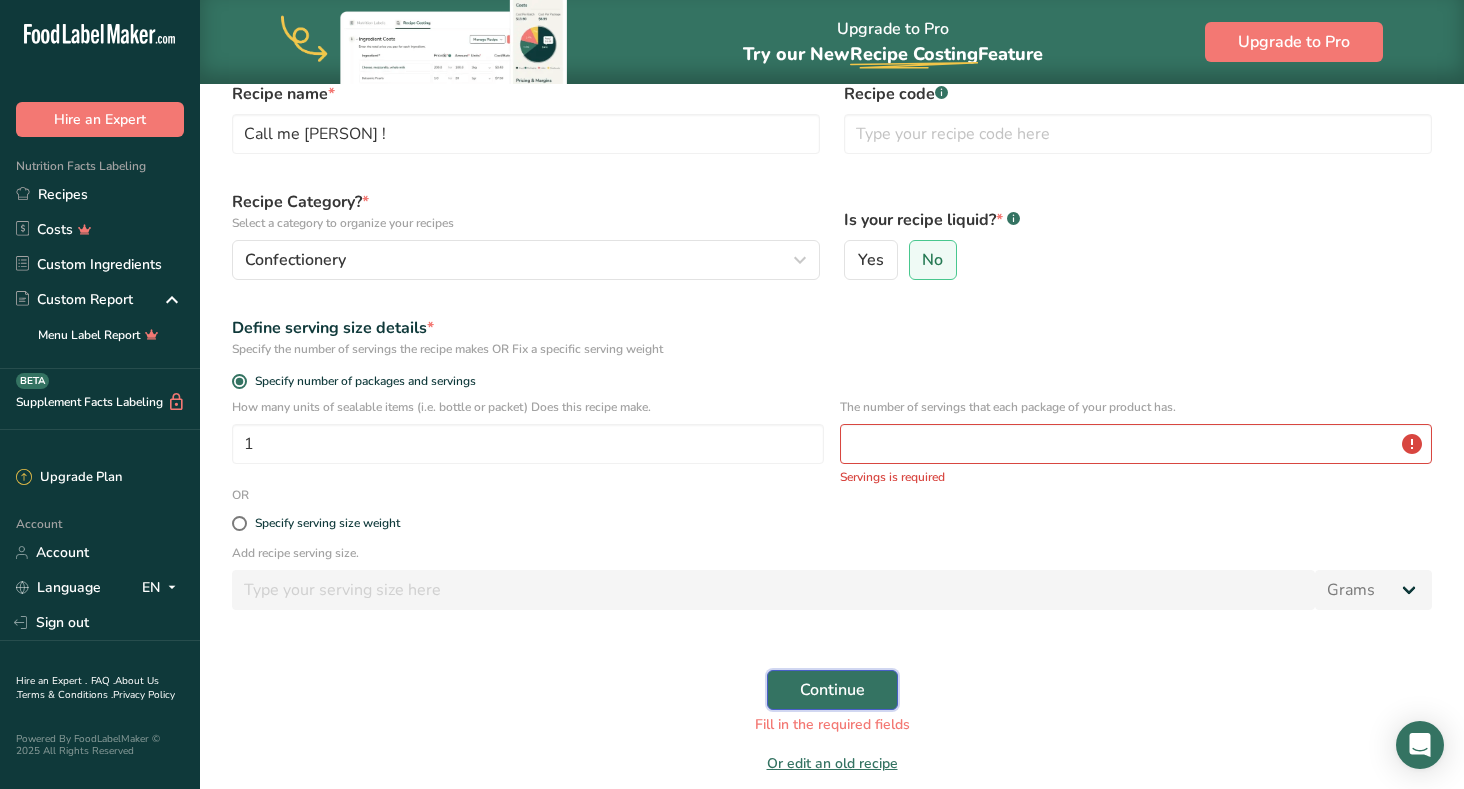 click on "Continue" at bounding box center [832, 690] 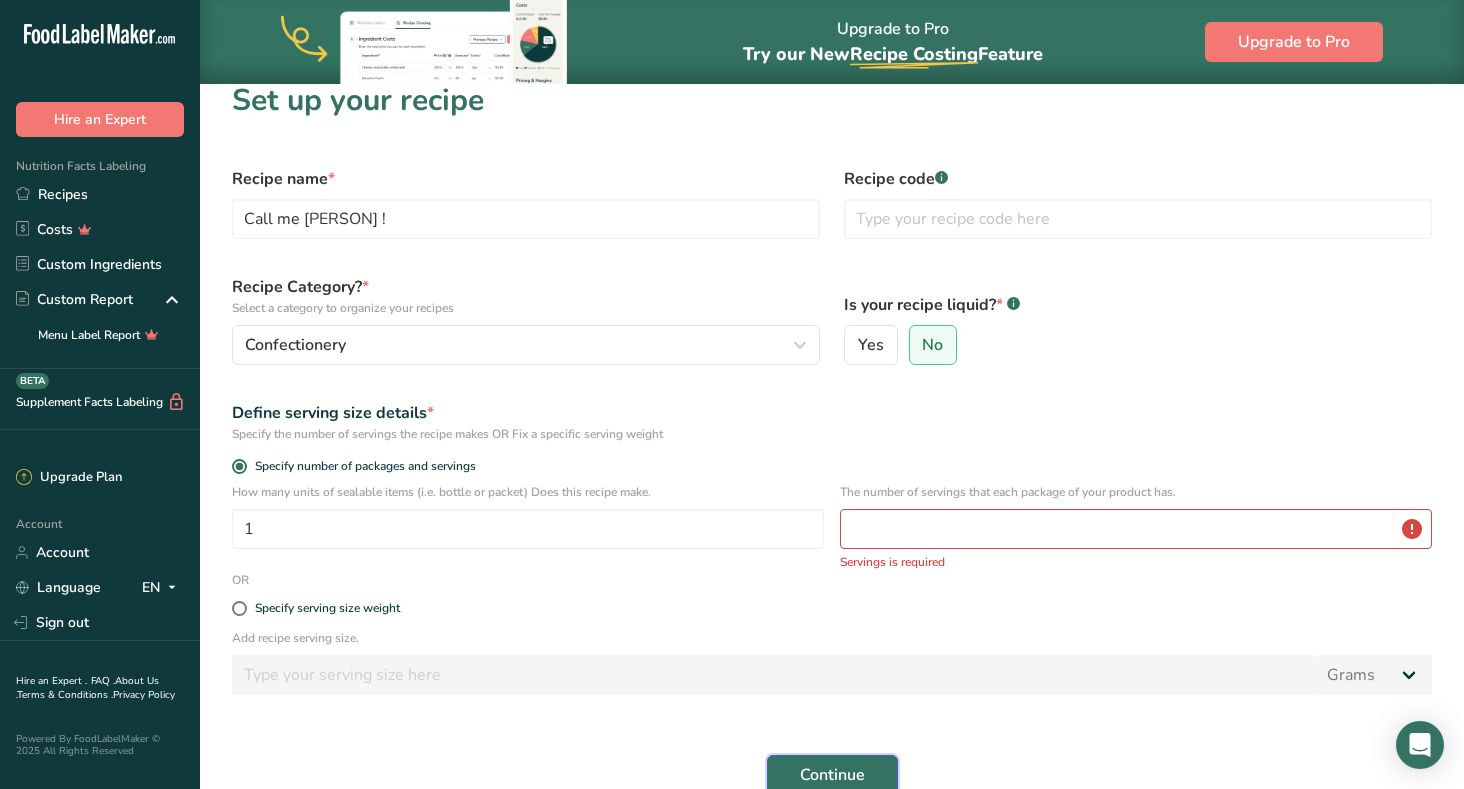scroll, scrollTop: 9, scrollLeft: 0, axis: vertical 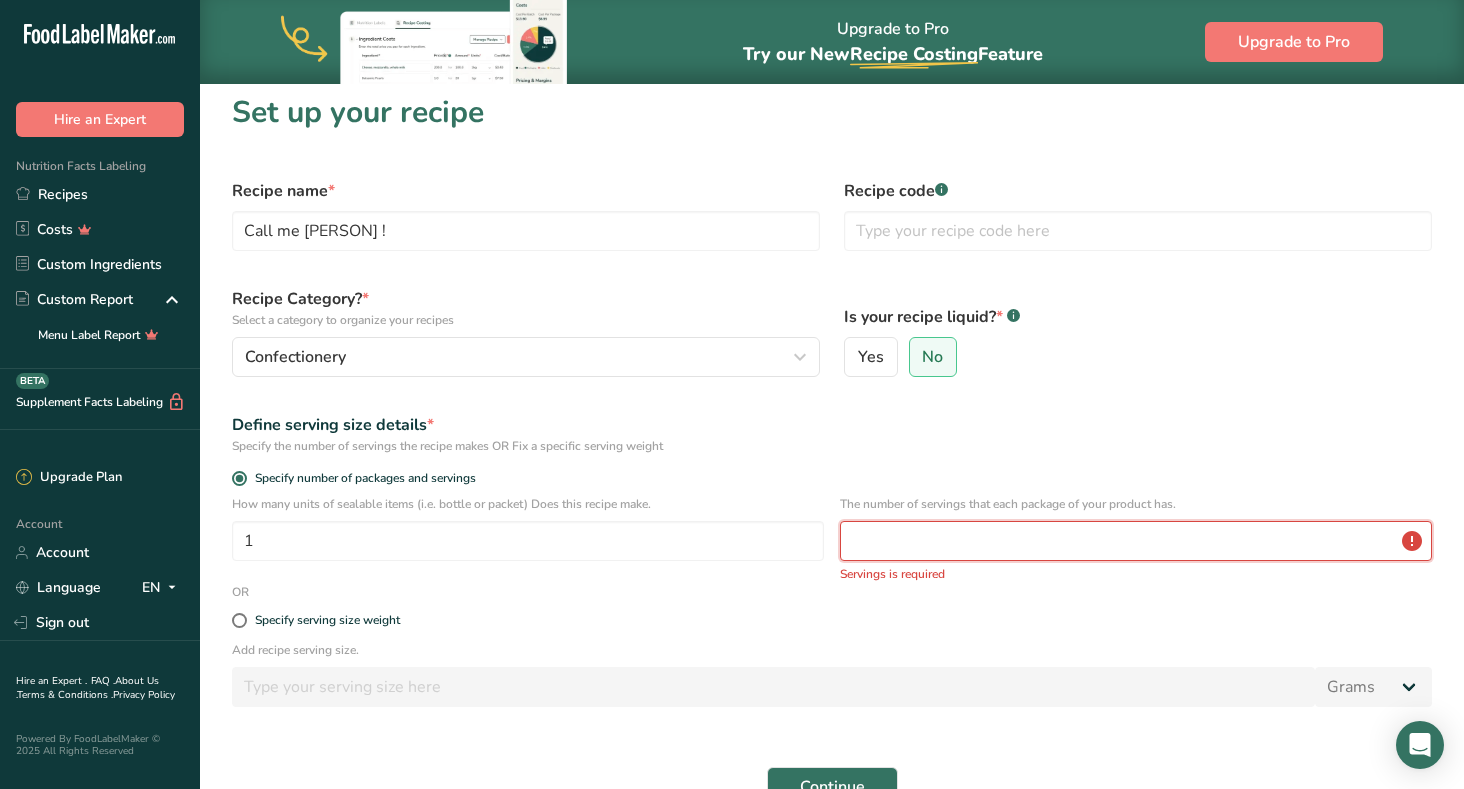 click at bounding box center (1136, 541) 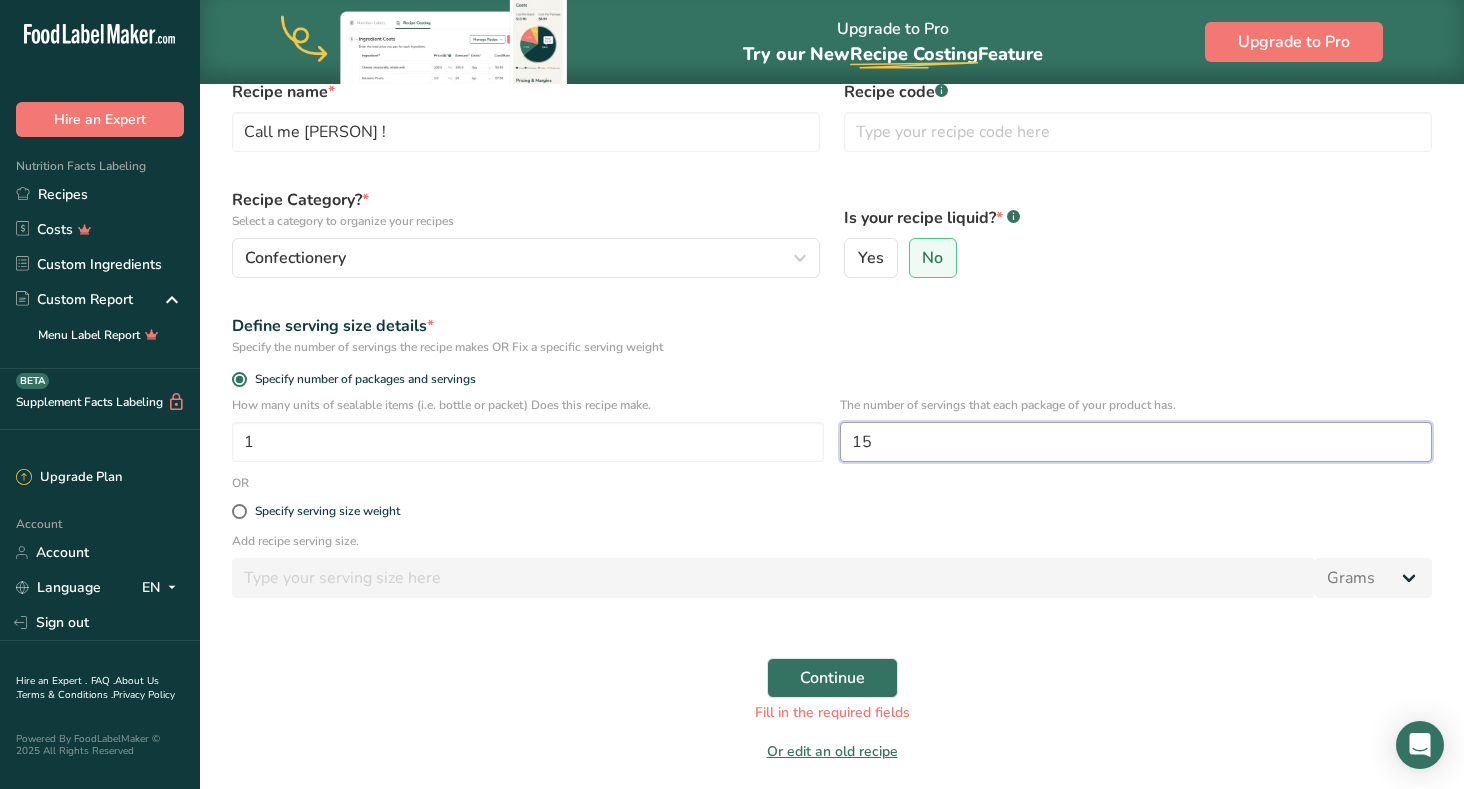 scroll, scrollTop: 123, scrollLeft: 0, axis: vertical 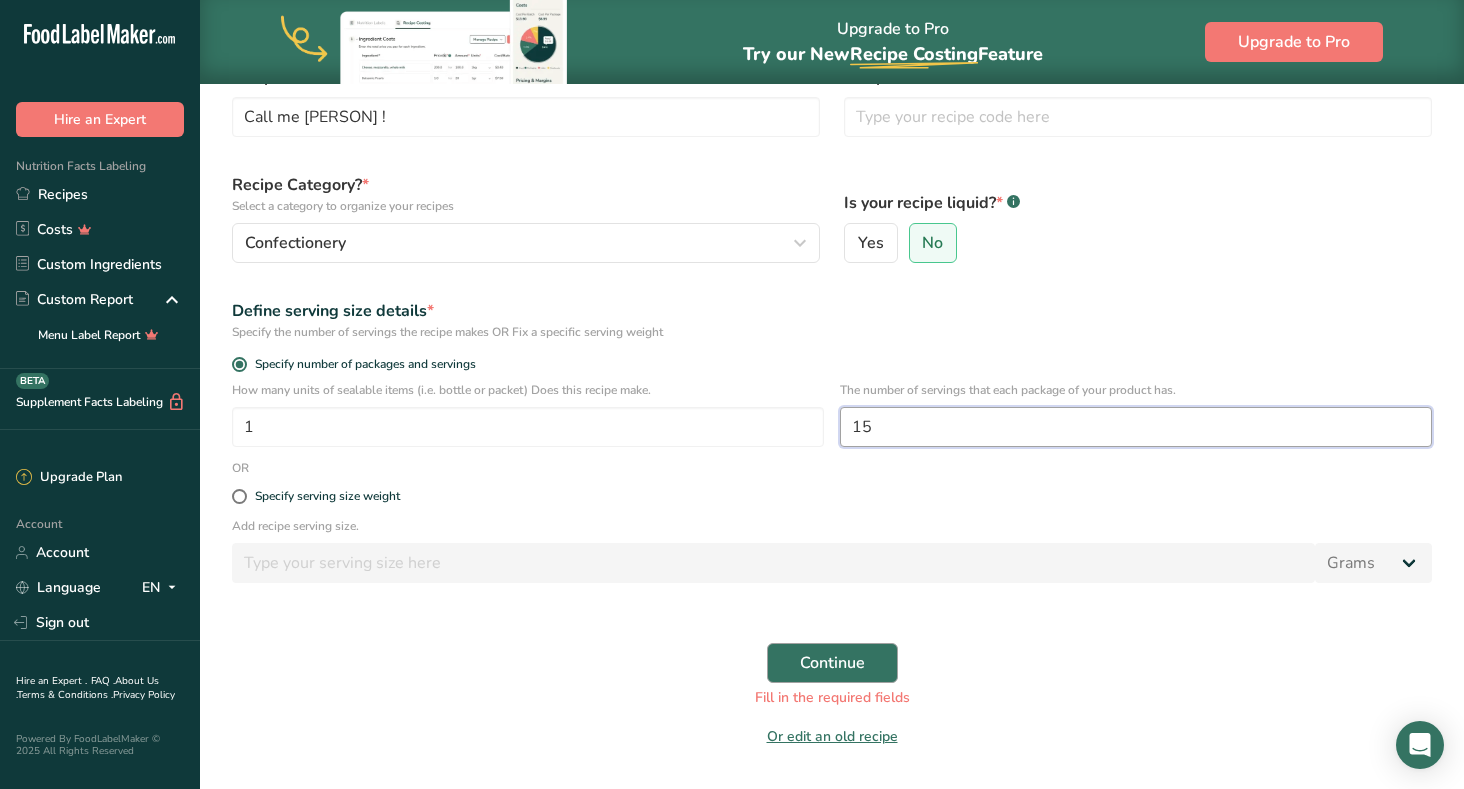type on "15" 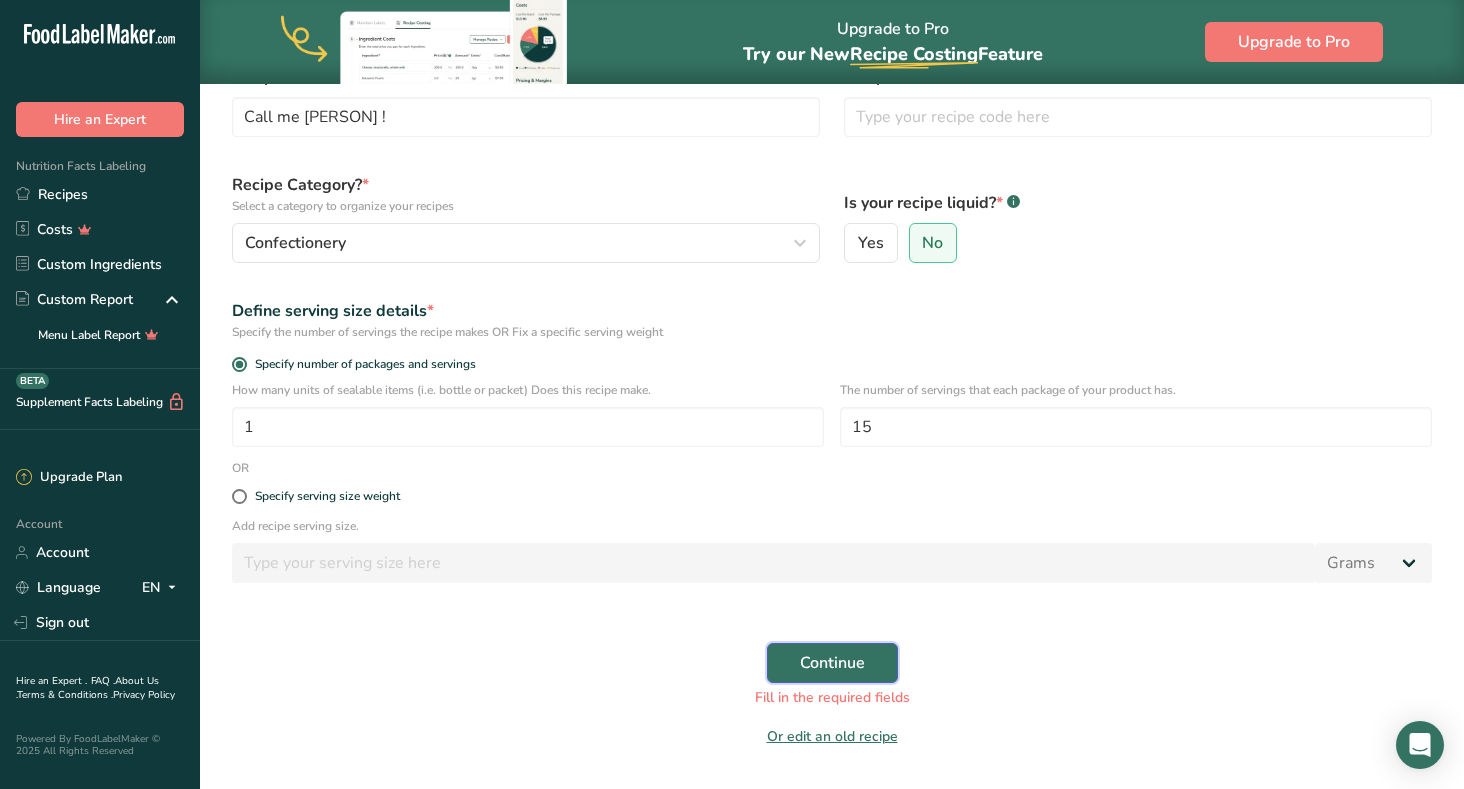 click on "Continue" at bounding box center (832, 663) 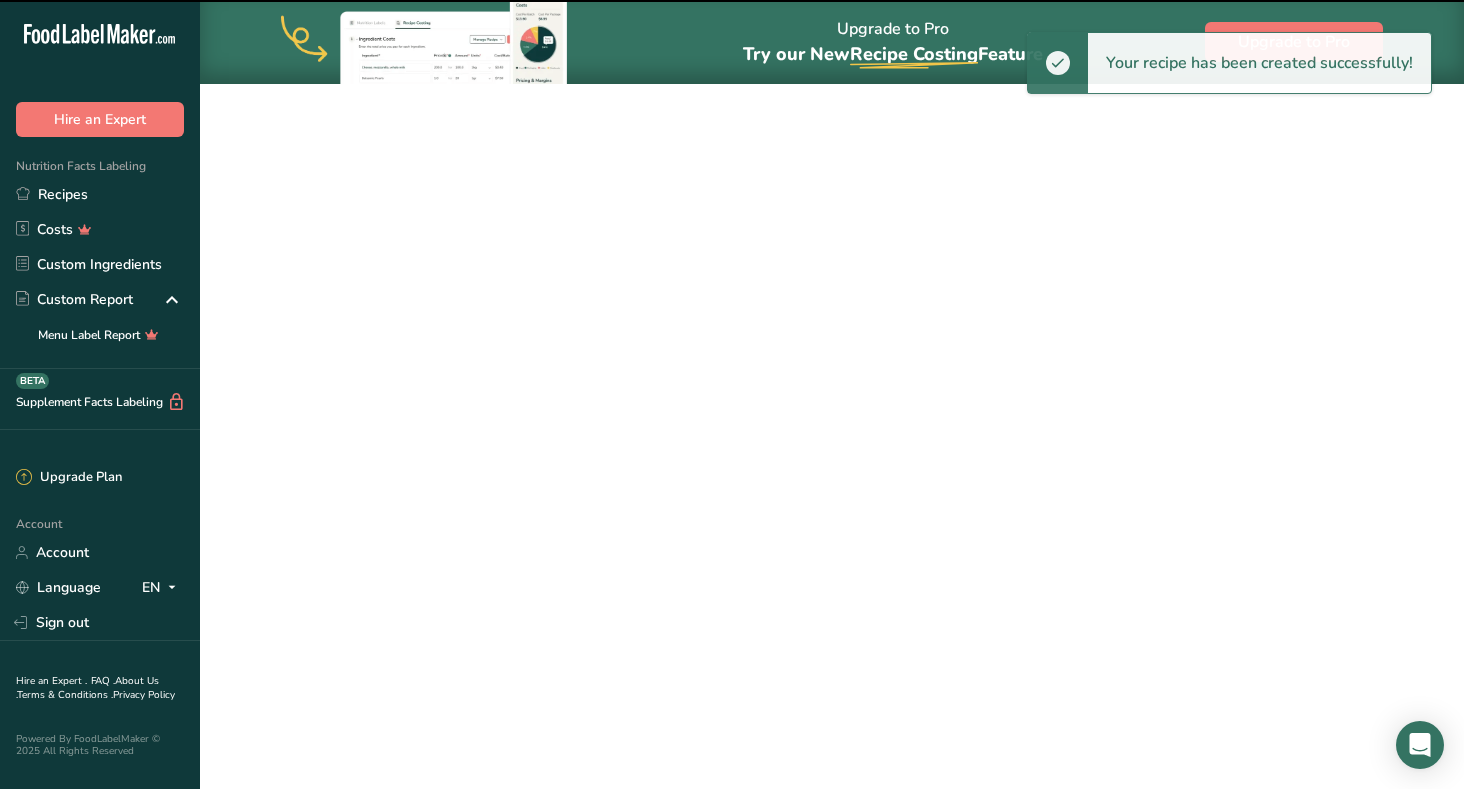 scroll, scrollTop: 0, scrollLeft: 0, axis: both 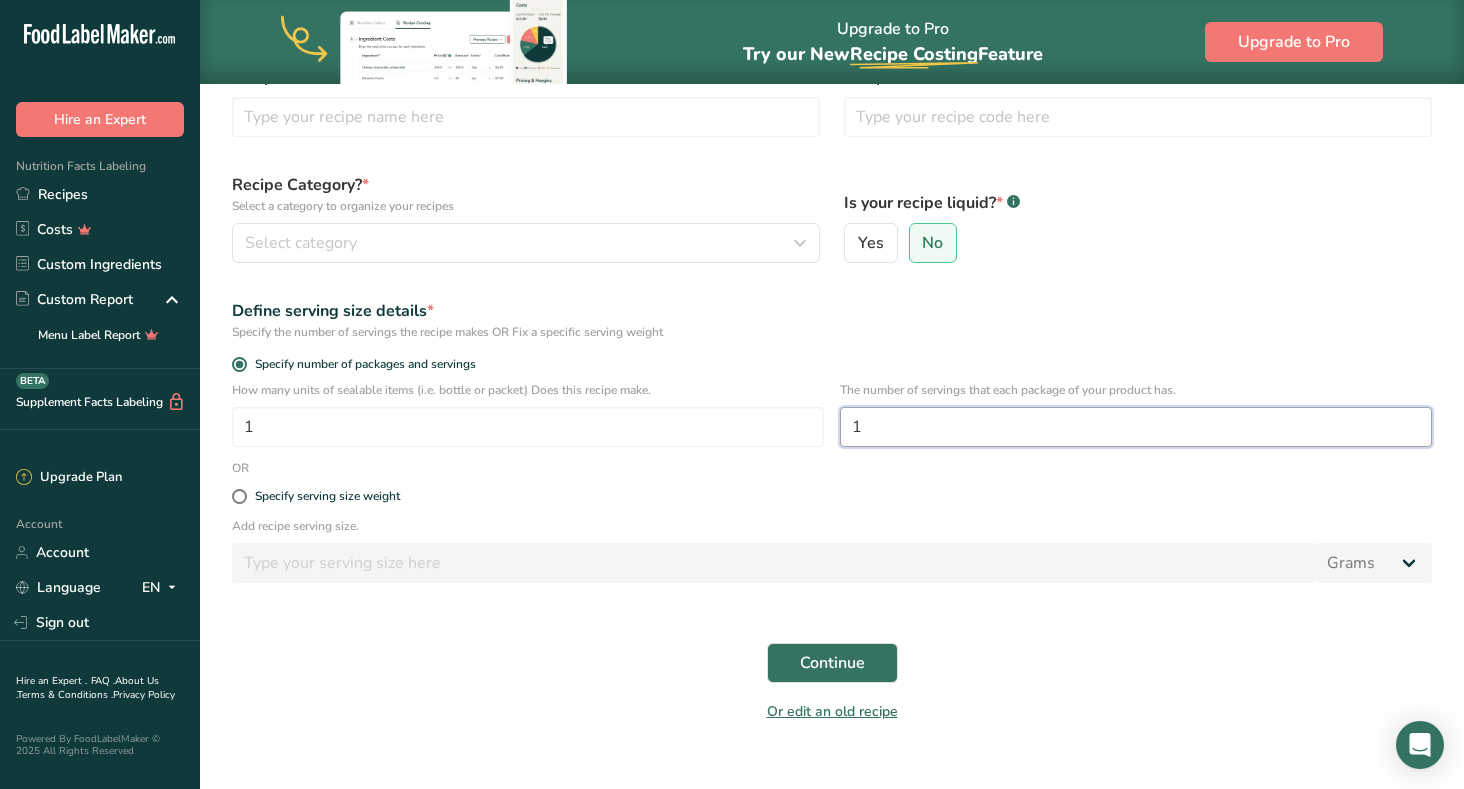 click on "1" at bounding box center [1136, 427] 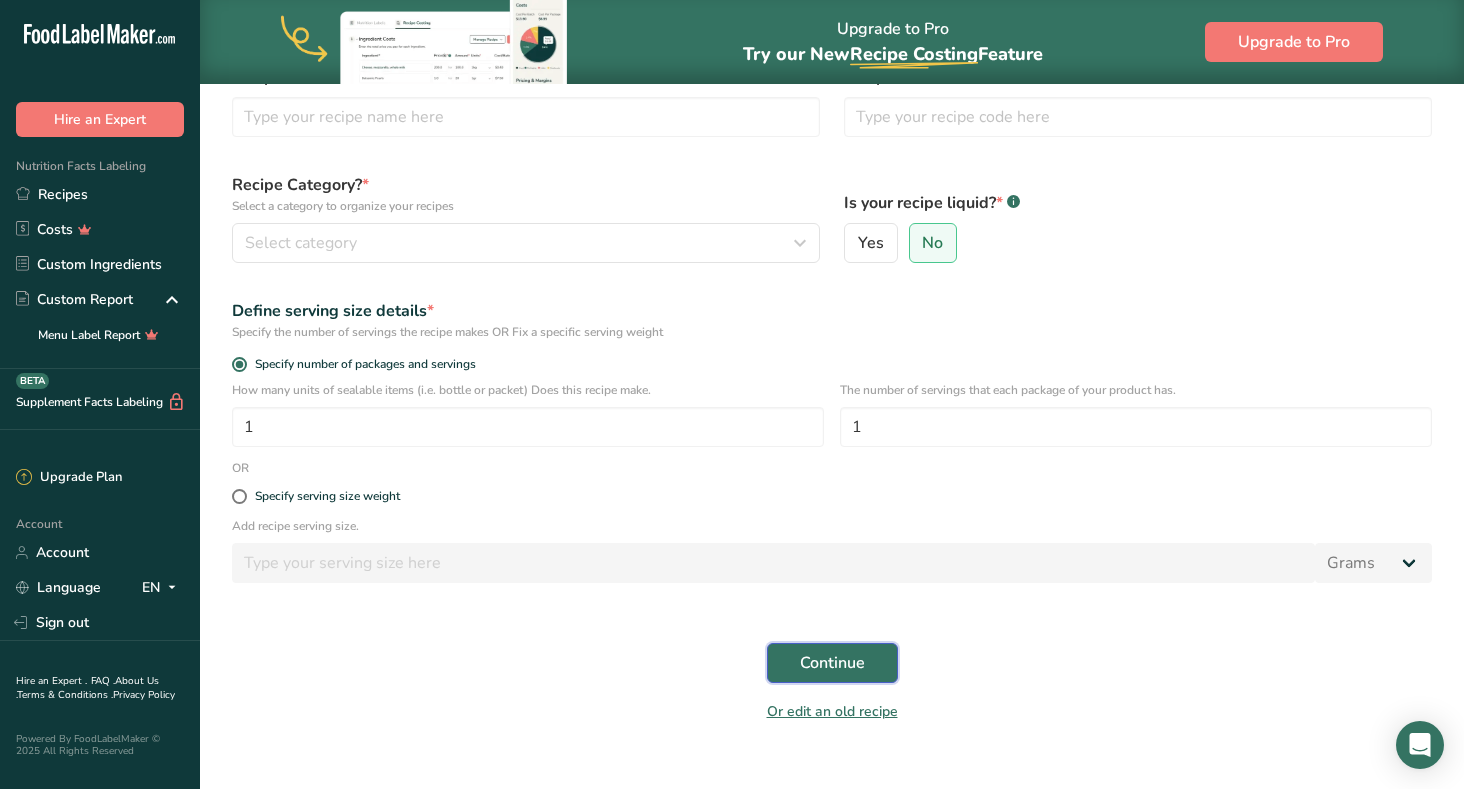 click on "Continue" at bounding box center (832, 663) 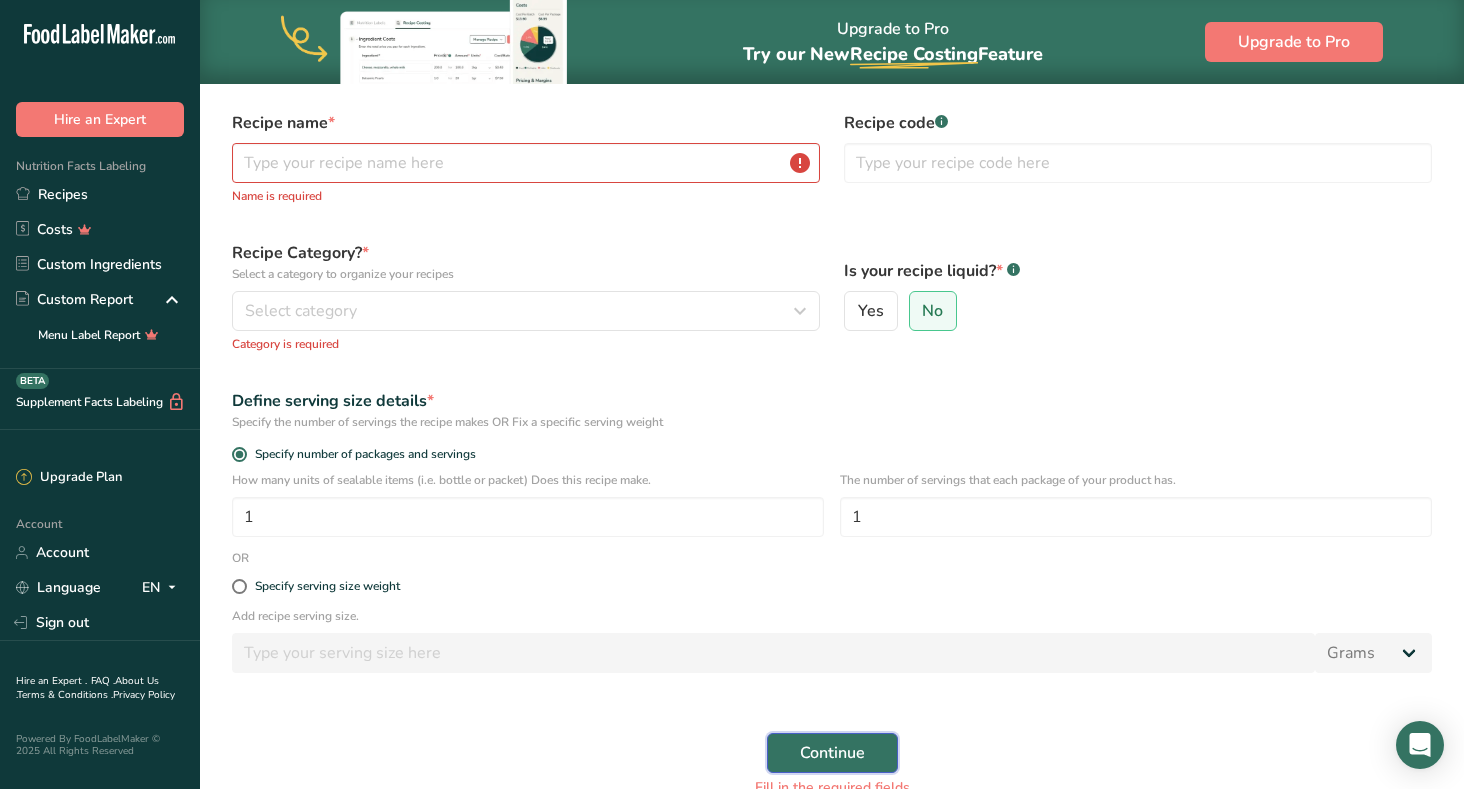 scroll, scrollTop: 0, scrollLeft: 0, axis: both 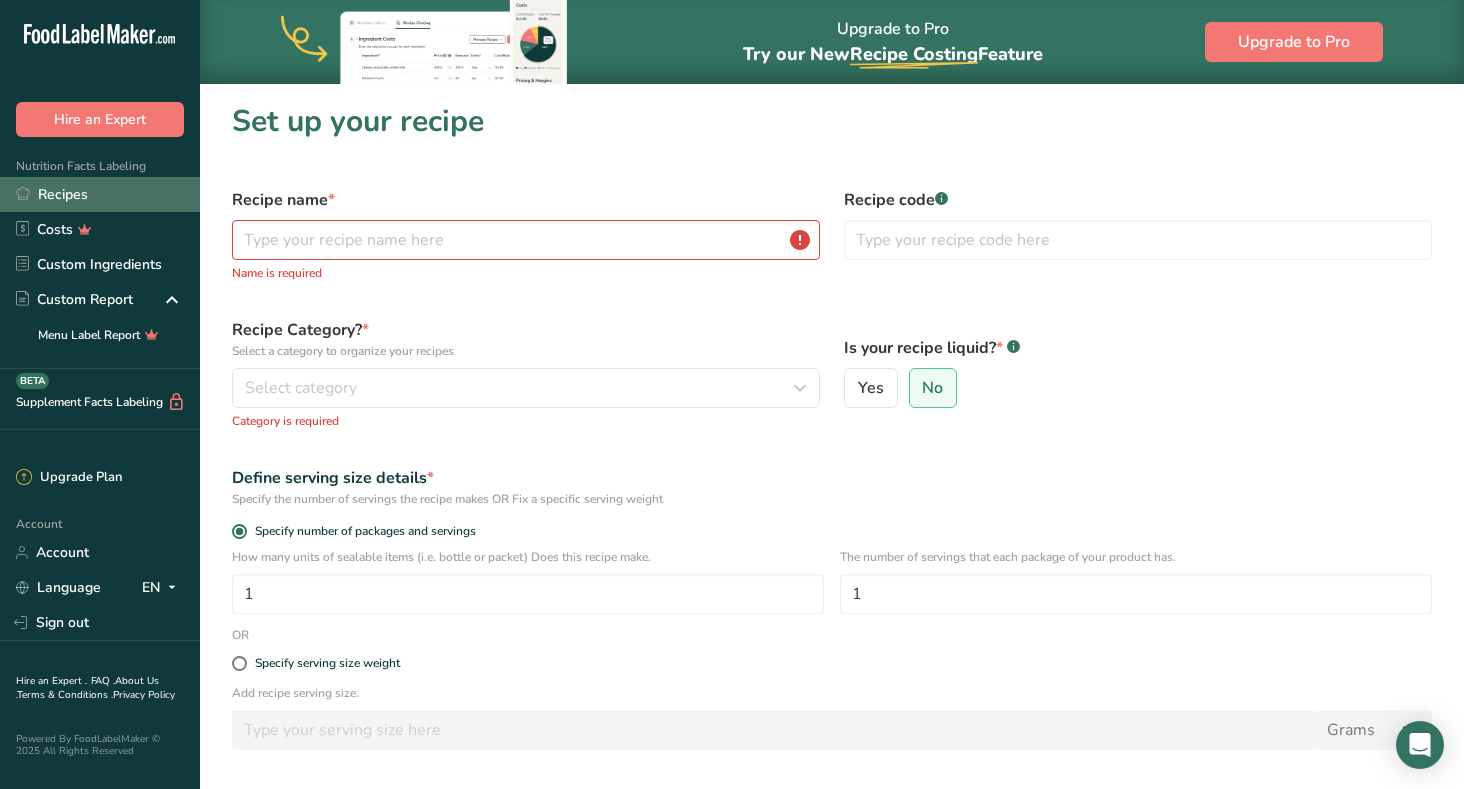 click on "Recipes" at bounding box center [100, 194] 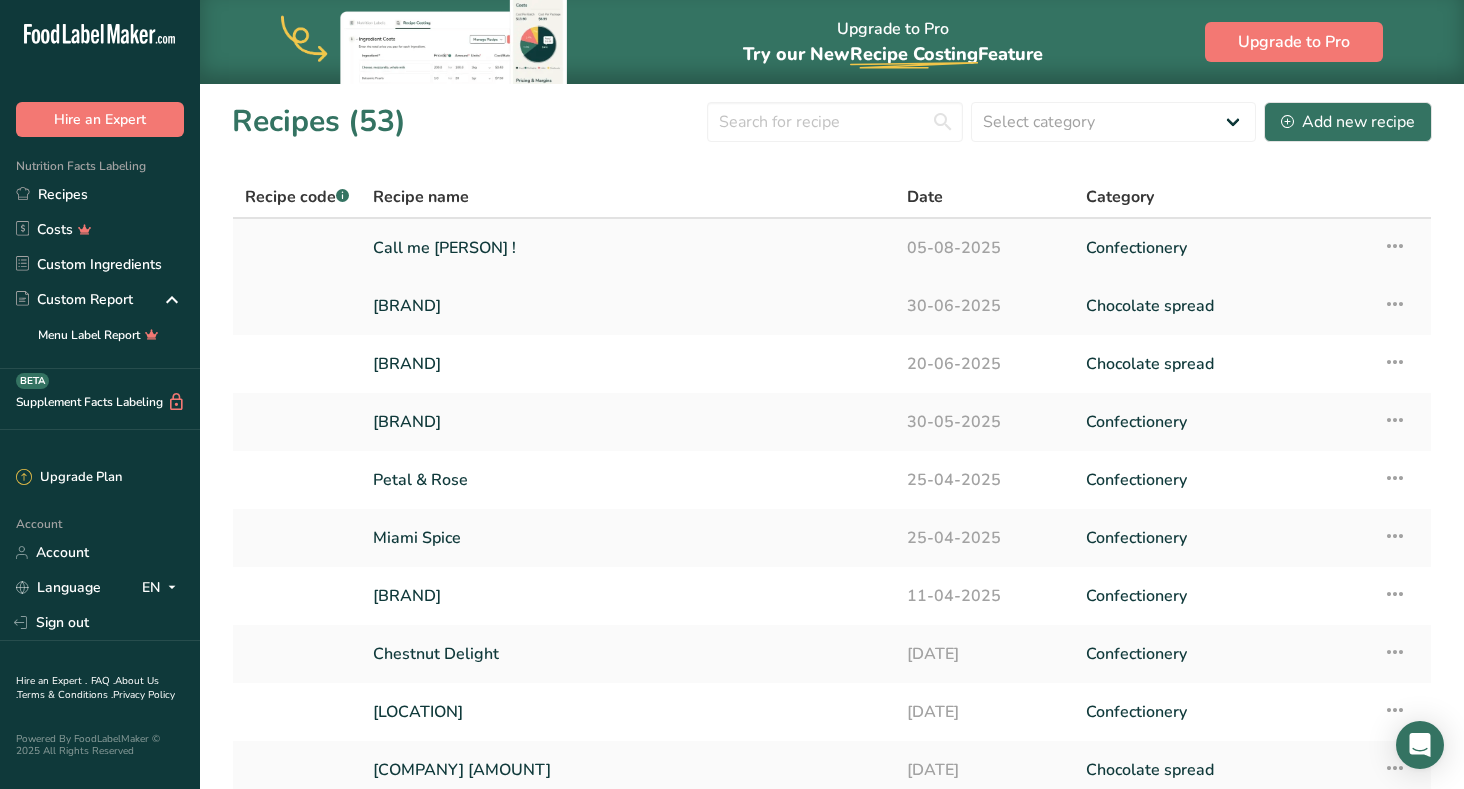 click on "Call me [PERSON] !" at bounding box center [628, 248] 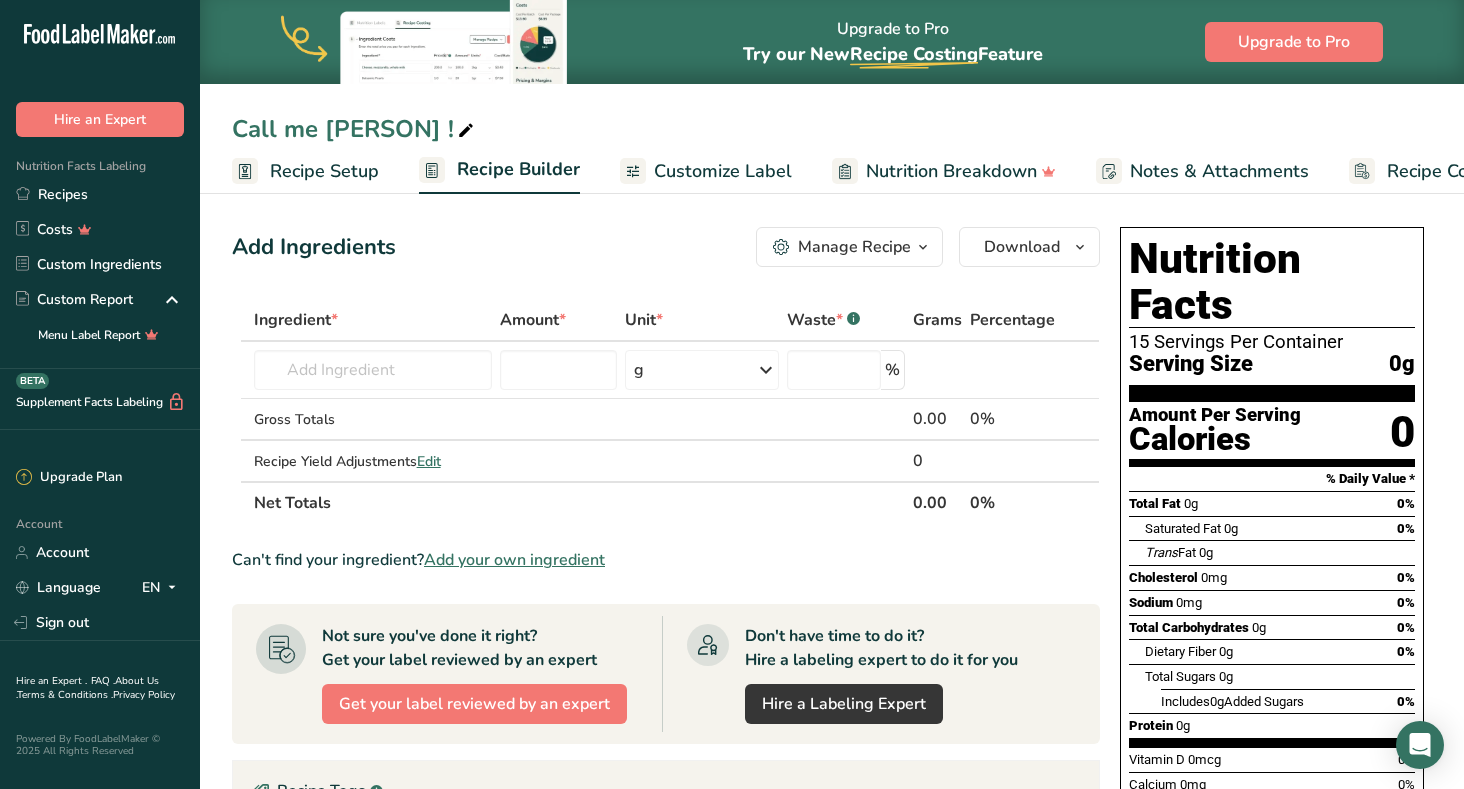 click on "Recipe Setup" at bounding box center [324, 171] 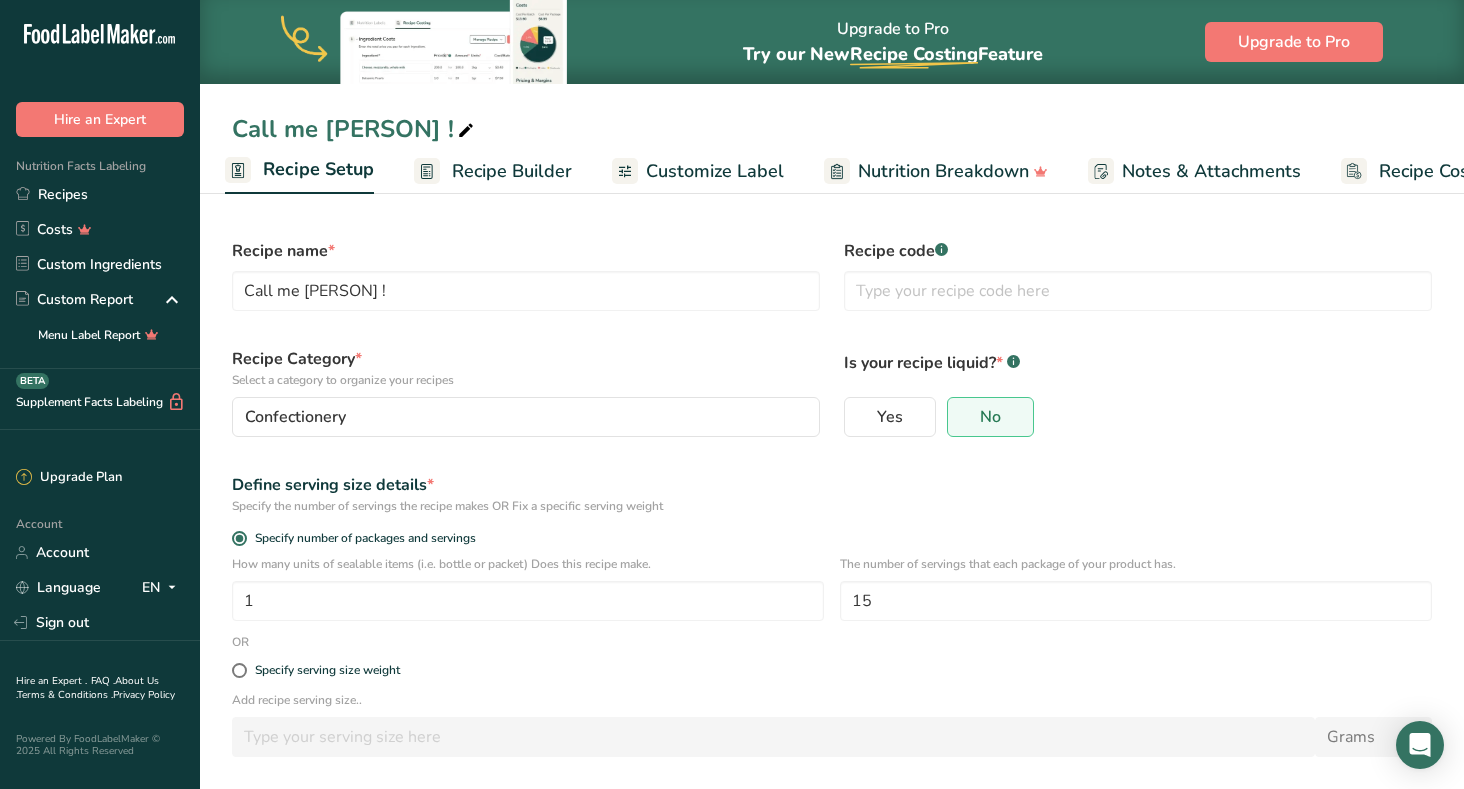 scroll, scrollTop: 37, scrollLeft: 0, axis: vertical 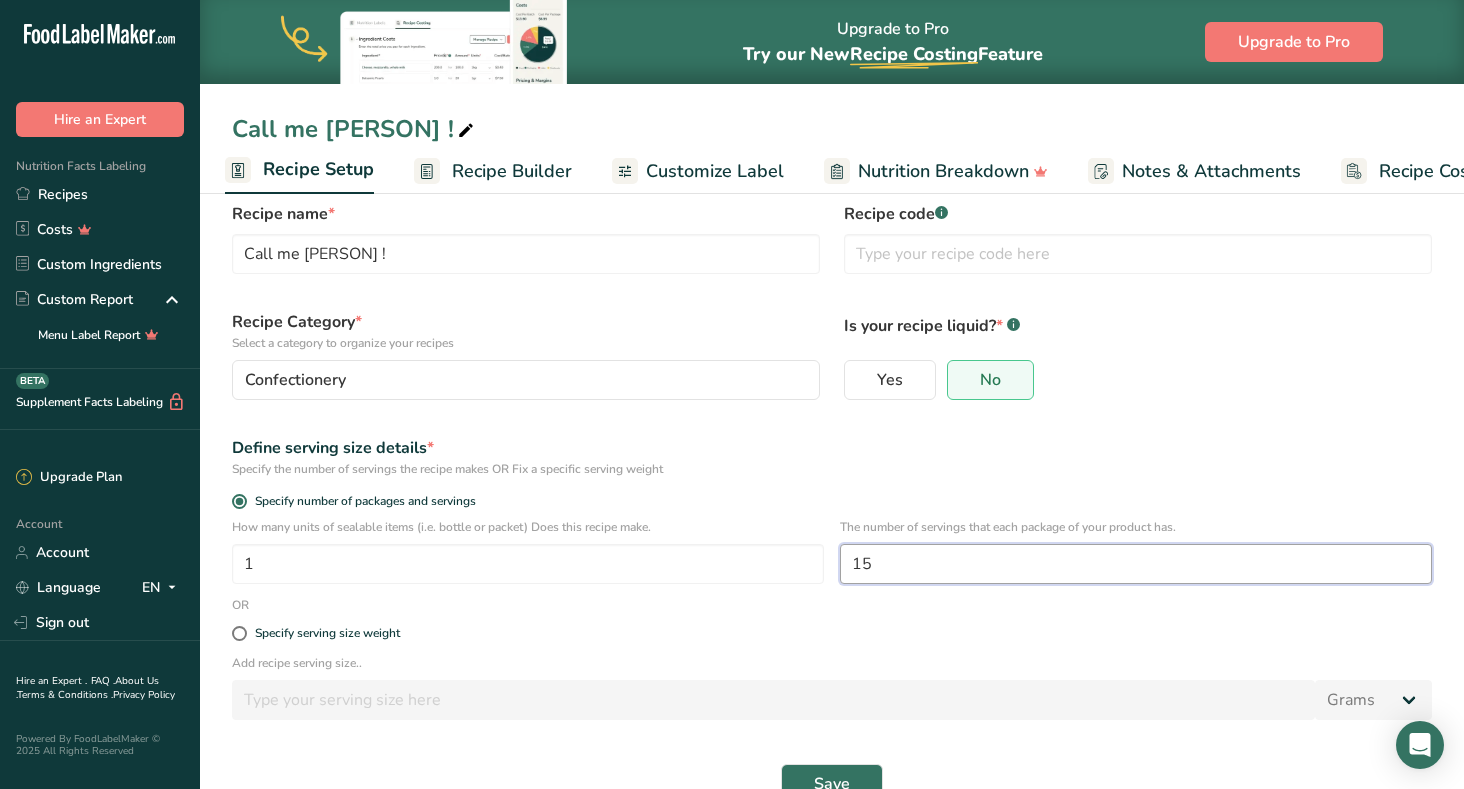 click on "15" at bounding box center (1136, 564) 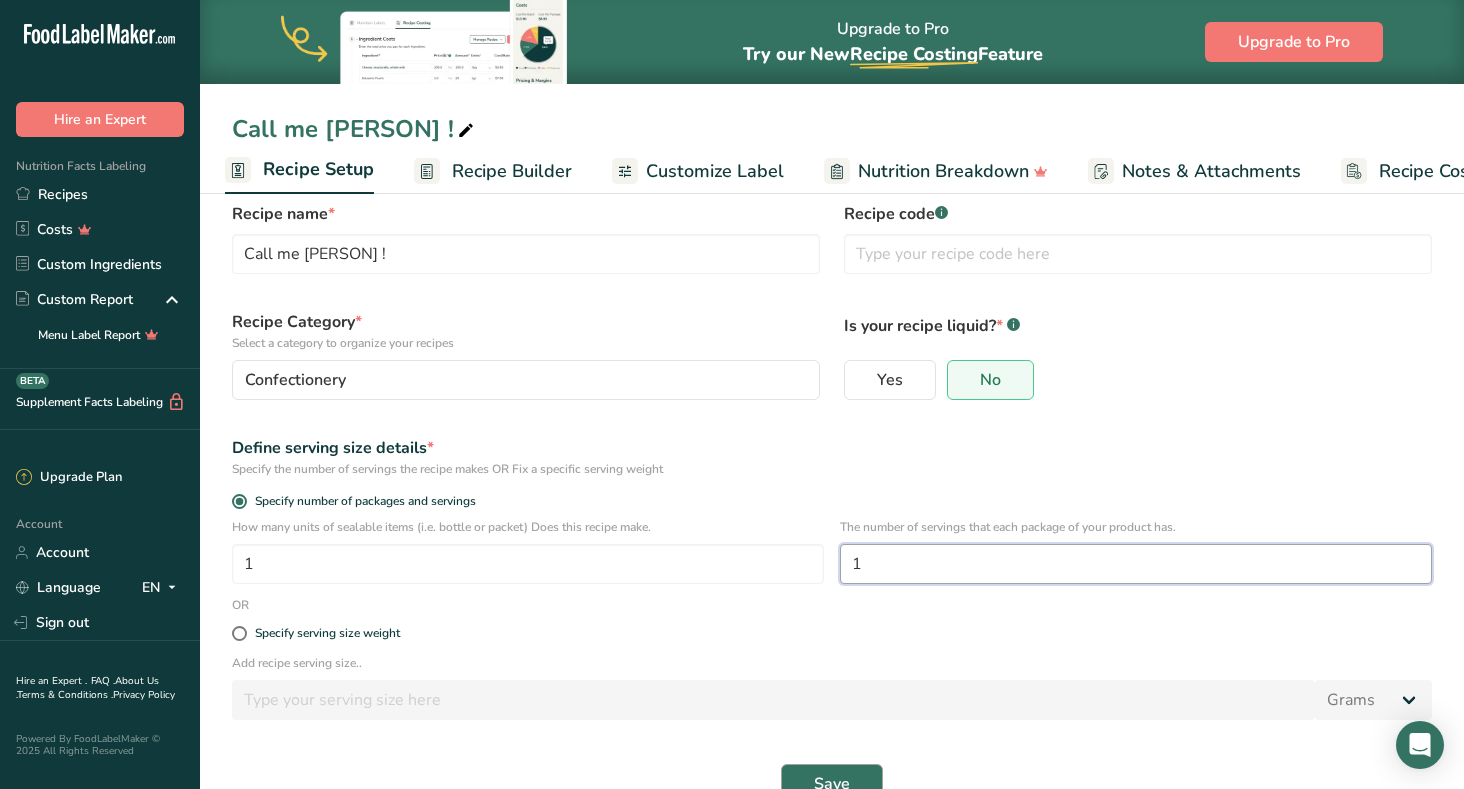 type on "1" 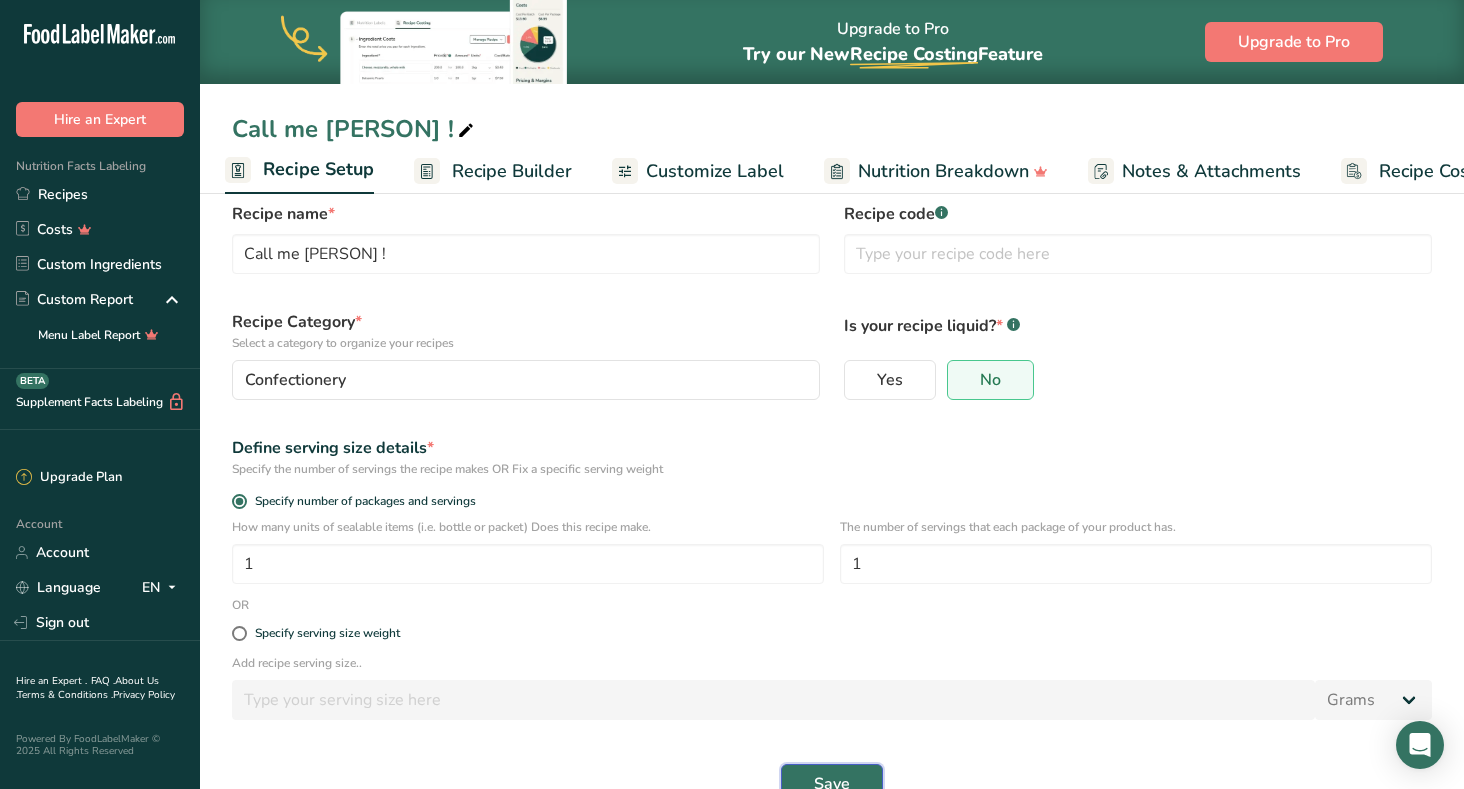 click on "Save" at bounding box center (832, 784) 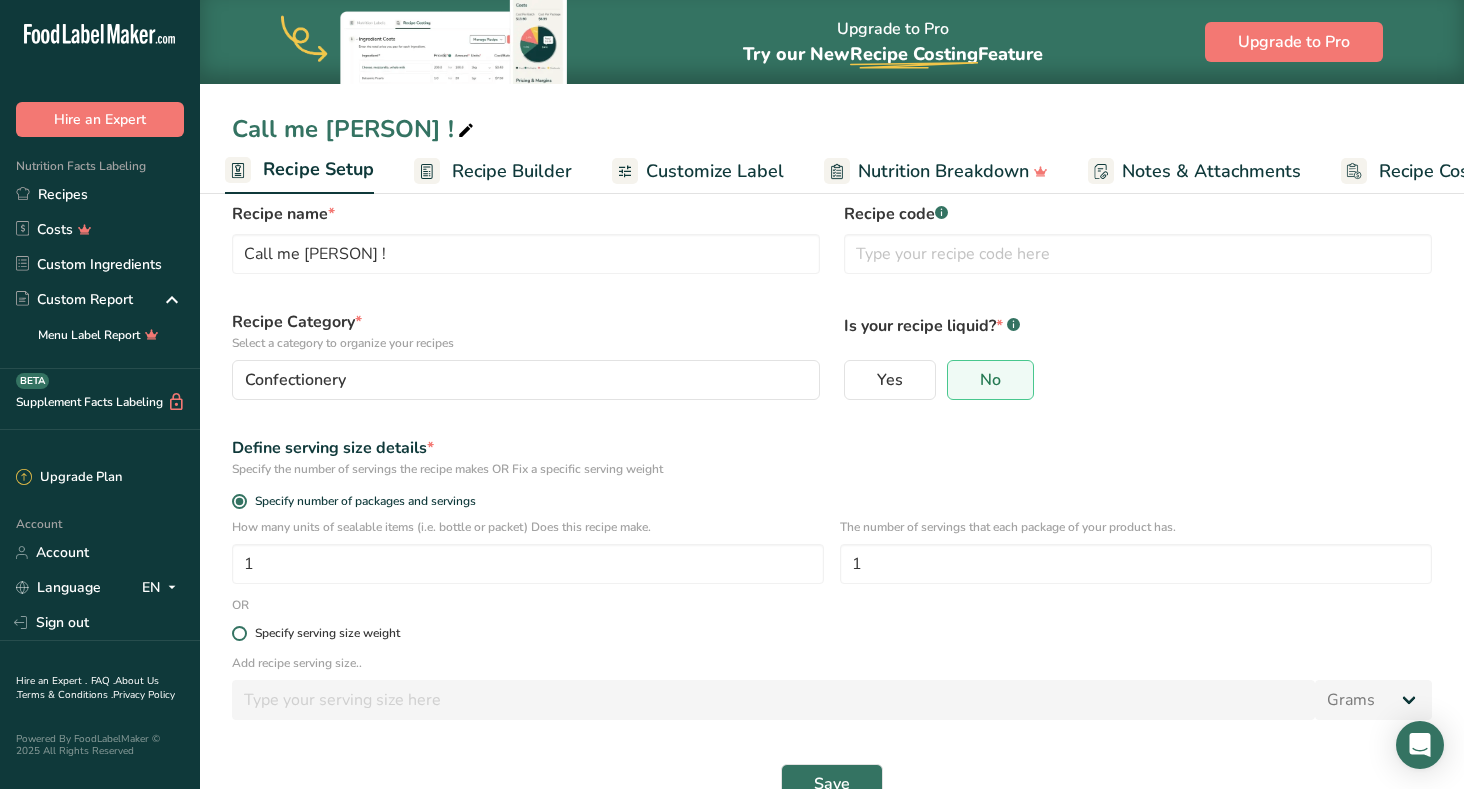 click at bounding box center (239, 633) 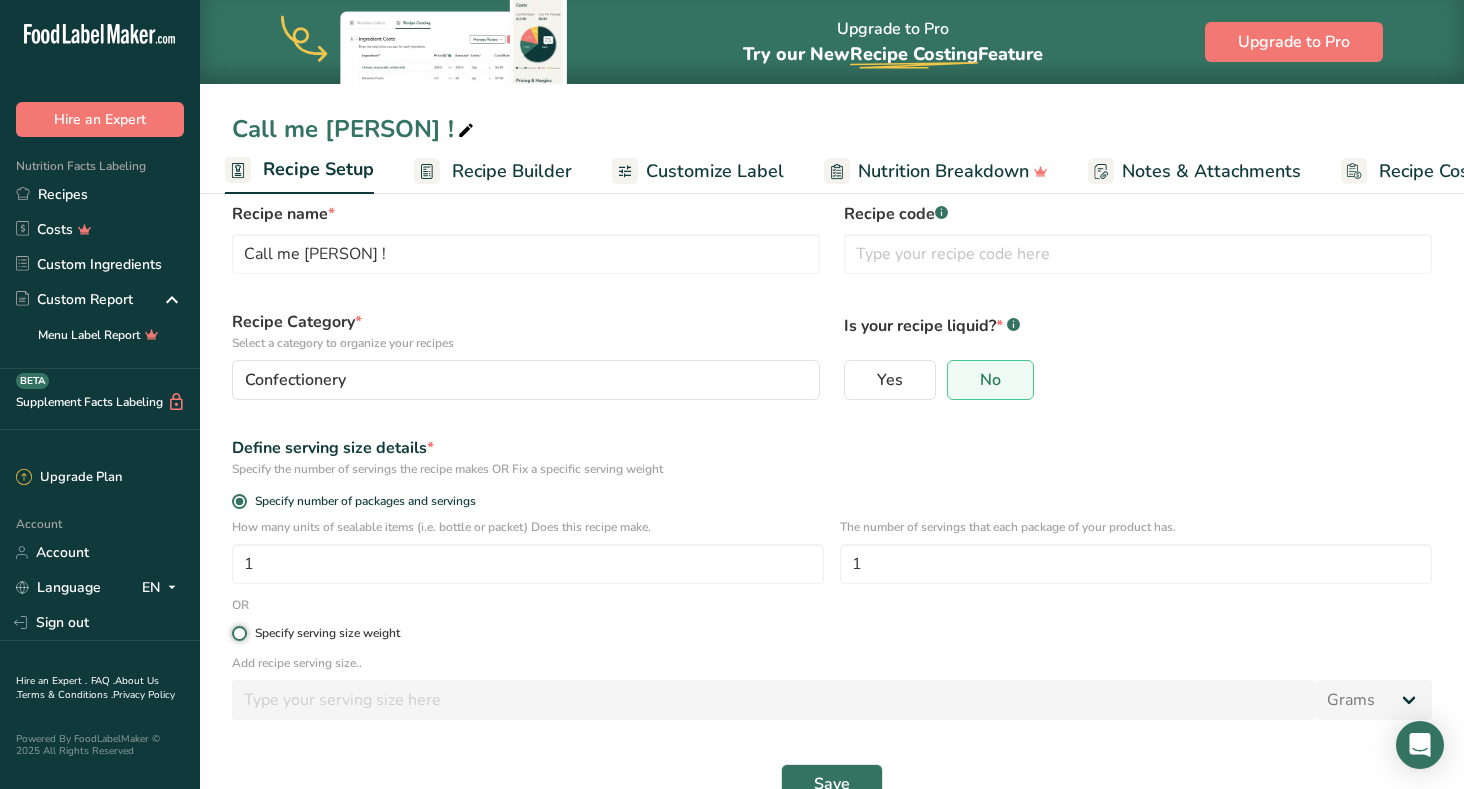 click on "Specify serving size weight" at bounding box center (238, 633) 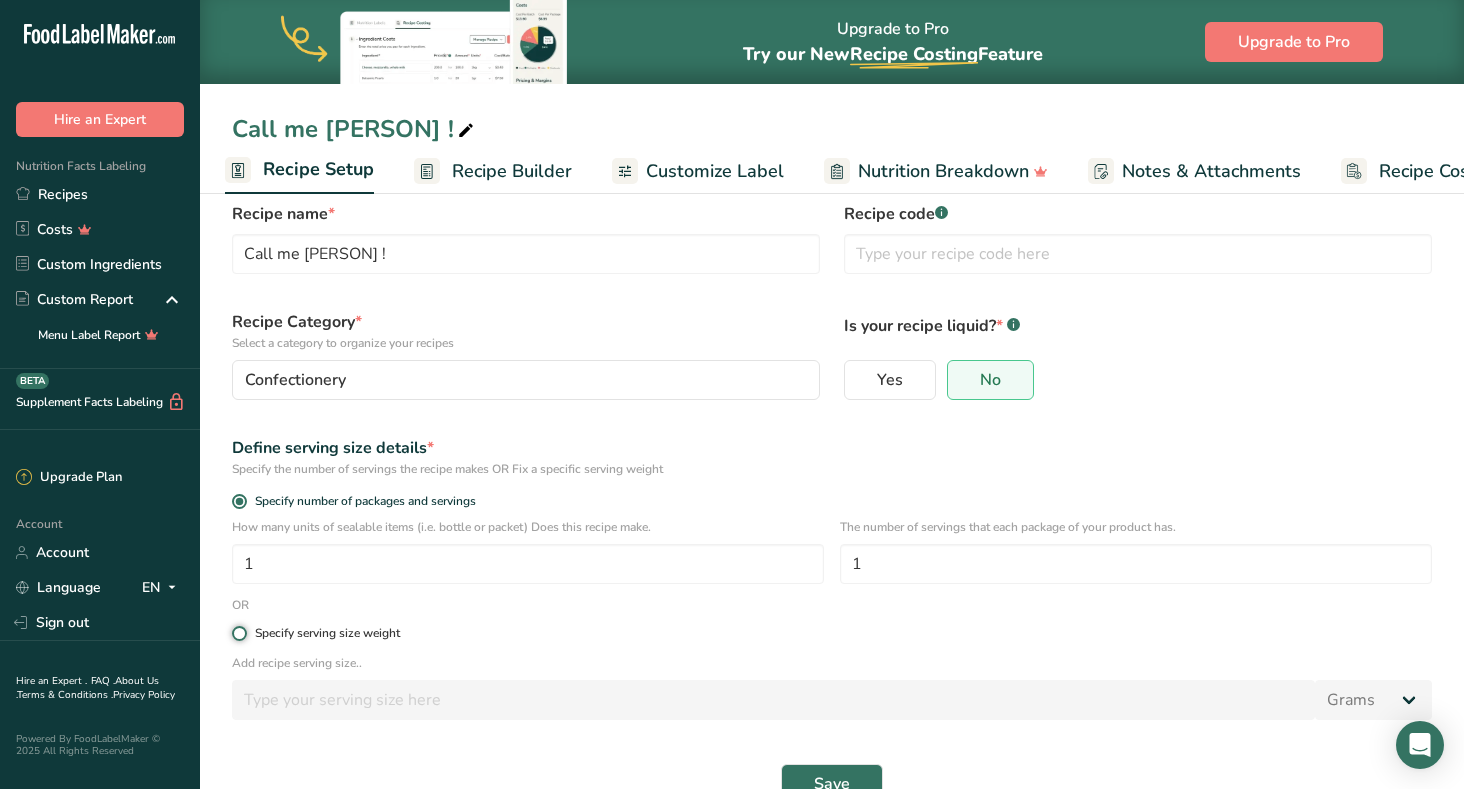 radio on "true" 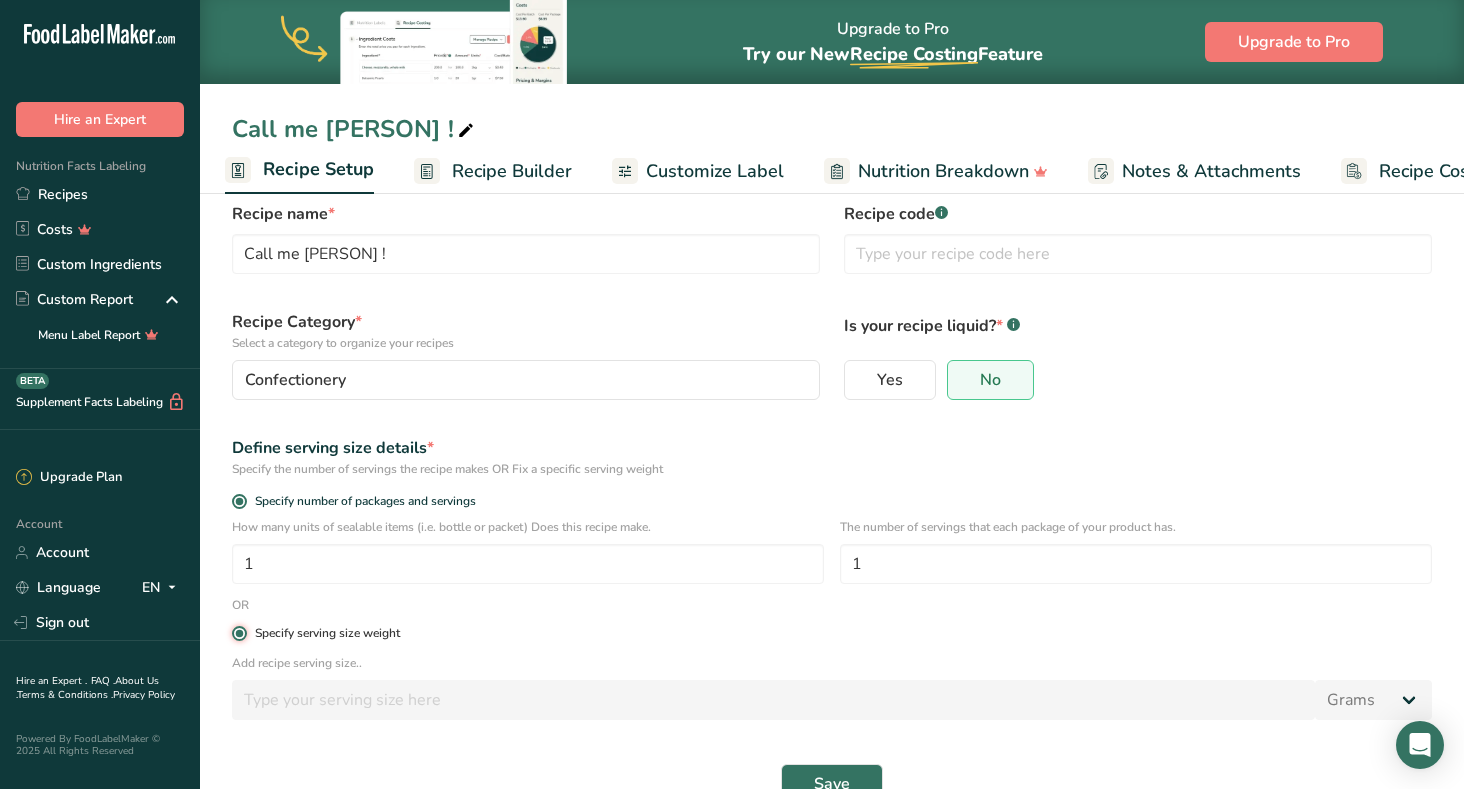 radio on "false" 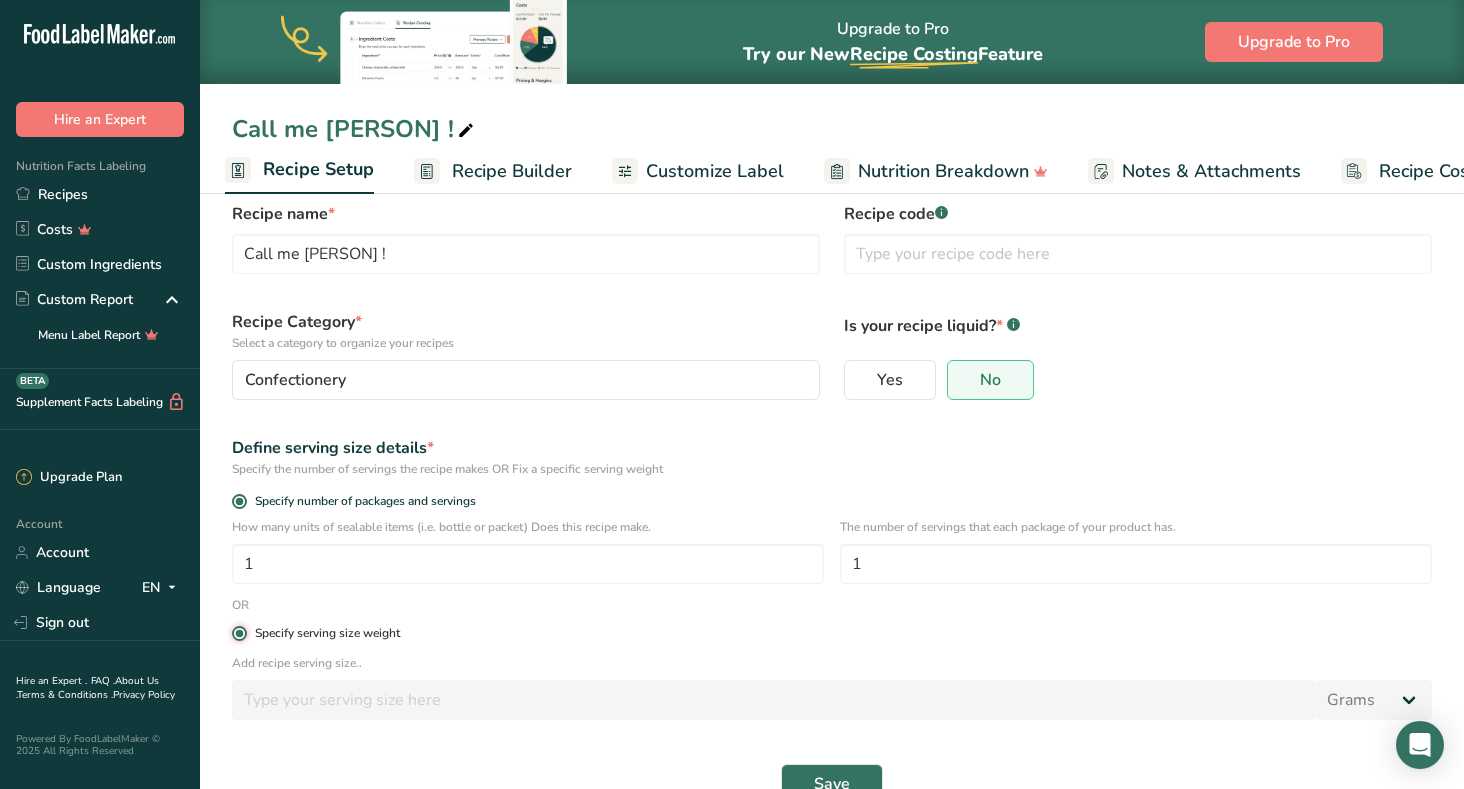 type 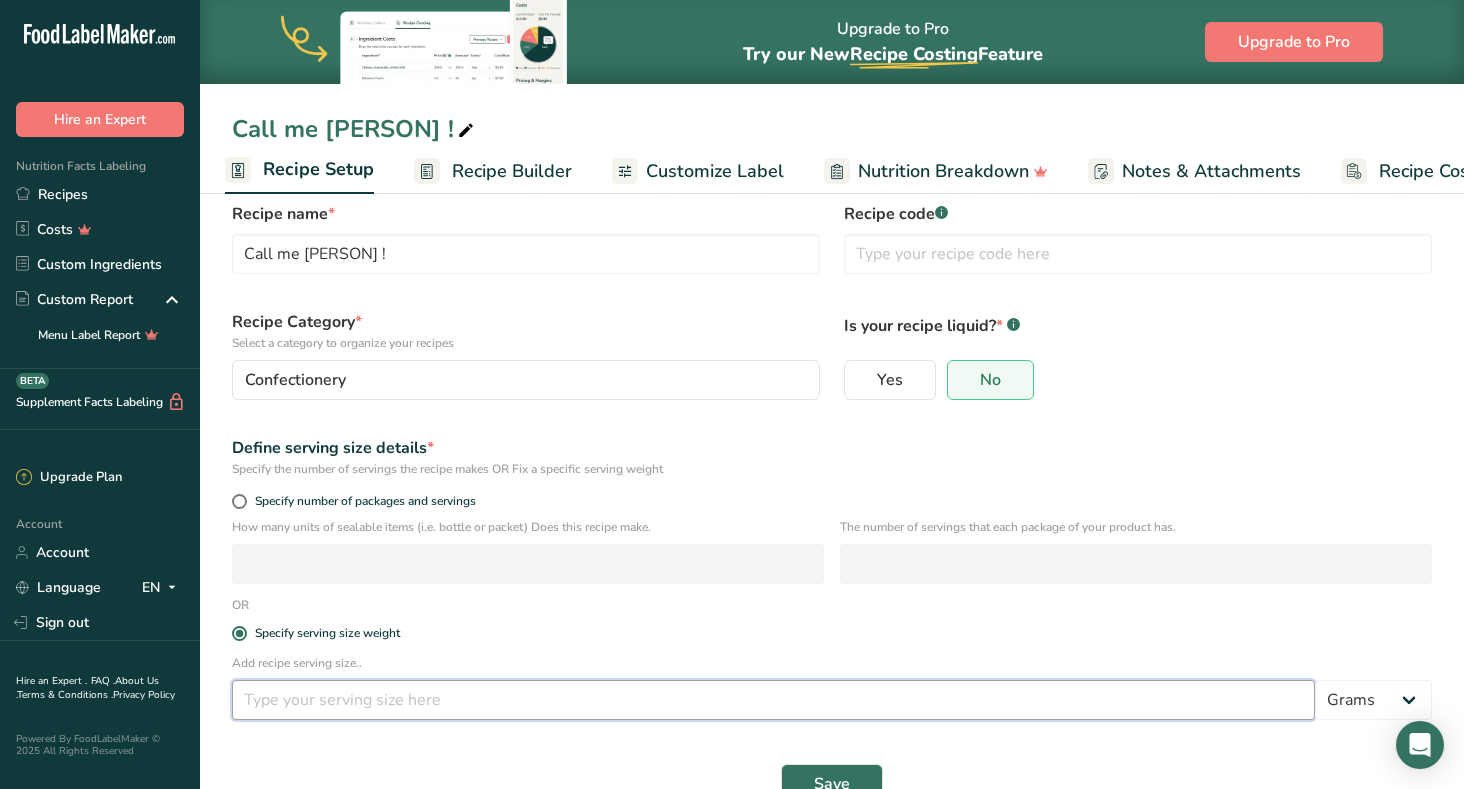 click at bounding box center (773, 700) 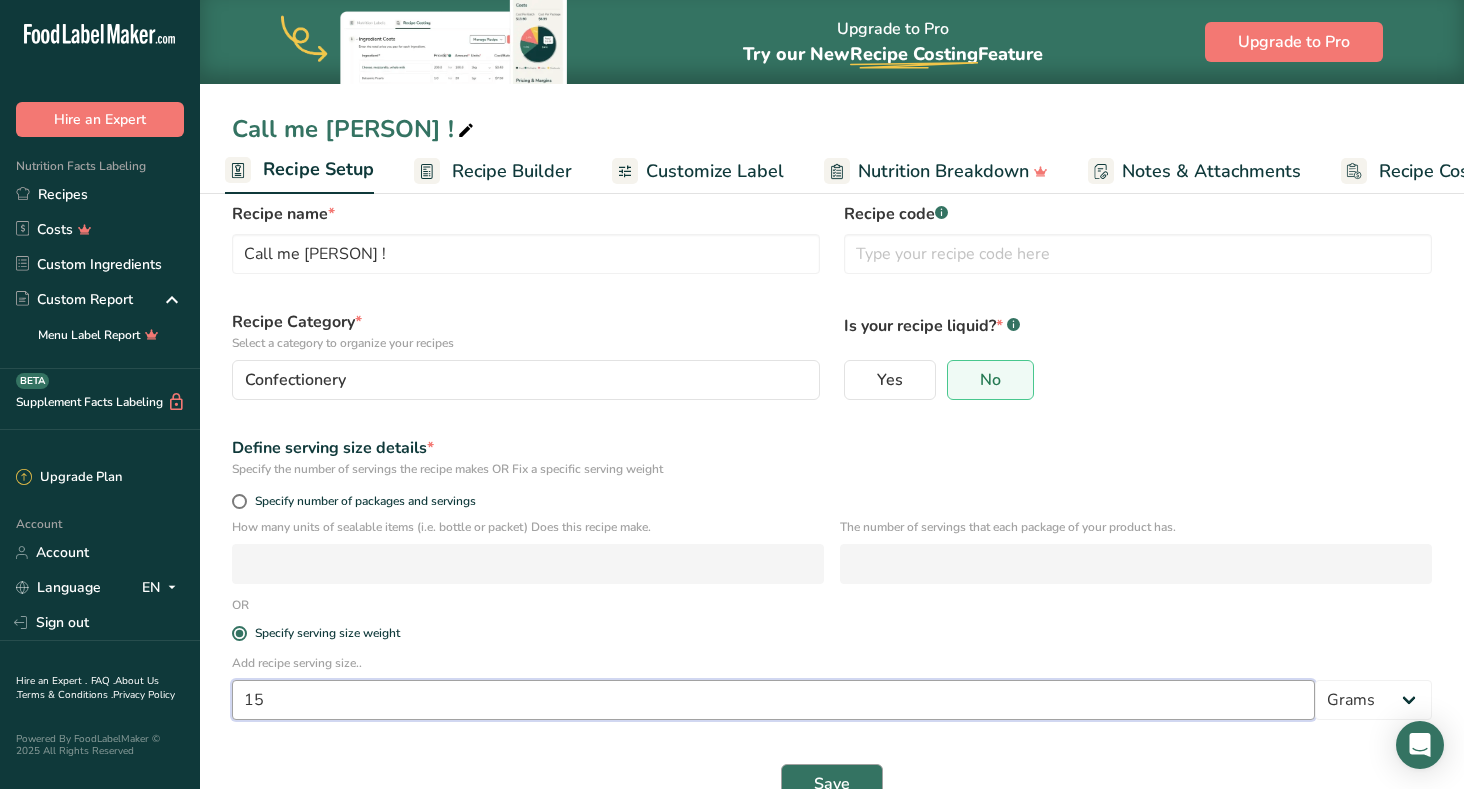 type on "15" 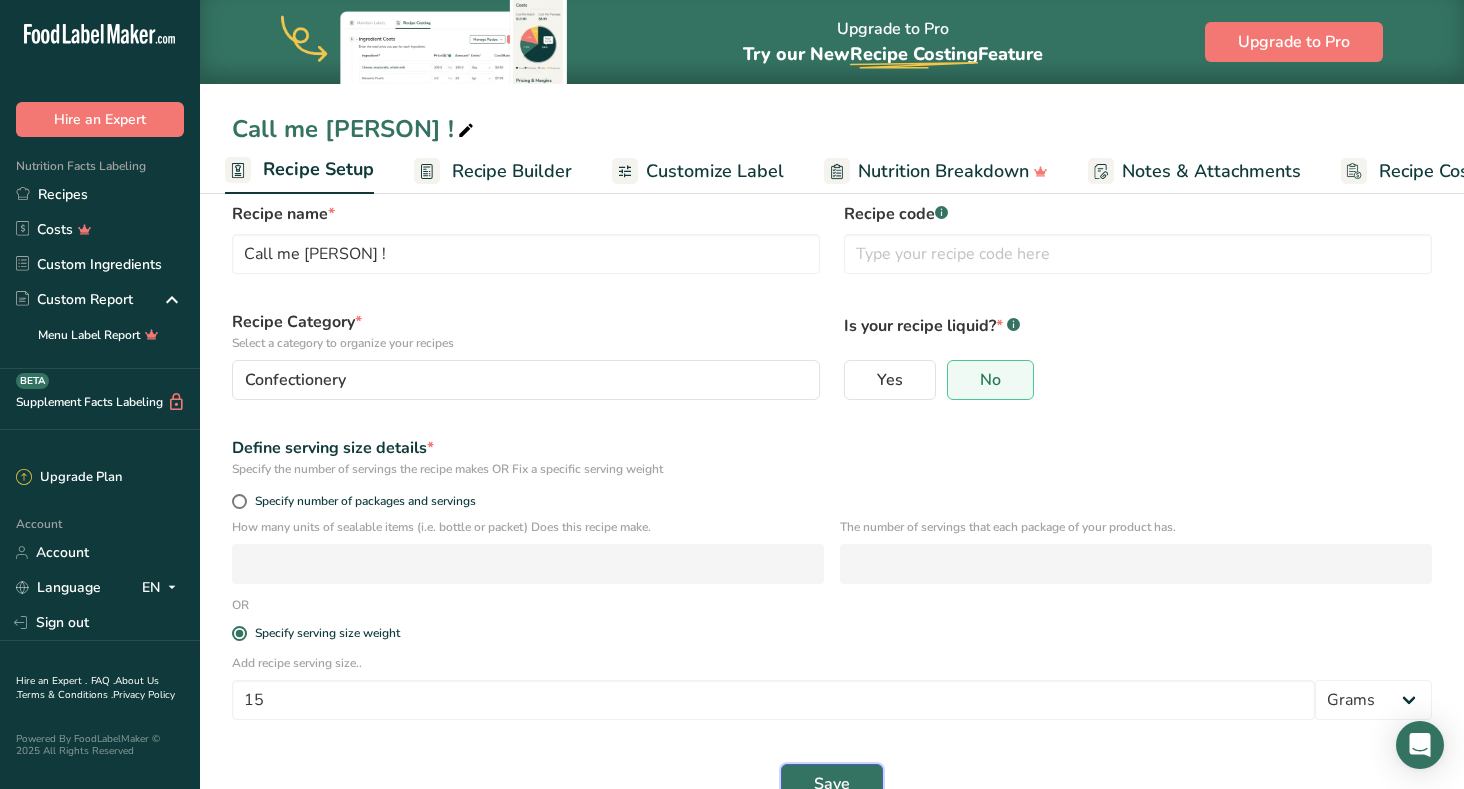 click on "Save" at bounding box center [832, 784] 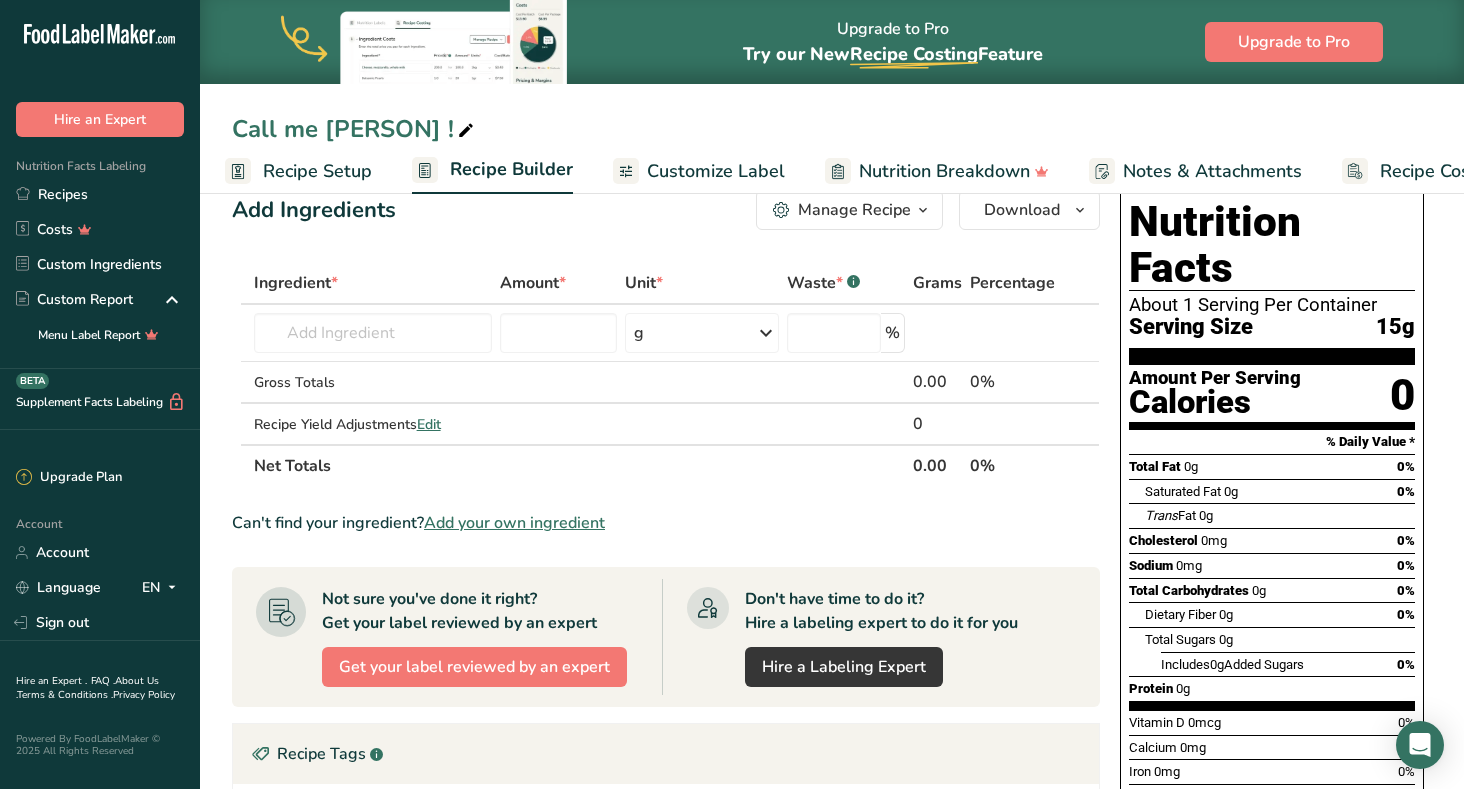 click on "Recipe Setup" at bounding box center (317, 171) 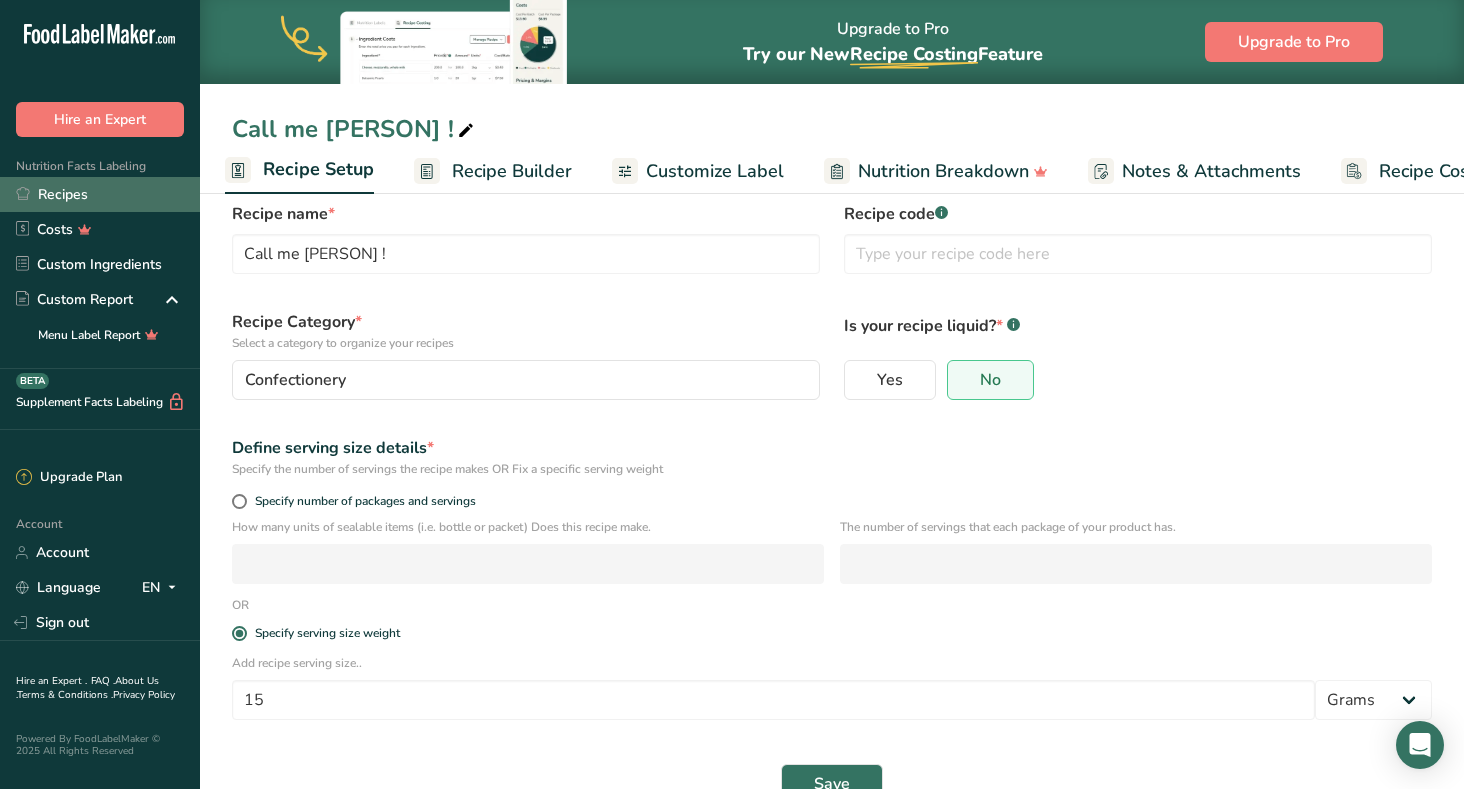 click on "Recipes" at bounding box center (100, 194) 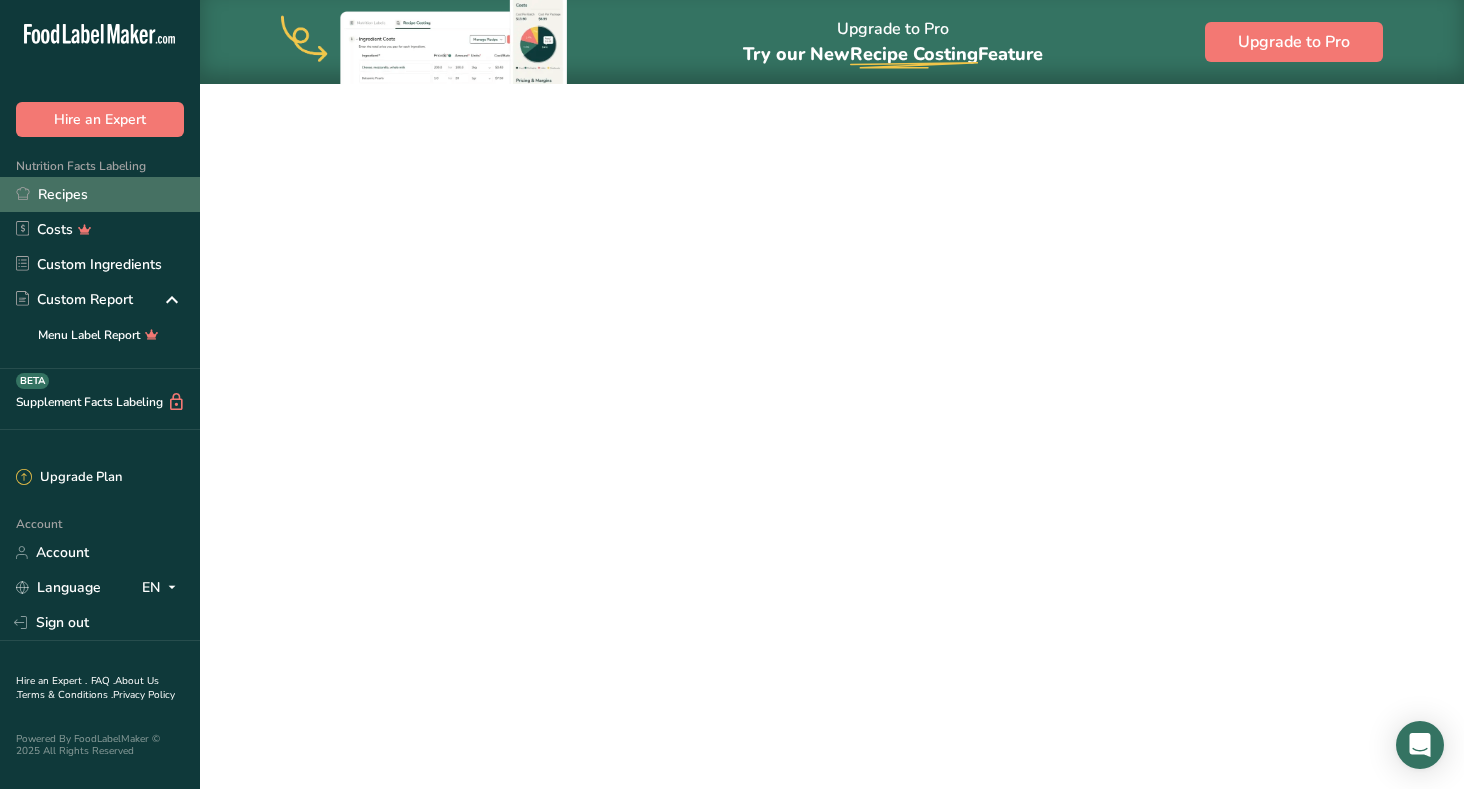 scroll, scrollTop: 0, scrollLeft: 0, axis: both 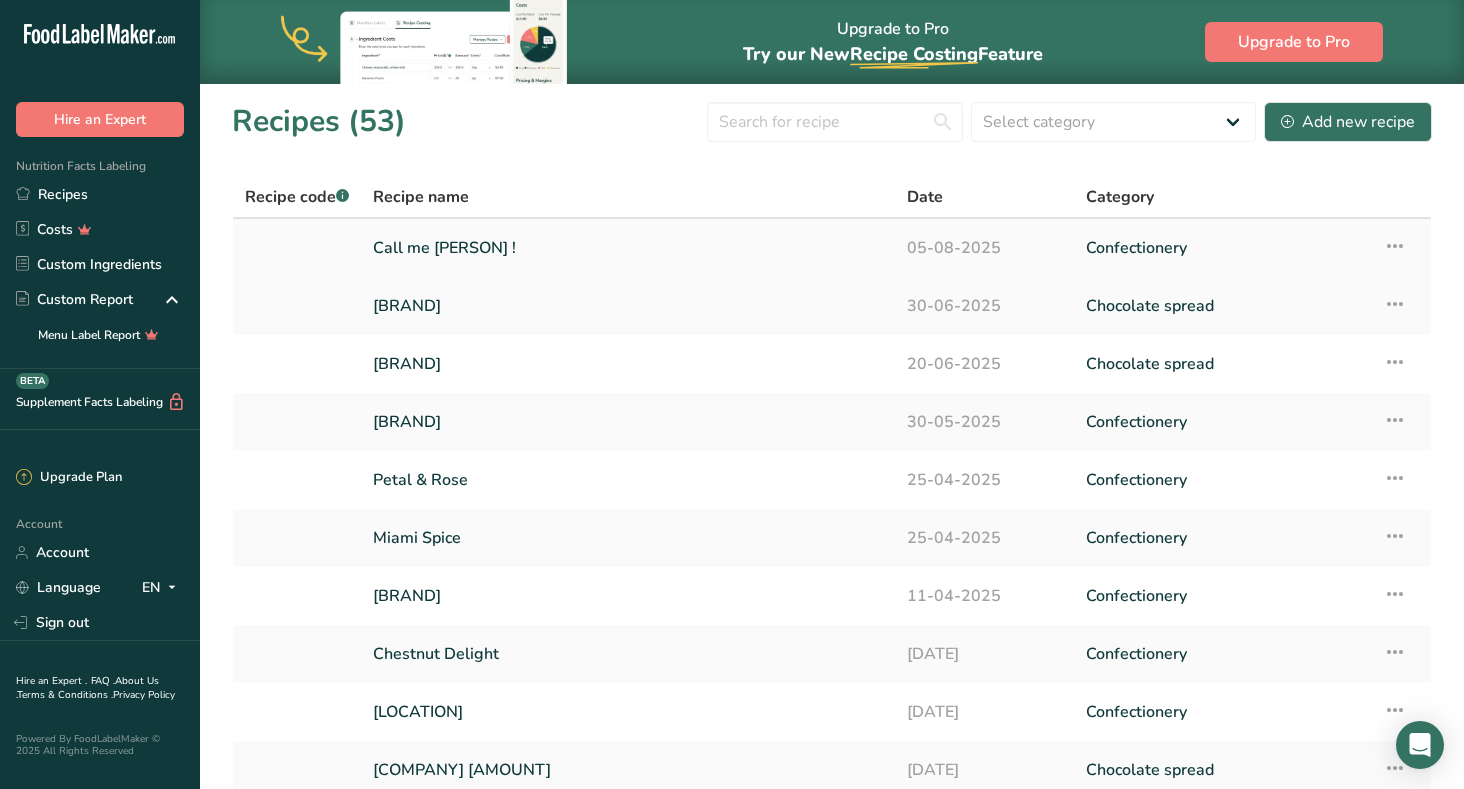 click on "Call me [PERSON] !" at bounding box center [628, 248] 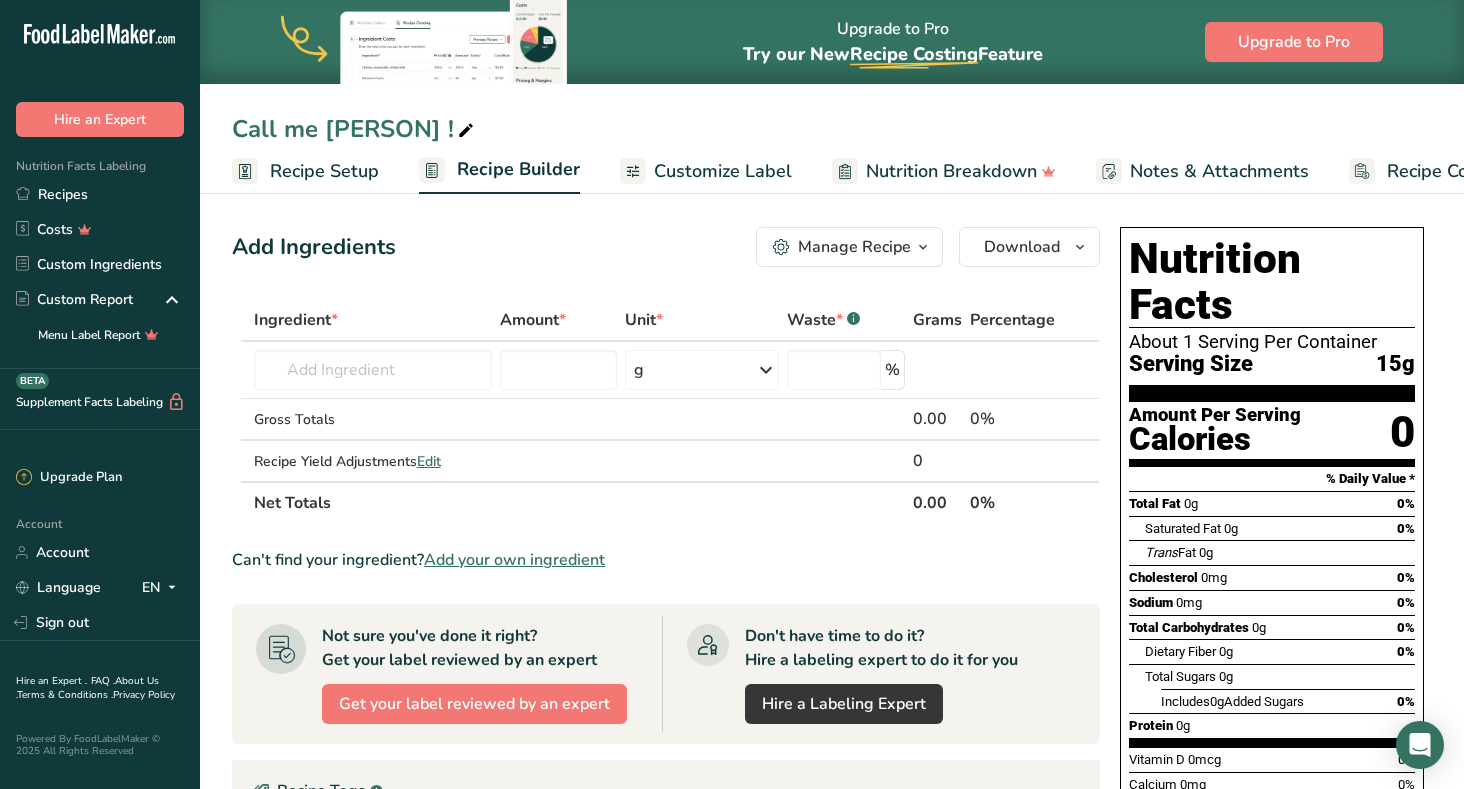 click on "Recipe Setup" at bounding box center (305, 171) 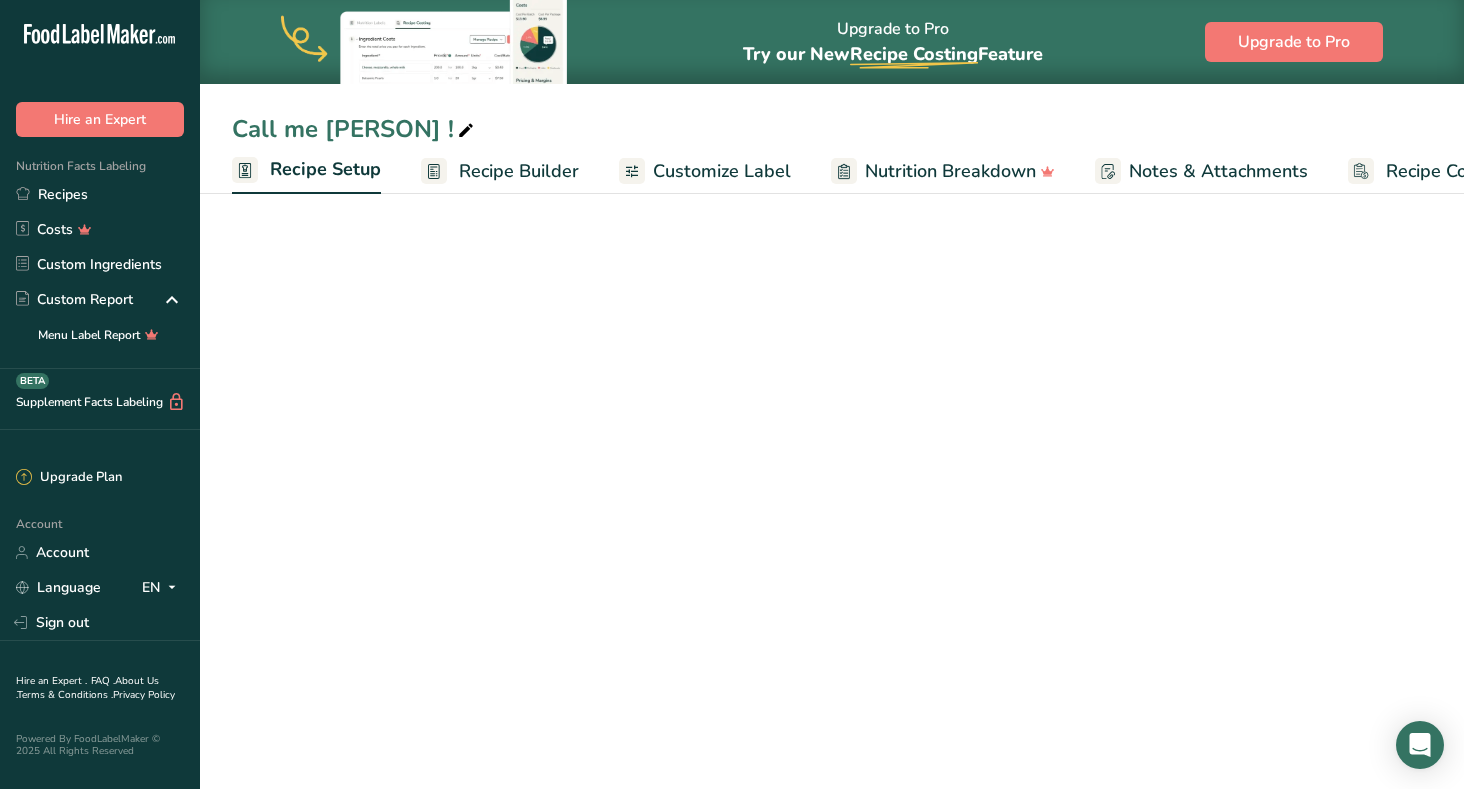 scroll, scrollTop: 0, scrollLeft: 7, axis: horizontal 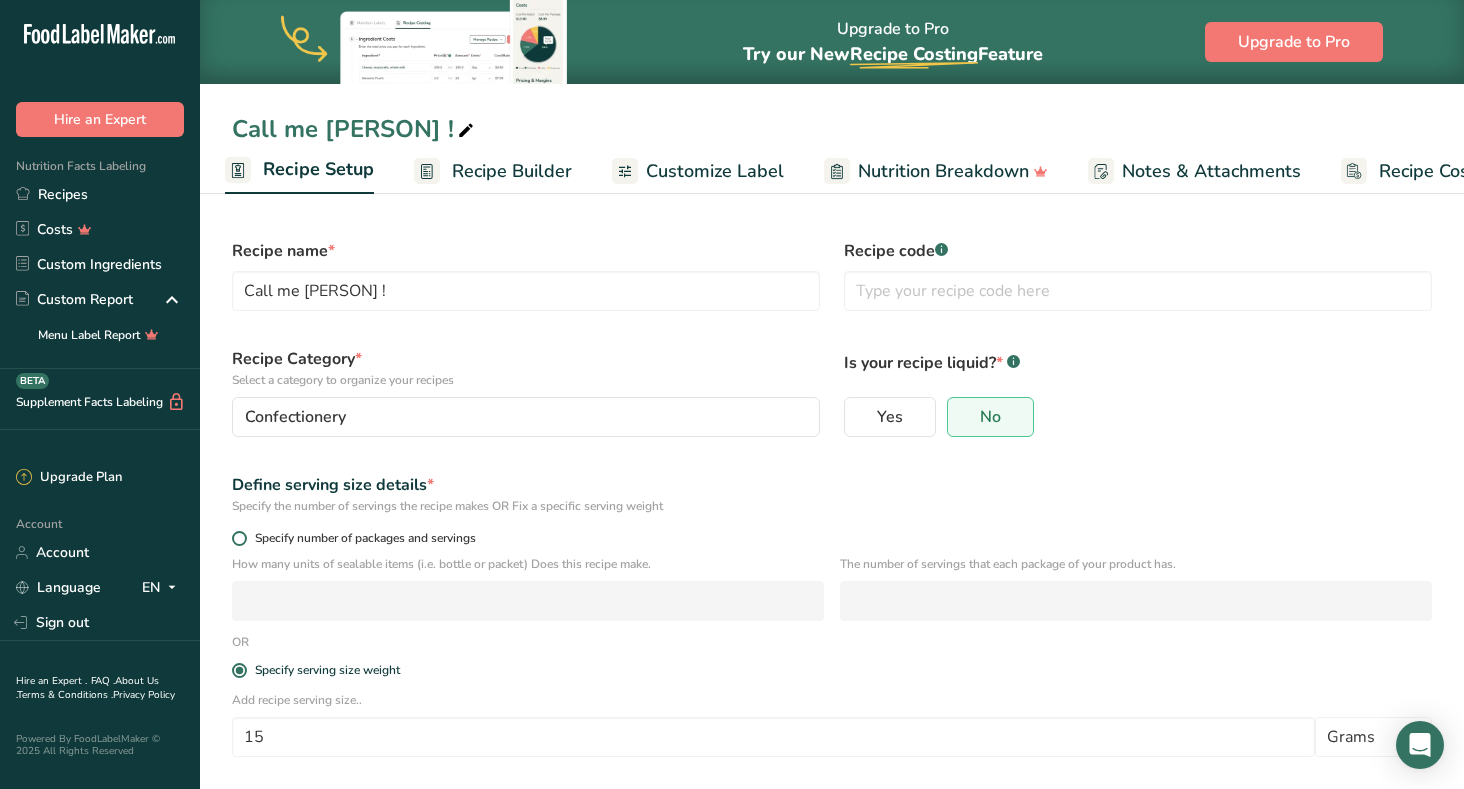click at bounding box center [239, 538] 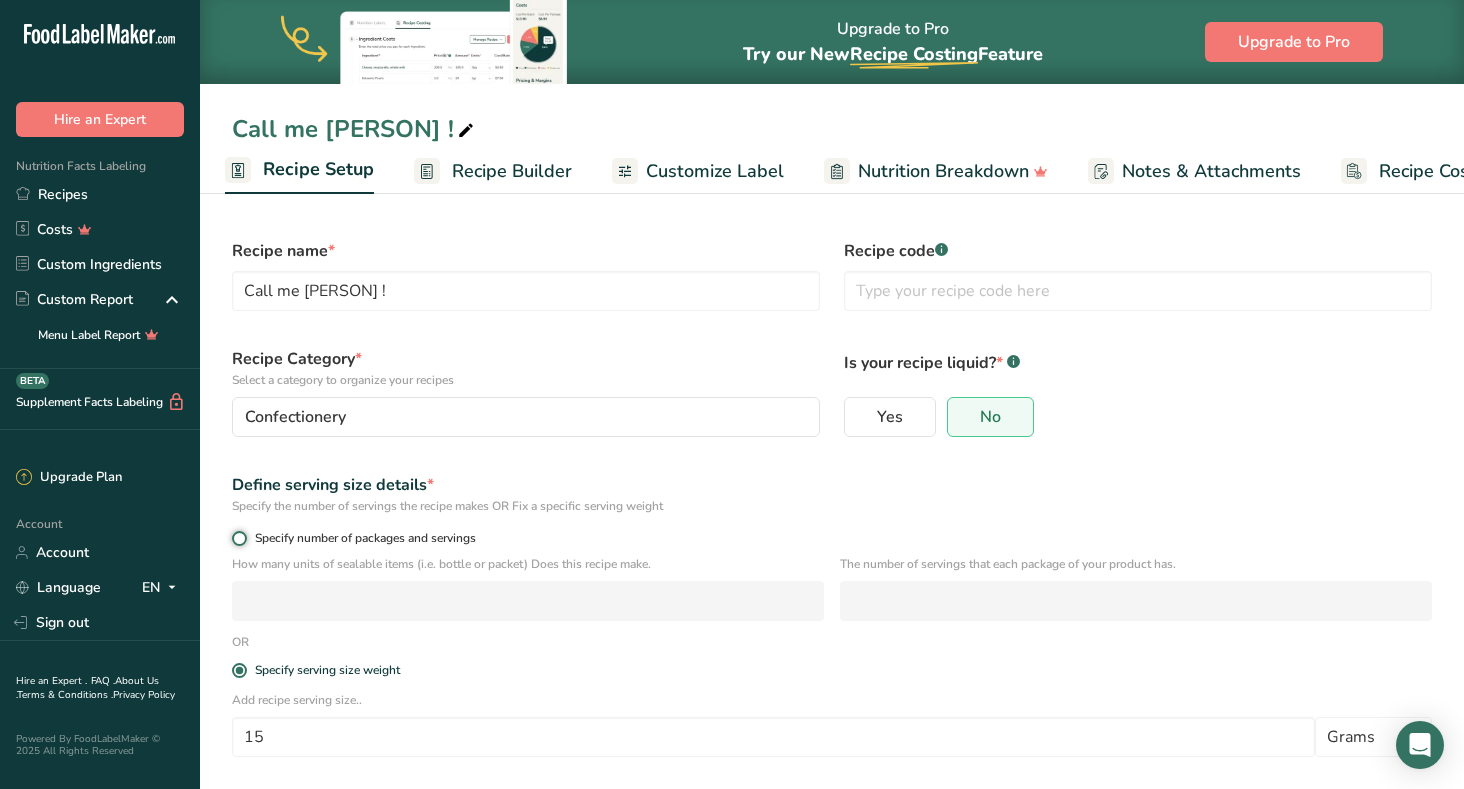 click on "Specify number of packages and servings" at bounding box center (238, 538) 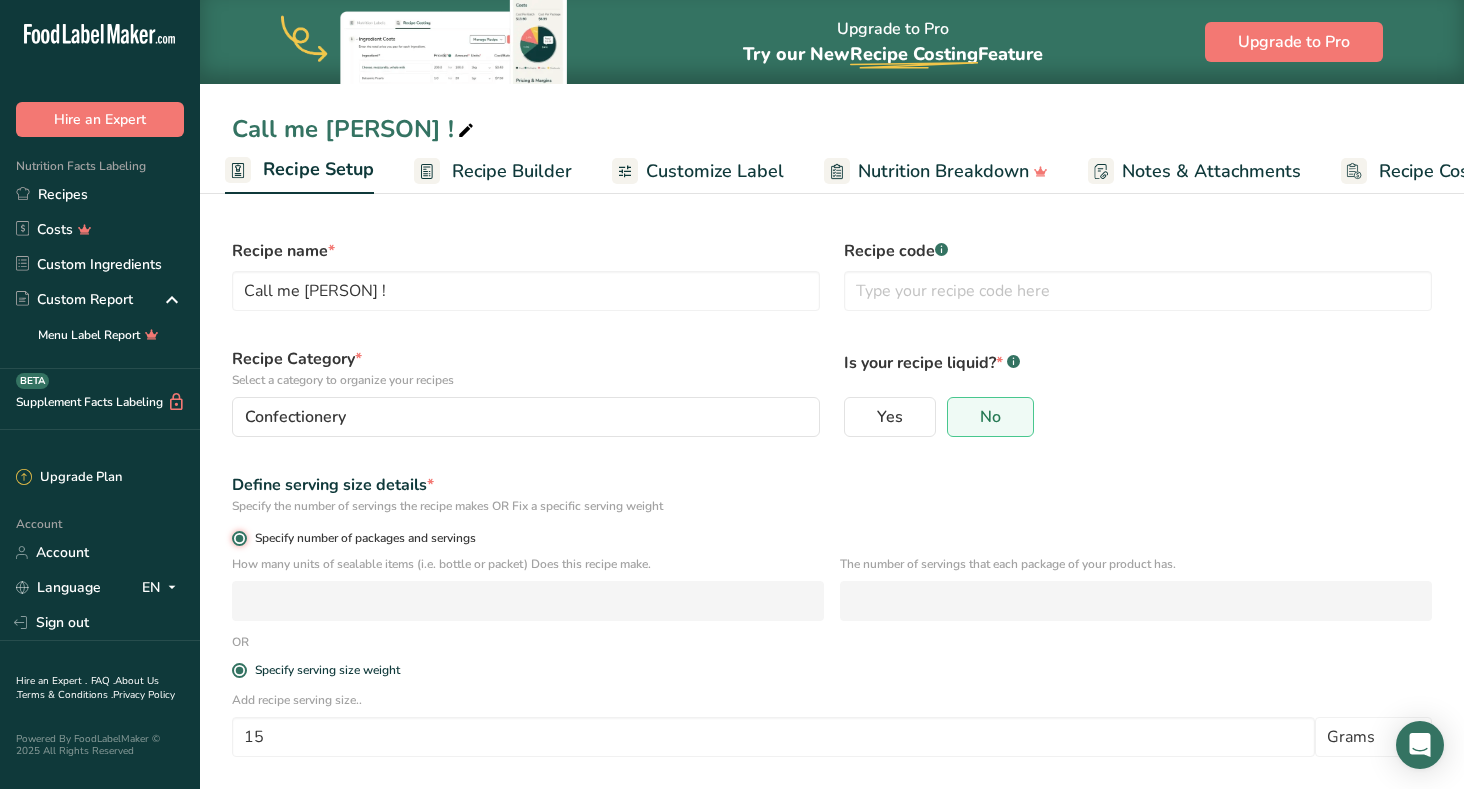 radio on "false" 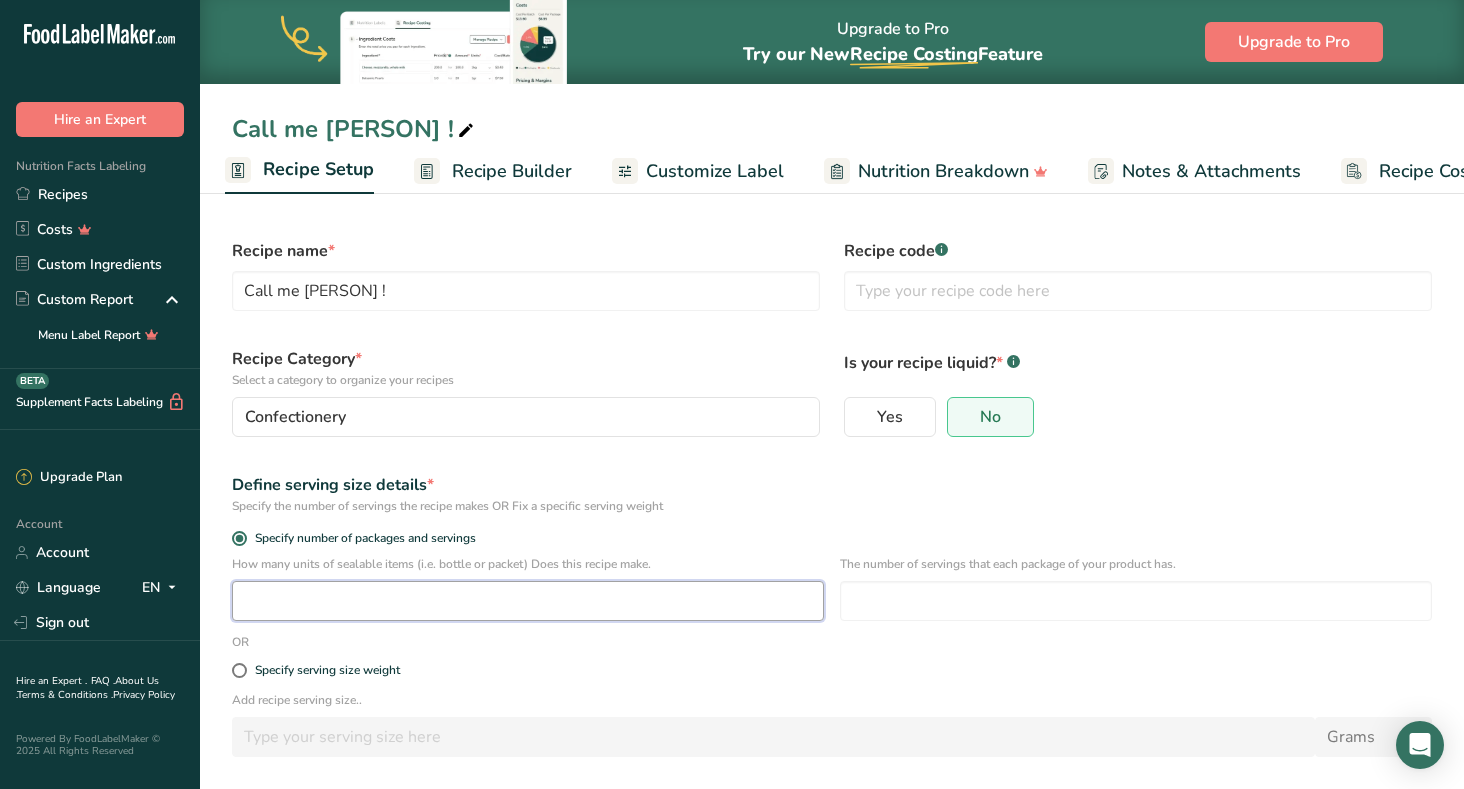 click at bounding box center [528, 601] 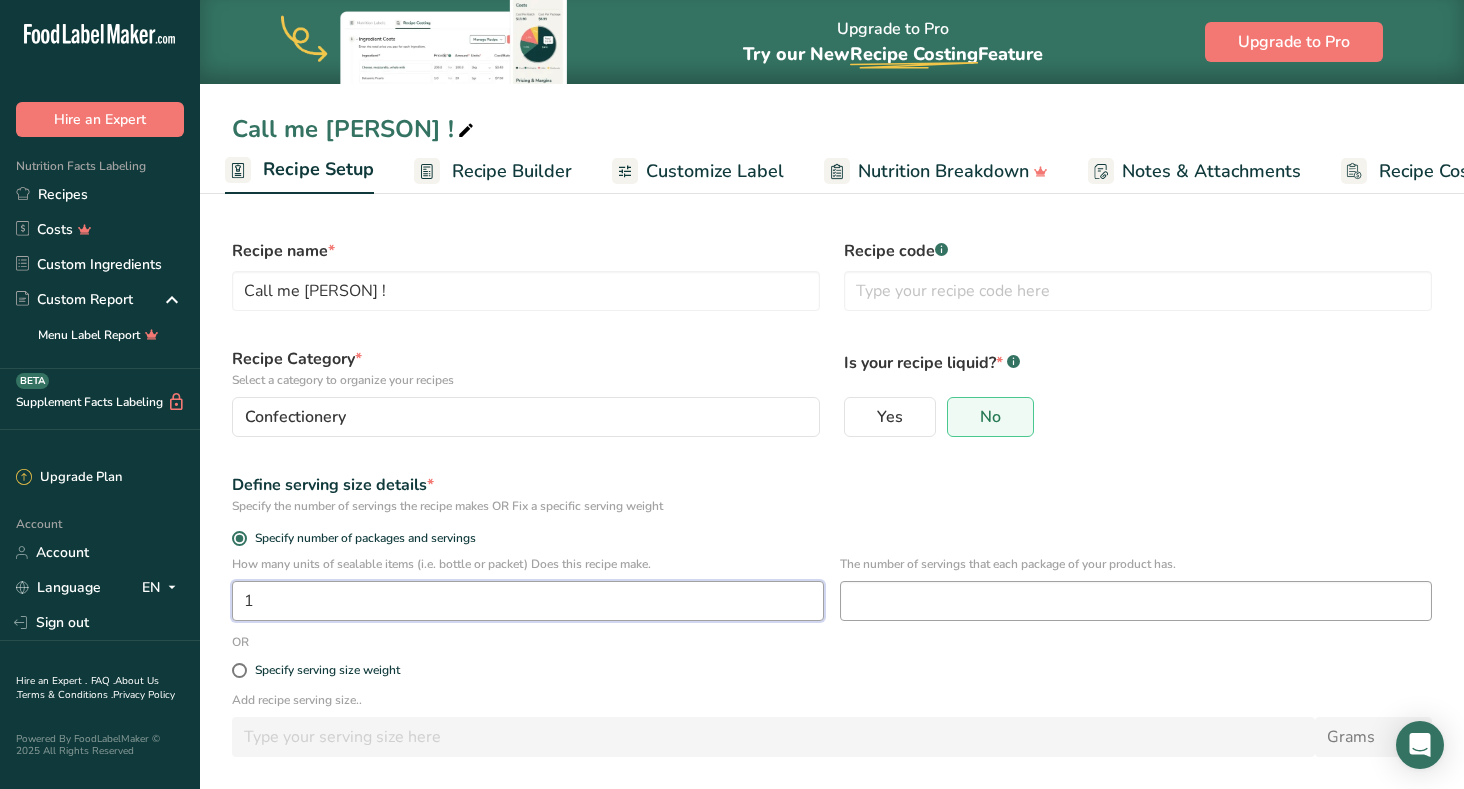 type on "1" 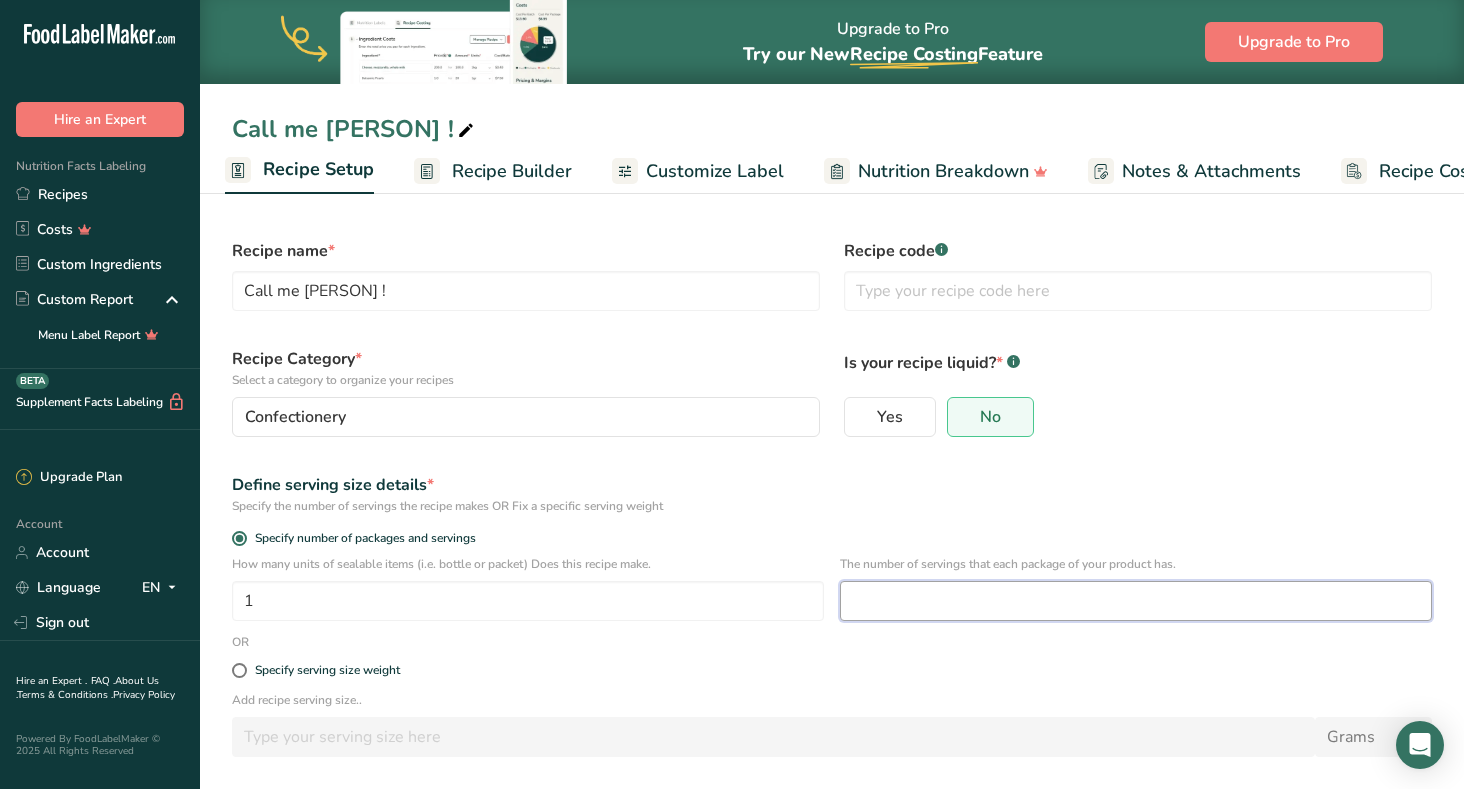 click at bounding box center (1136, 601) 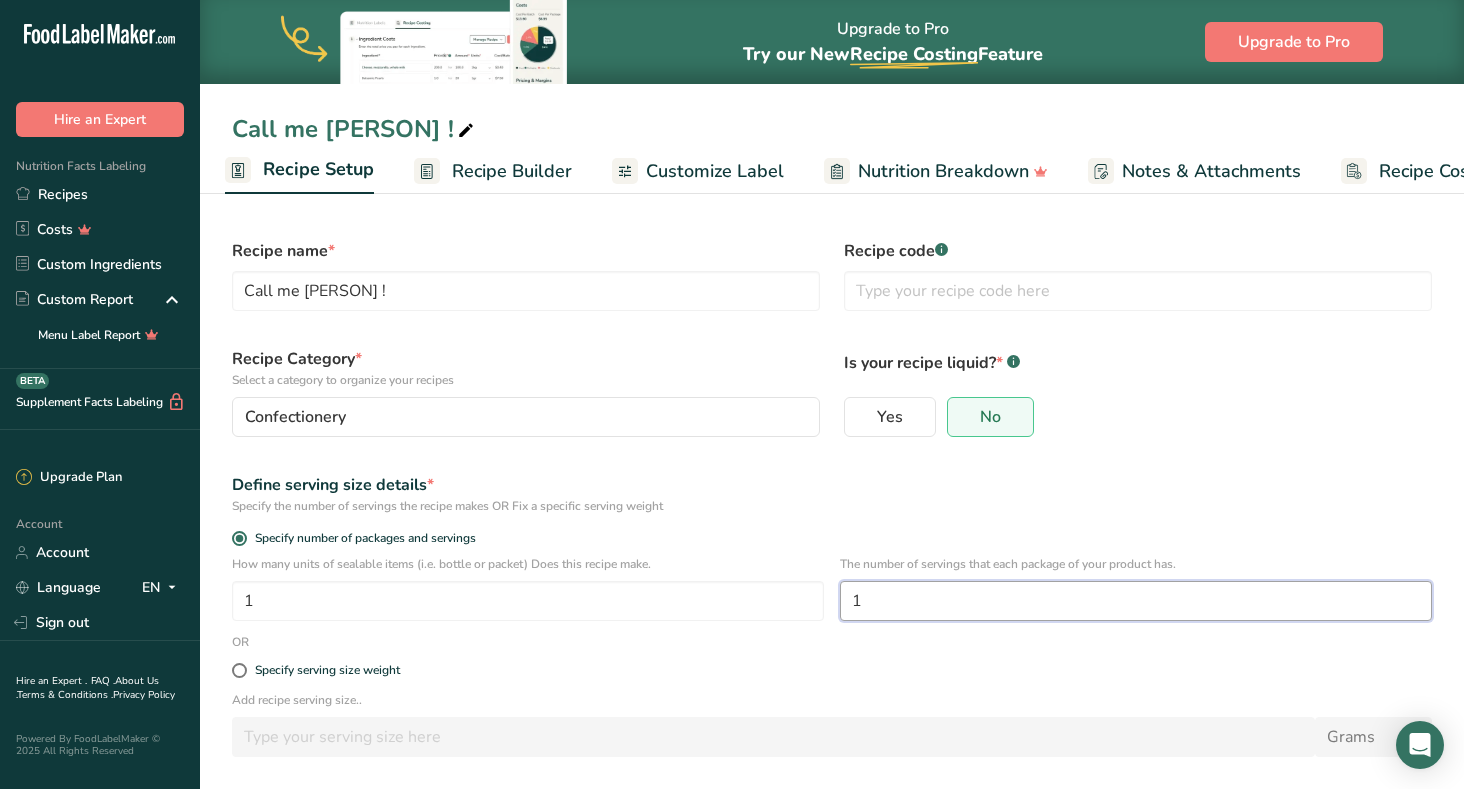 scroll, scrollTop: 84, scrollLeft: 0, axis: vertical 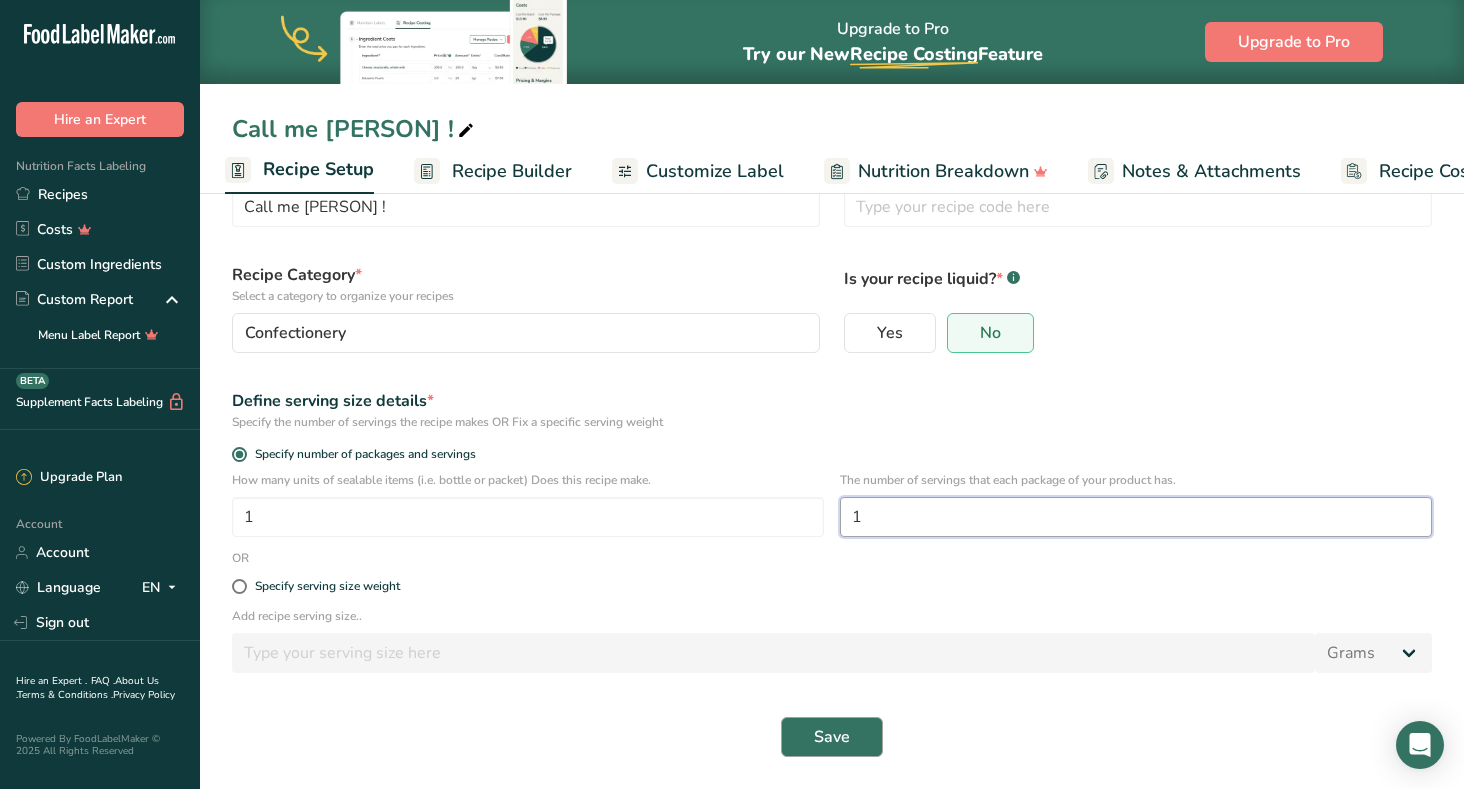 type on "1" 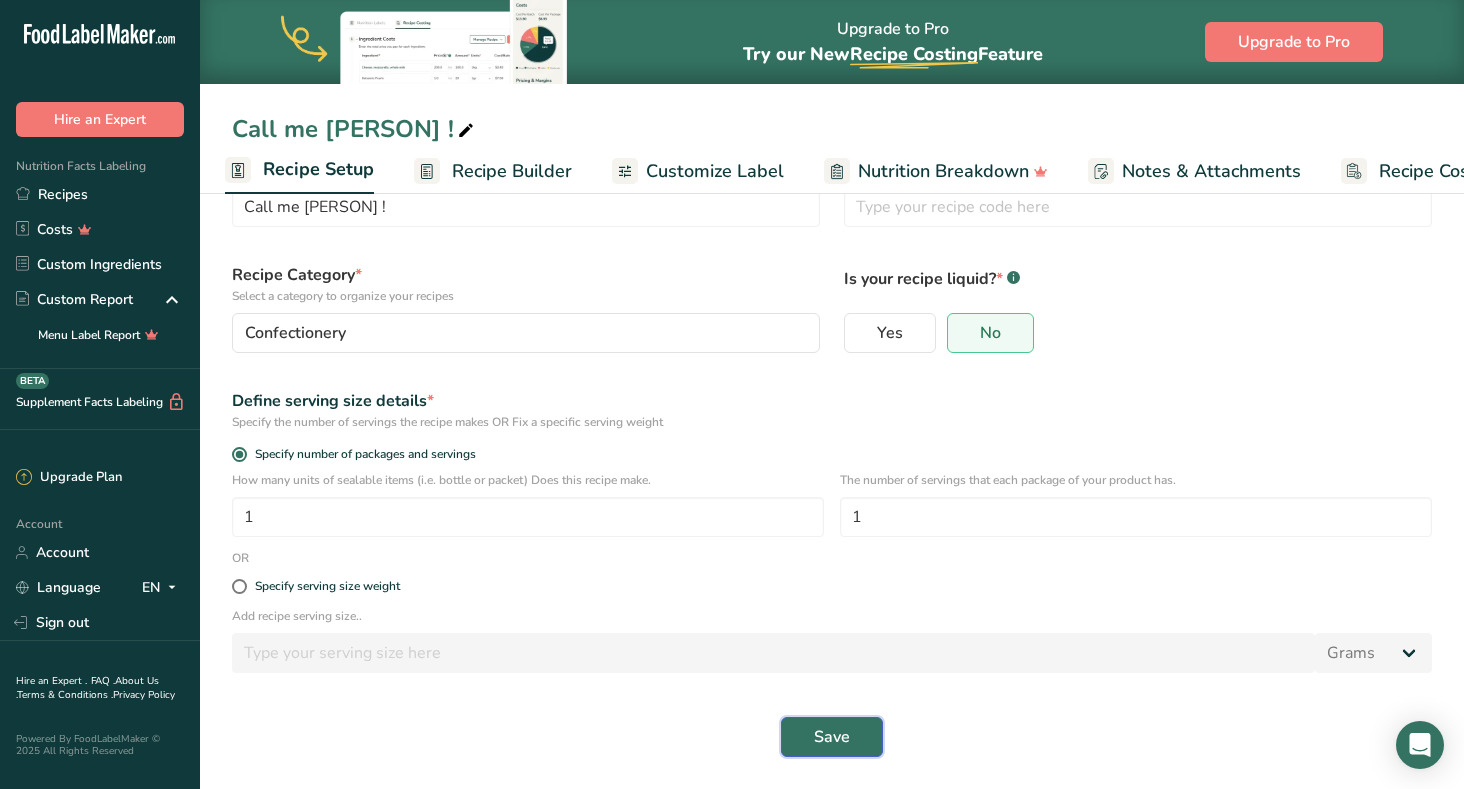 click on "Save" at bounding box center (832, 737) 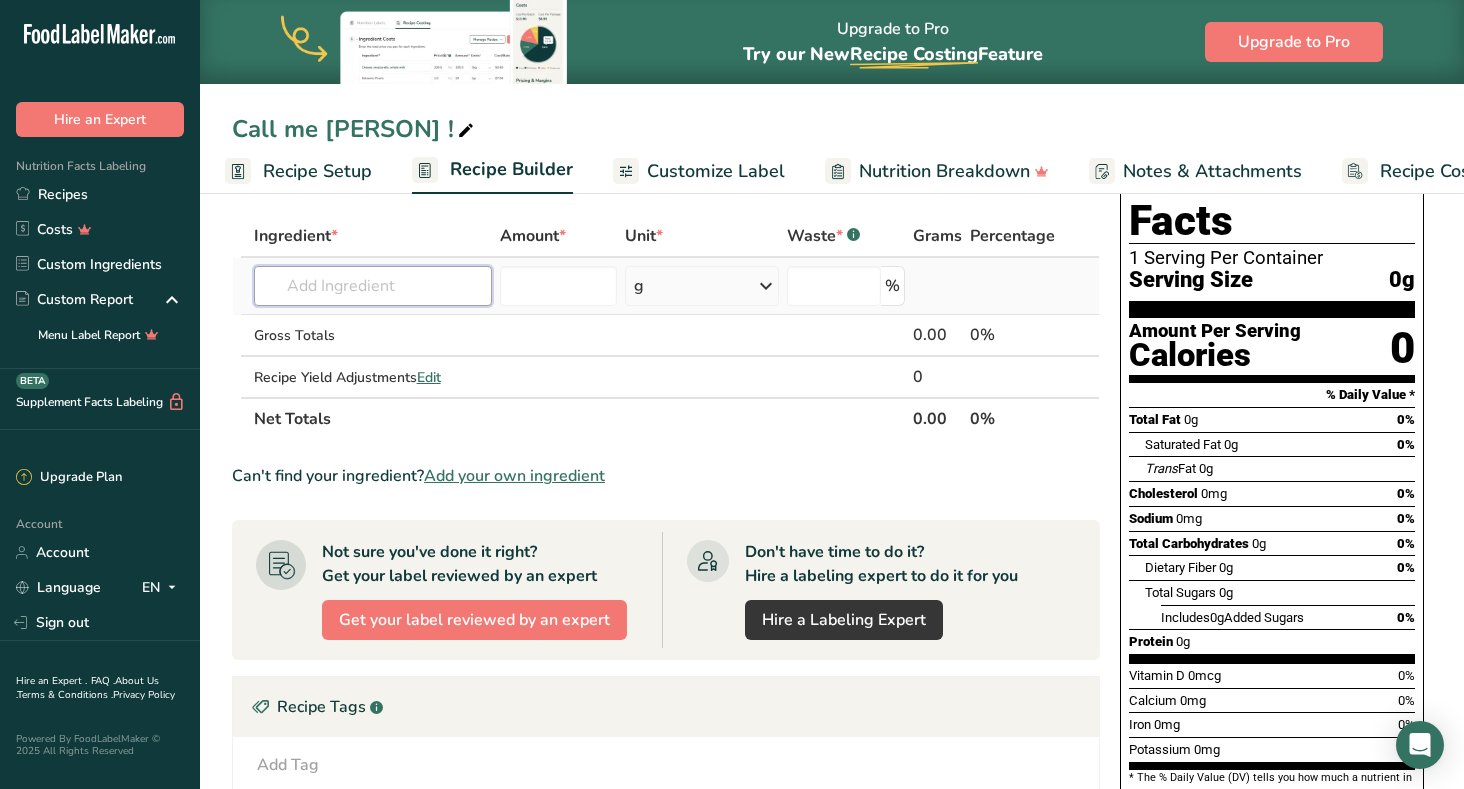 click at bounding box center [373, 286] 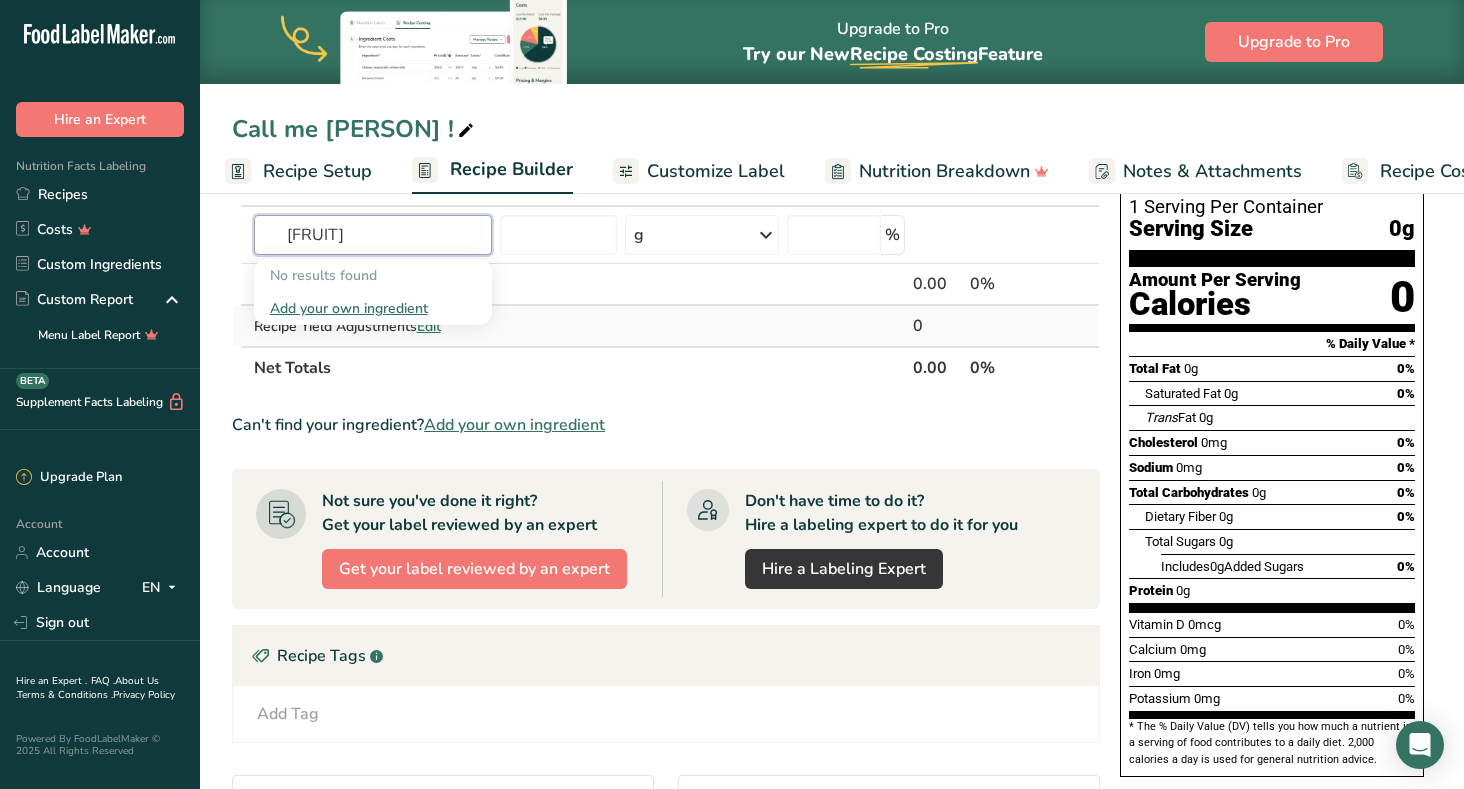 scroll, scrollTop: 116, scrollLeft: 0, axis: vertical 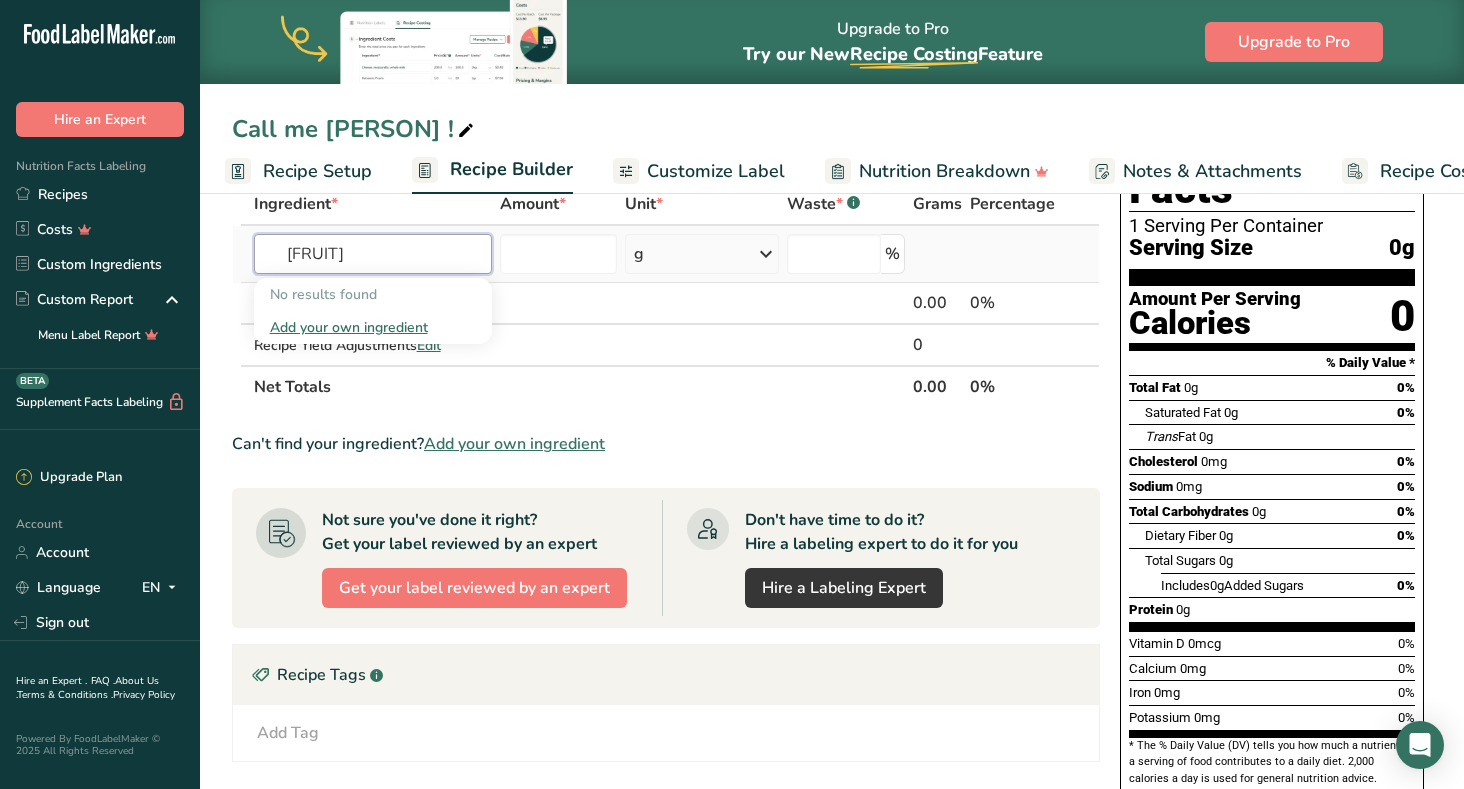 click on "[FRUIT]" at bounding box center [373, 254] 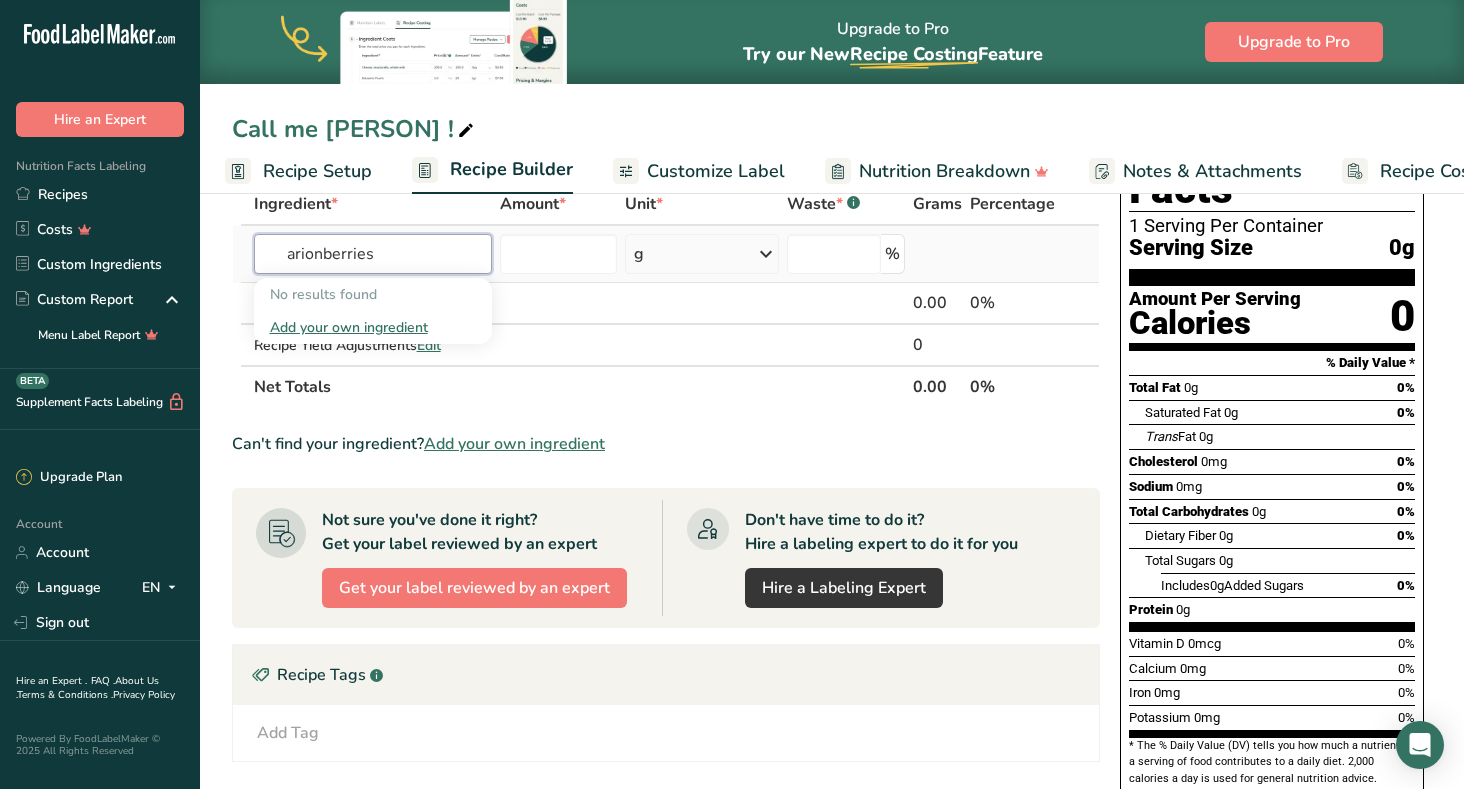 type on "[FRUIT]" 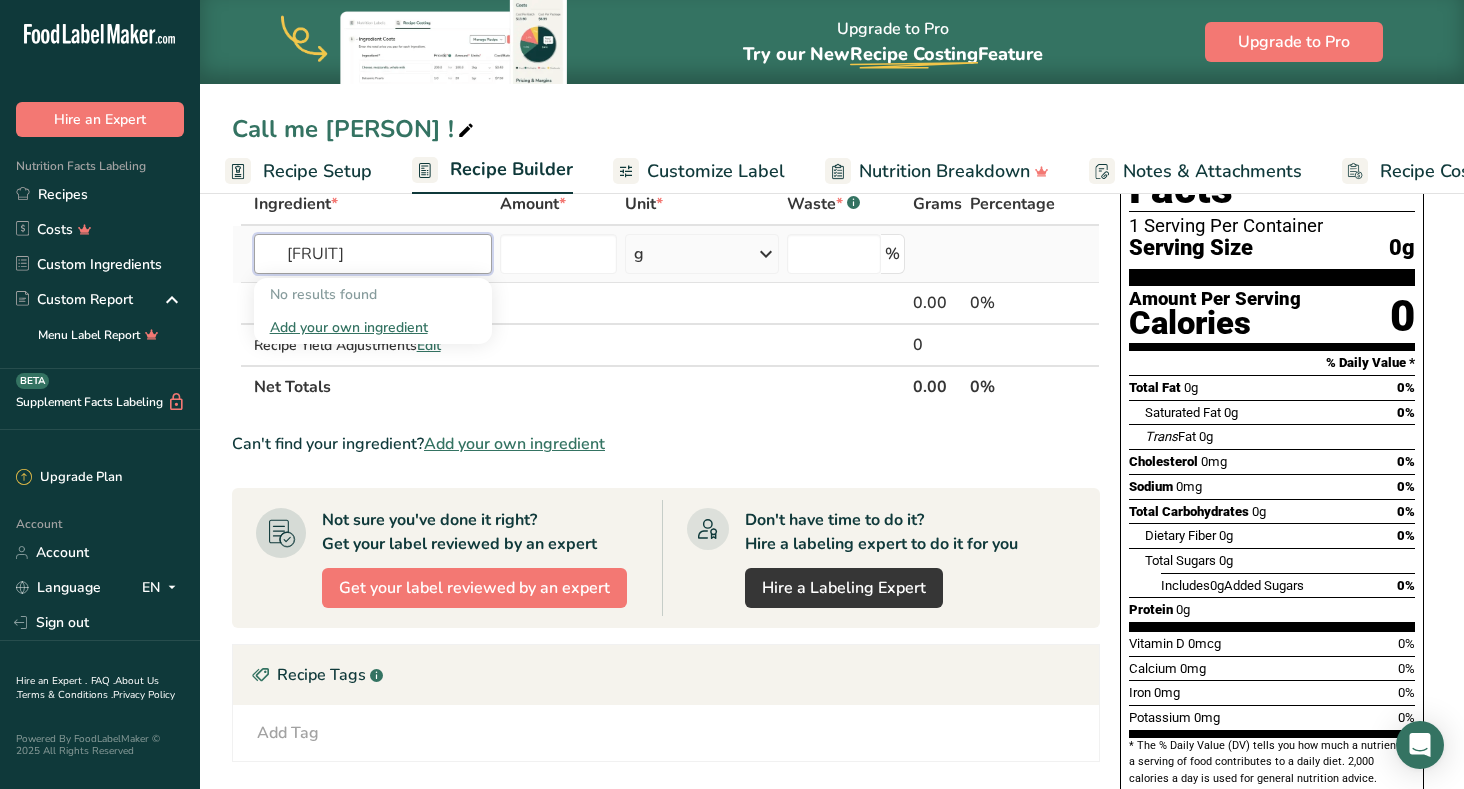 drag, startPoint x: 395, startPoint y: 255, endPoint x: 251, endPoint y: 255, distance: 144 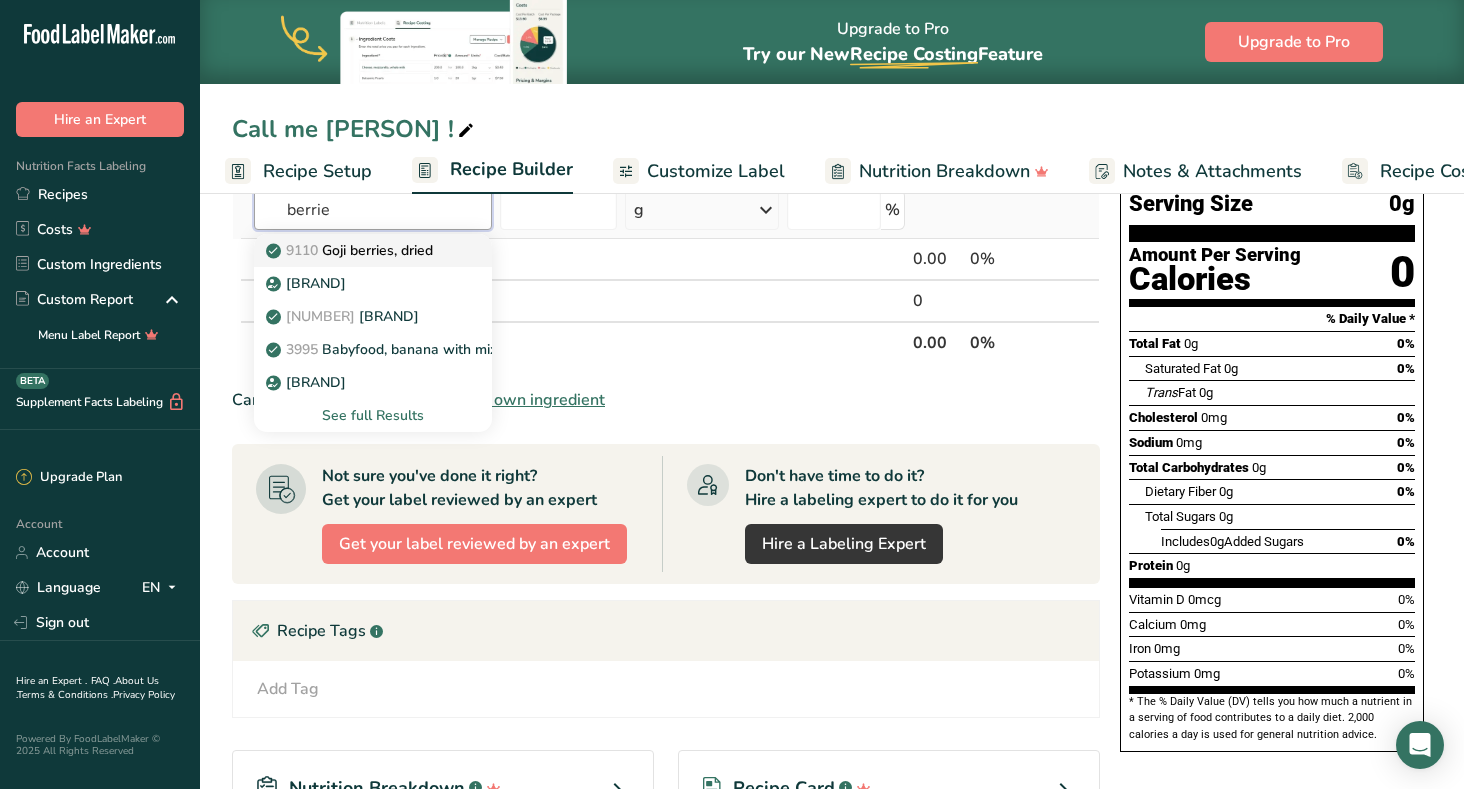 scroll, scrollTop: 162, scrollLeft: 0, axis: vertical 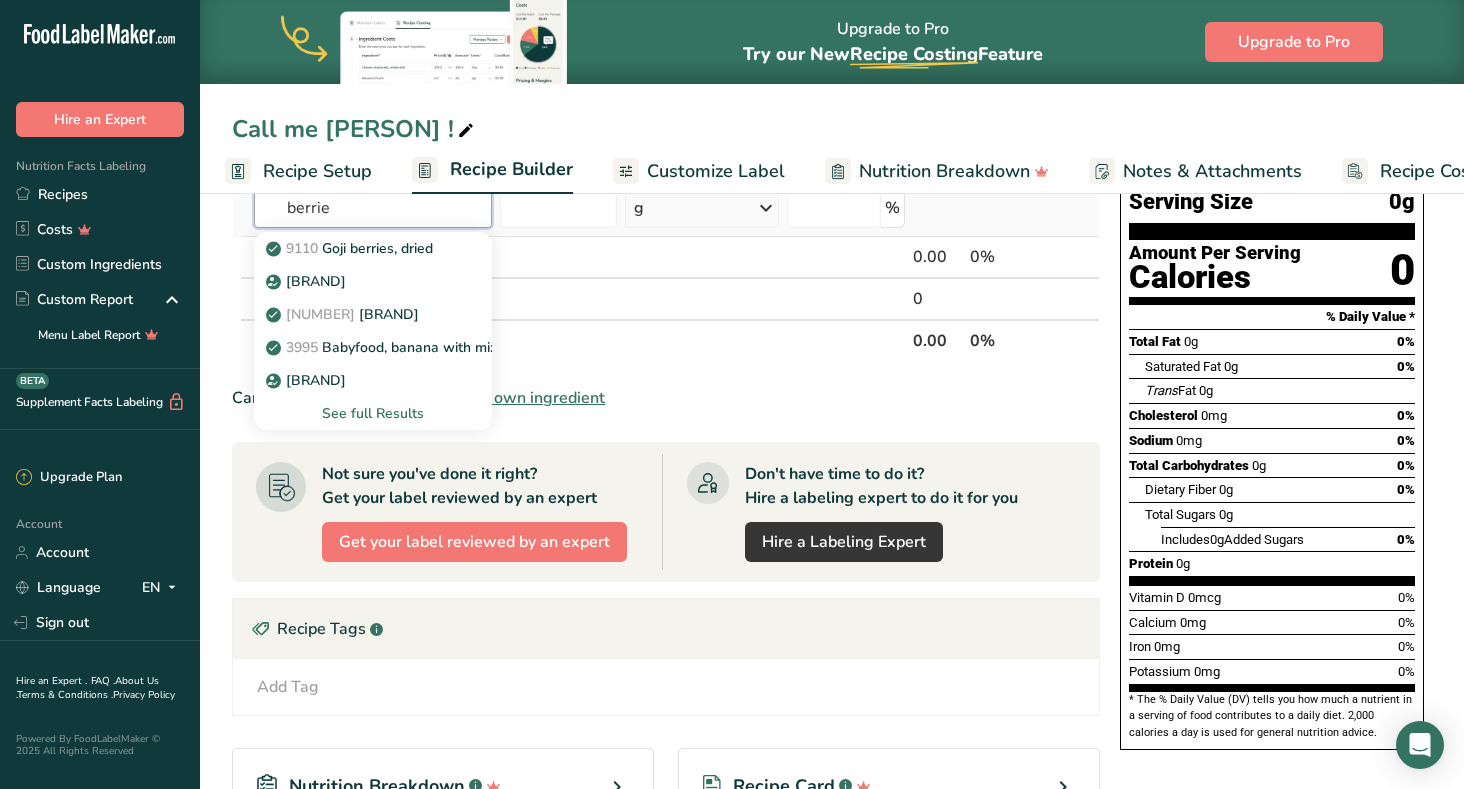 type on "berrie" 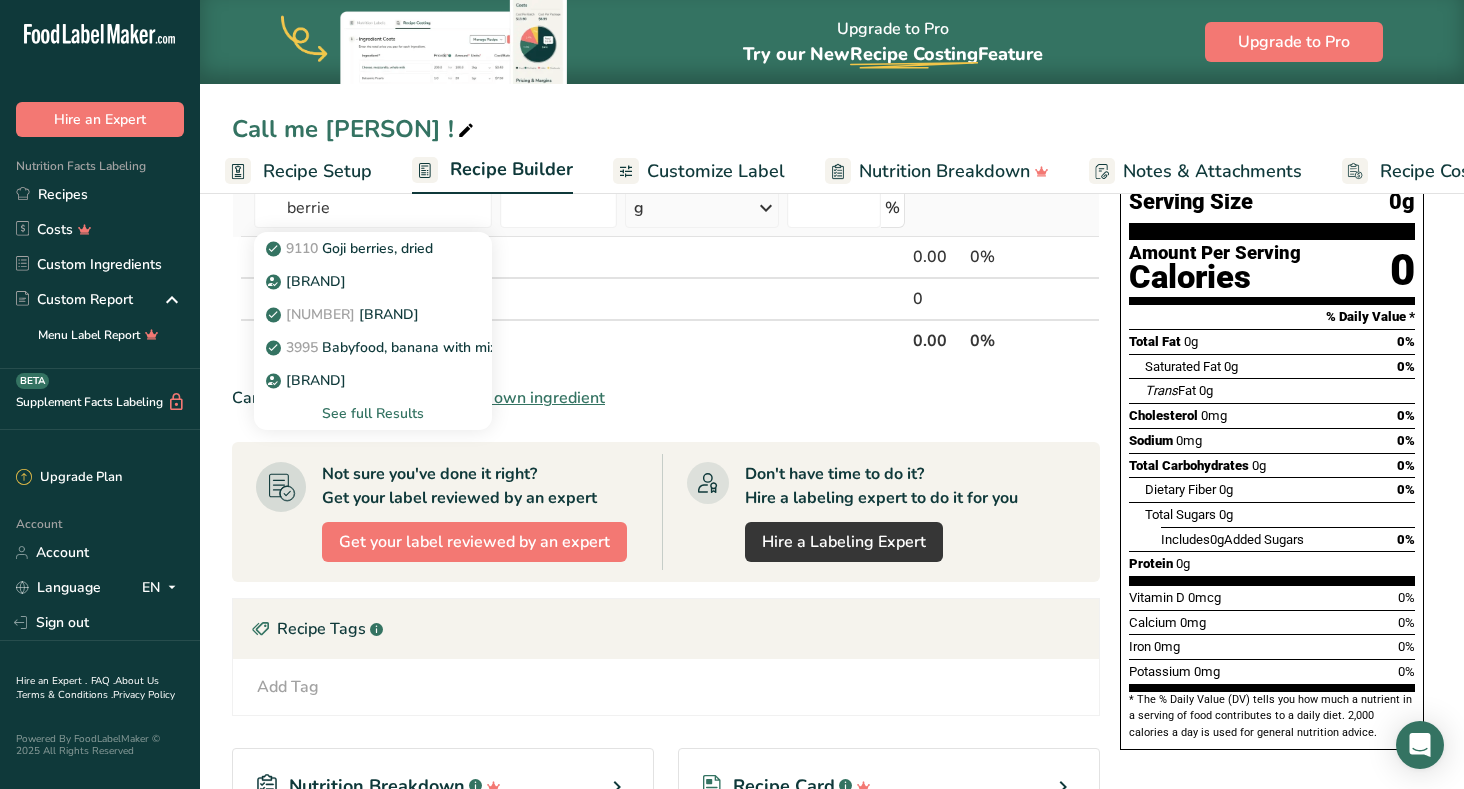 type 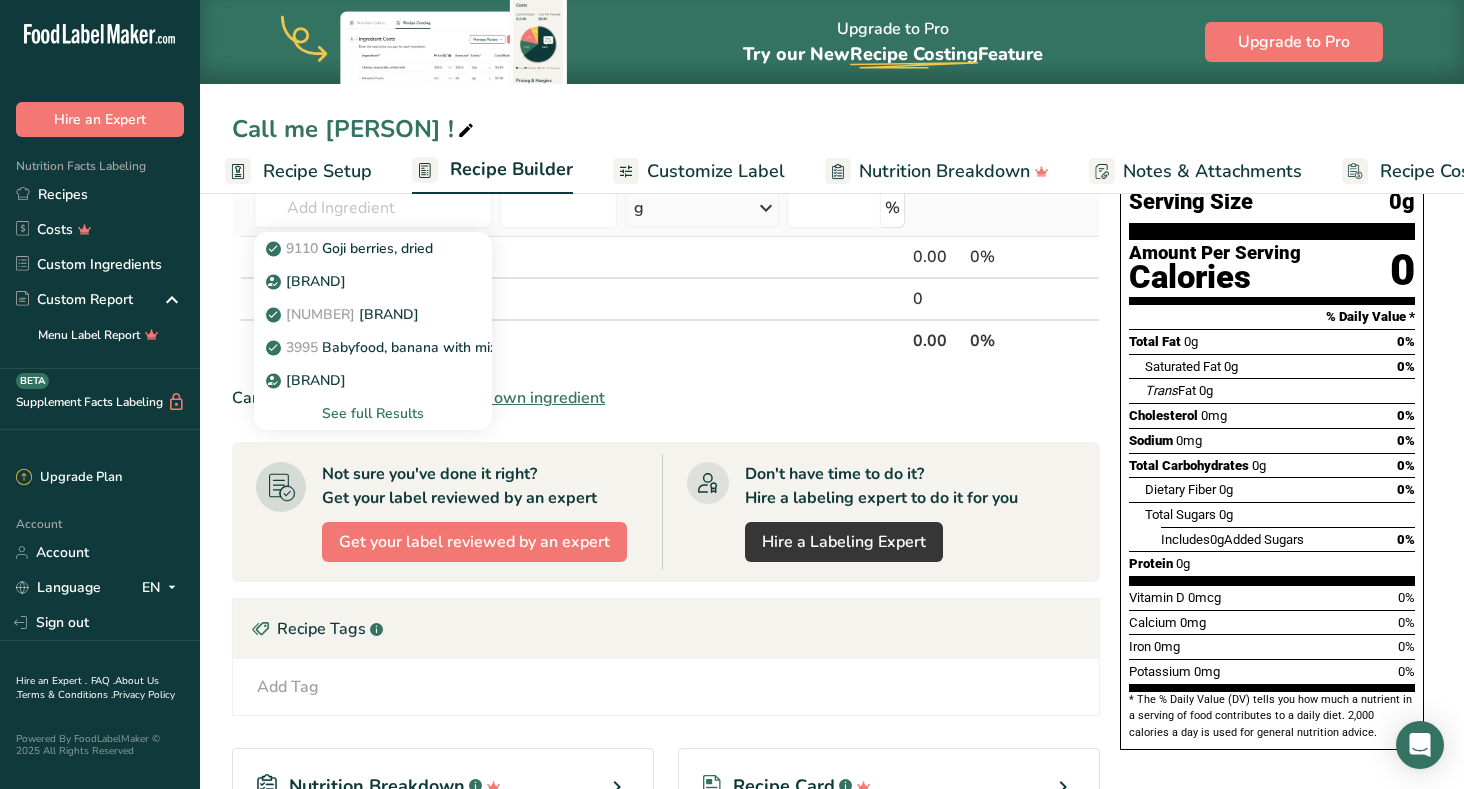 click on "See full Results" at bounding box center (373, 413) 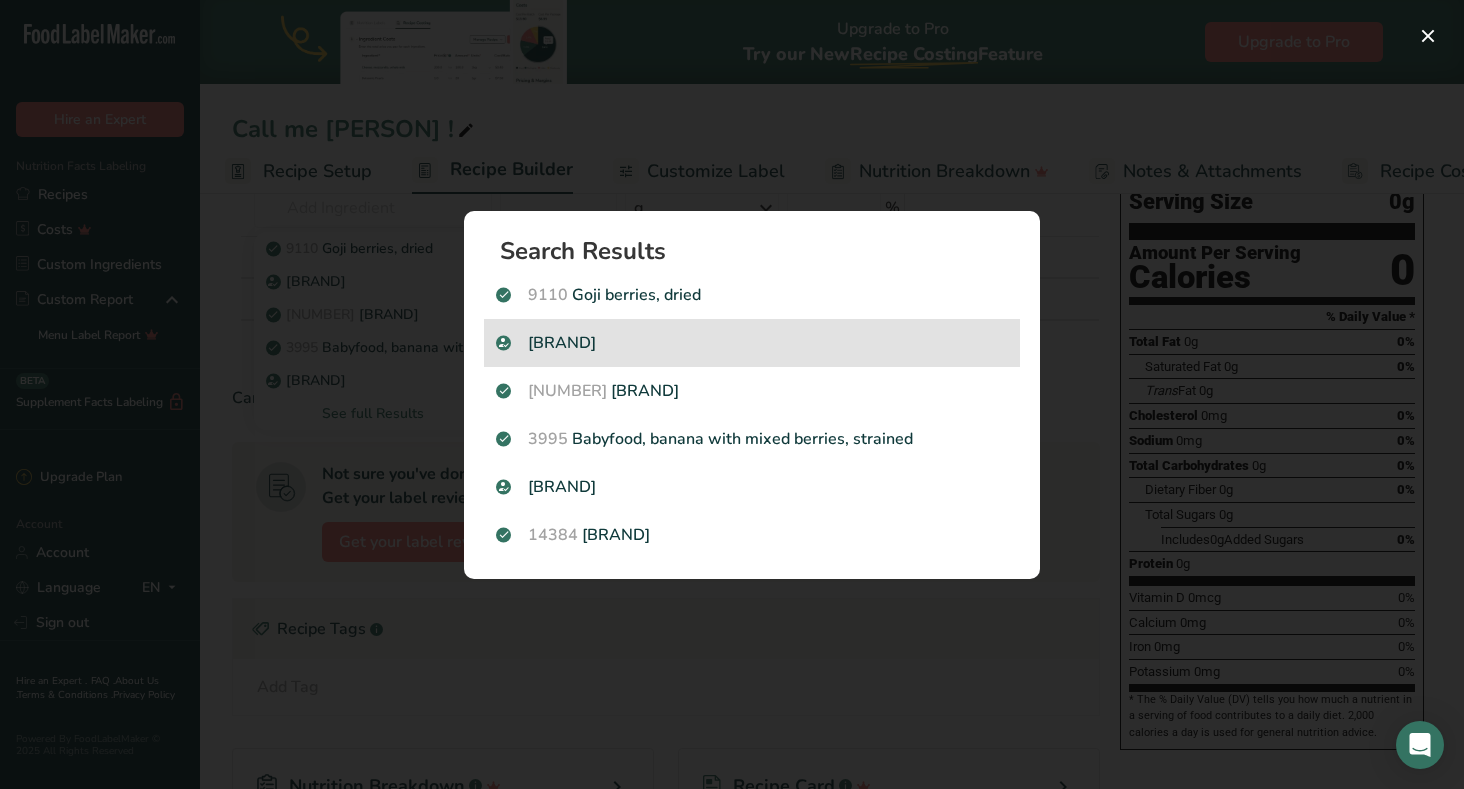 click on "[BRAND]" at bounding box center (752, 343) 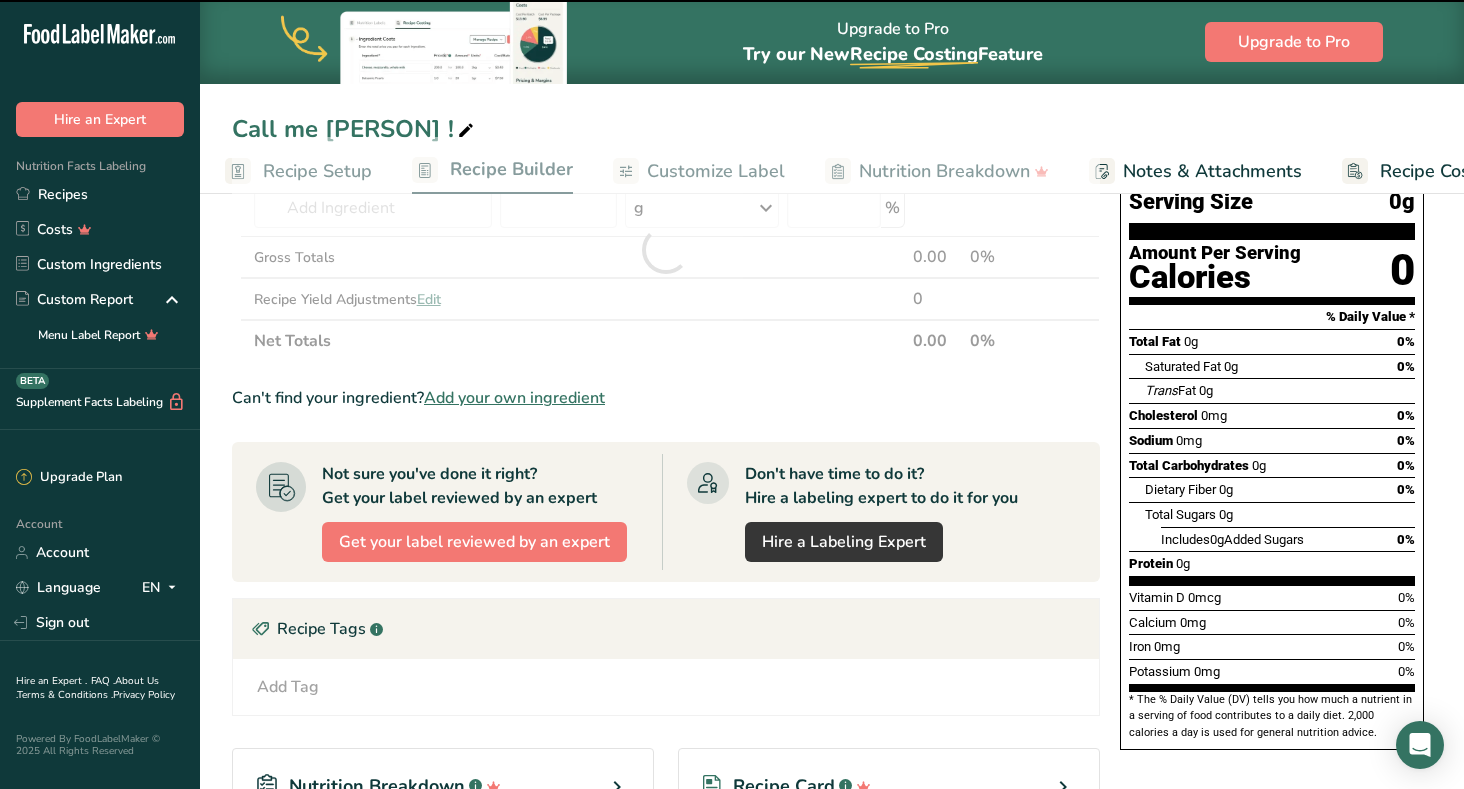 type on "0" 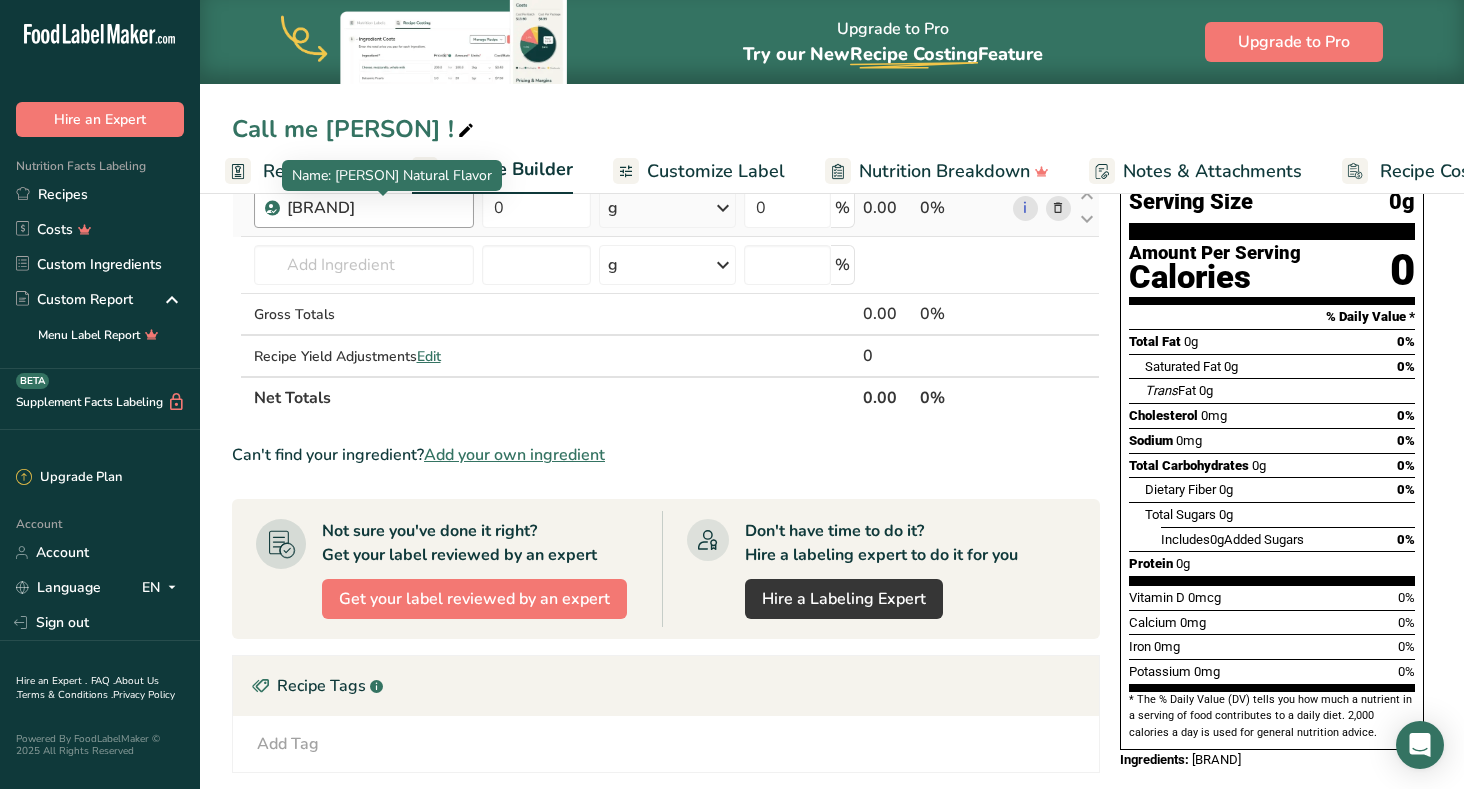 click on "[BRAND]" at bounding box center (374, 208) 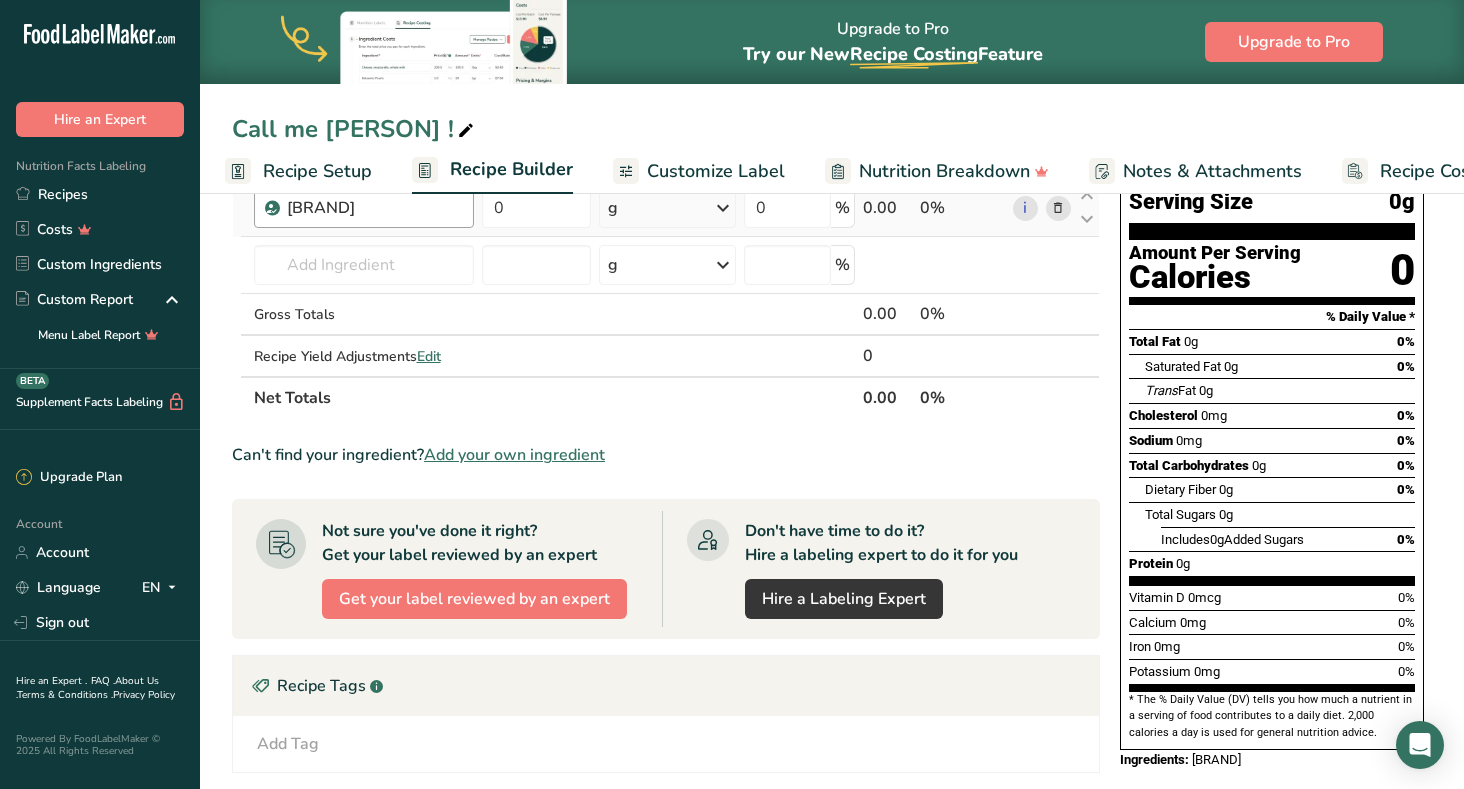 click on "[BRAND]" at bounding box center [374, 208] 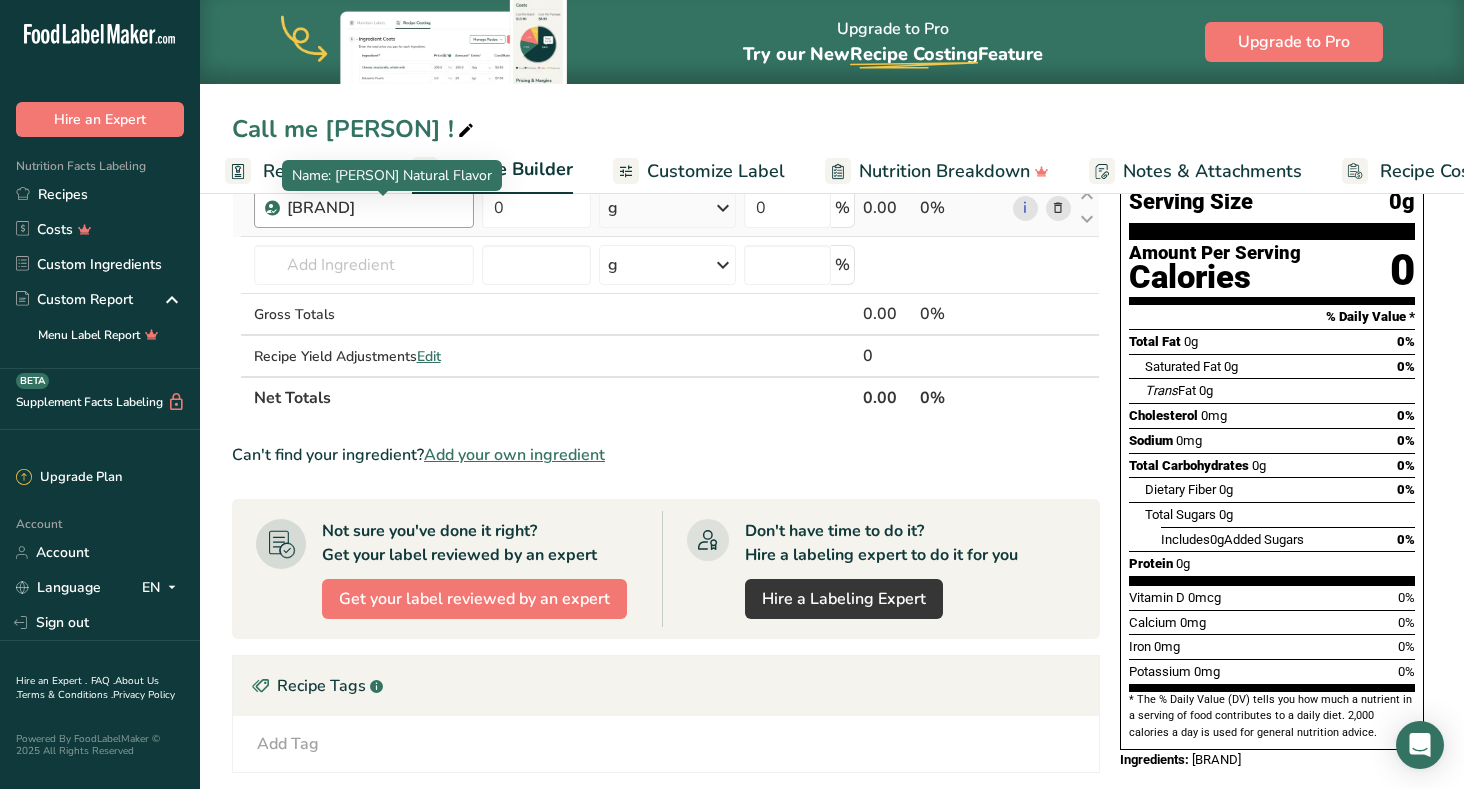 click on "[BRAND]" at bounding box center [374, 208] 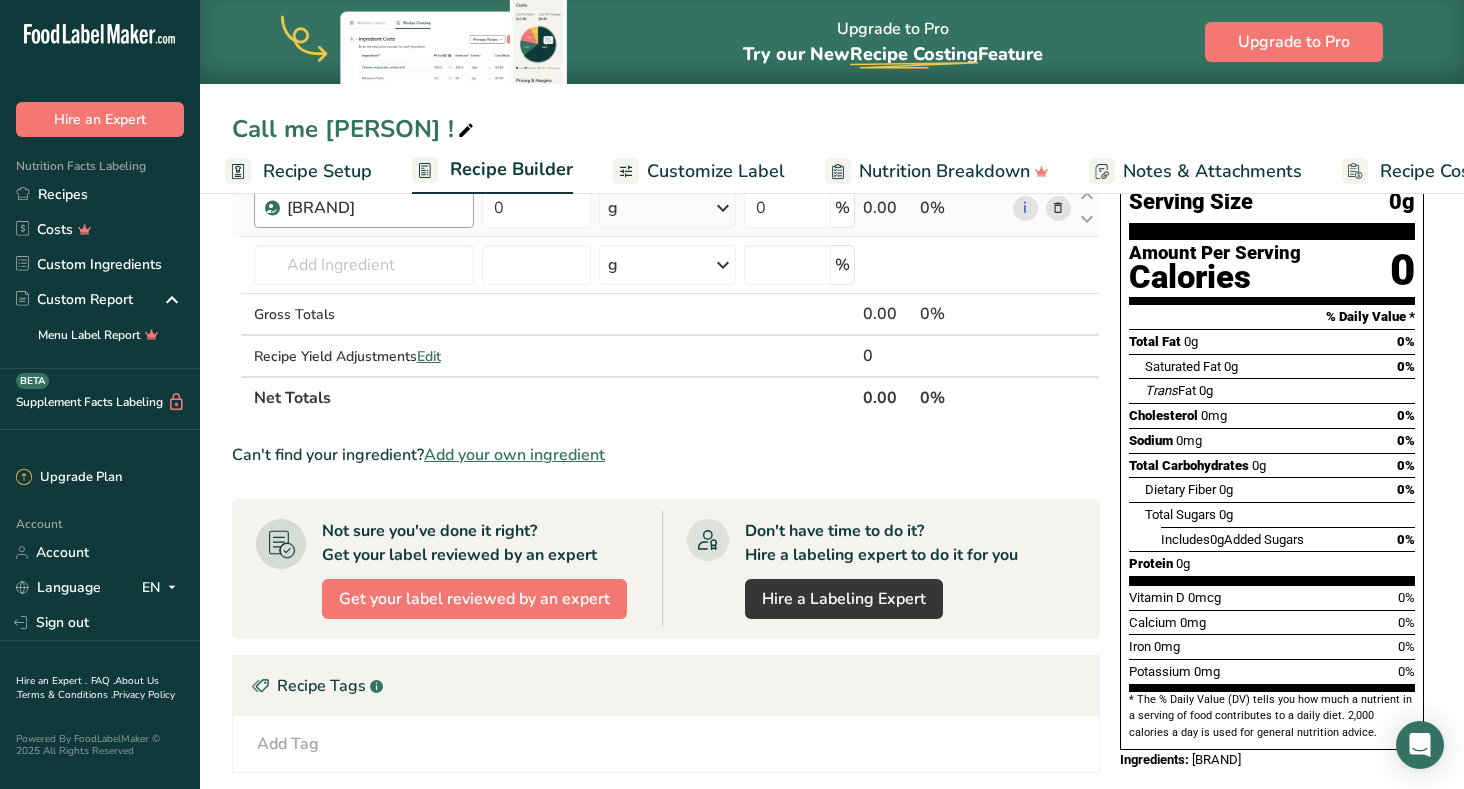 scroll, scrollTop: 149, scrollLeft: 0, axis: vertical 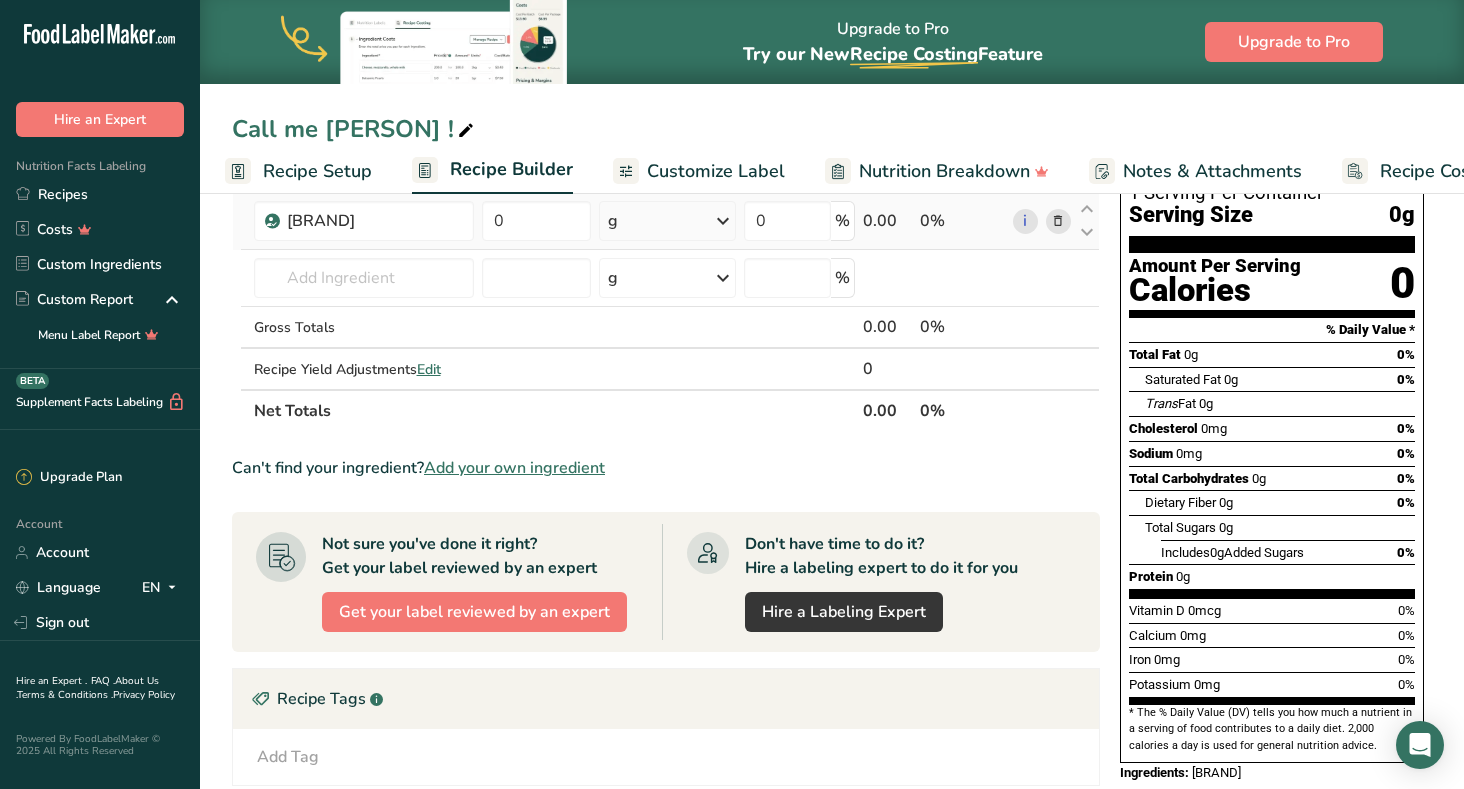 click at bounding box center (1058, 221) 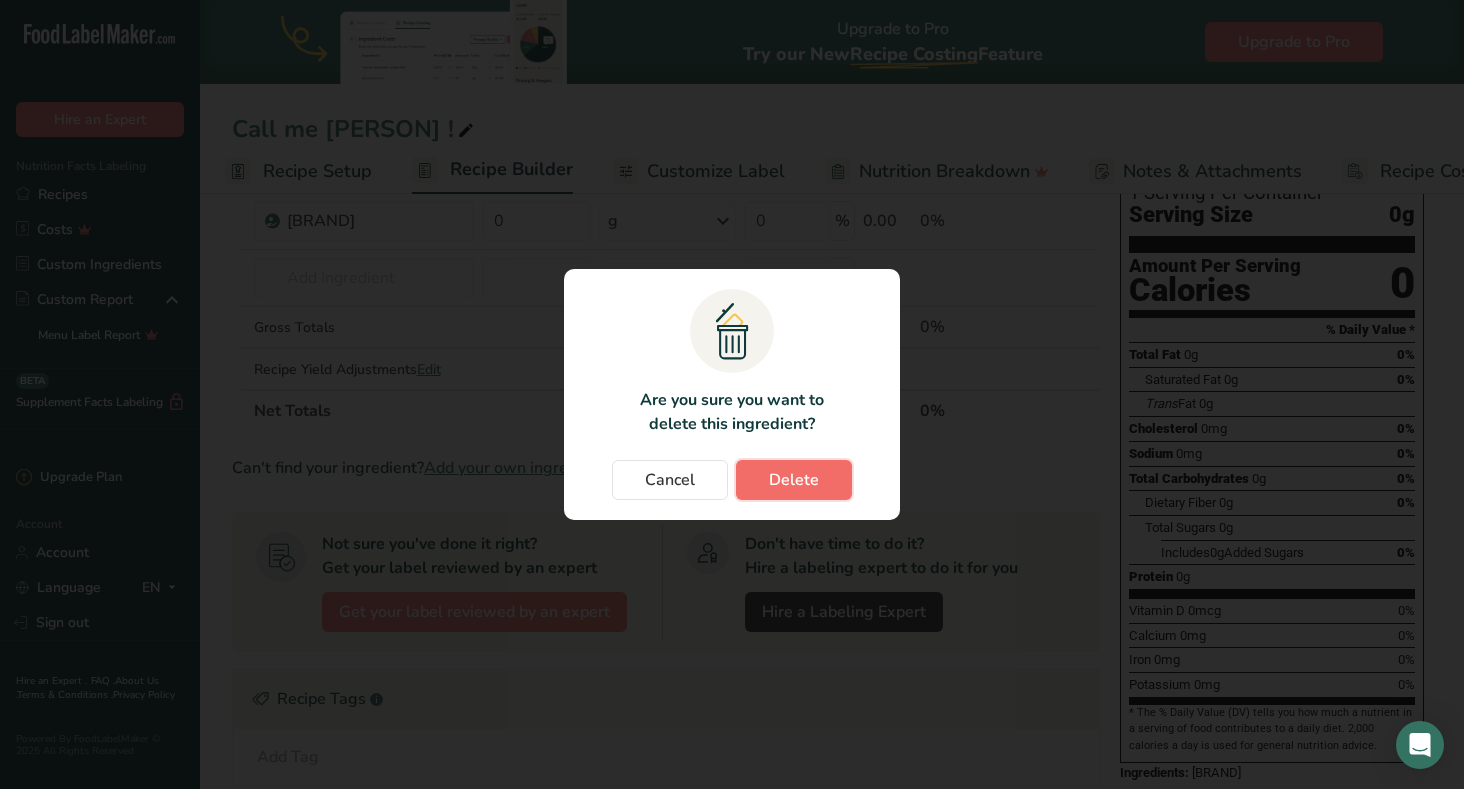 click on "Delete" at bounding box center (794, 480) 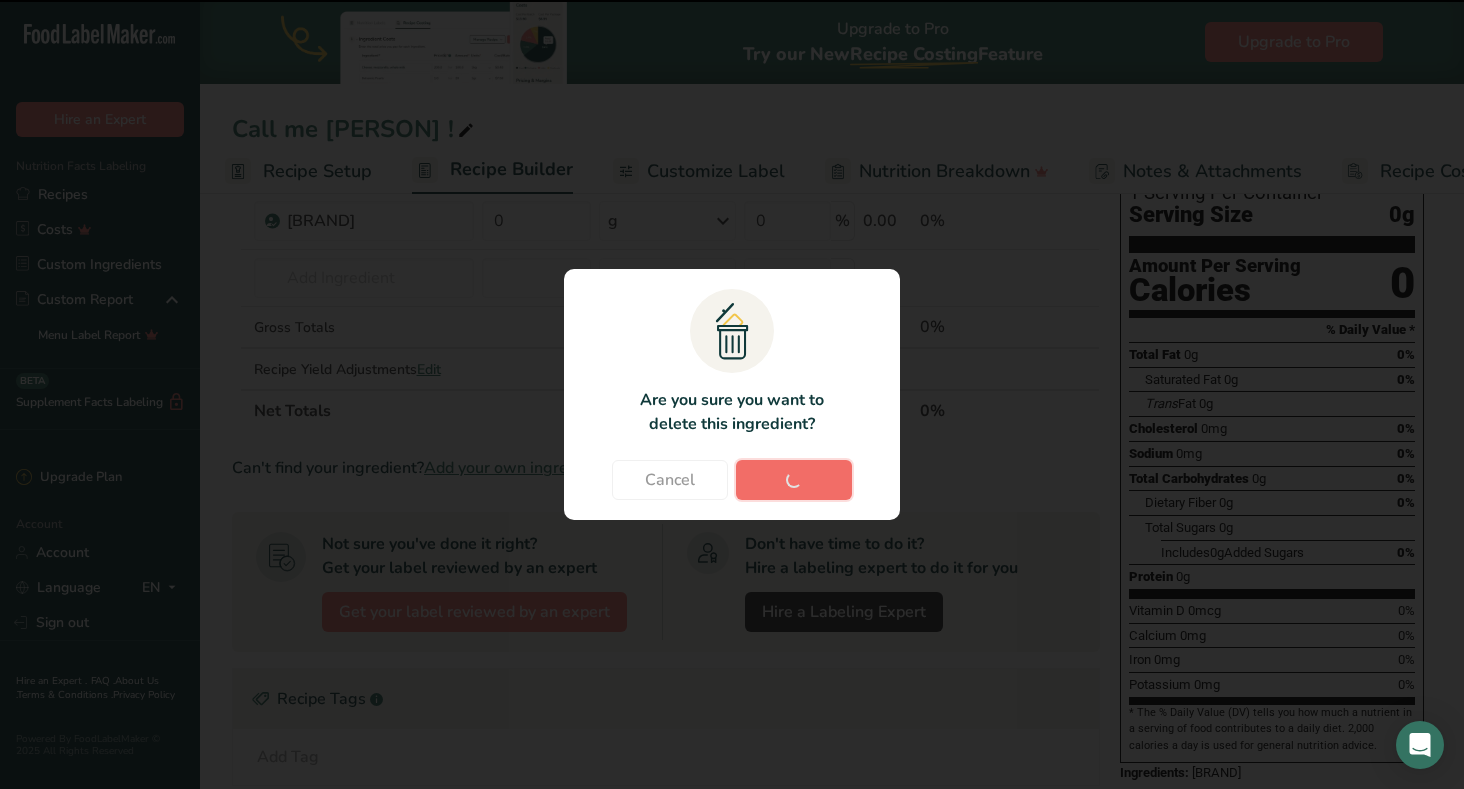 type 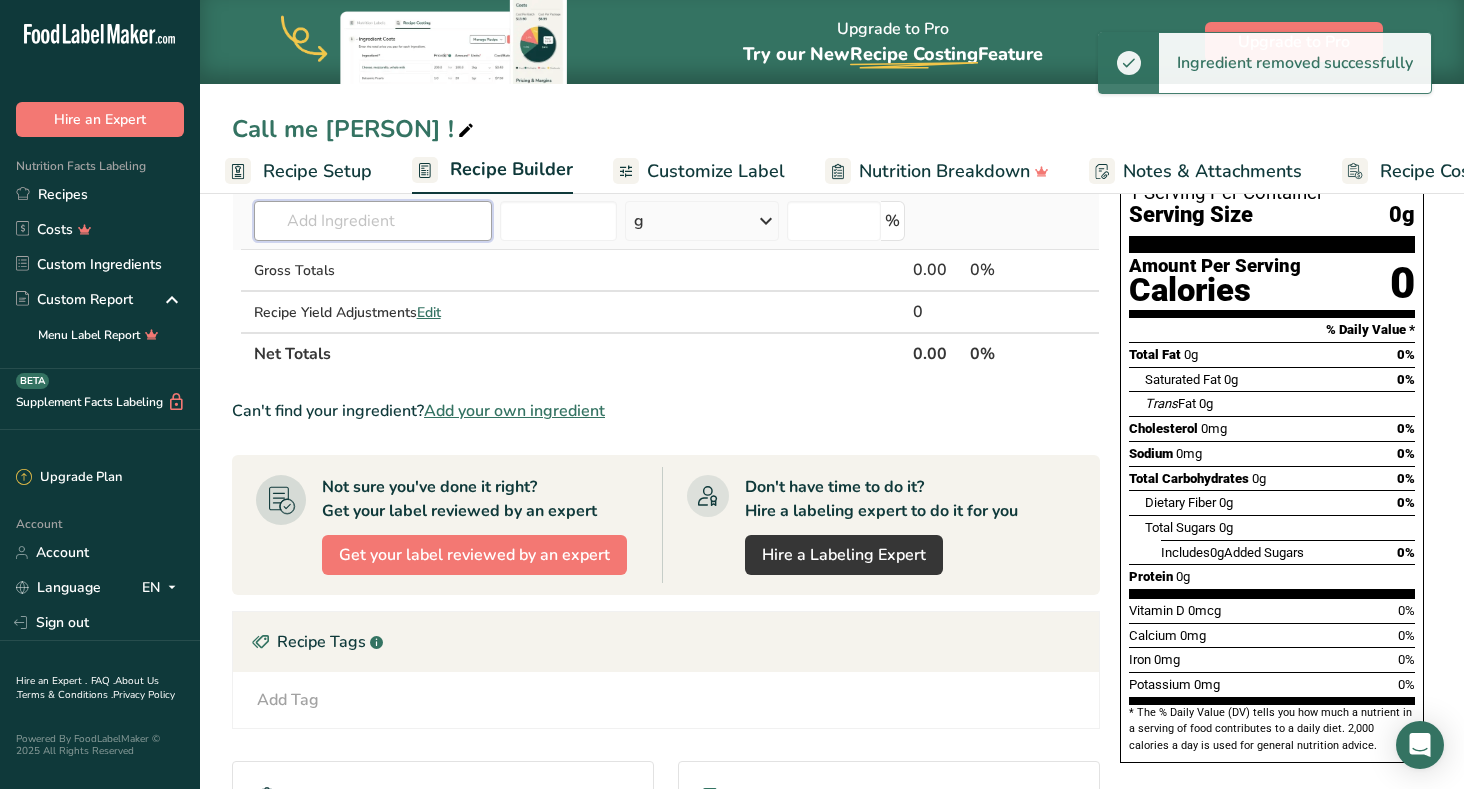 click at bounding box center (373, 221) 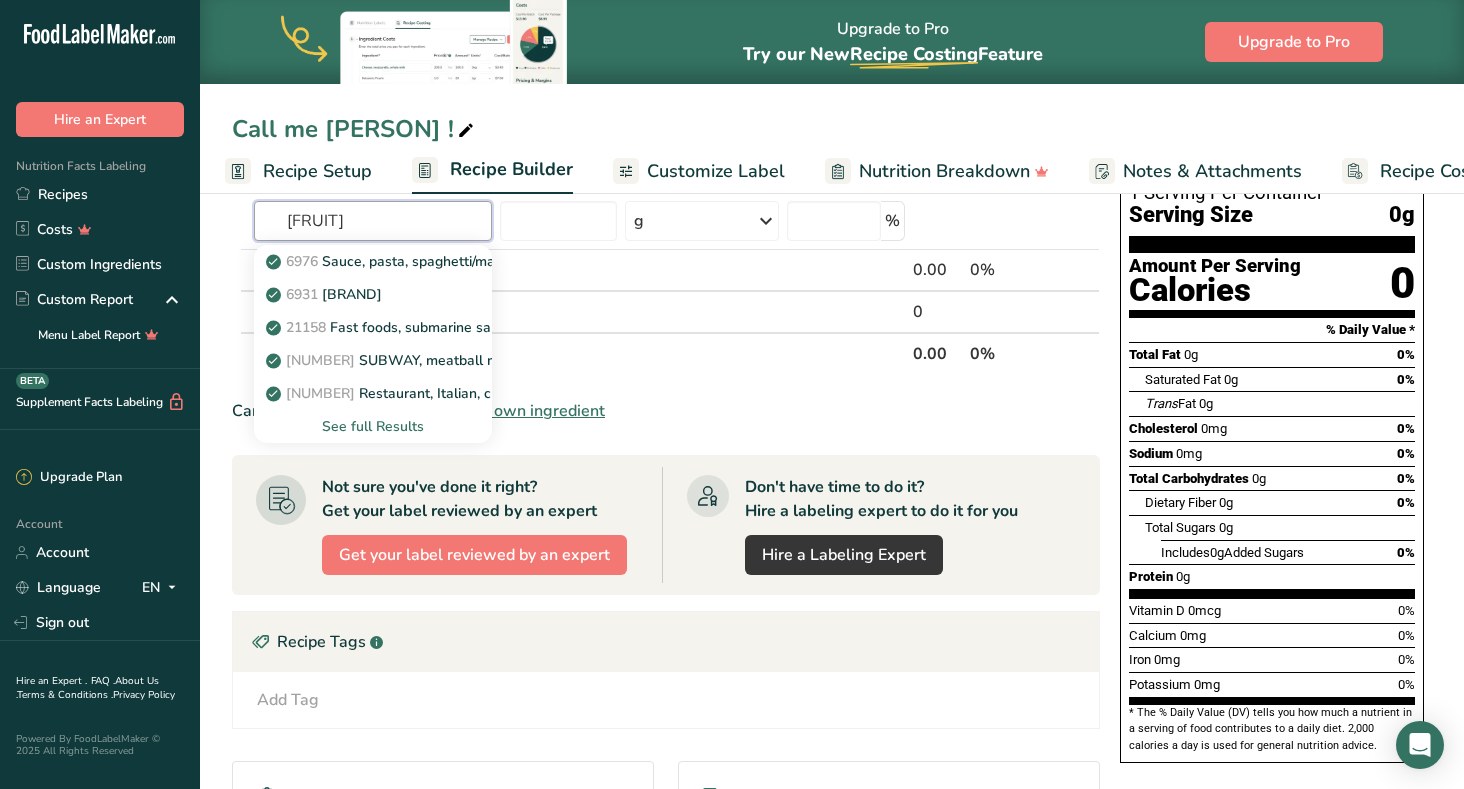 type on "[FRUIT]" 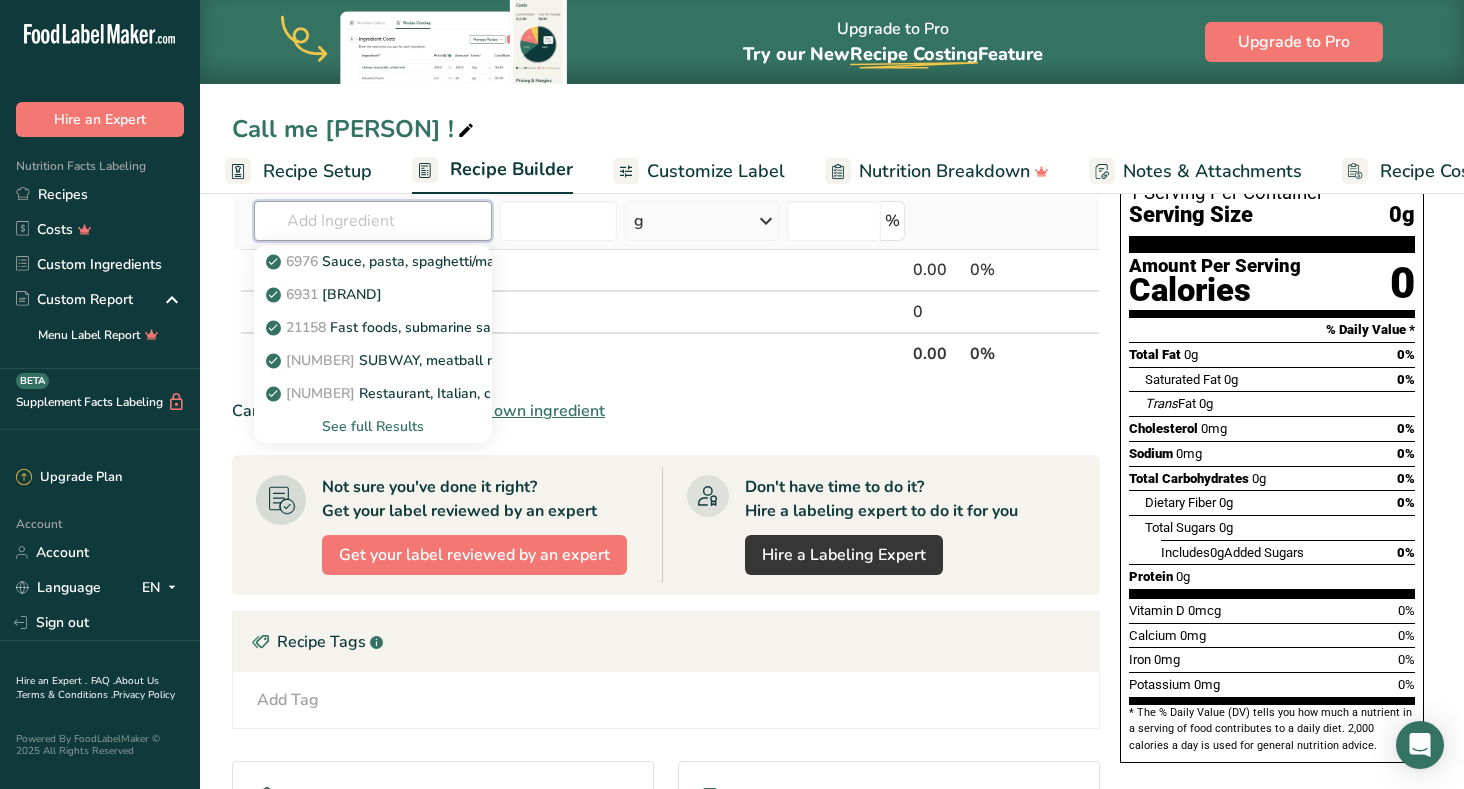 click at bounding box center [373, 221] 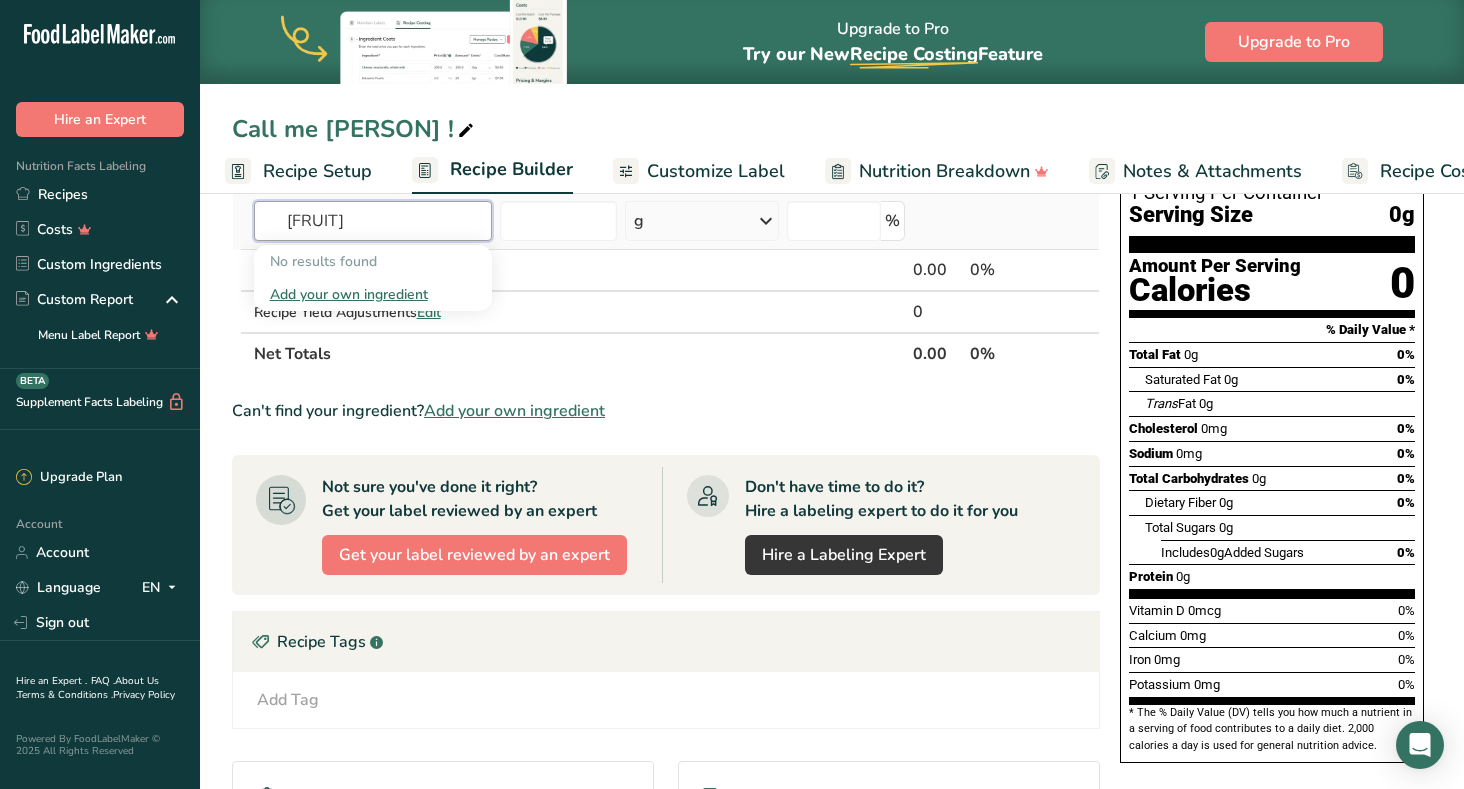 type on "[FRUIT]" 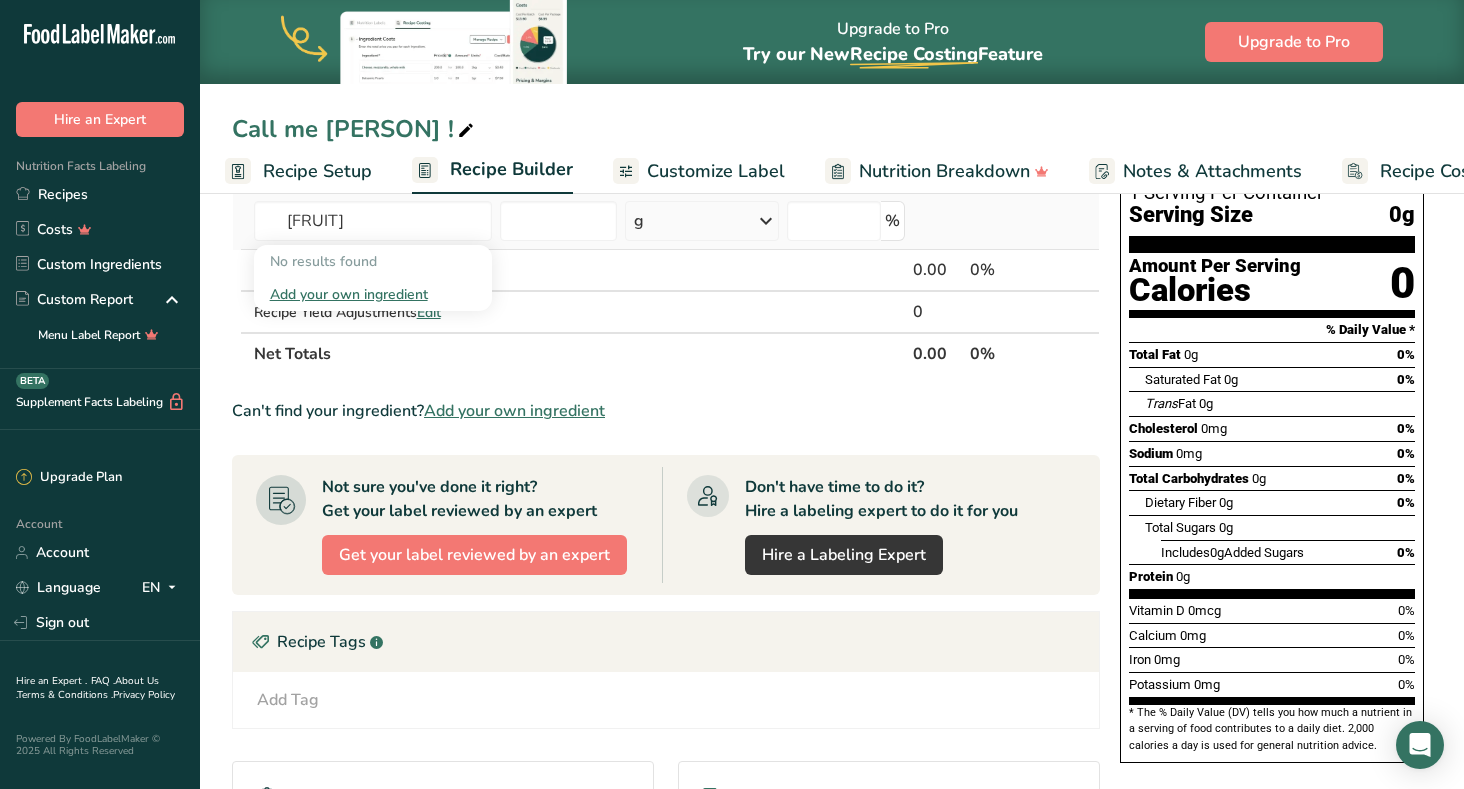 type 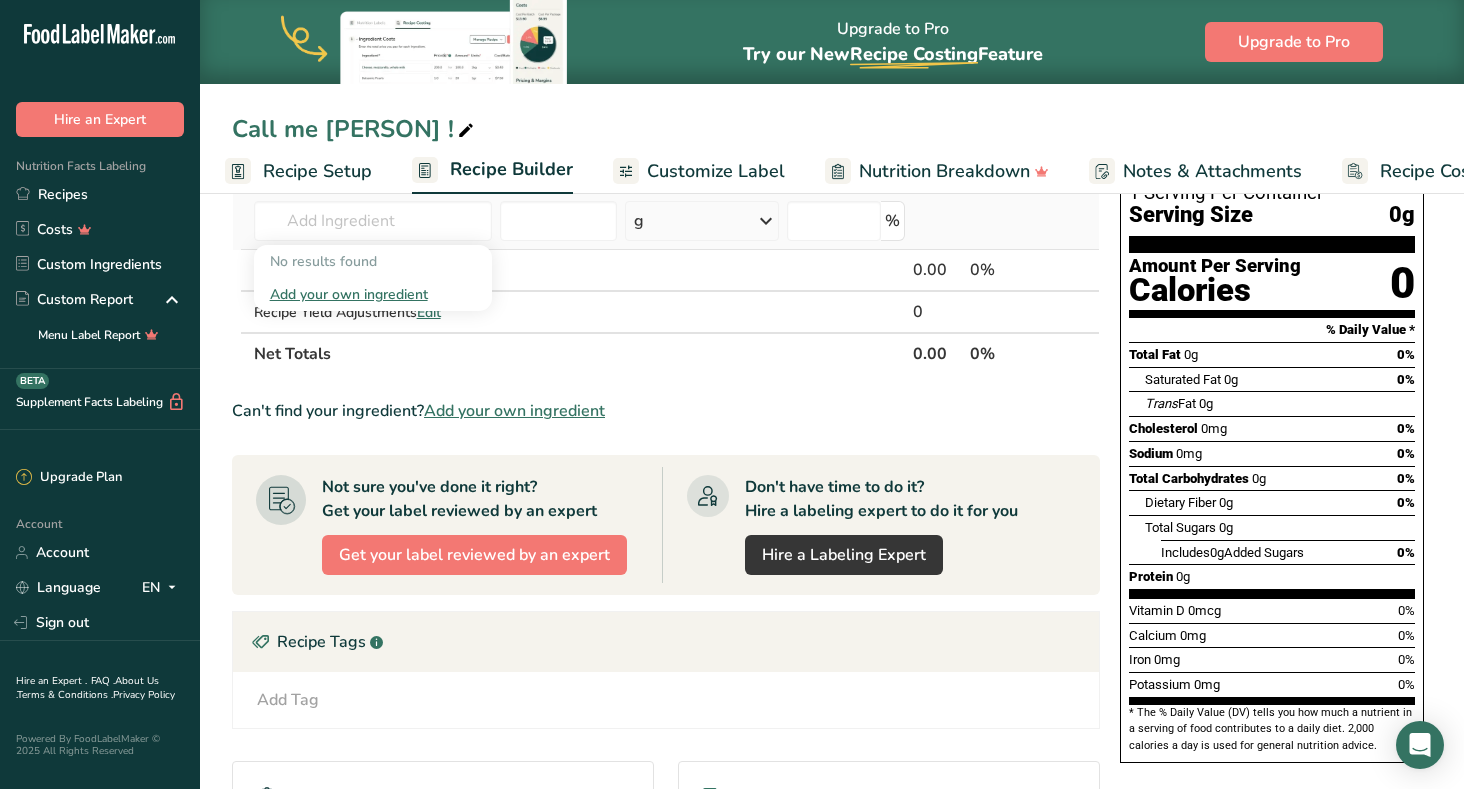 click on "Add your own ingredient" at bounding box center [373, 294] 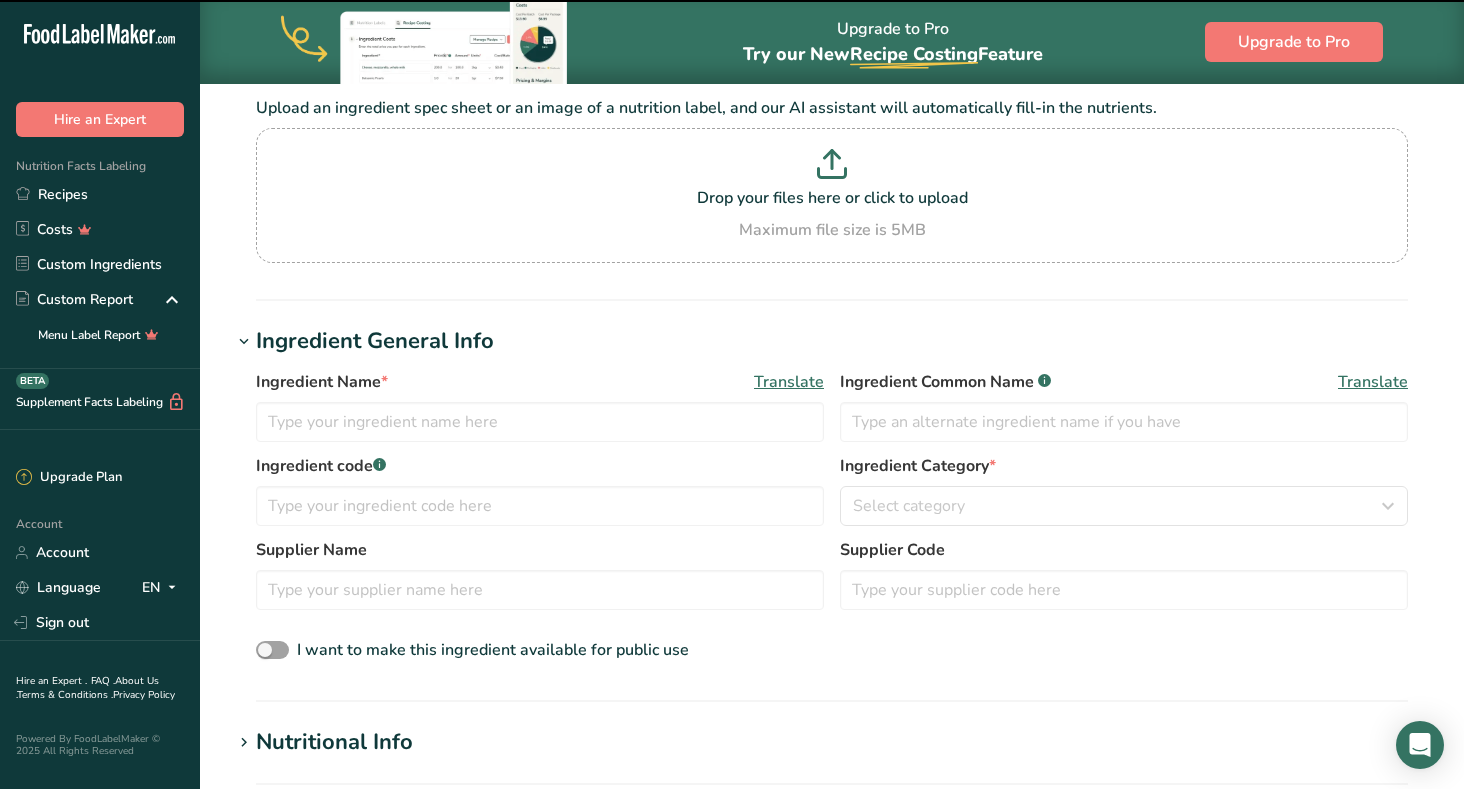 scroll, scrollTop: 0, scrollLeft: 0, axis: both 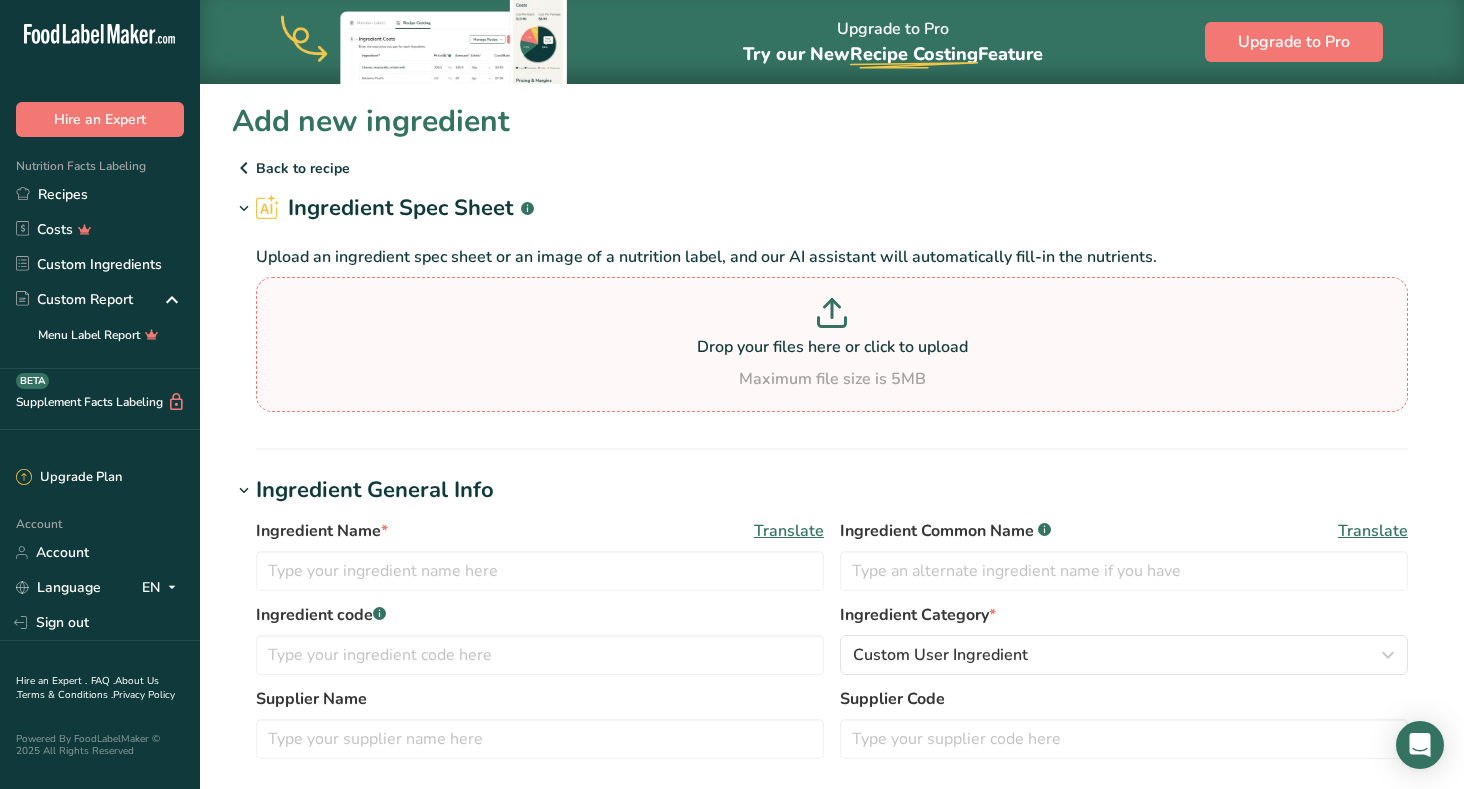 click 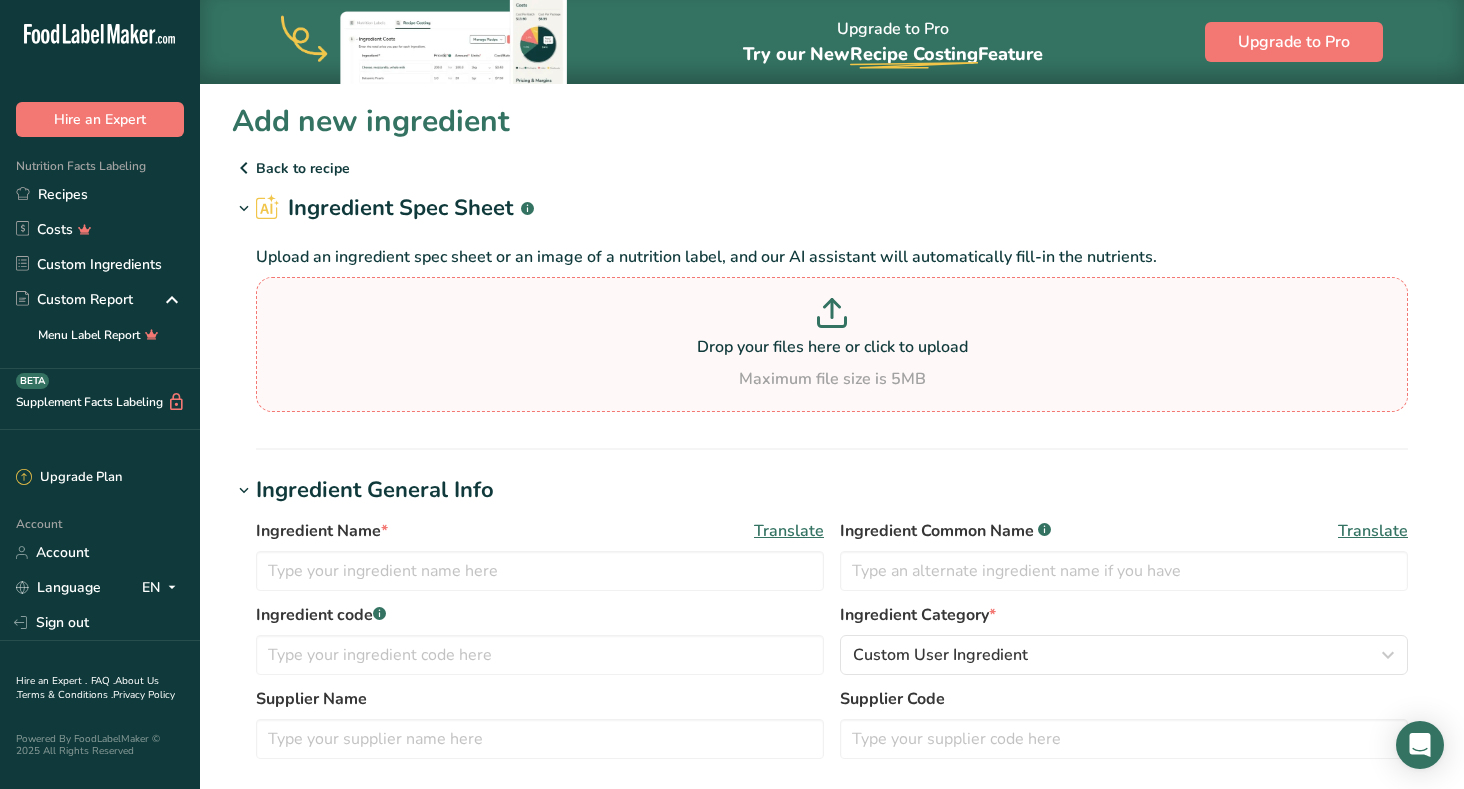 type on "[PATH]" 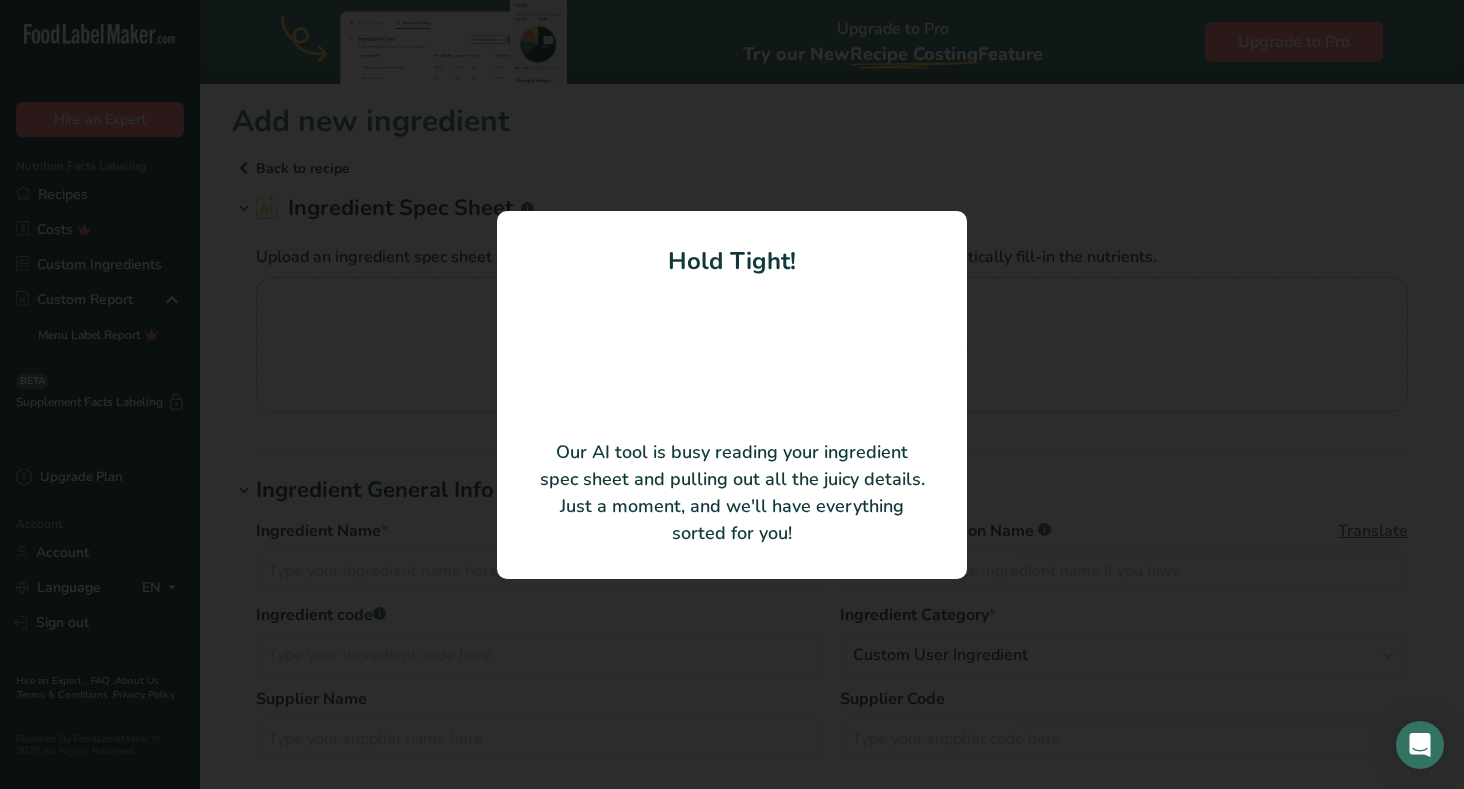 type 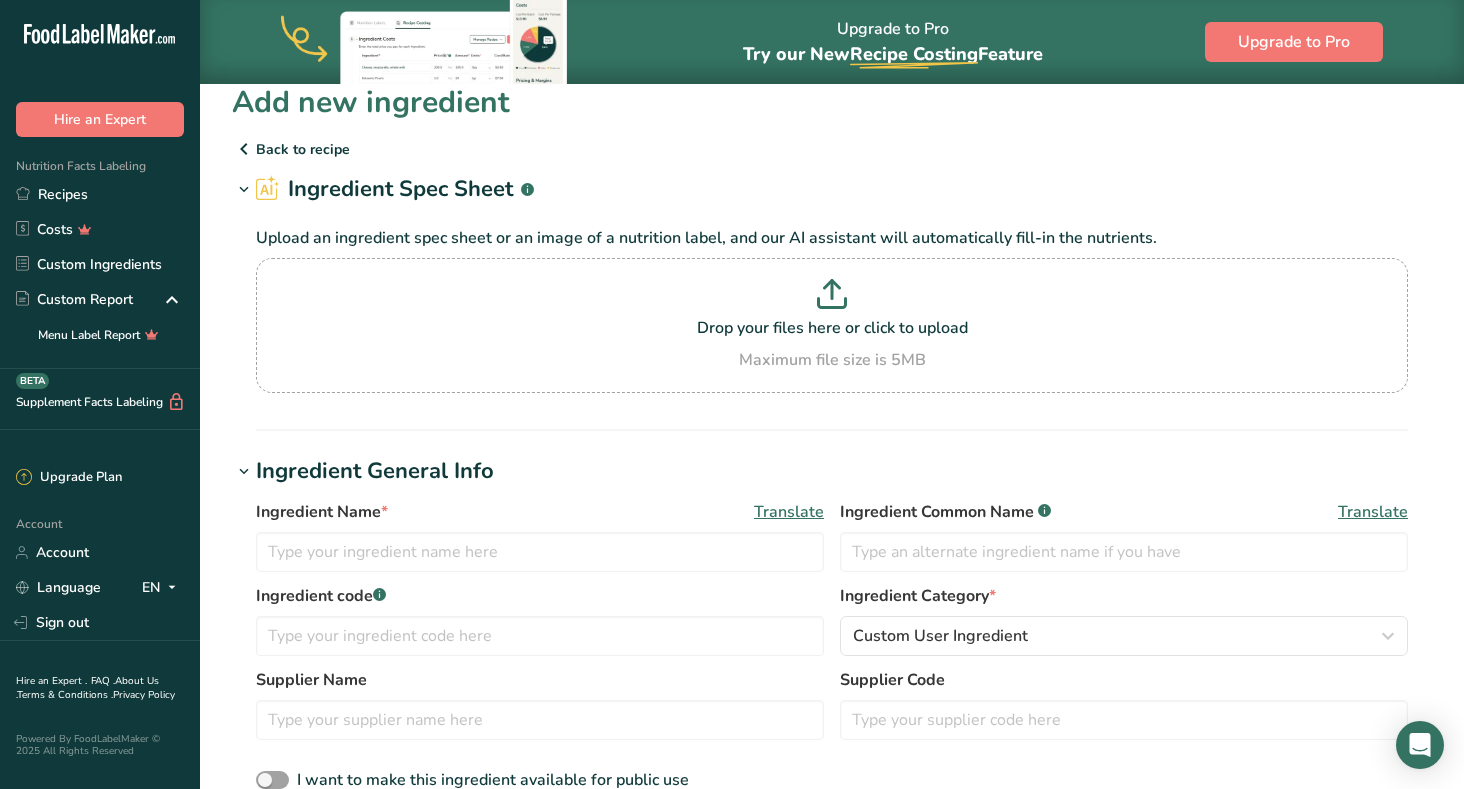 scroll, scrollTop: 0, scrollLeft: 0, axis: both 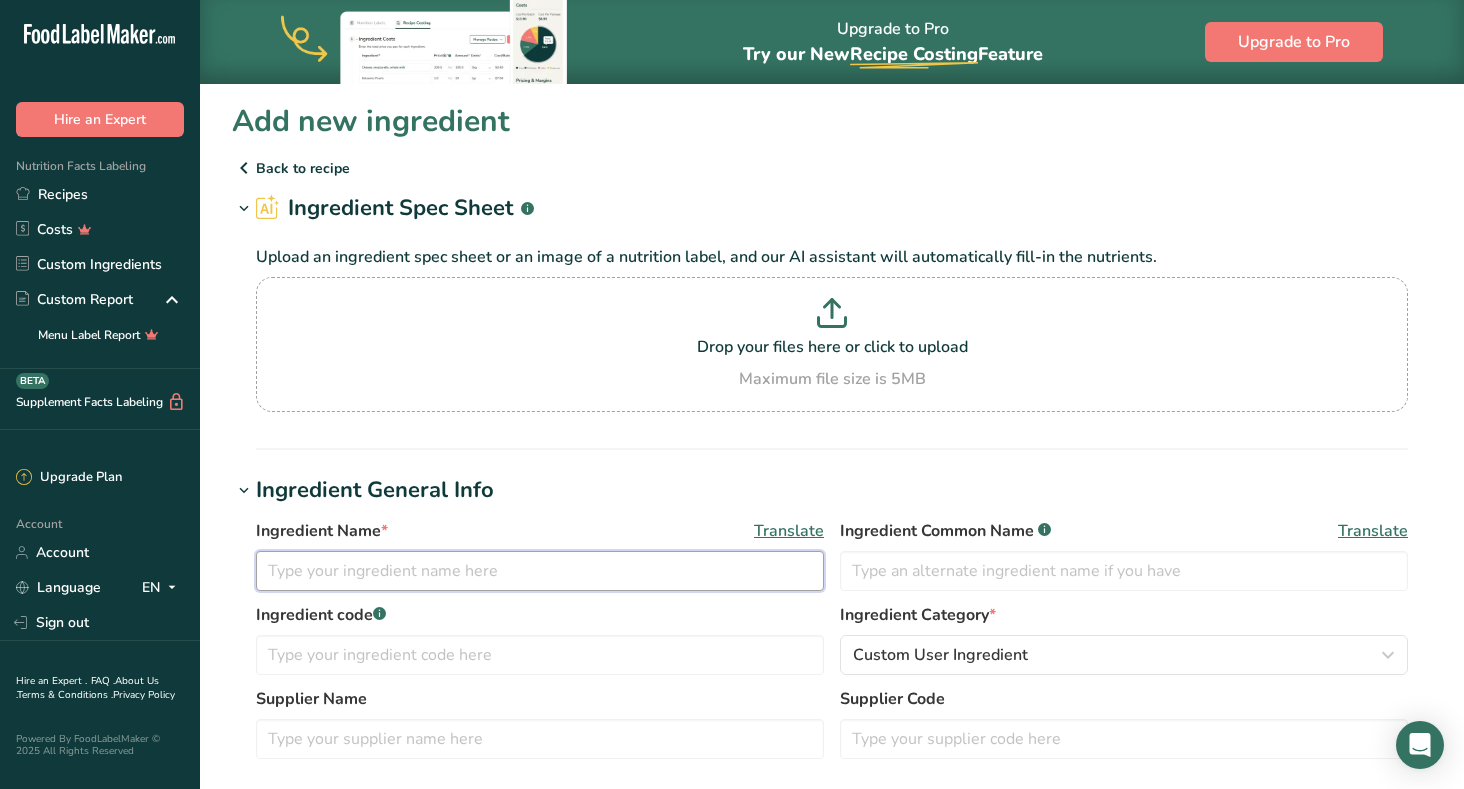 click at bounding box center [540, 571] 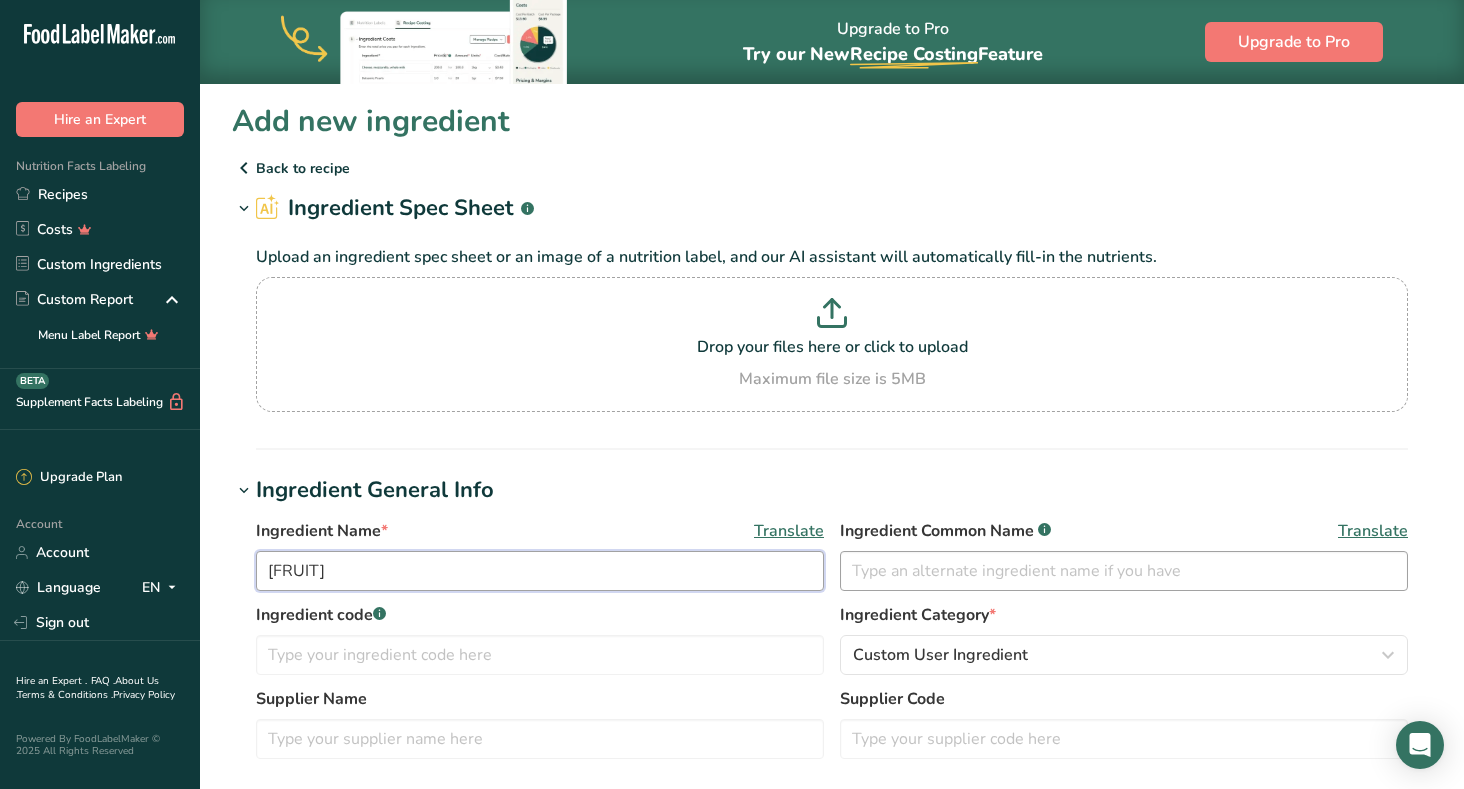type on "[FRUIT]" 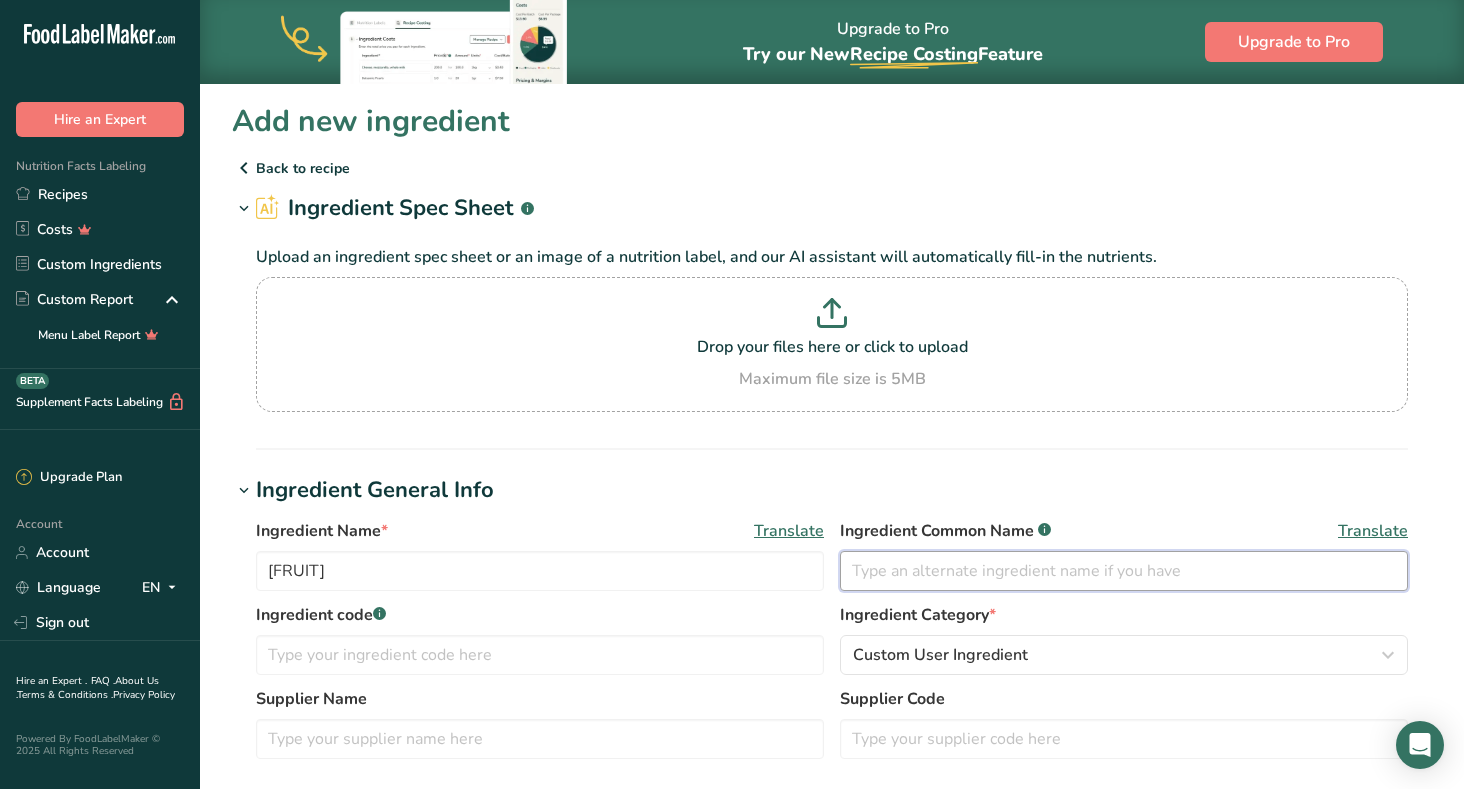 click at bounding box center (1124, 571) 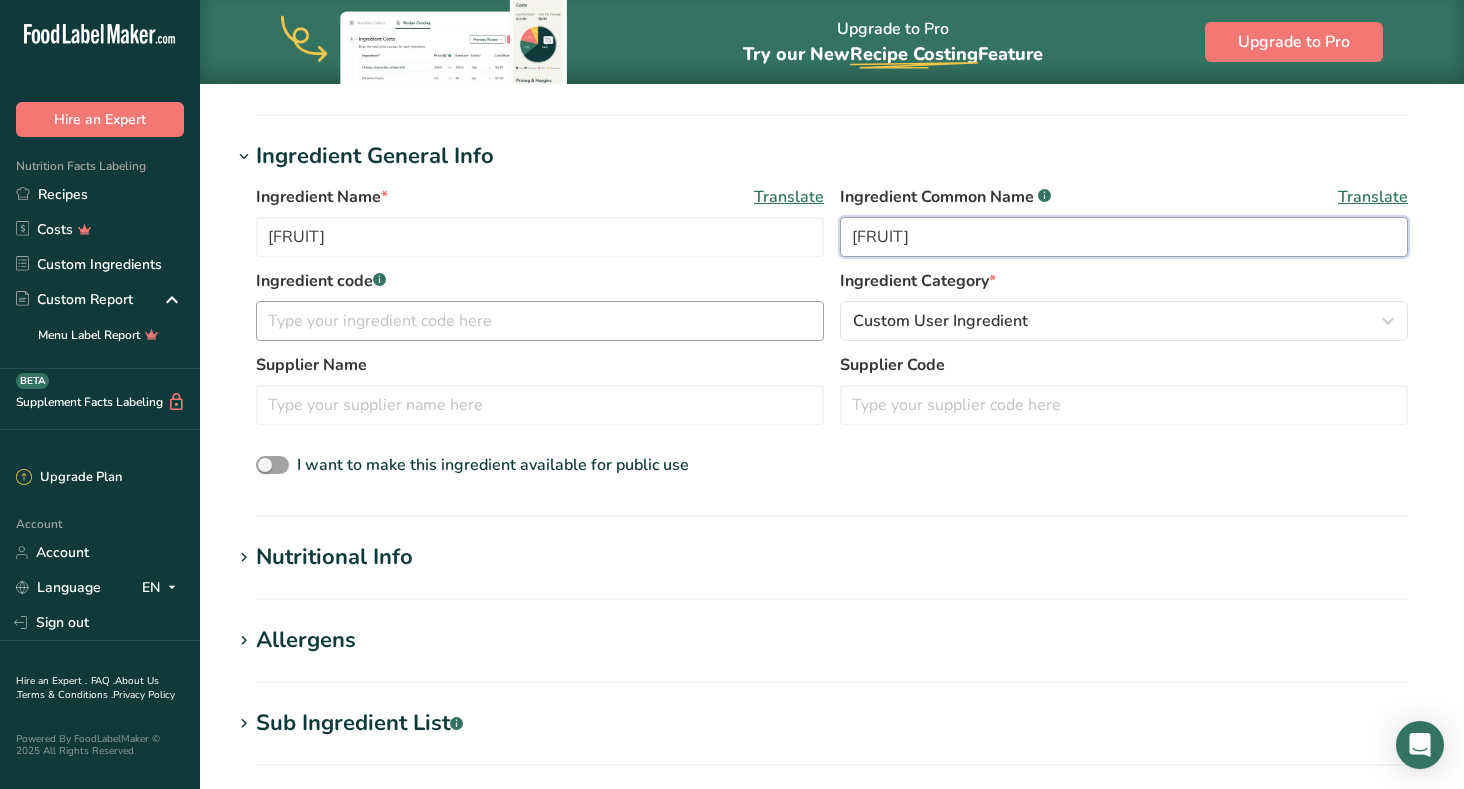 scroll, scrollTop: 340, scrollLeft: 0, axis: vertical 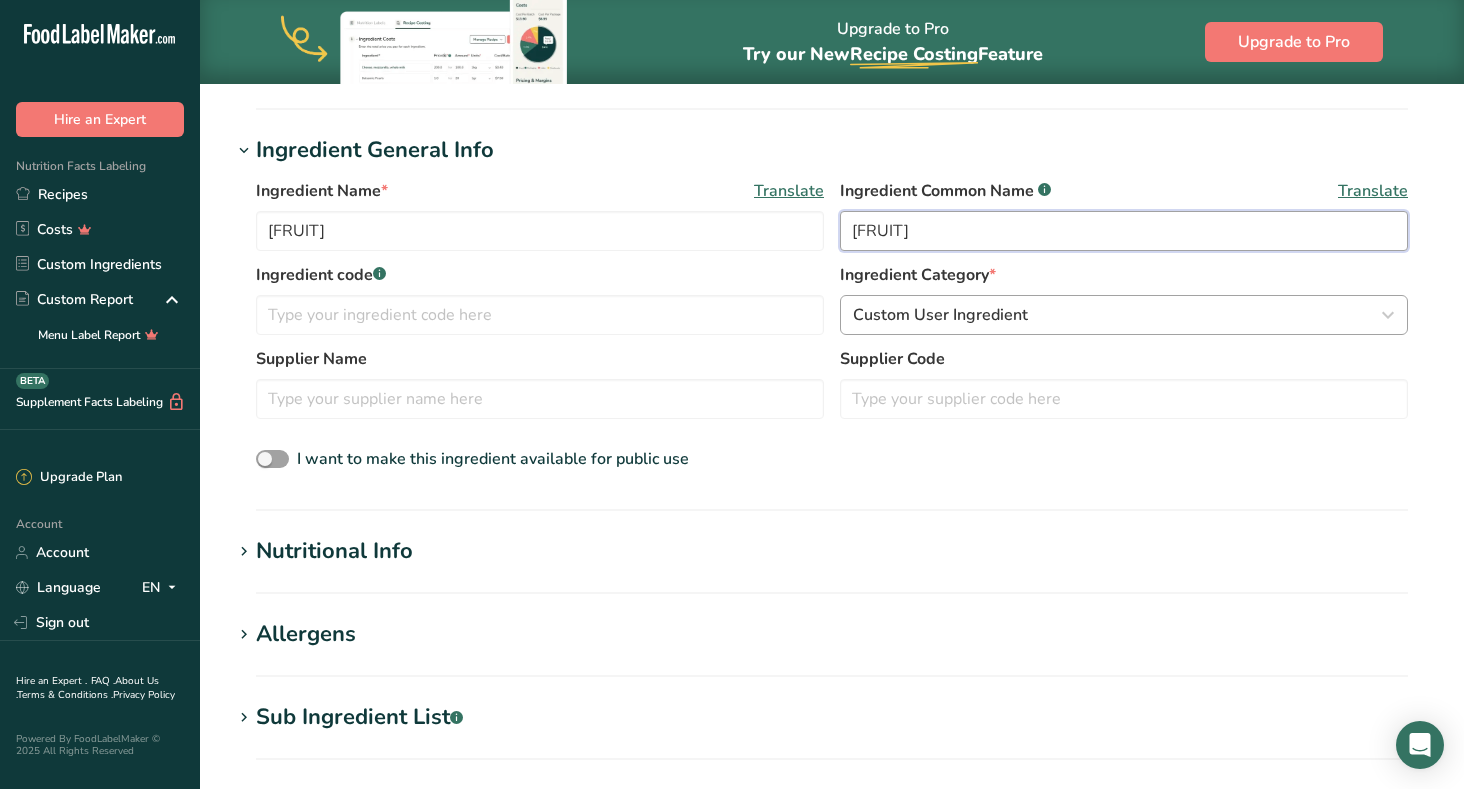 type on "[FRUIT]" 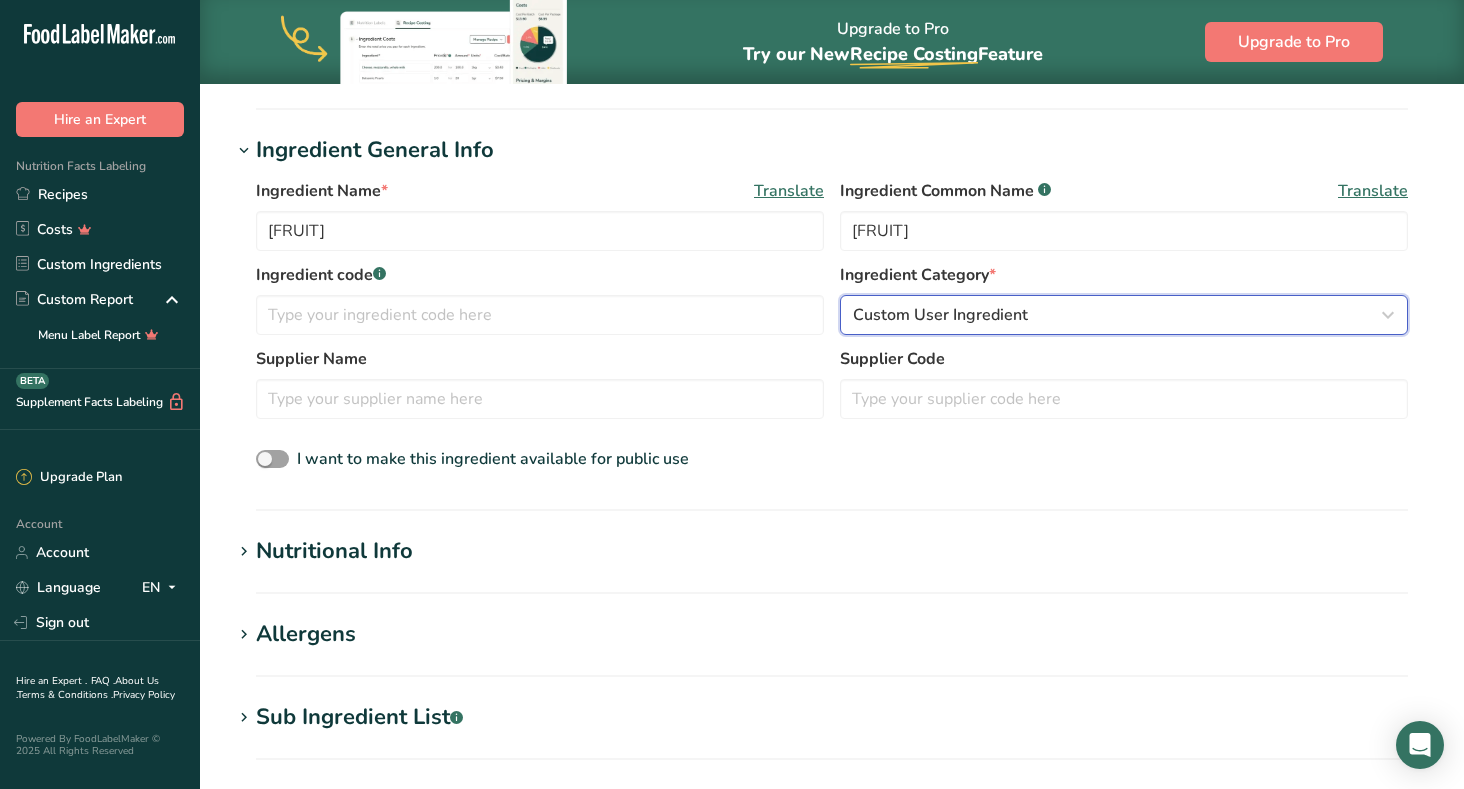 click at bounding box center (1388, 315) 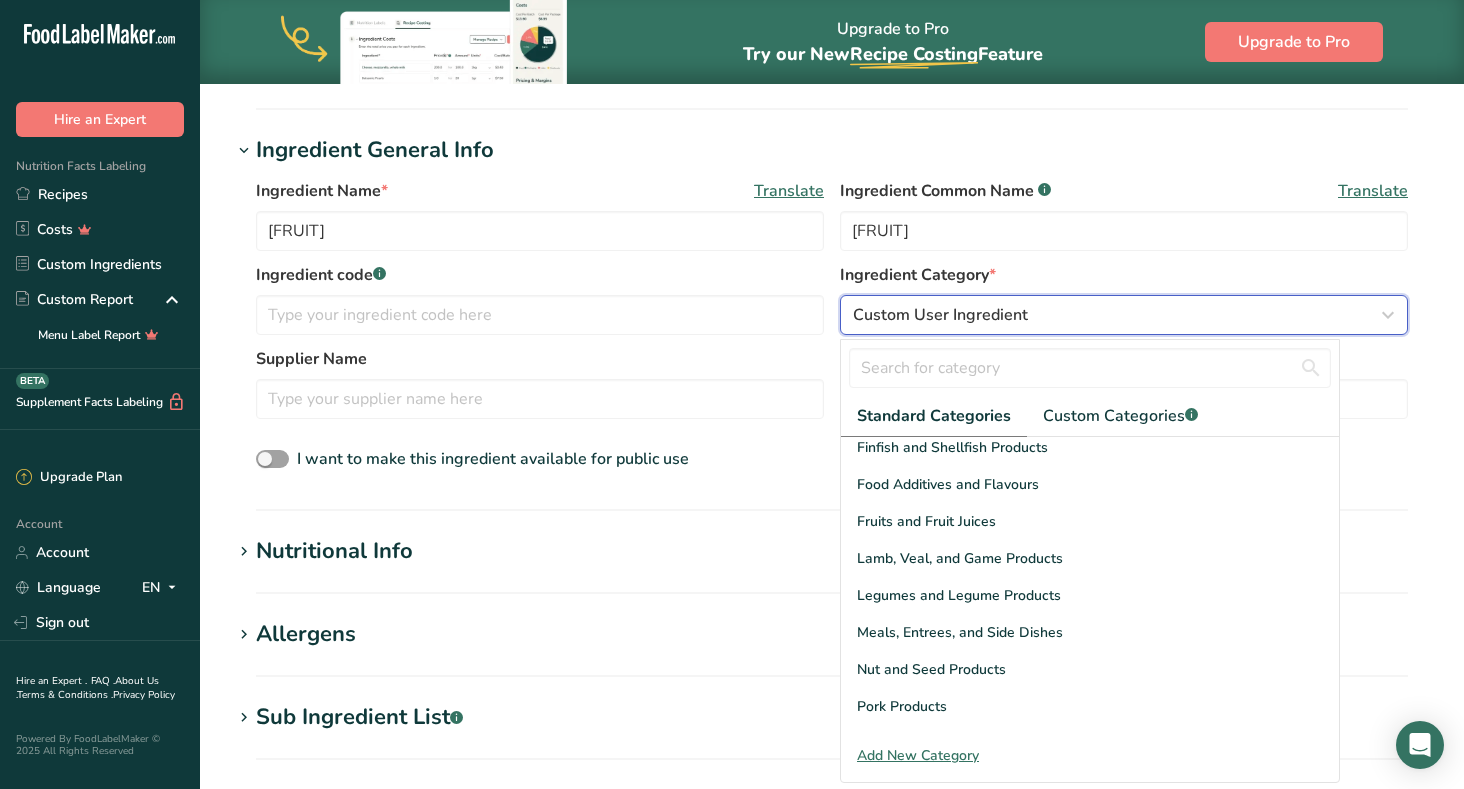 scroll, scrollTop: 458, scrollLeft: 0, axis: vertical 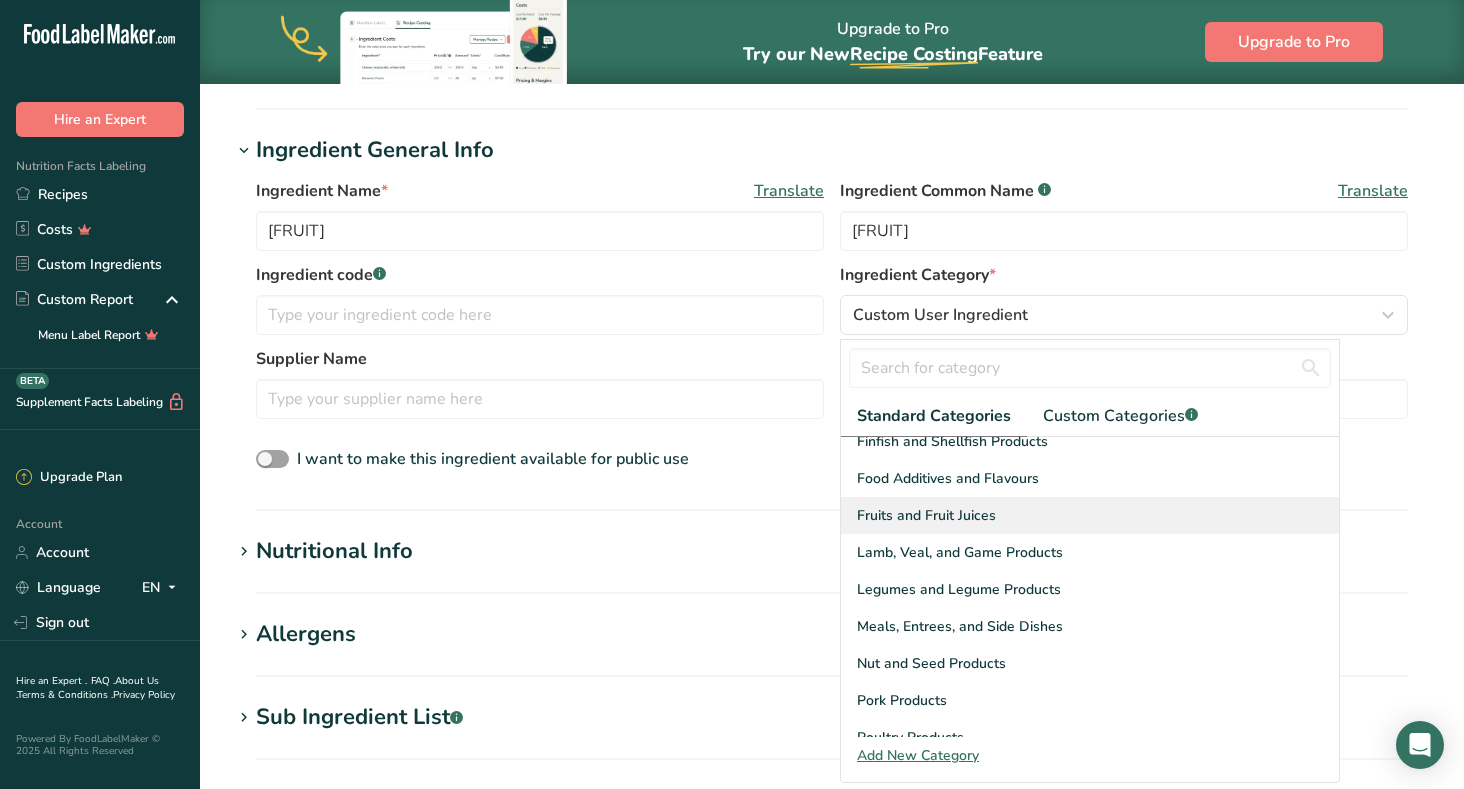 click on "Fruits and Fruit Juices" at bounding box center [1090, 515] 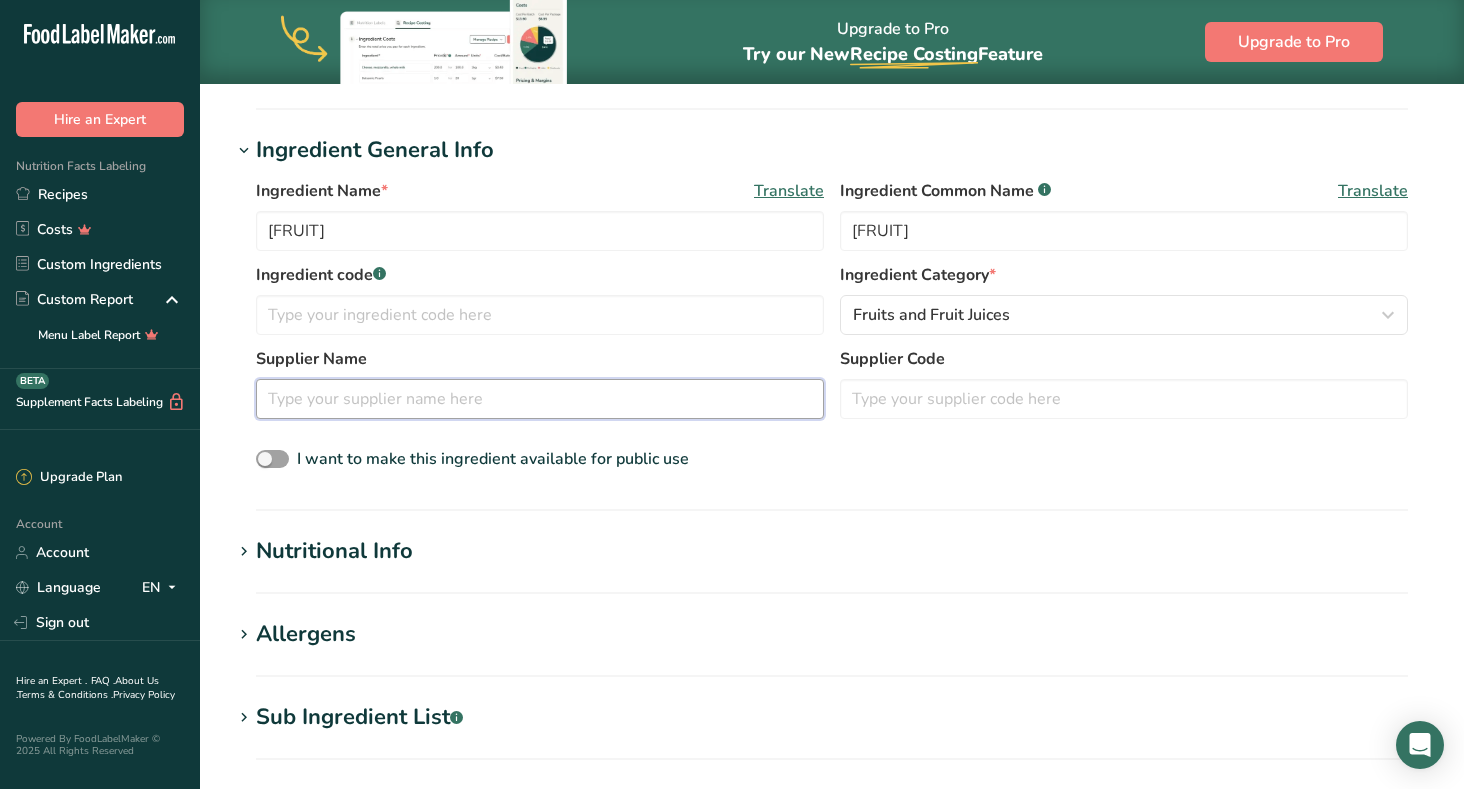 click at bounding box center [540, 399] 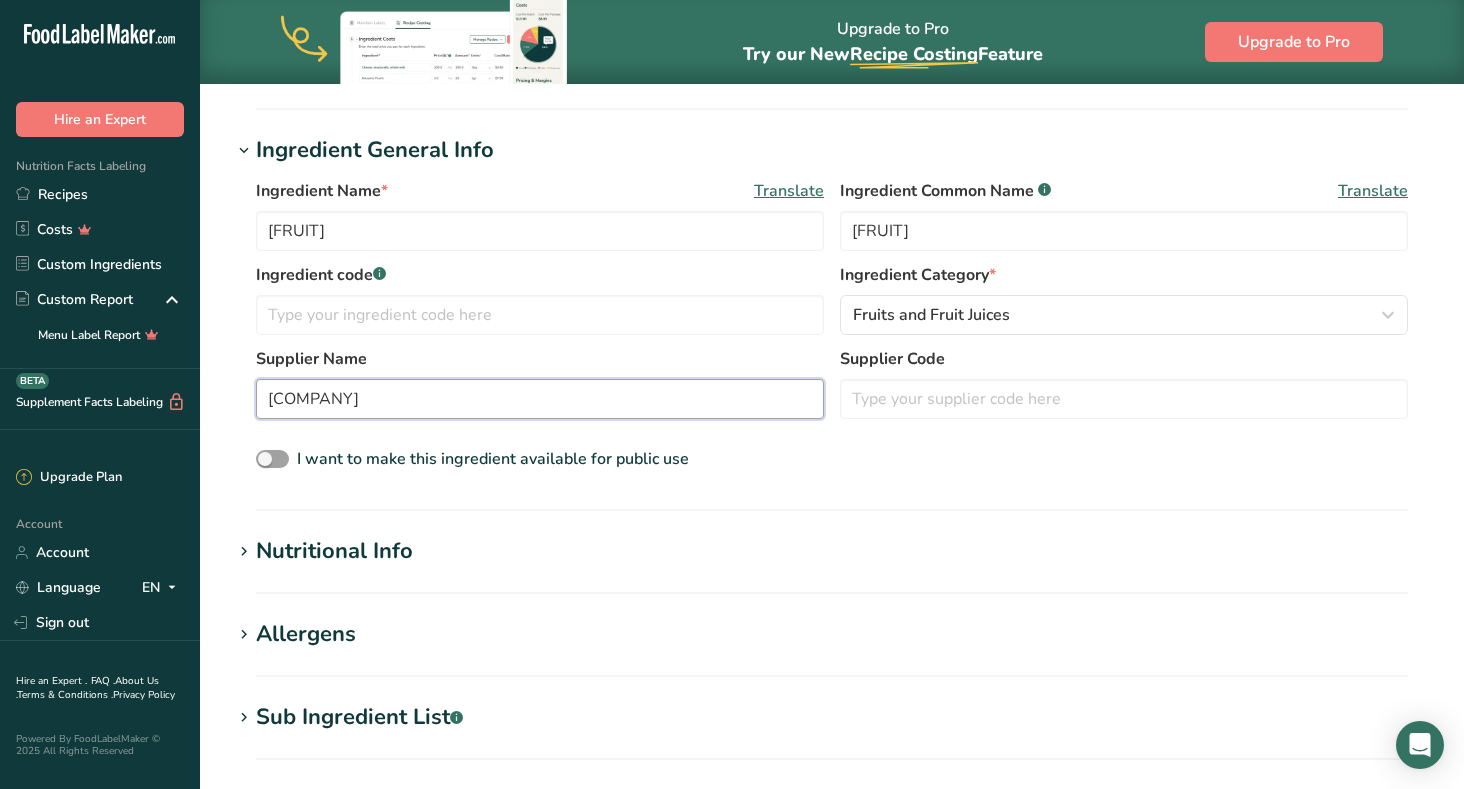 type on "[COMPANY]" 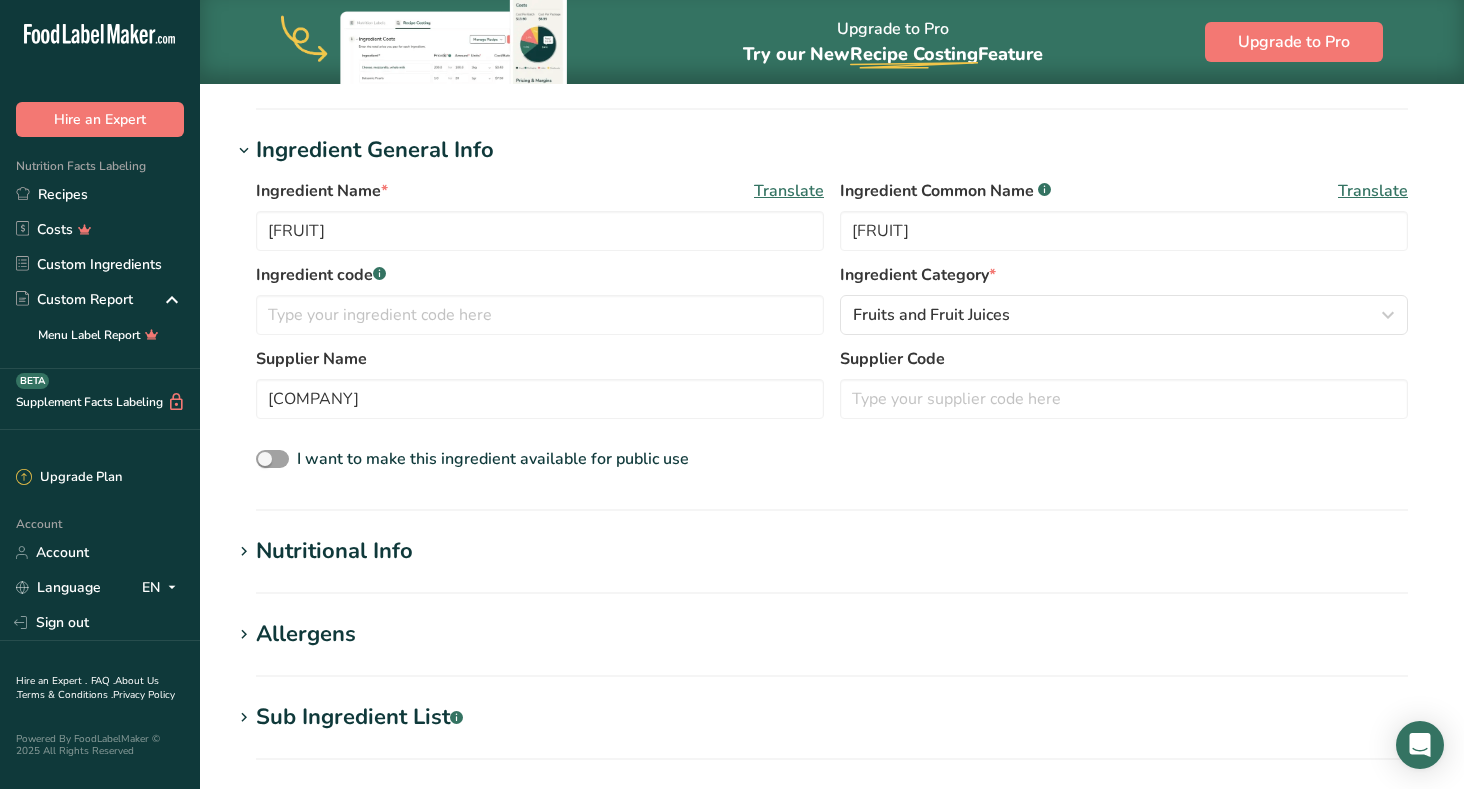 click on "Nutritional Info" at bounding box center [334, 551] 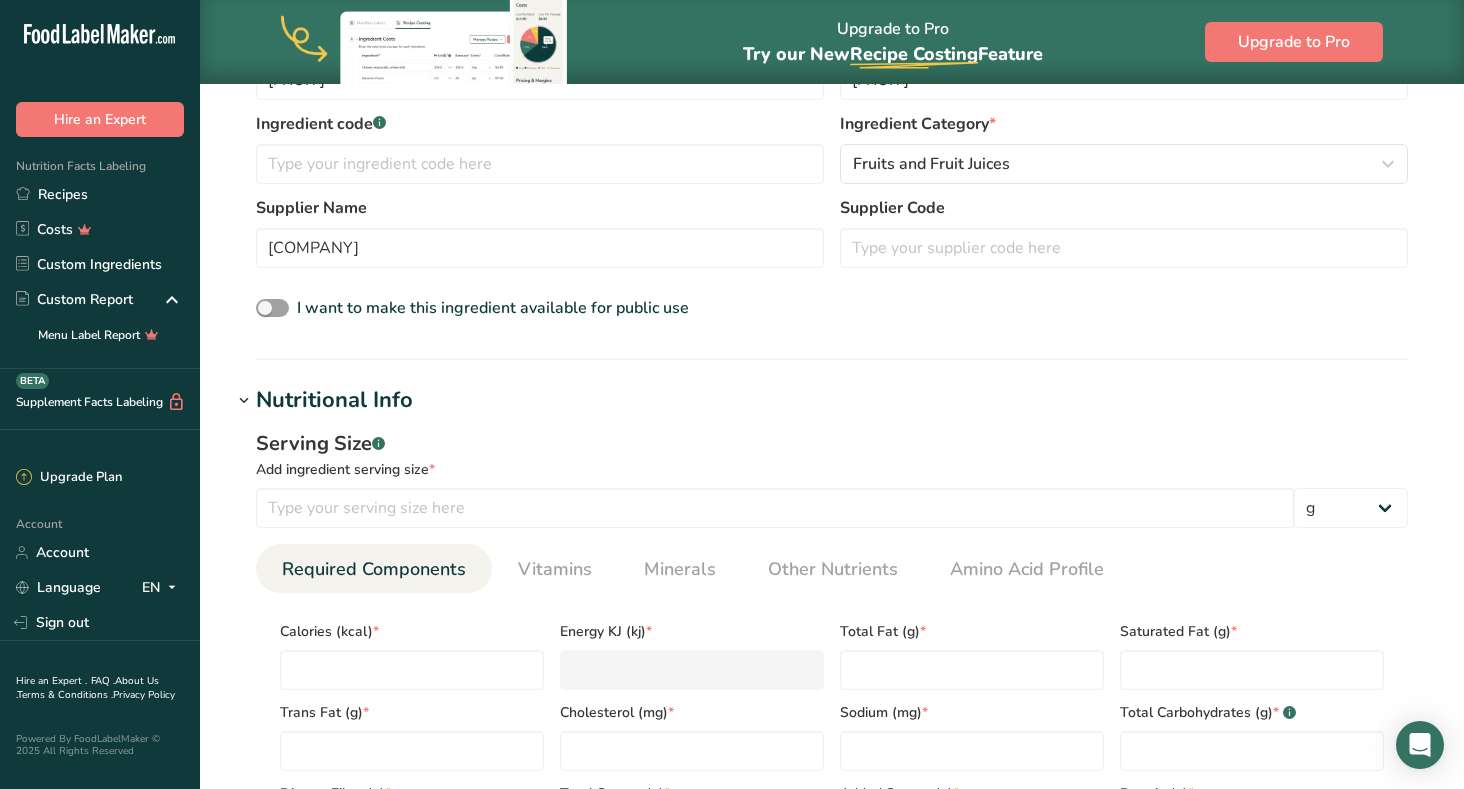 scroll, scrollTop: 493, scrollLeft: 0, axis: vertical 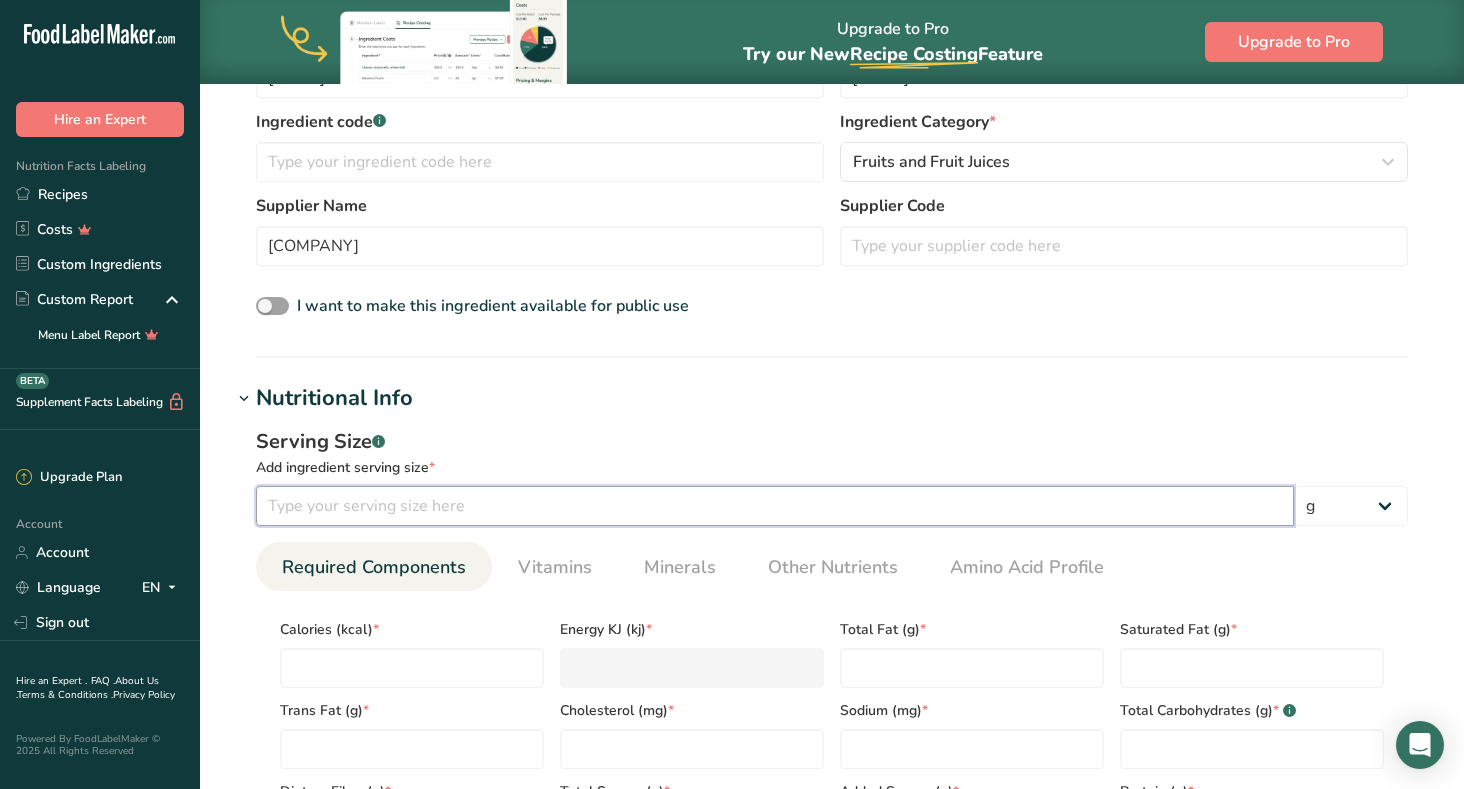 click at bounding box center [775, 506] 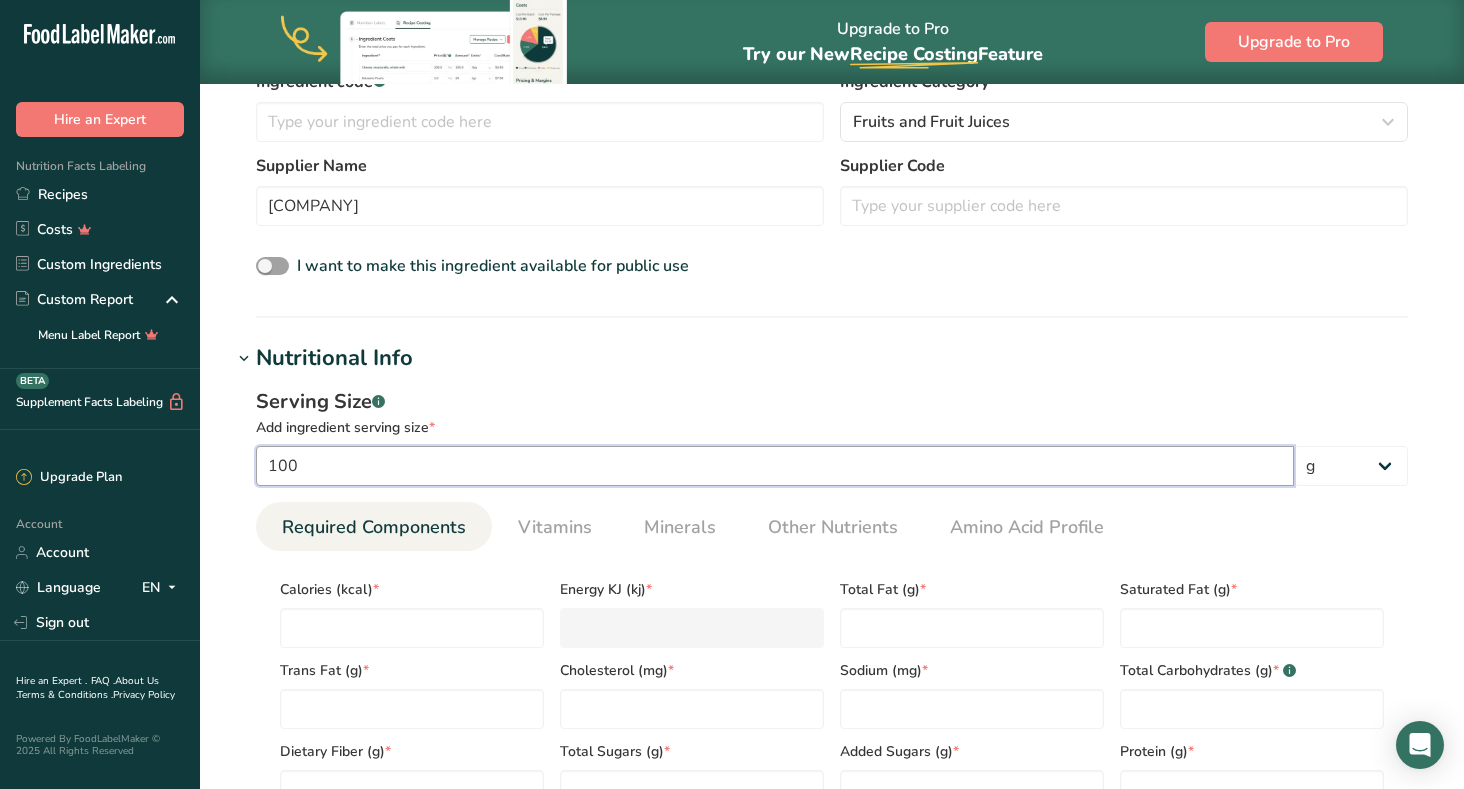 scroll, scrollTop: 571, scrollLeft: 0, axis: vertical 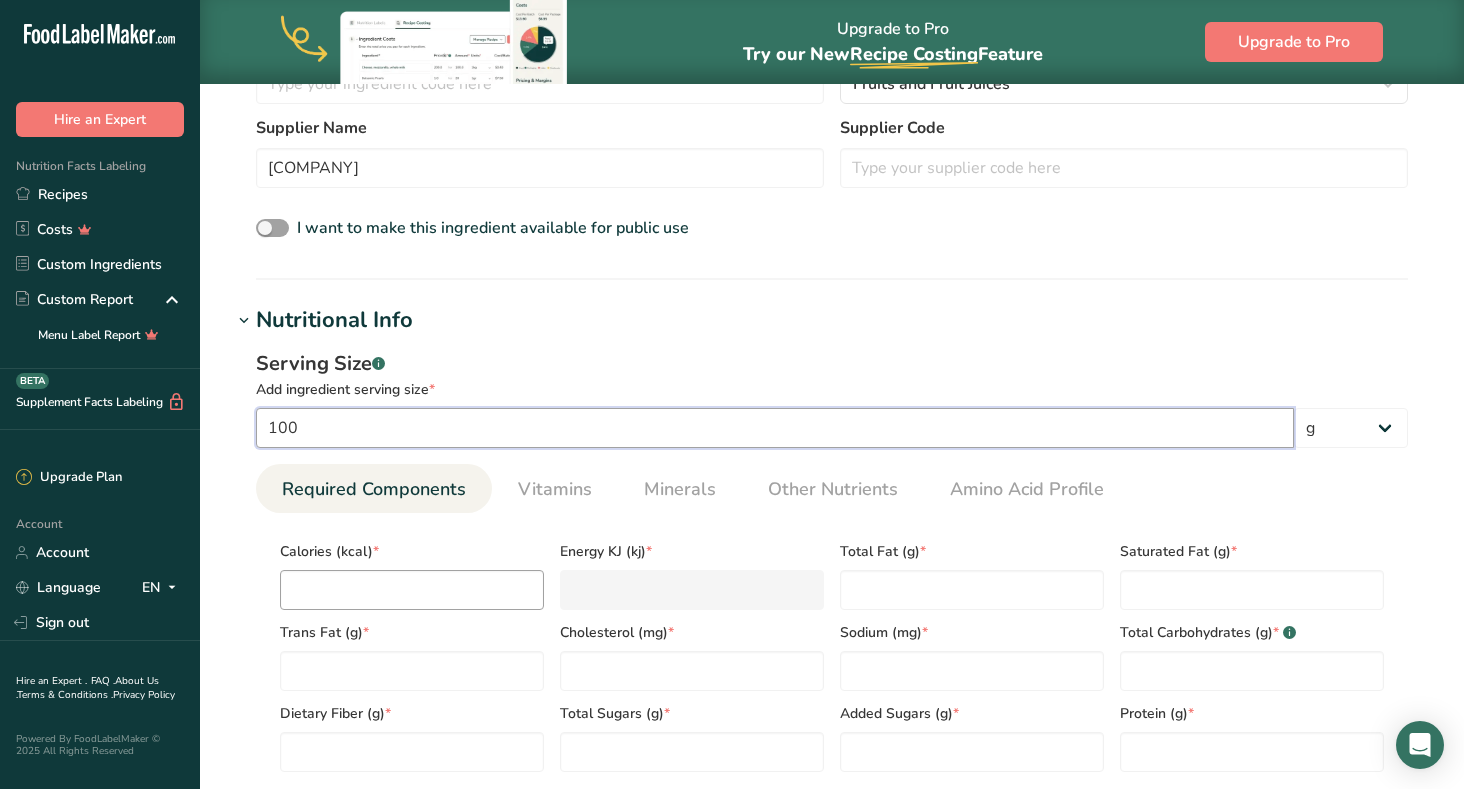 type on "100" 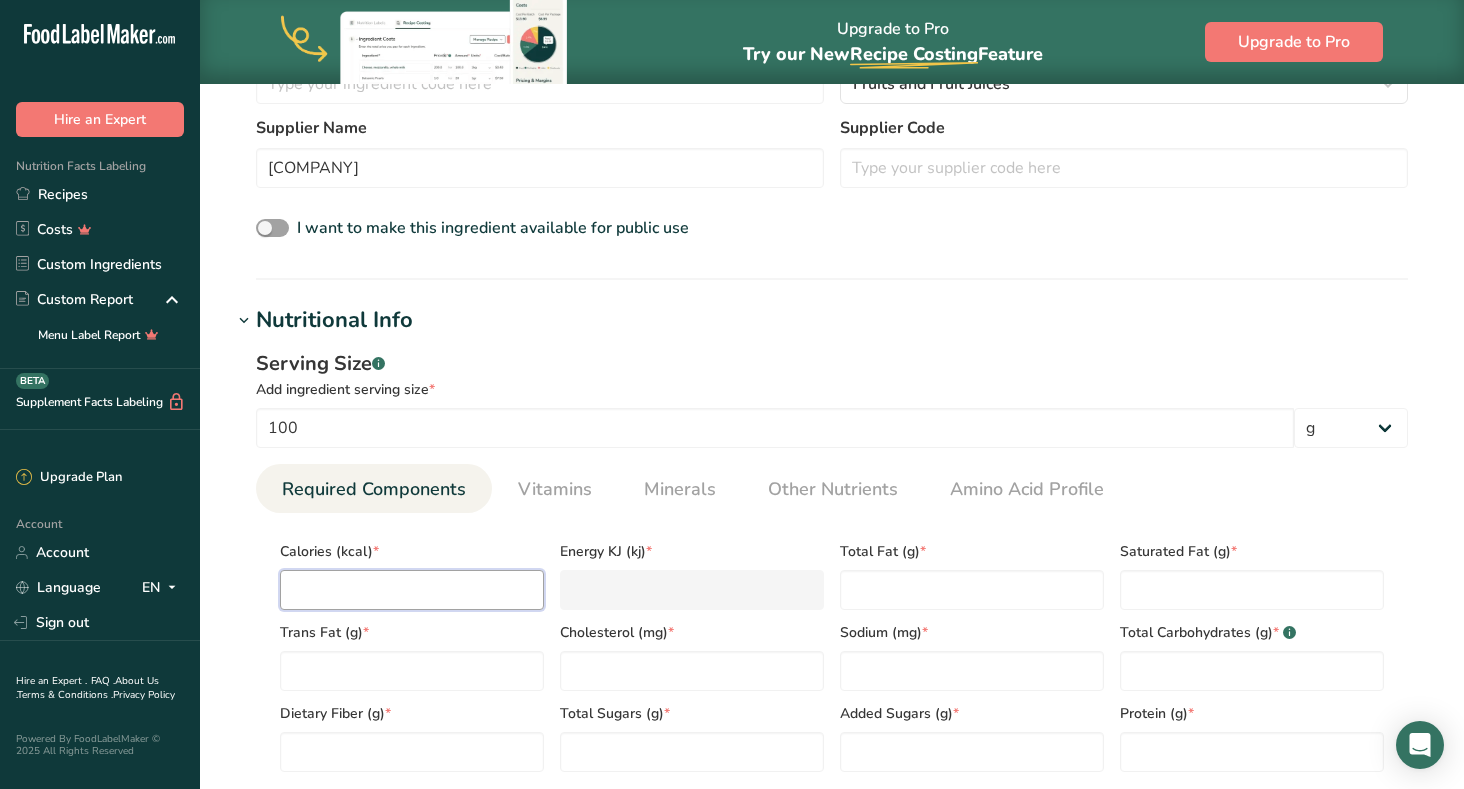 click at bounding box center [412, 590] 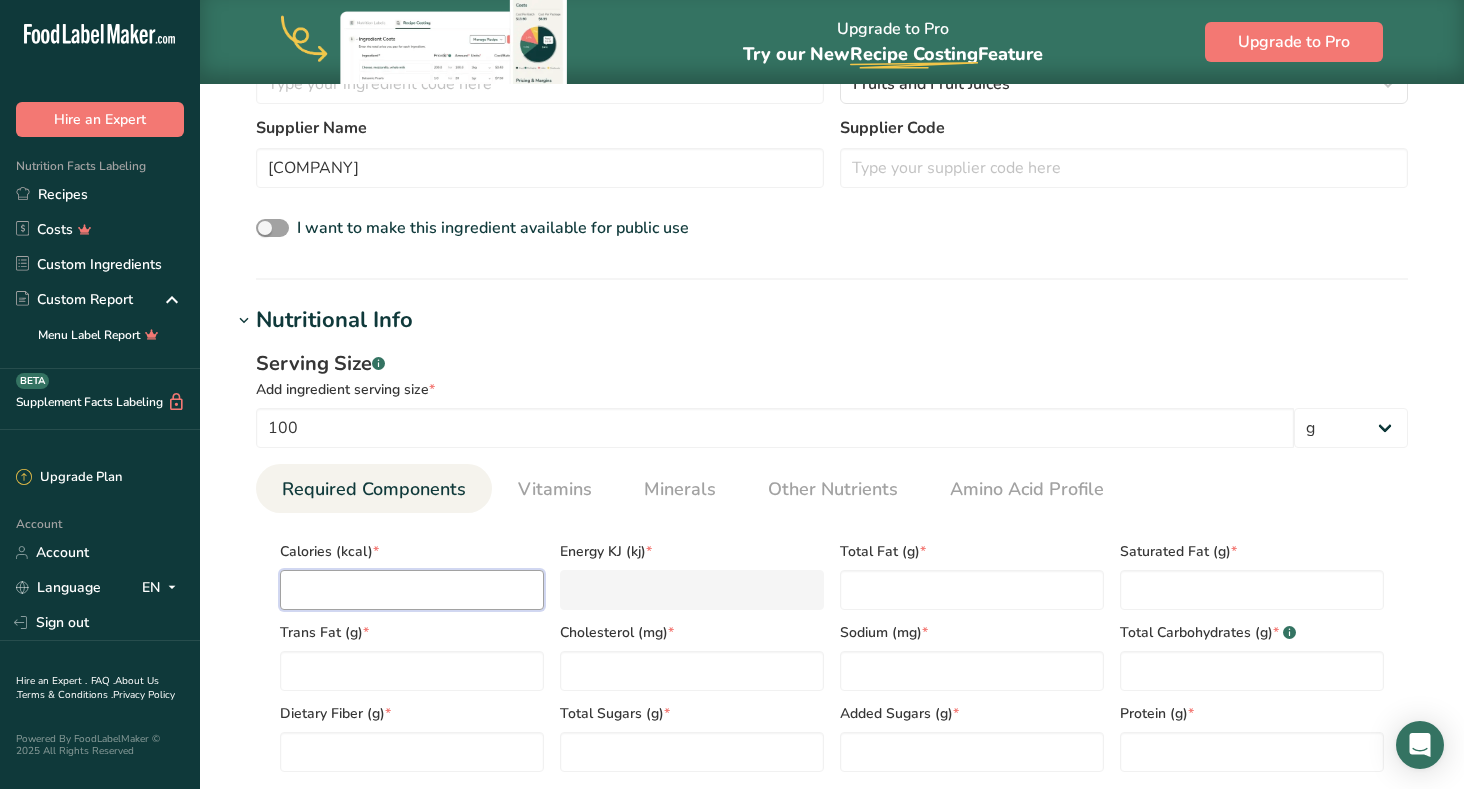 type on "8" 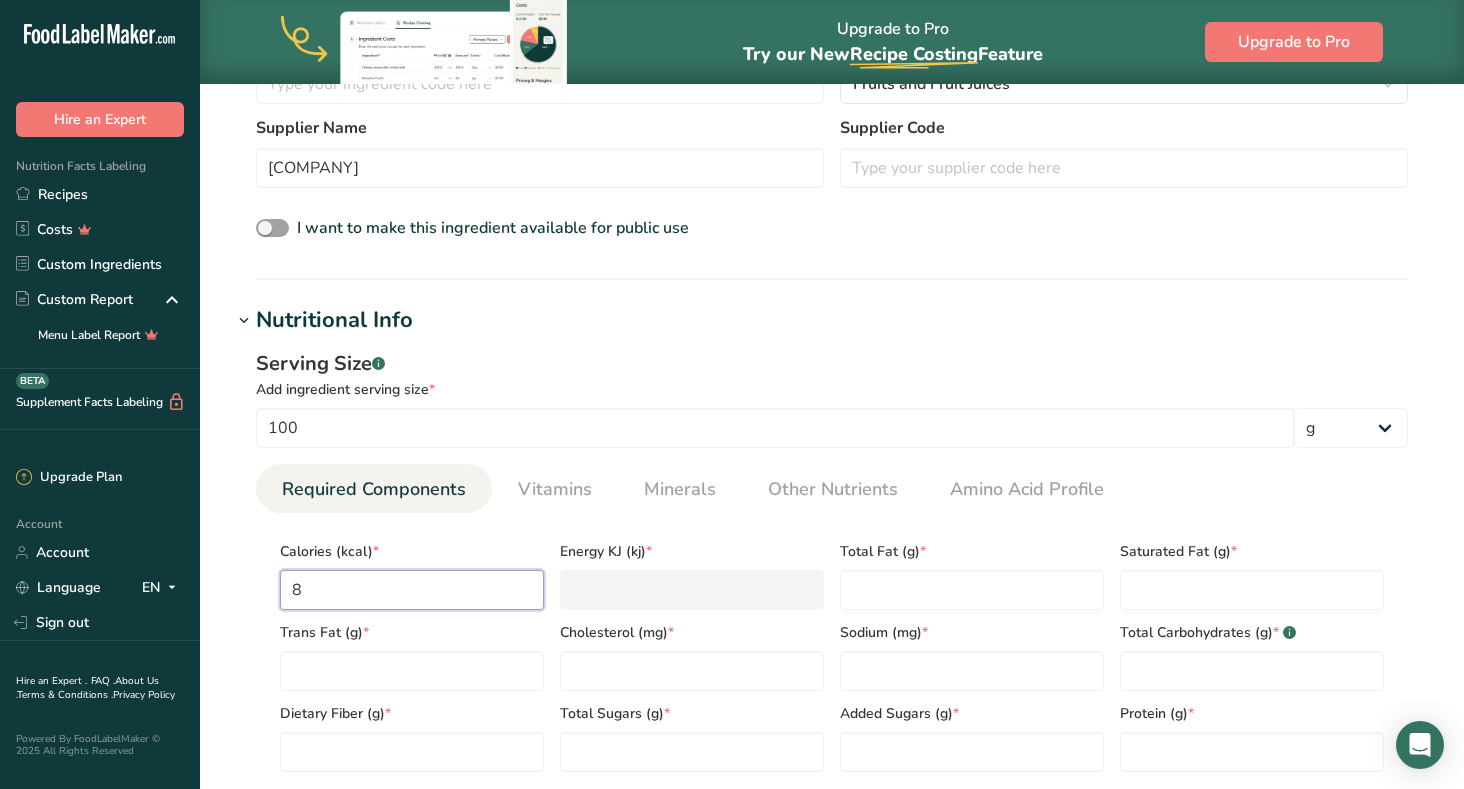 type on "33.5" 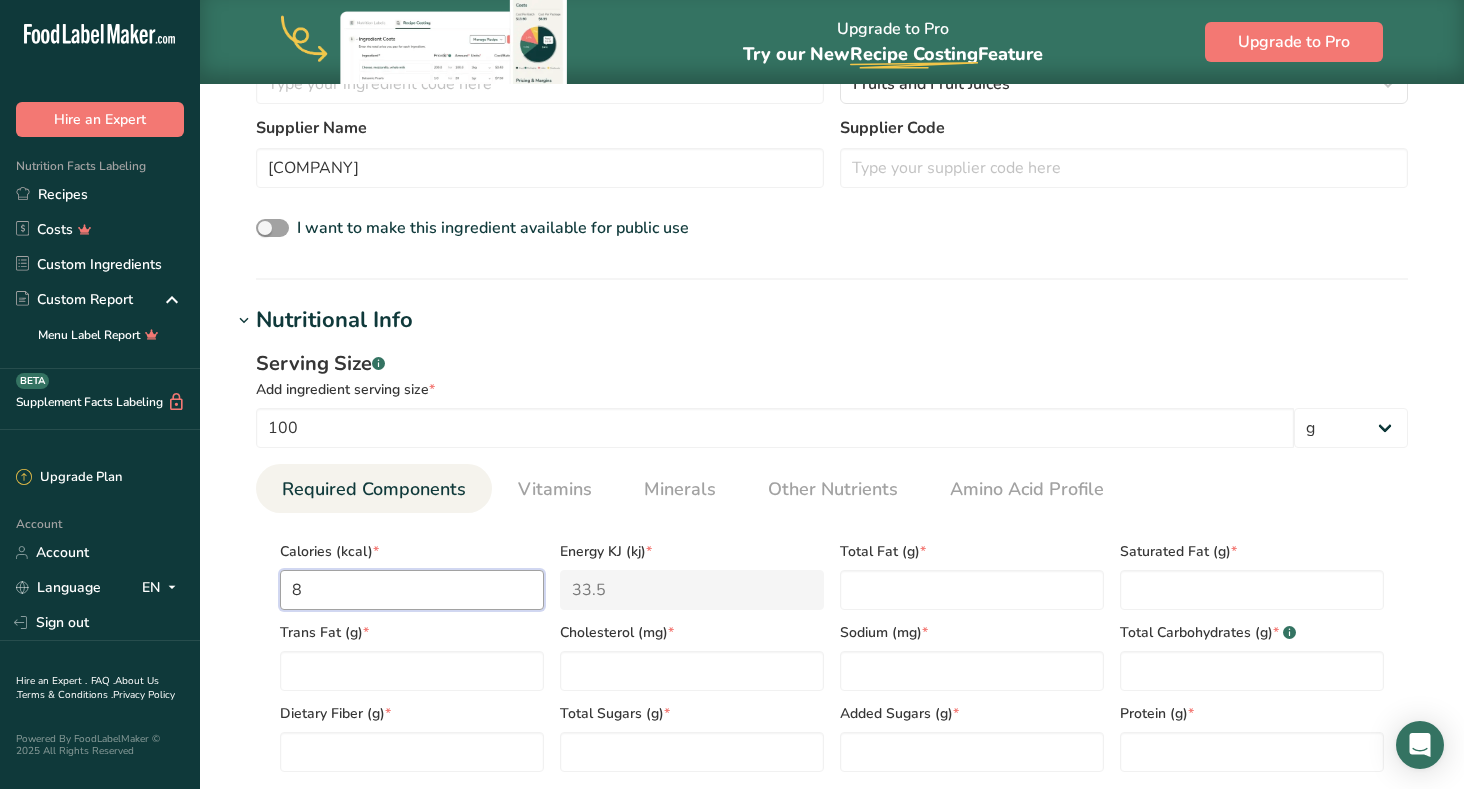 type on "83" 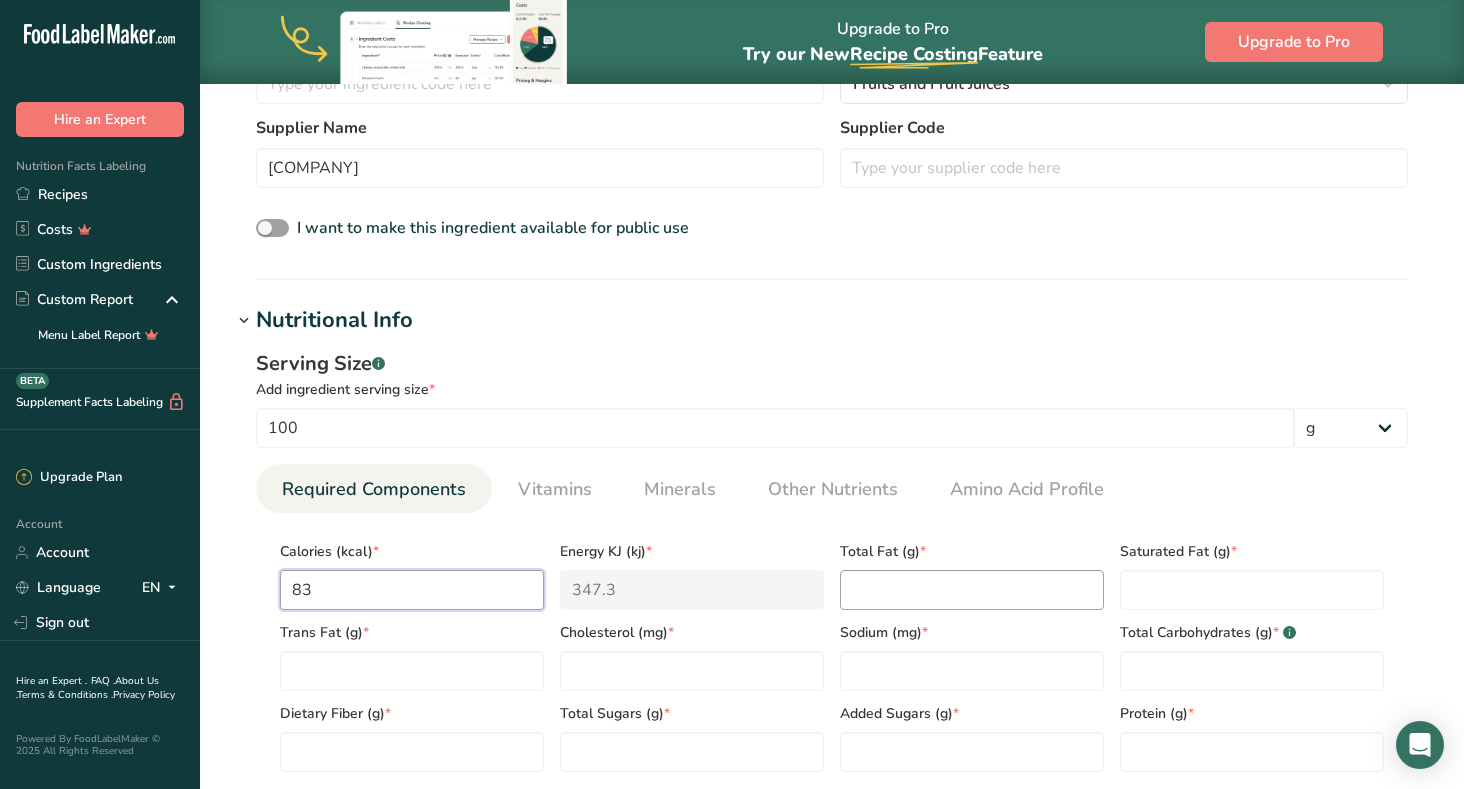 type on "83" 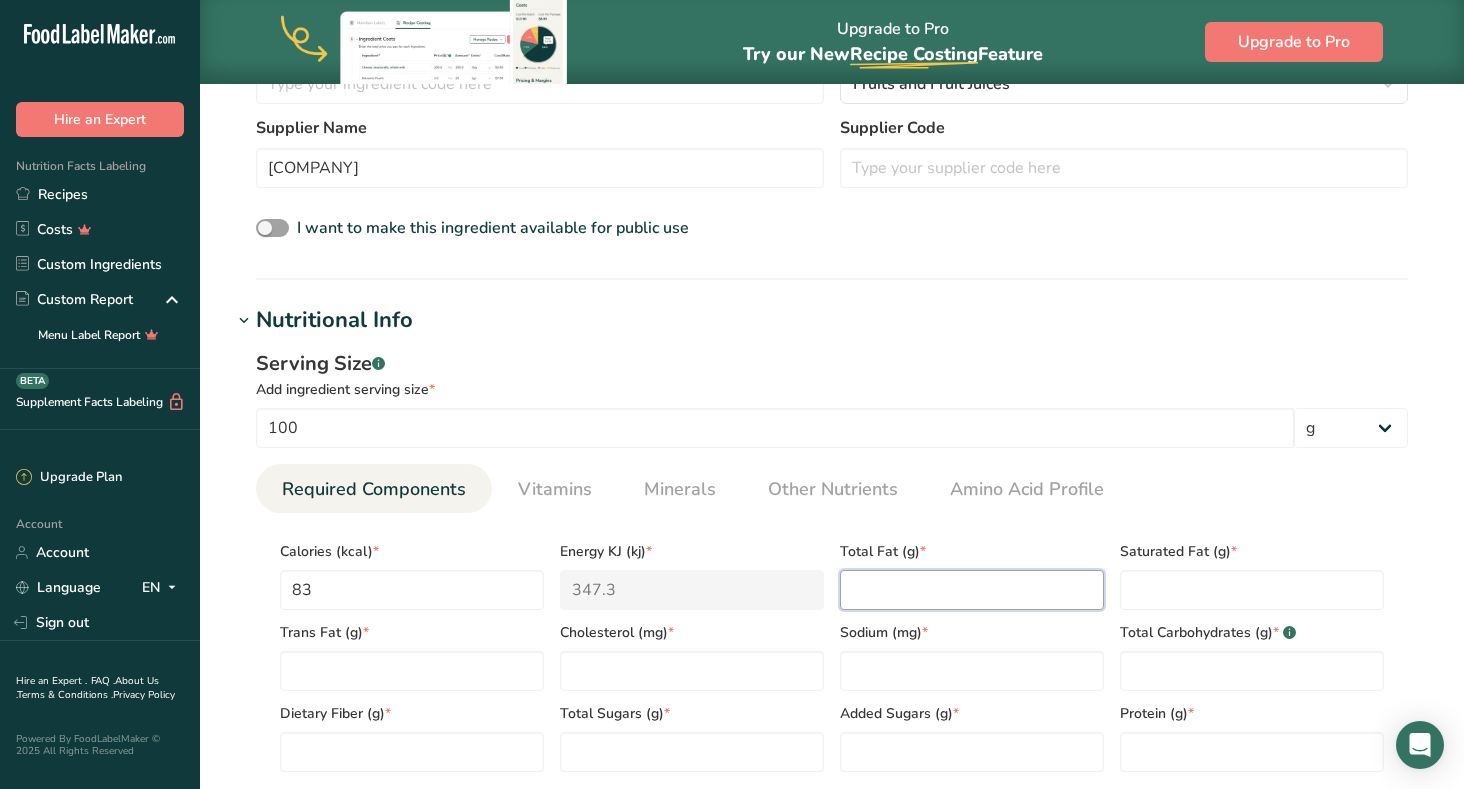 click at bounding box center (972, 590) 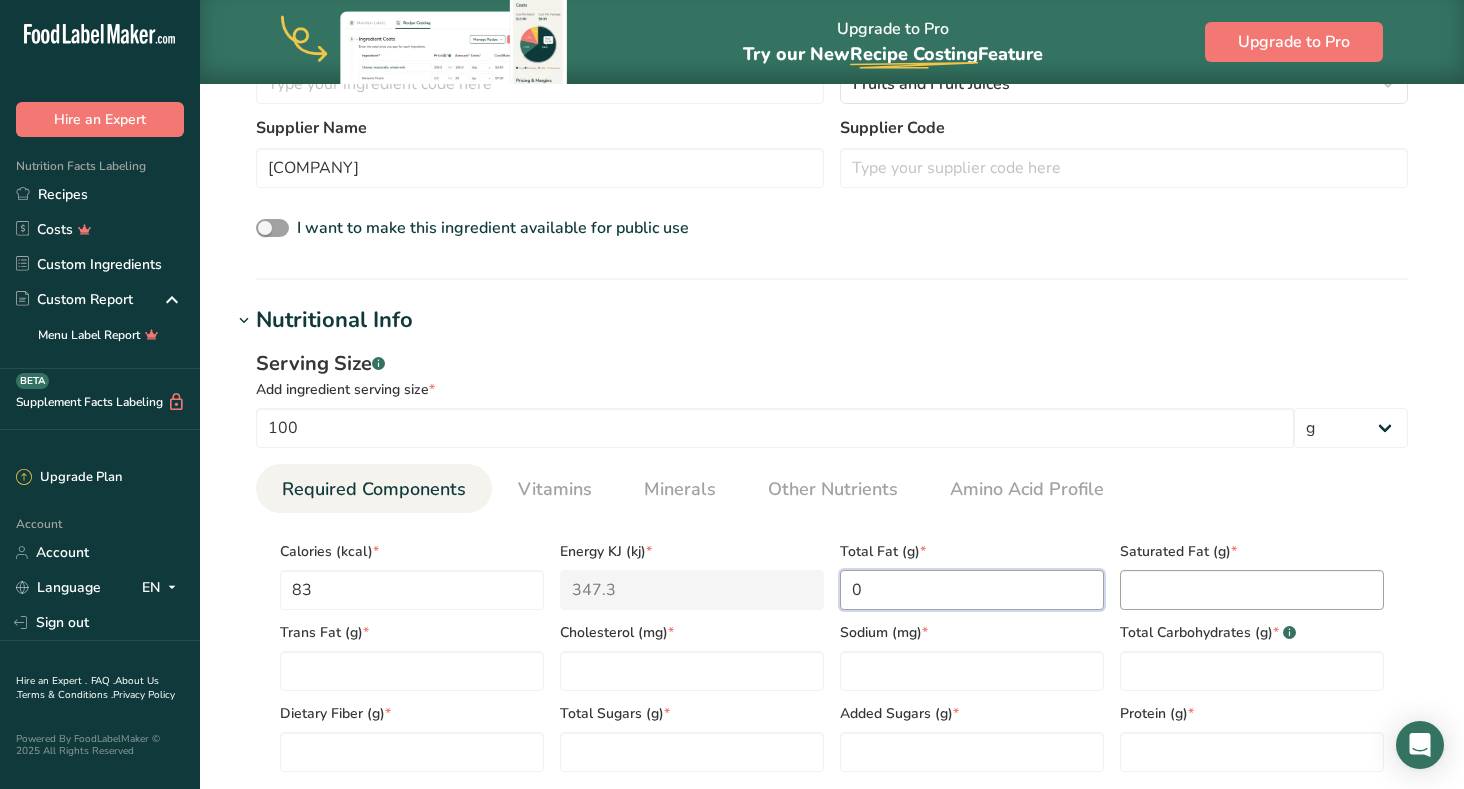 type on "0" 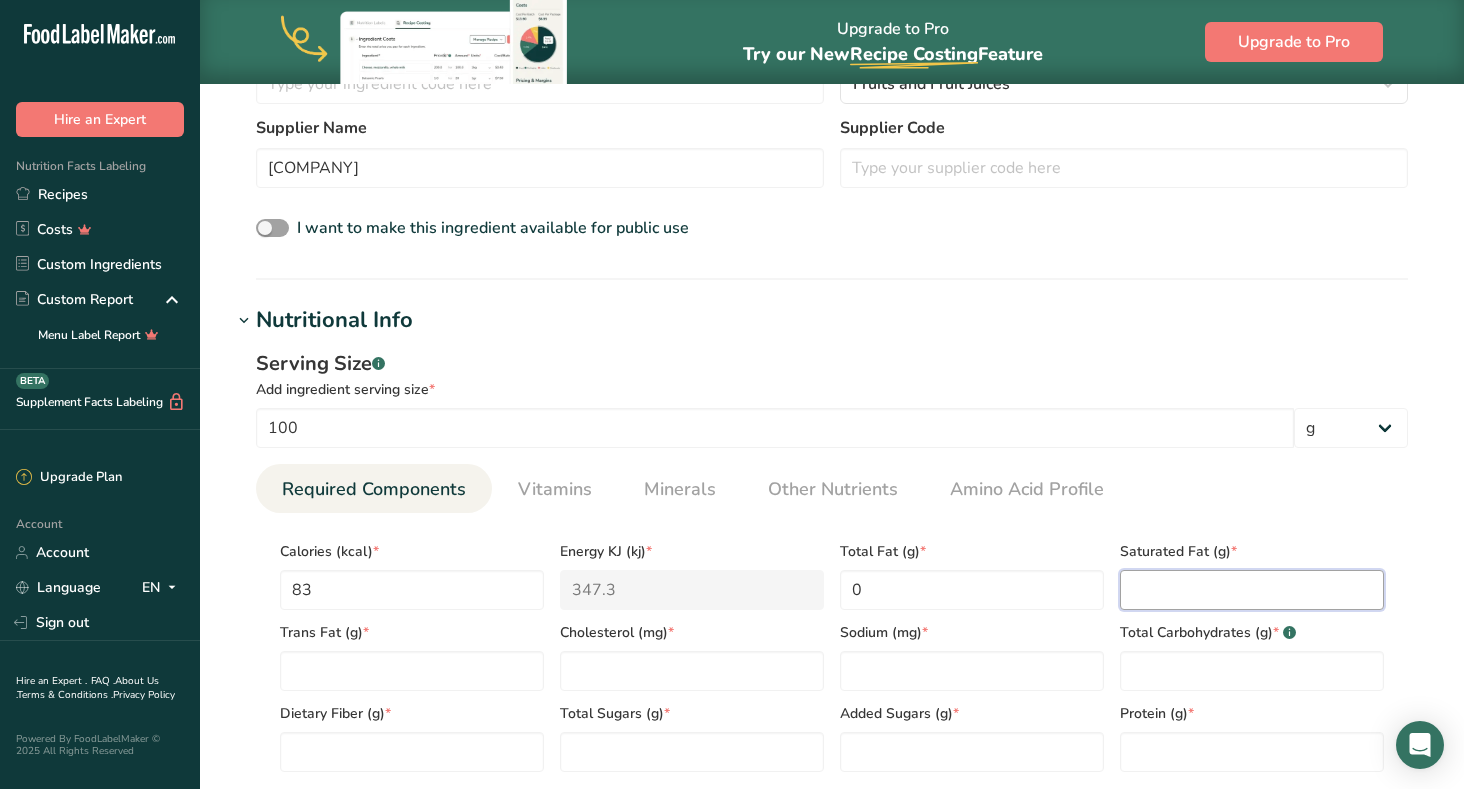 click at bounding box center [1252, 590] 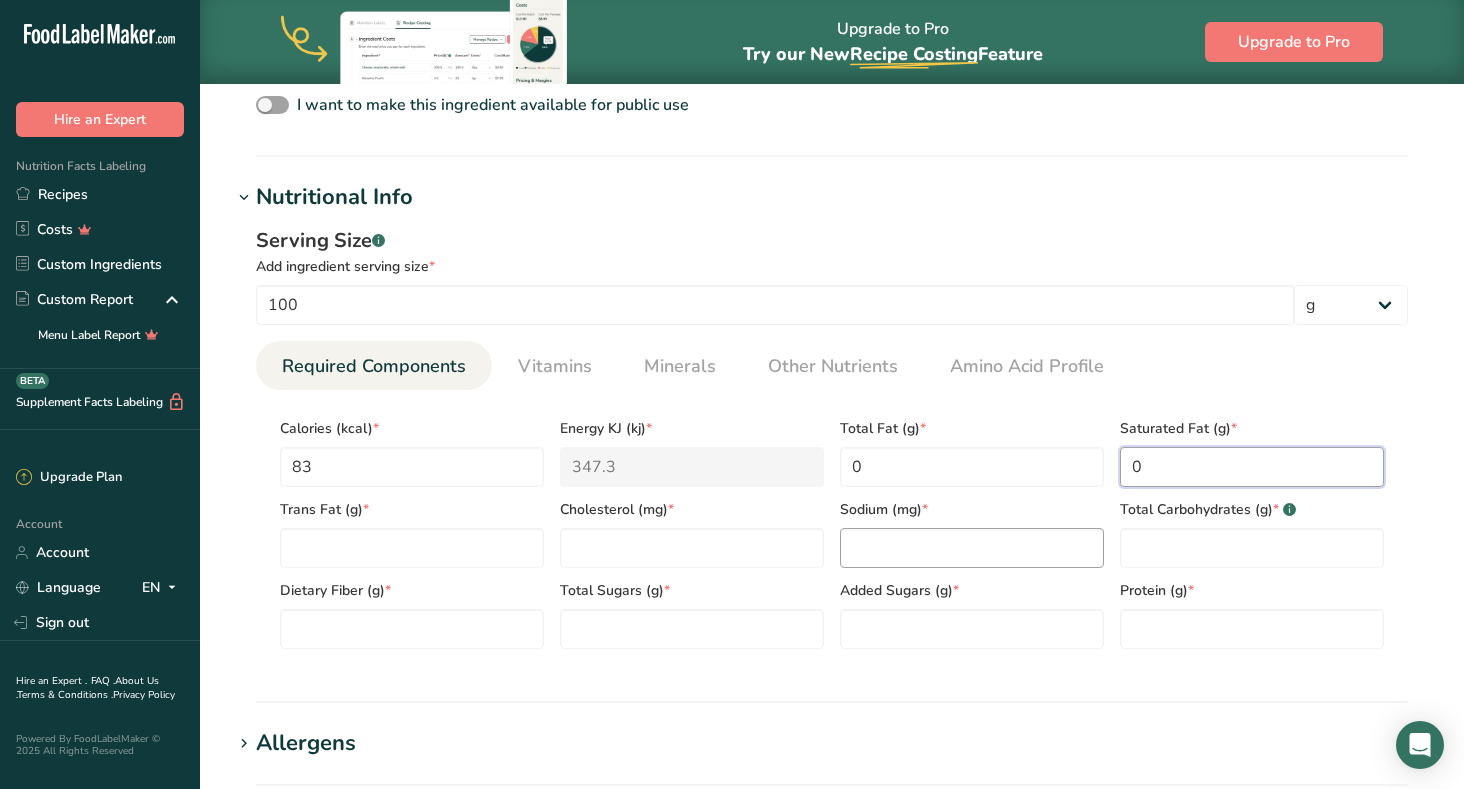 scroll, scrollTop: 716, scrollLeft: 0, axis: vertical 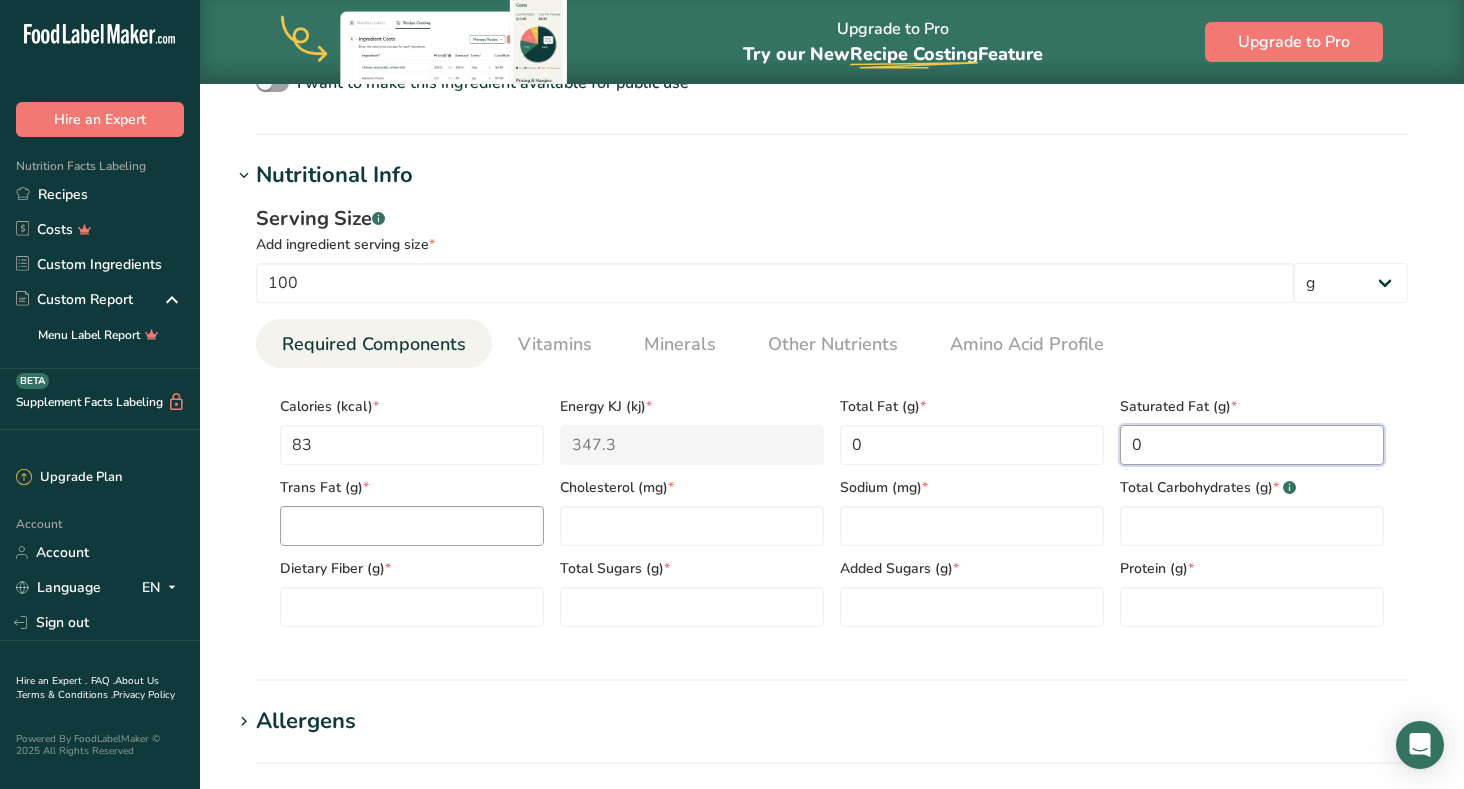 type on "0" 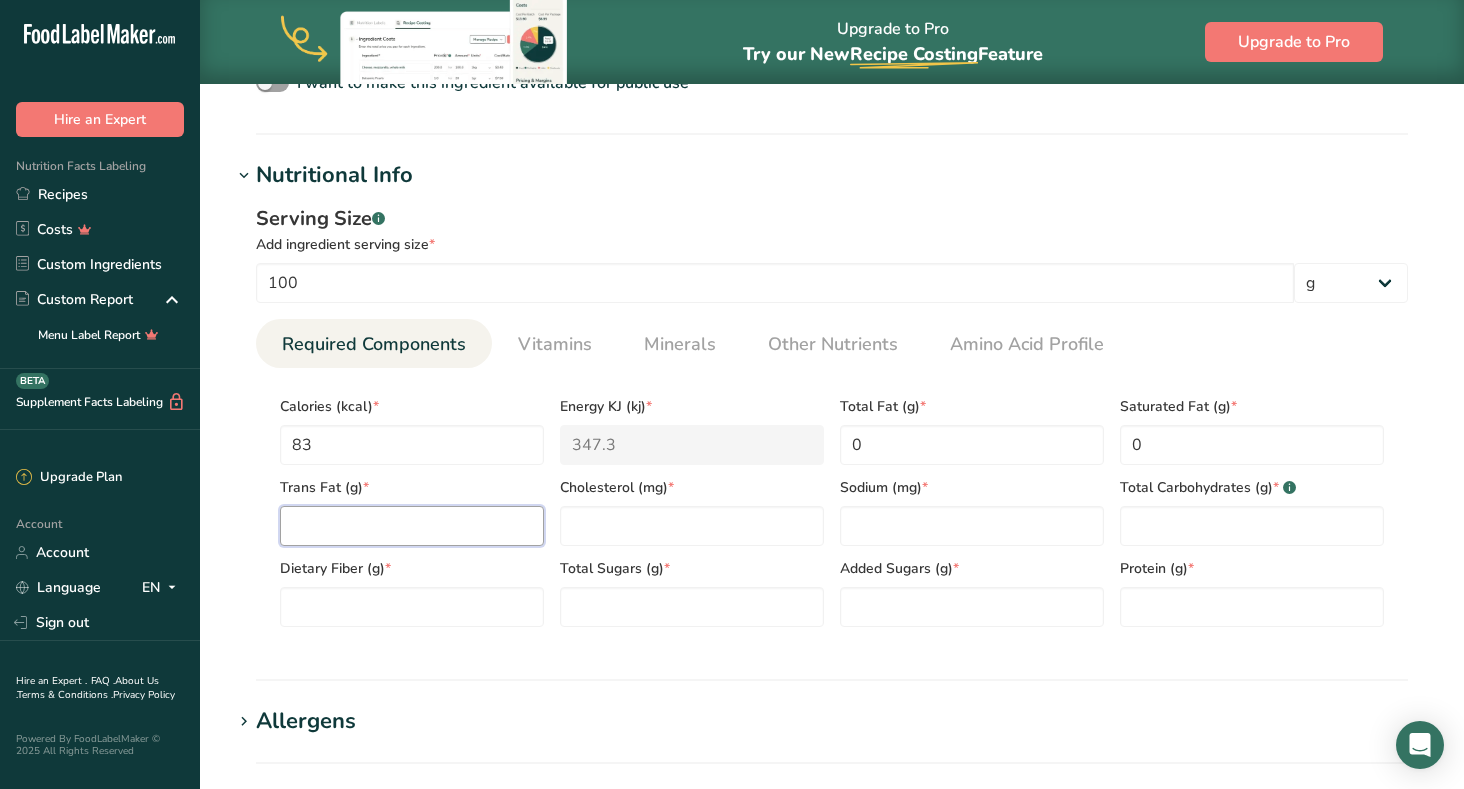 click at bounding box center [412, 526] 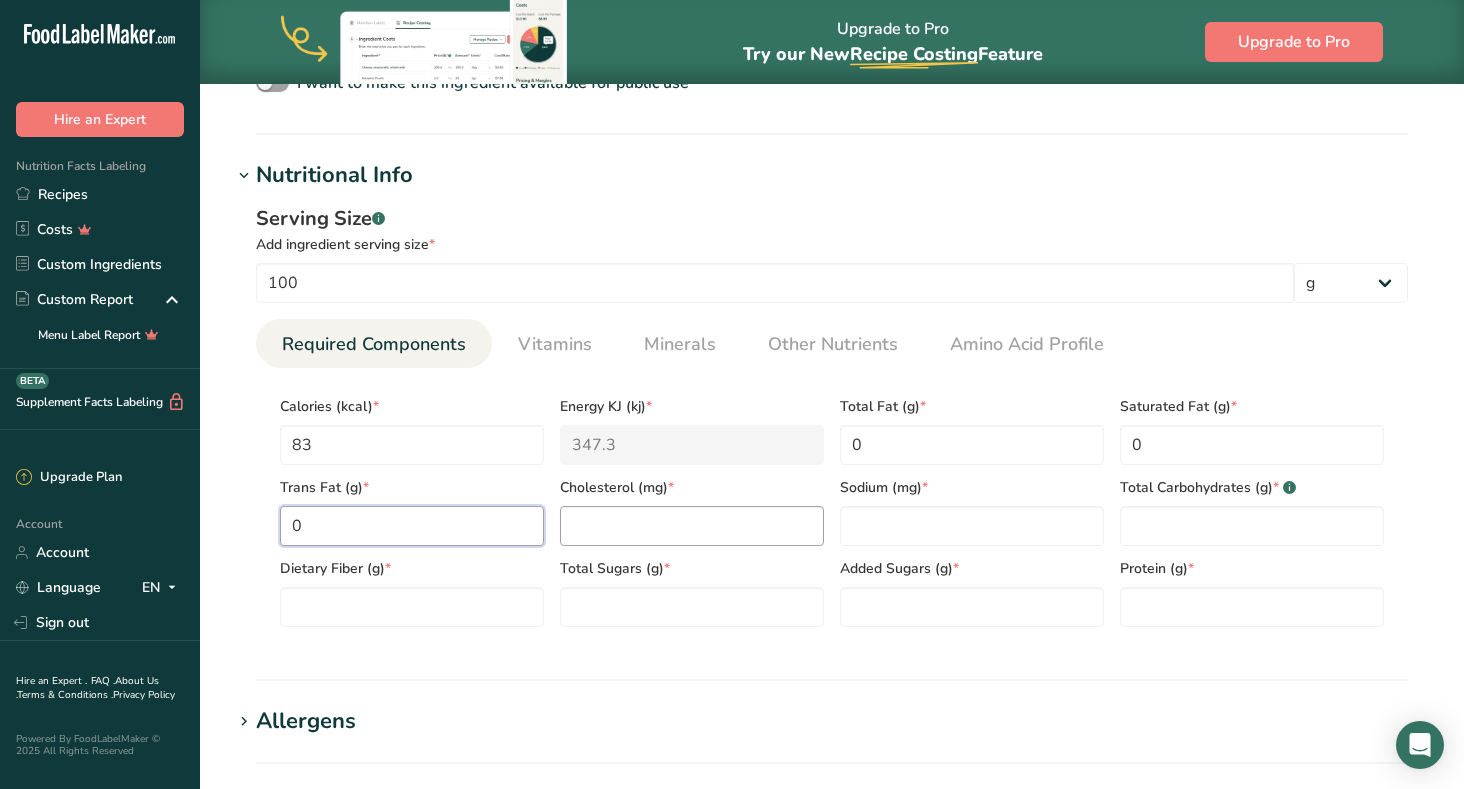 type on "0" 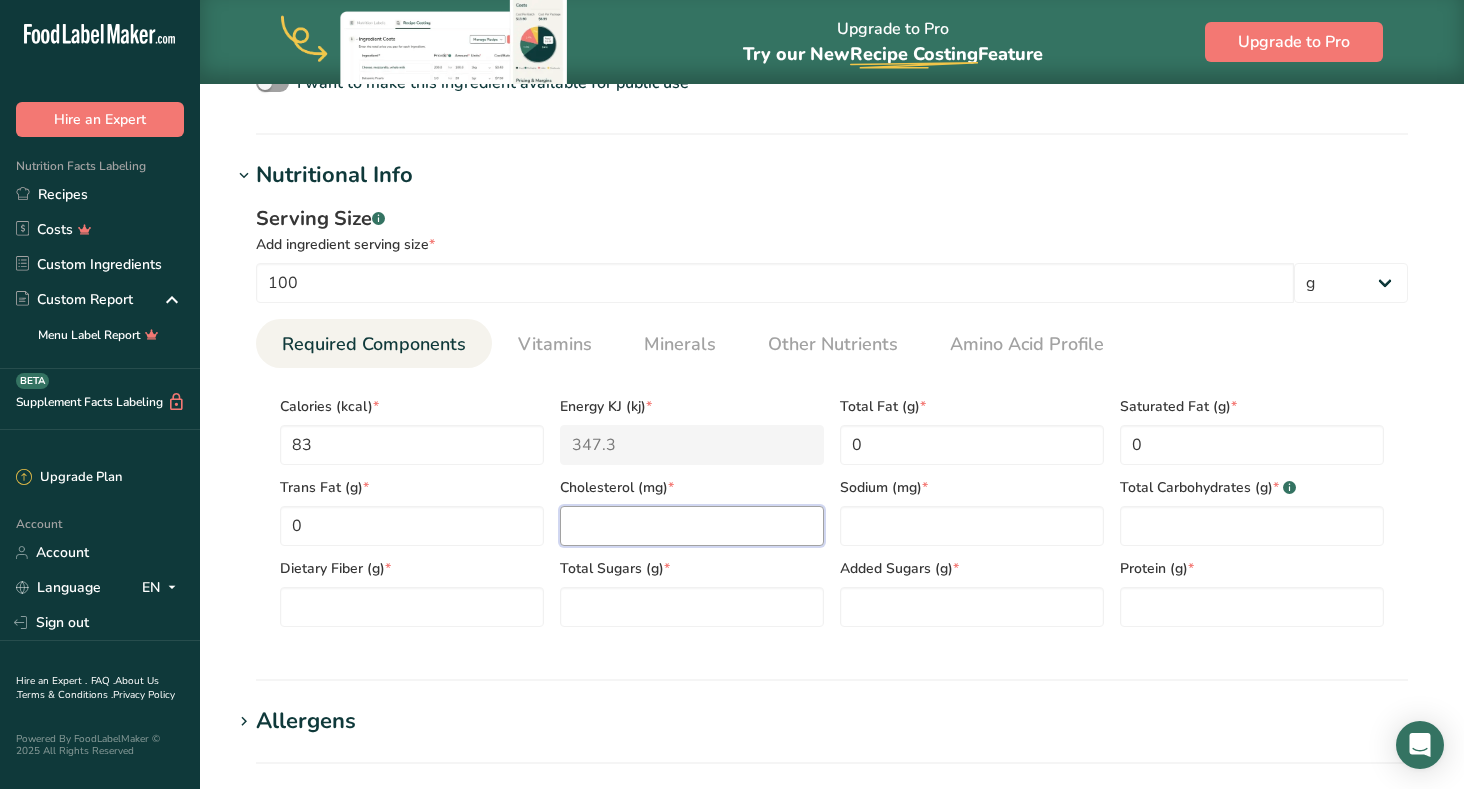 click at bounding box center [692, 526] 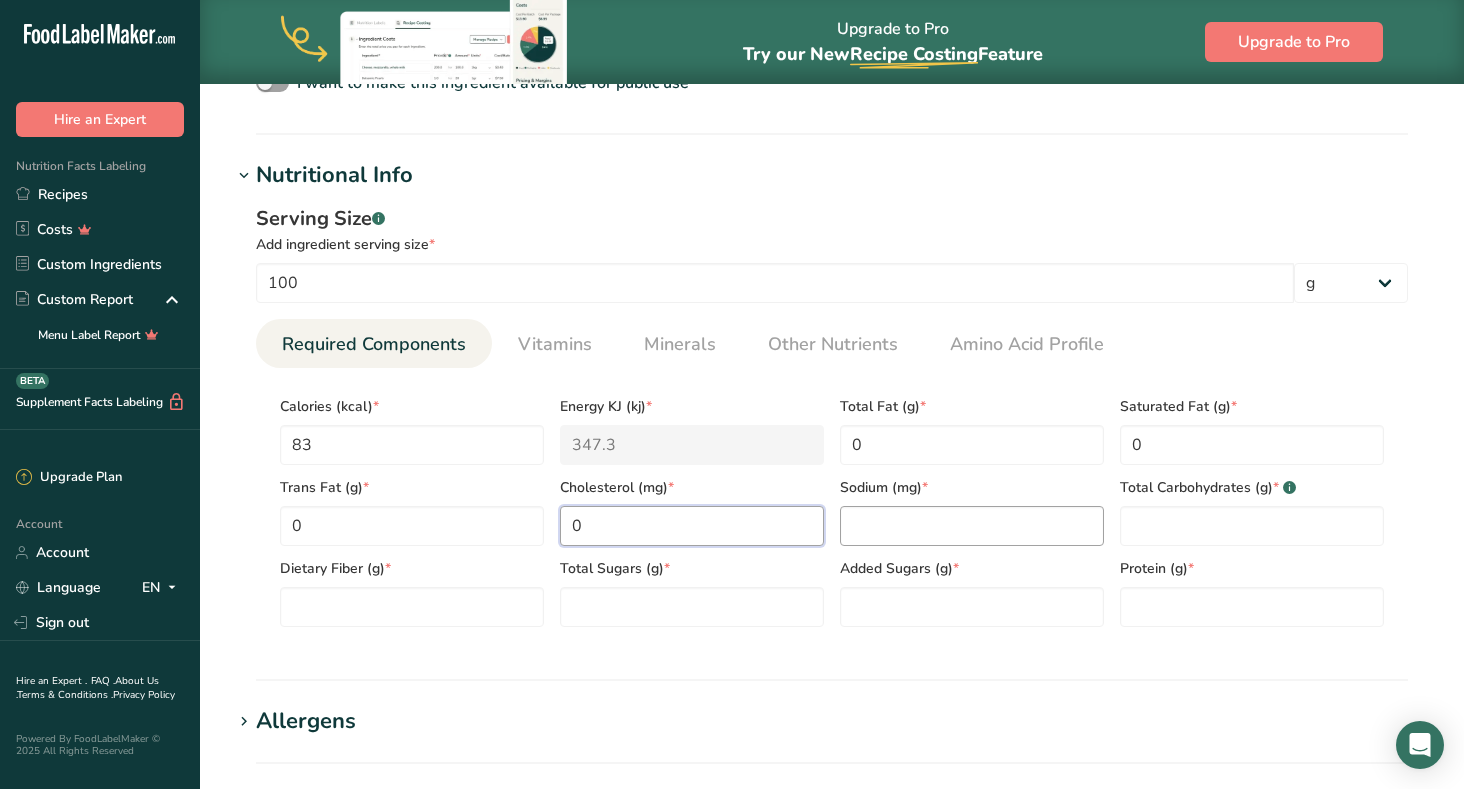 type on "0" 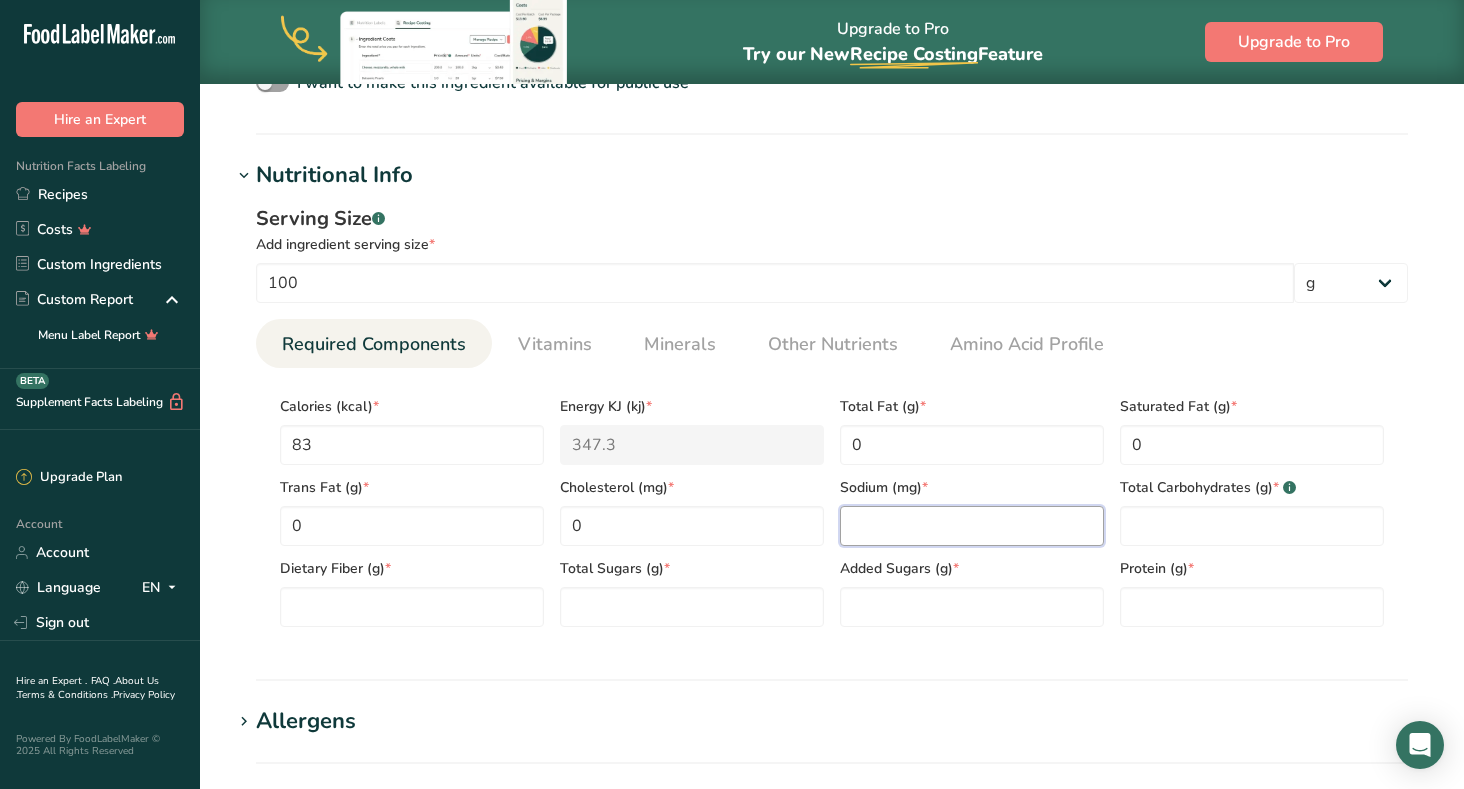 click at bounding box center [972, 526] 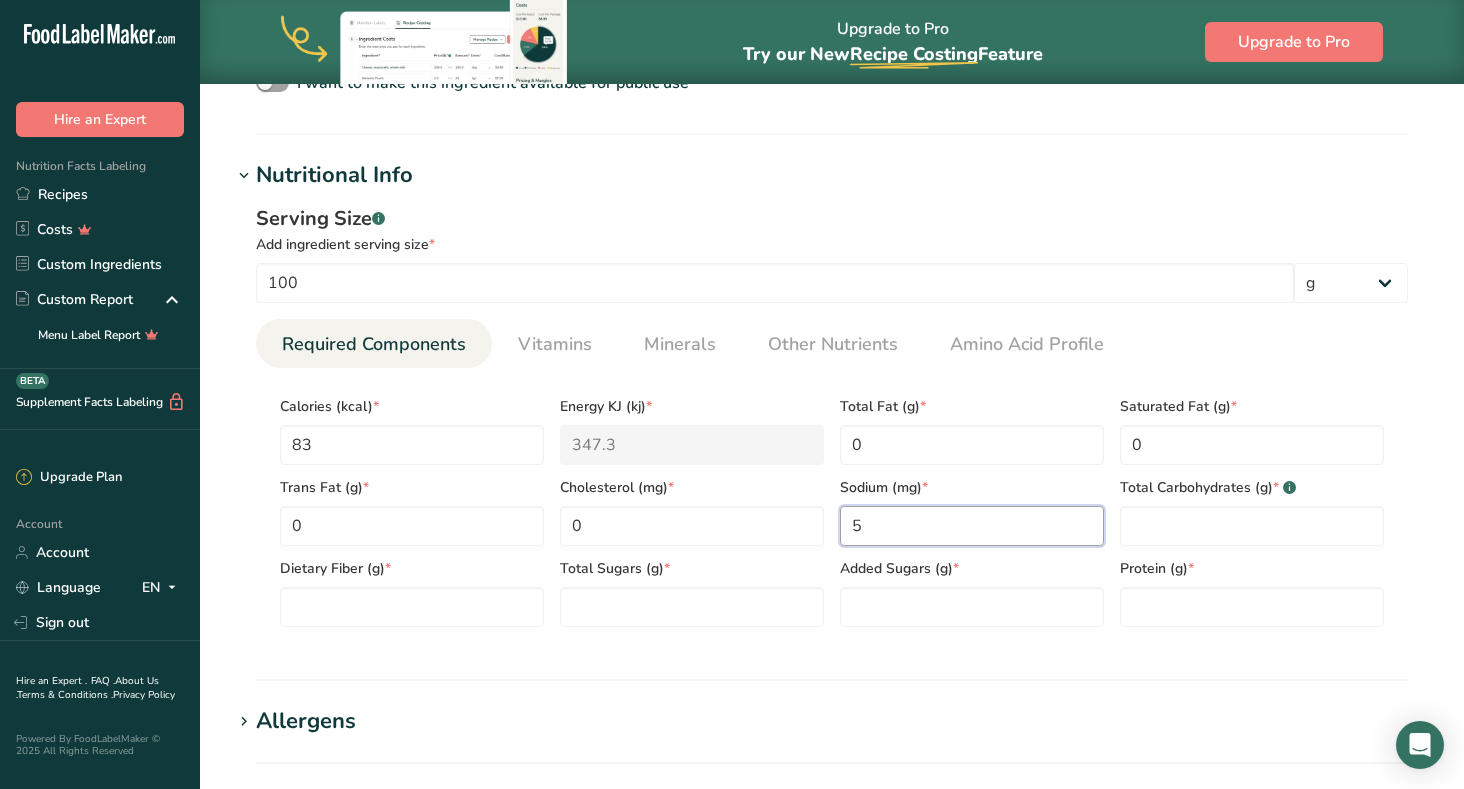 scroll, scrollTop: 740, scrollLeft: 0, axis: vertical 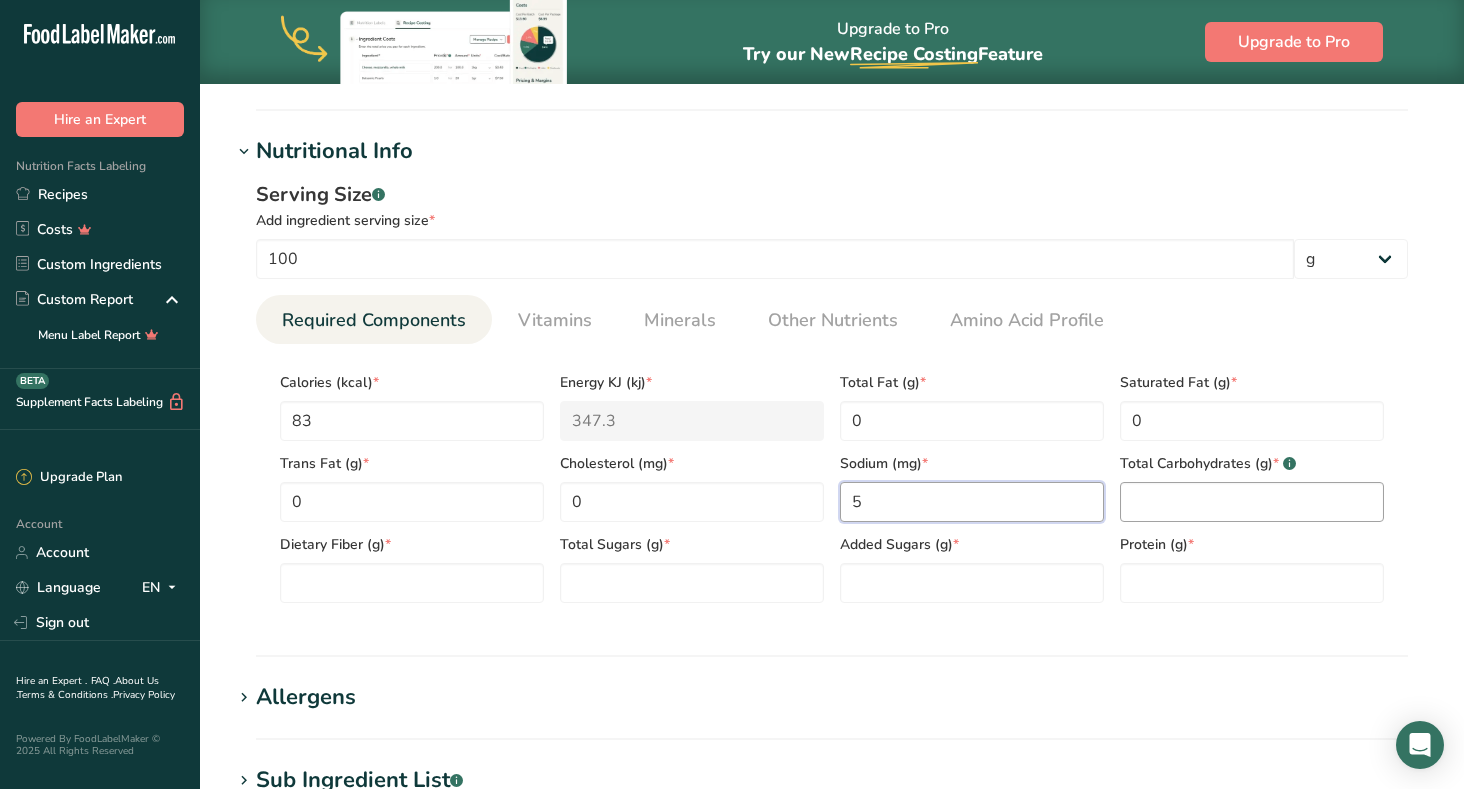 type on "5" 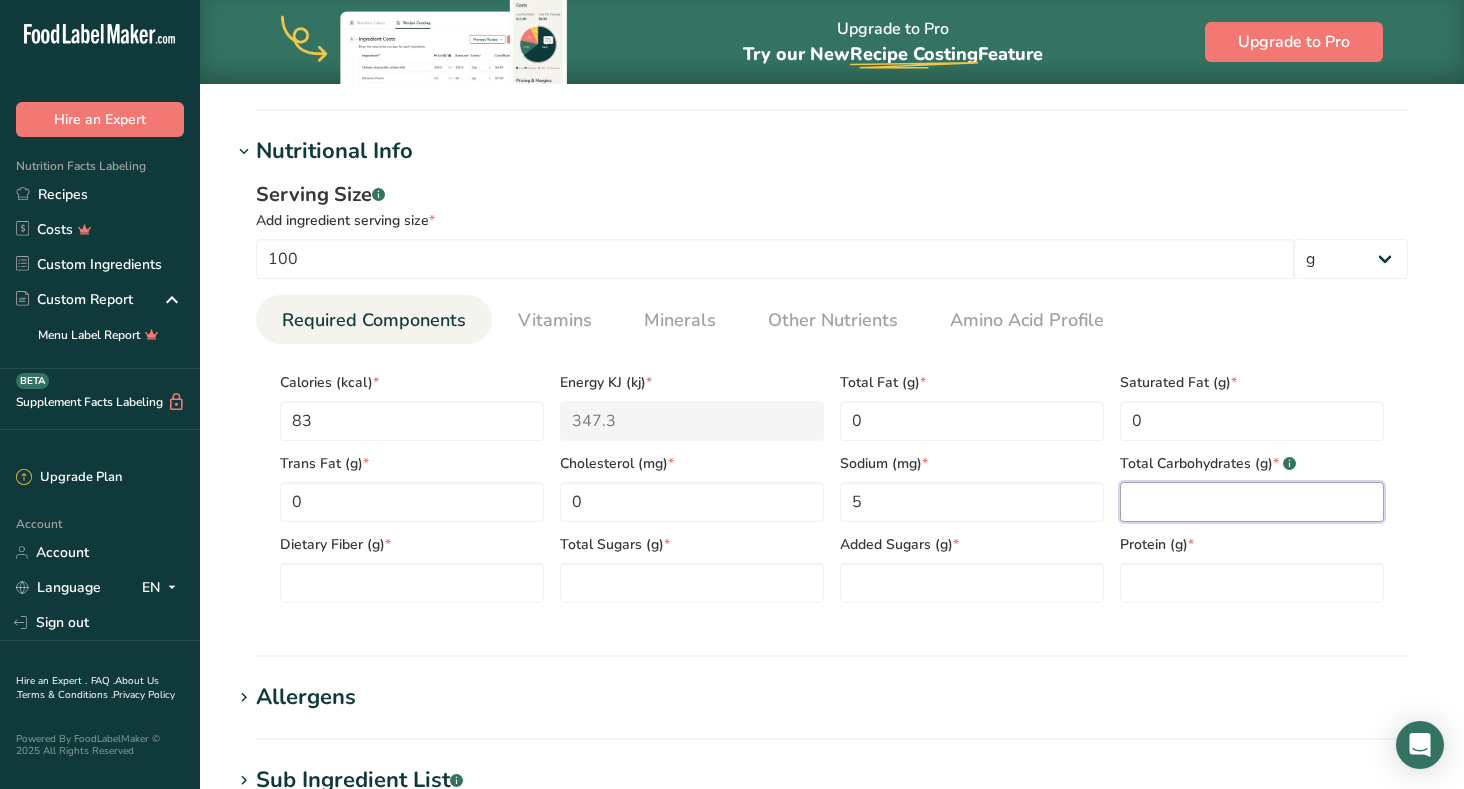 click at bounding box center [1252, 502] 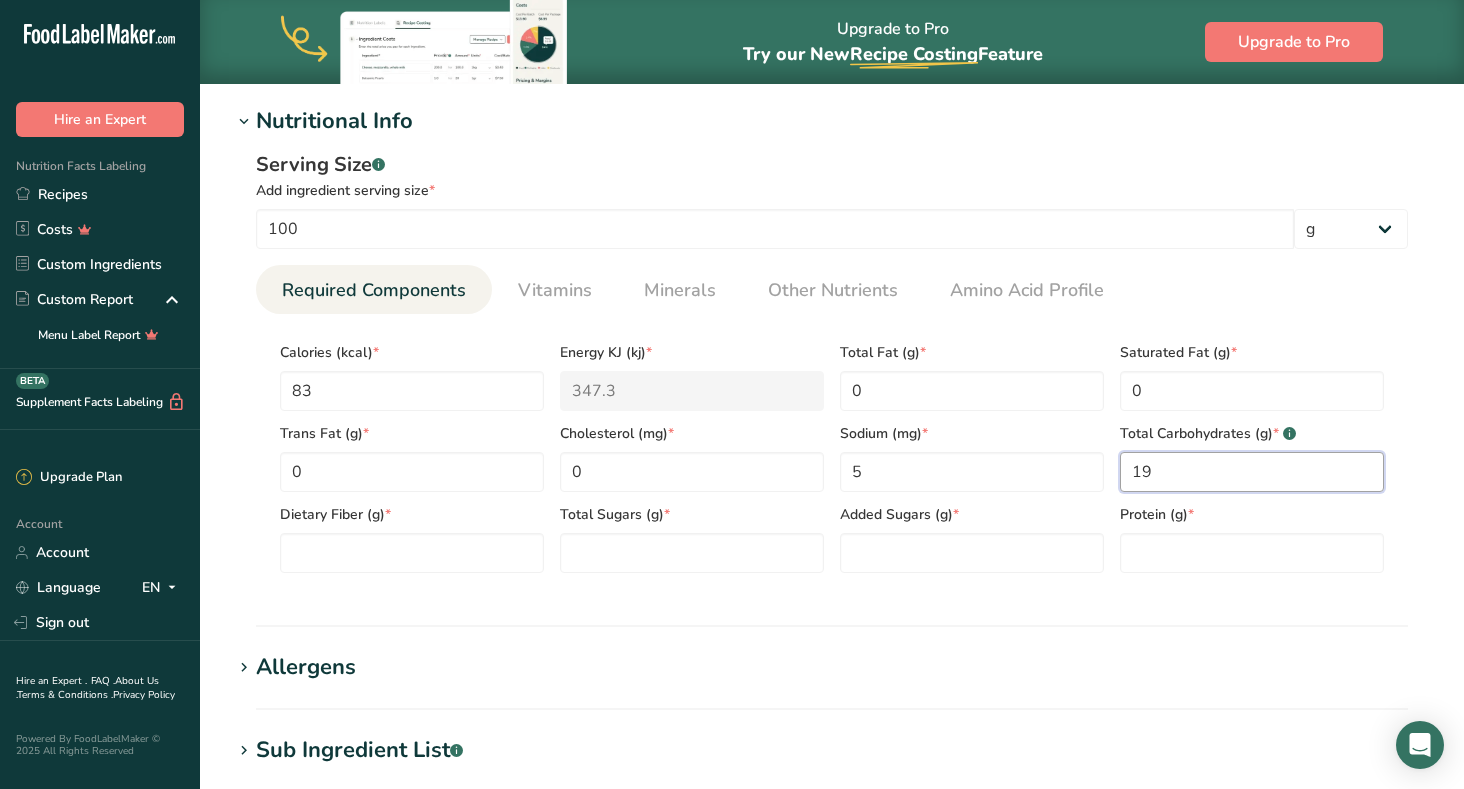 scroll, scrollTop: 785, scrollLeft: 0, axis: vertical 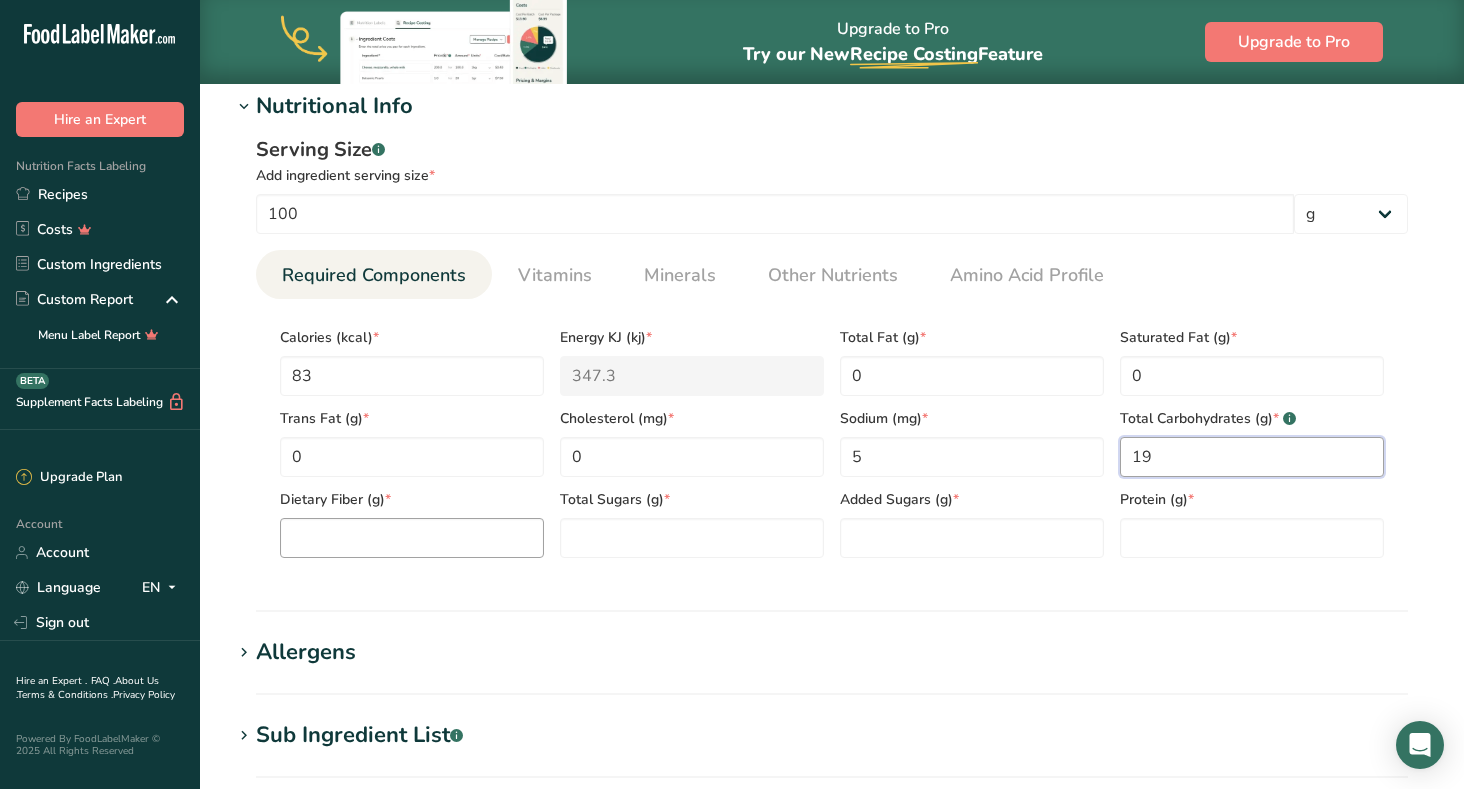 type on "19" 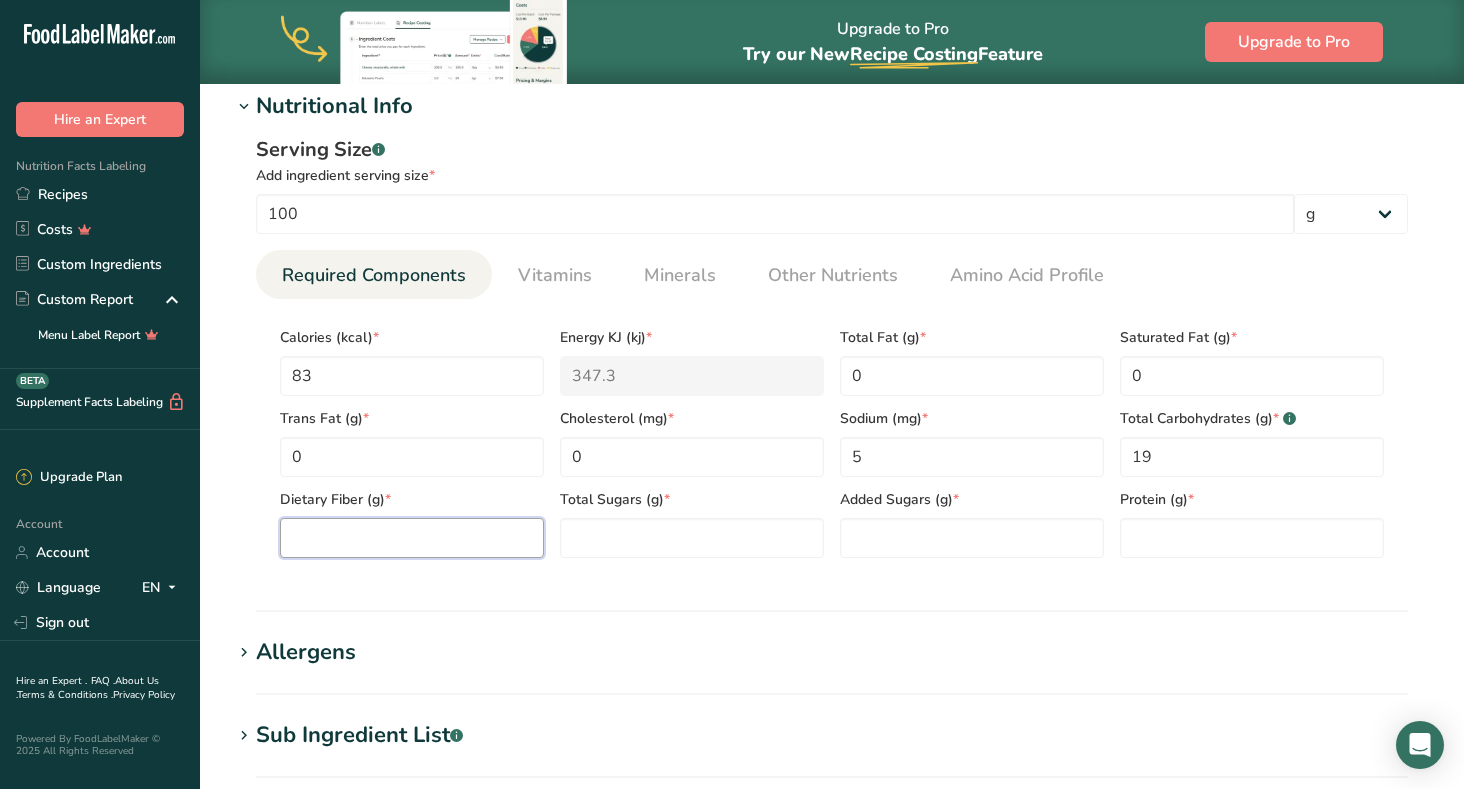click at bounding box center [412, 538] 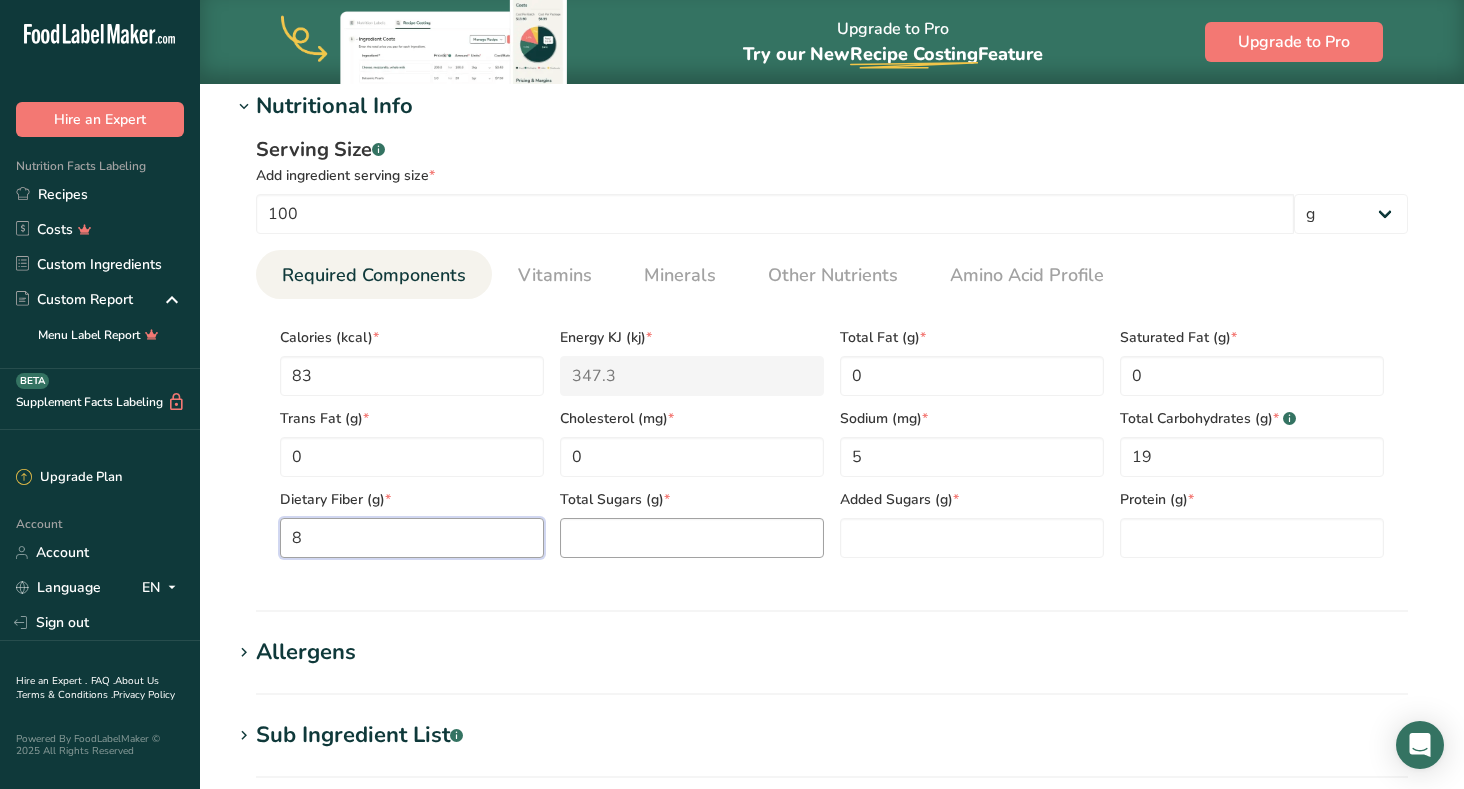 type on "8" 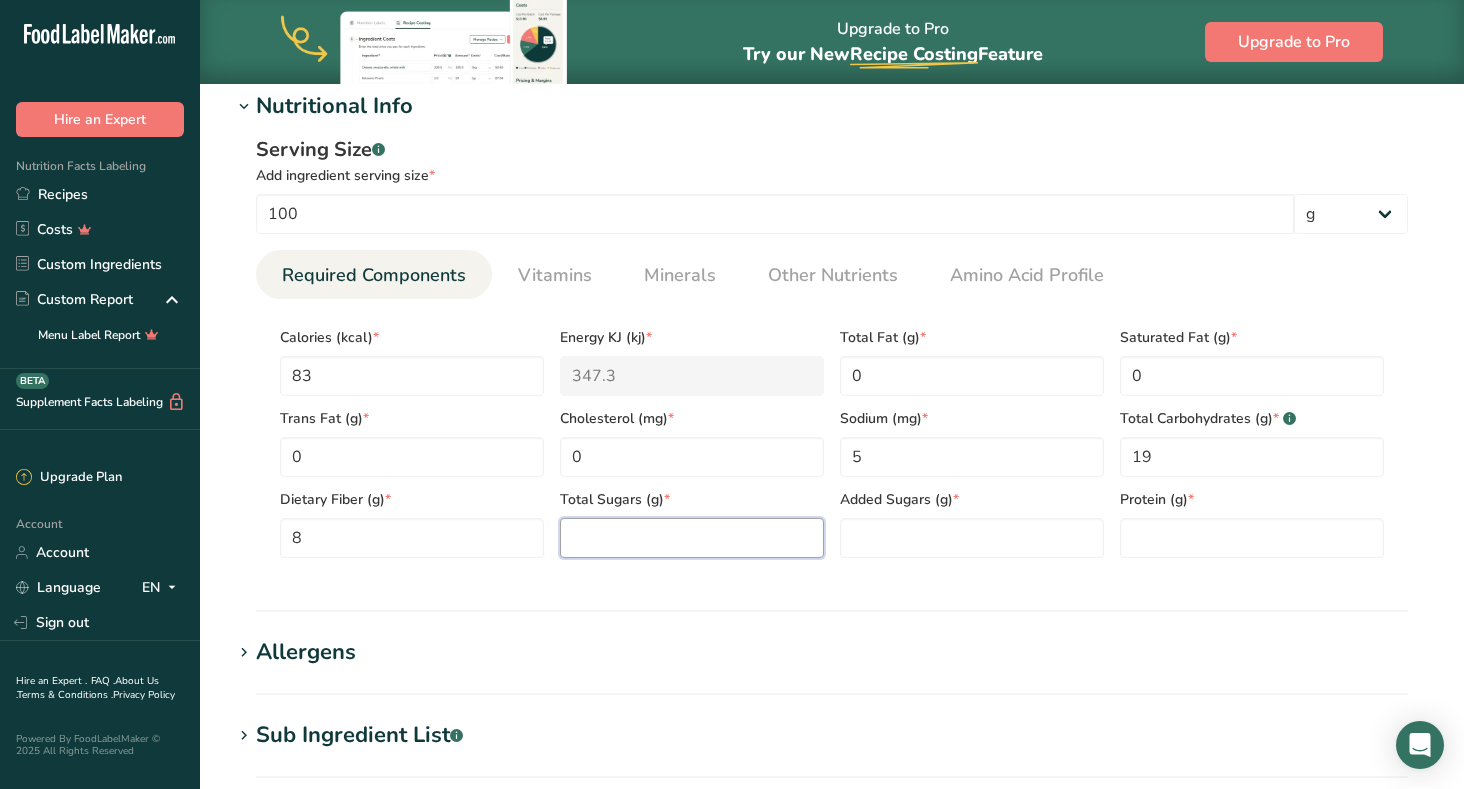 click at bounding box center [692, 538] 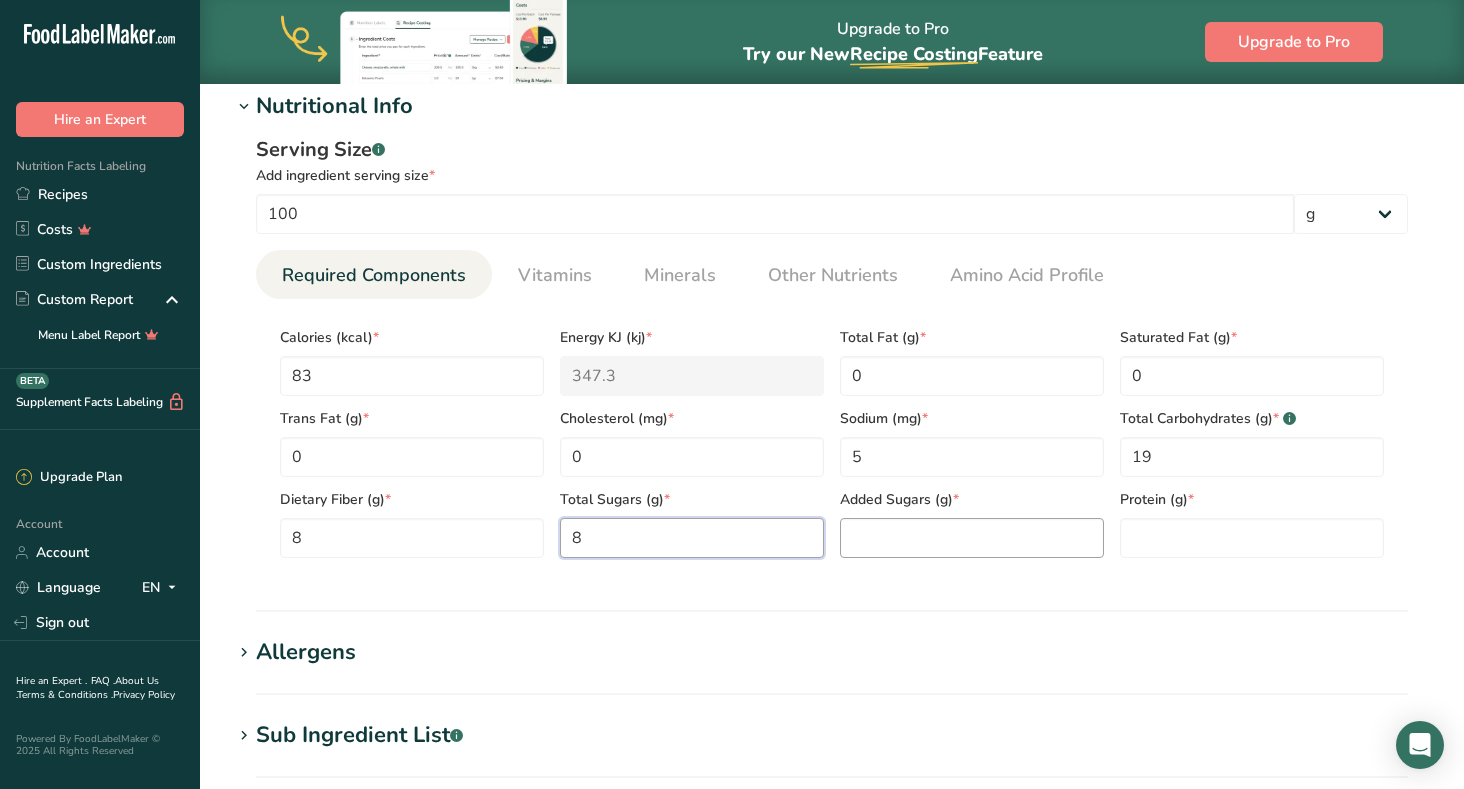 type on "8" 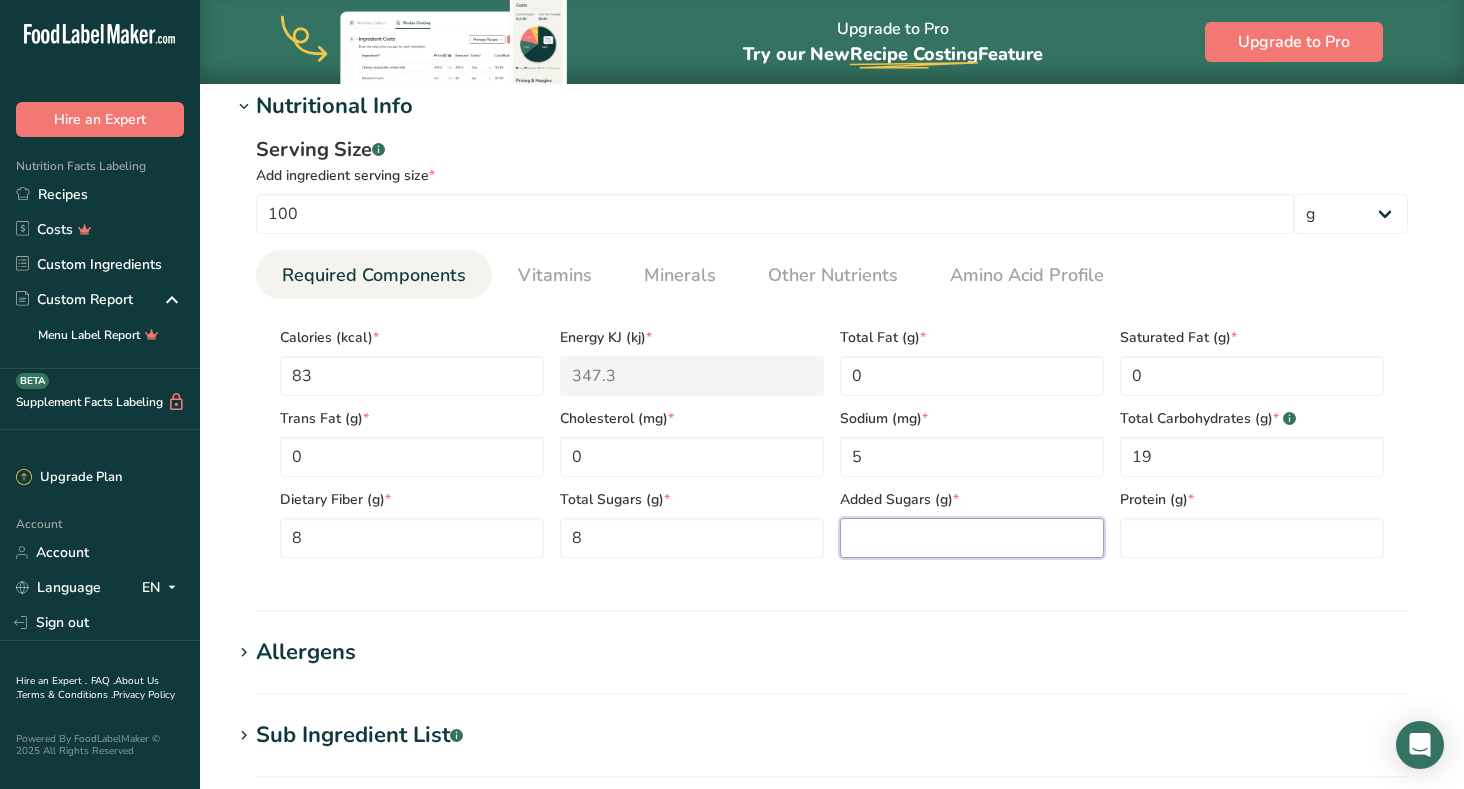 click at bounding box center [972, 538] 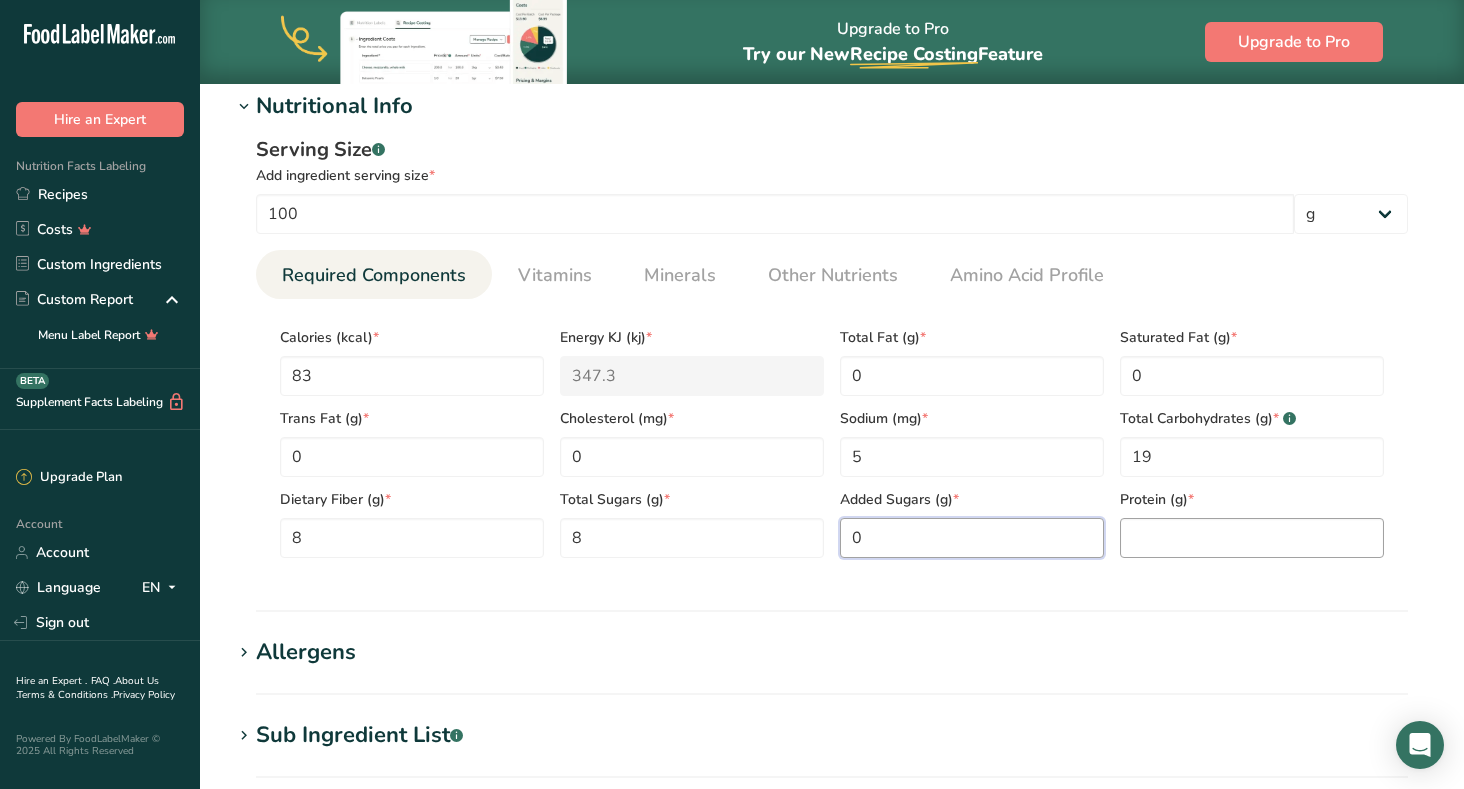 type on "0" 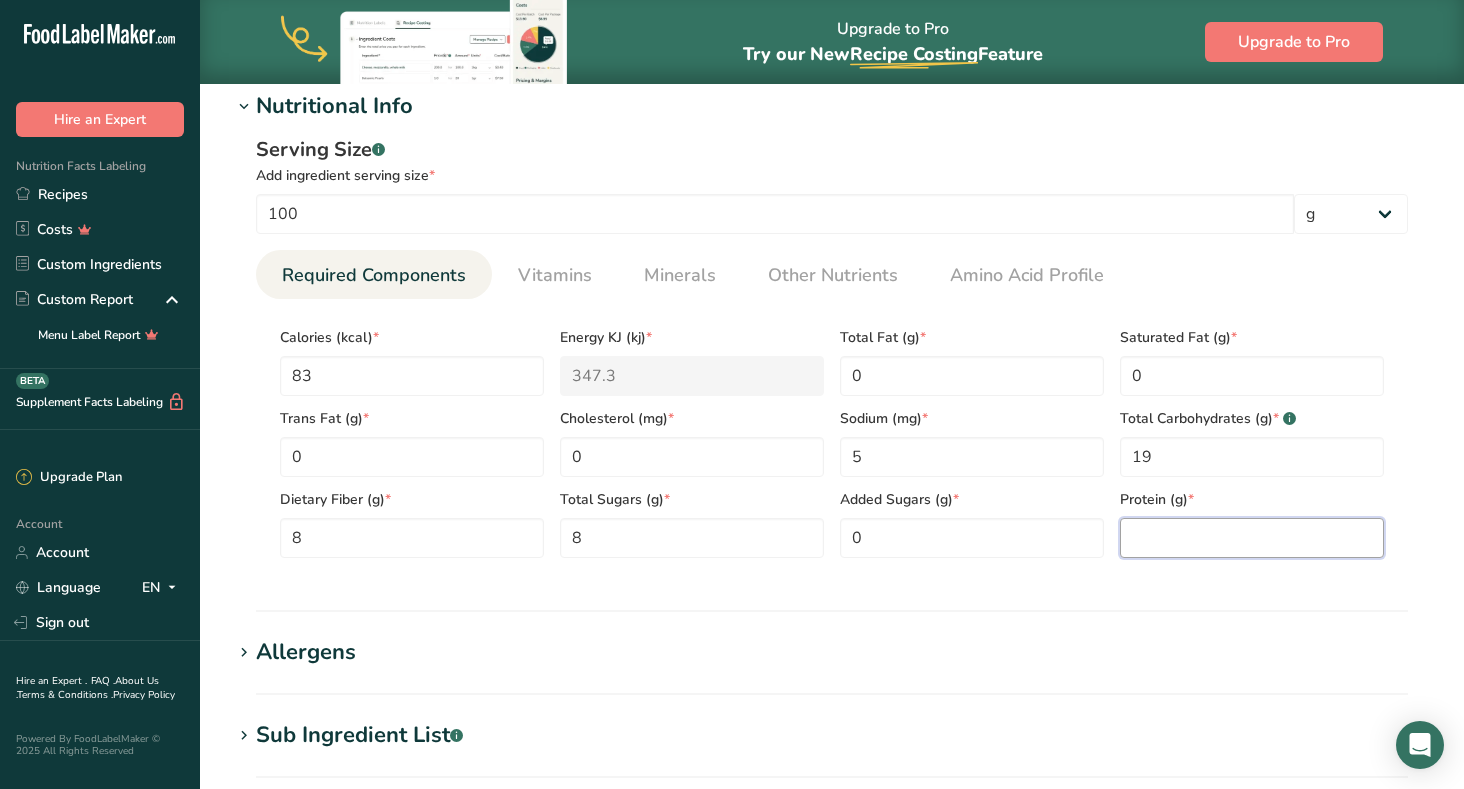 click at bounding box center (1252, 538) 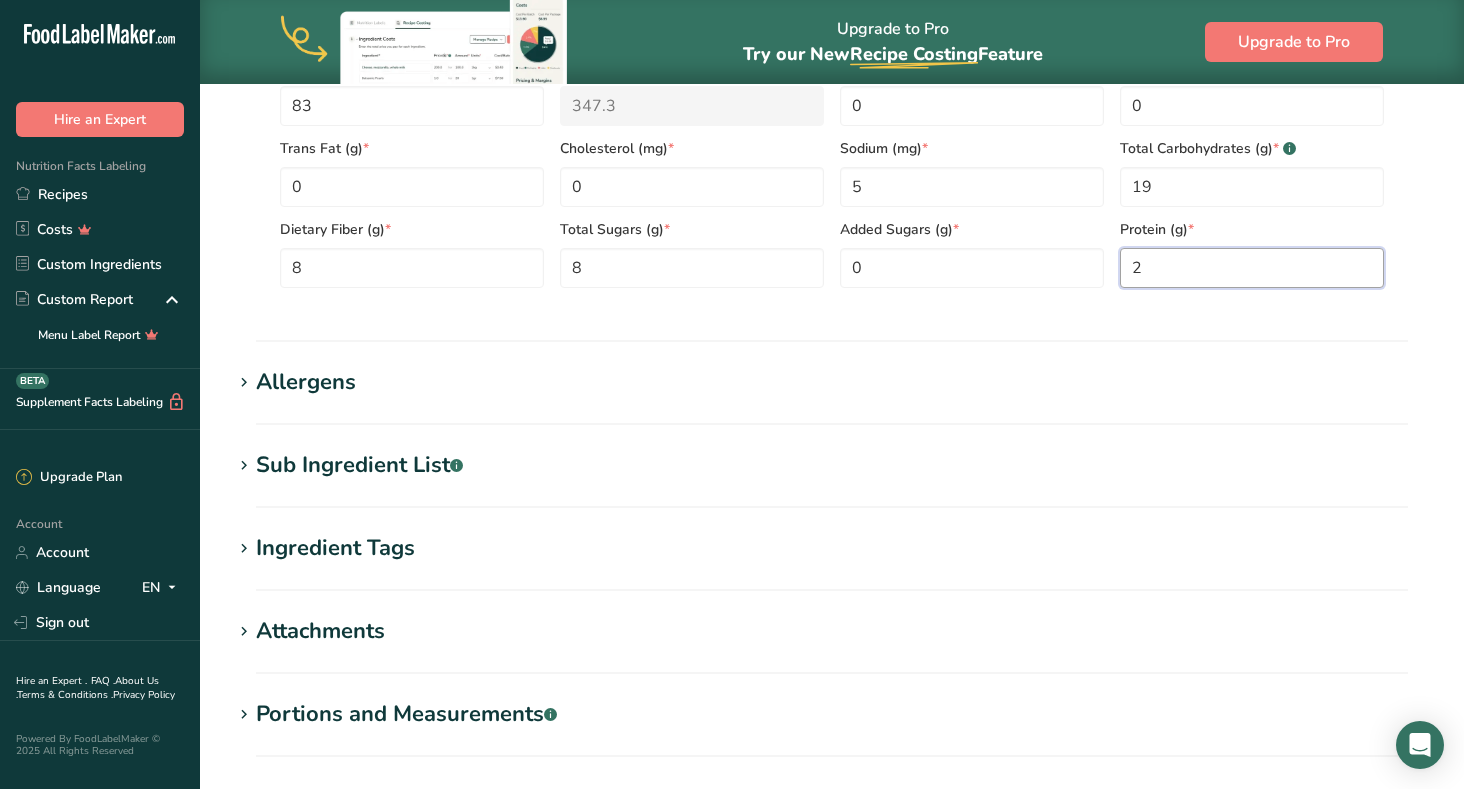 scroll, scrollTop: 1058, scrollLeft: 0, axis: vertical 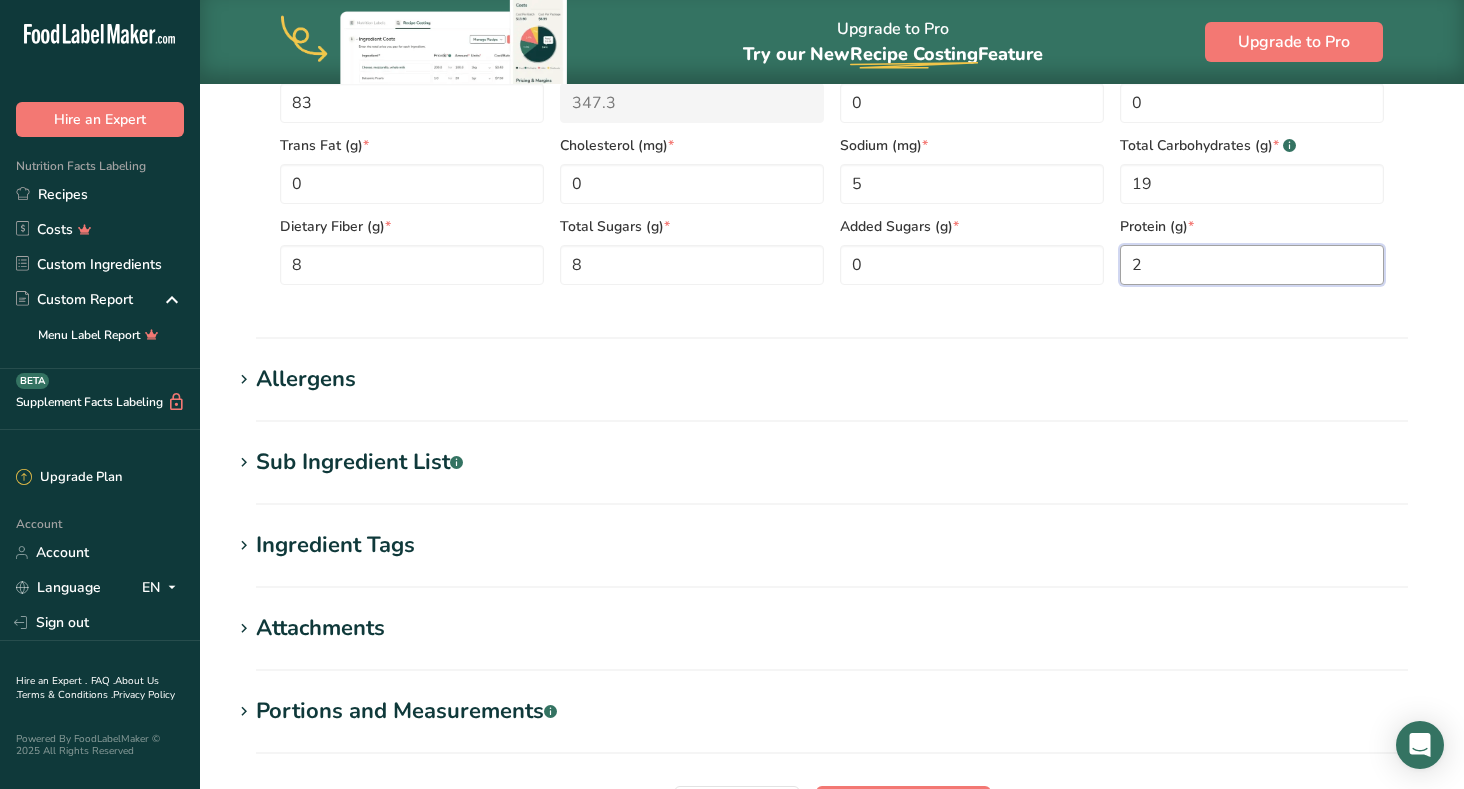 type on "2" 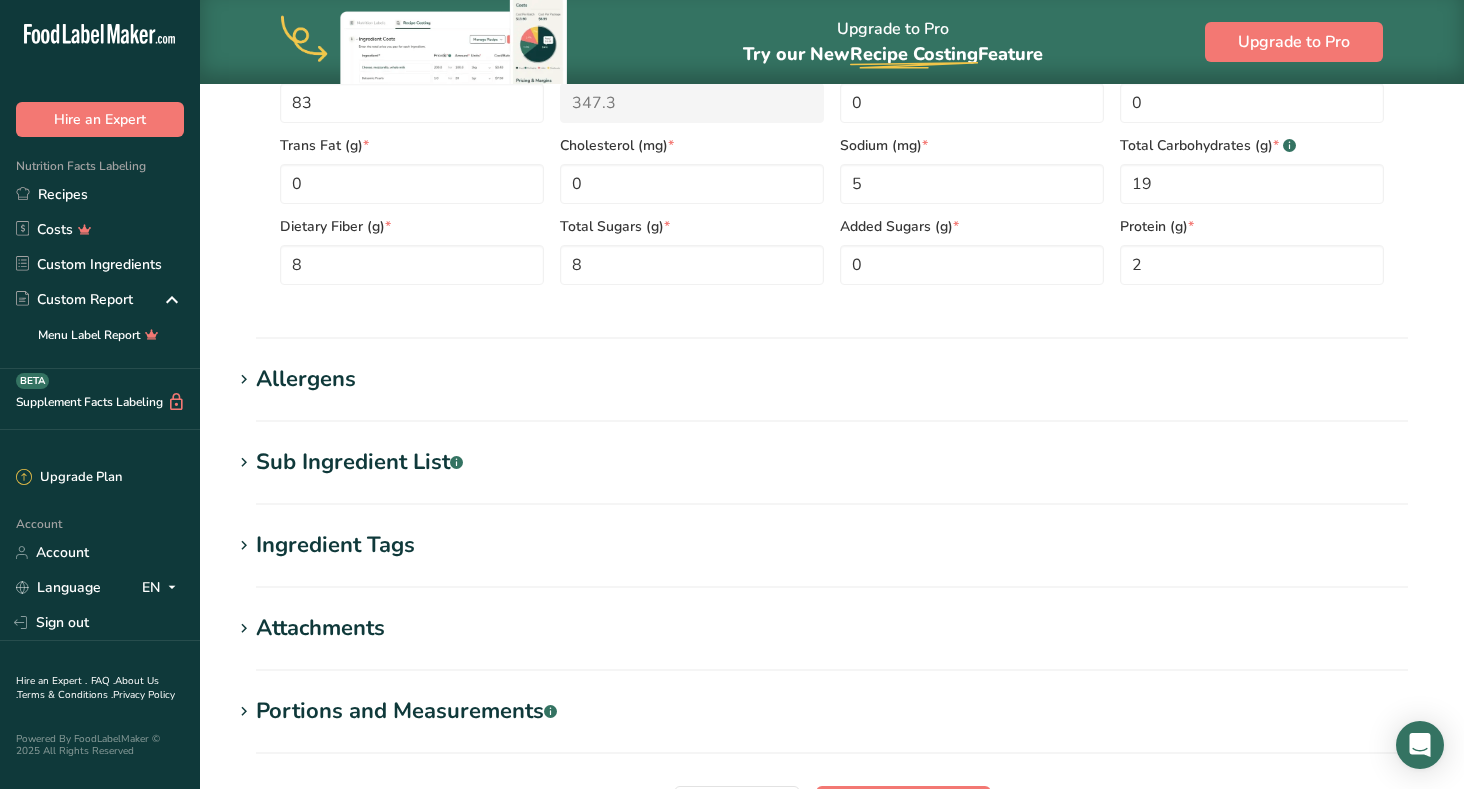 click on "Sub Ingredient List
.a-a{fill:#347362;}.b-a{fill:#fff;}" at bounding box center [359, 462] 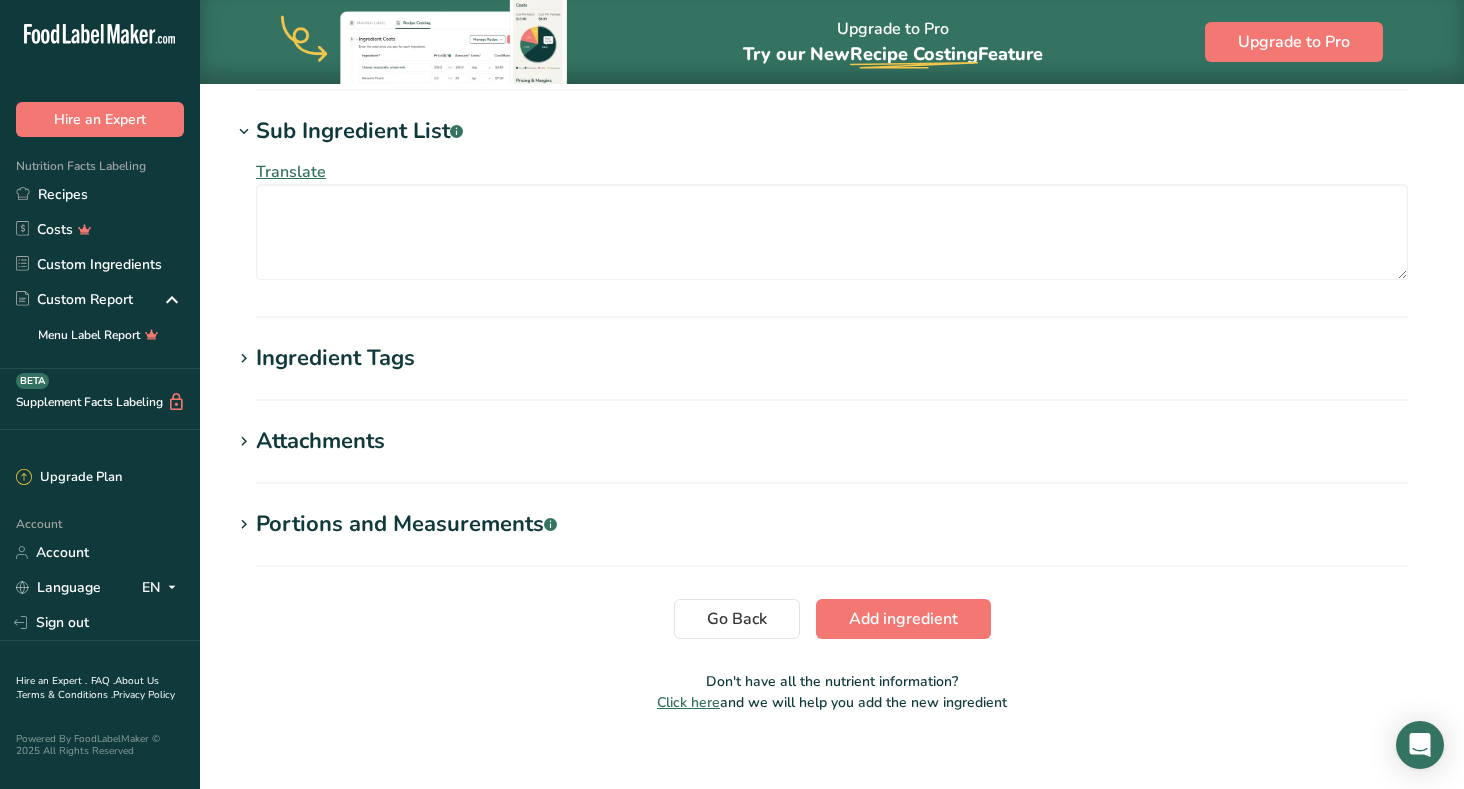 scroll, scrollTop: 1392, scrollLeft: 0, axis: vertical 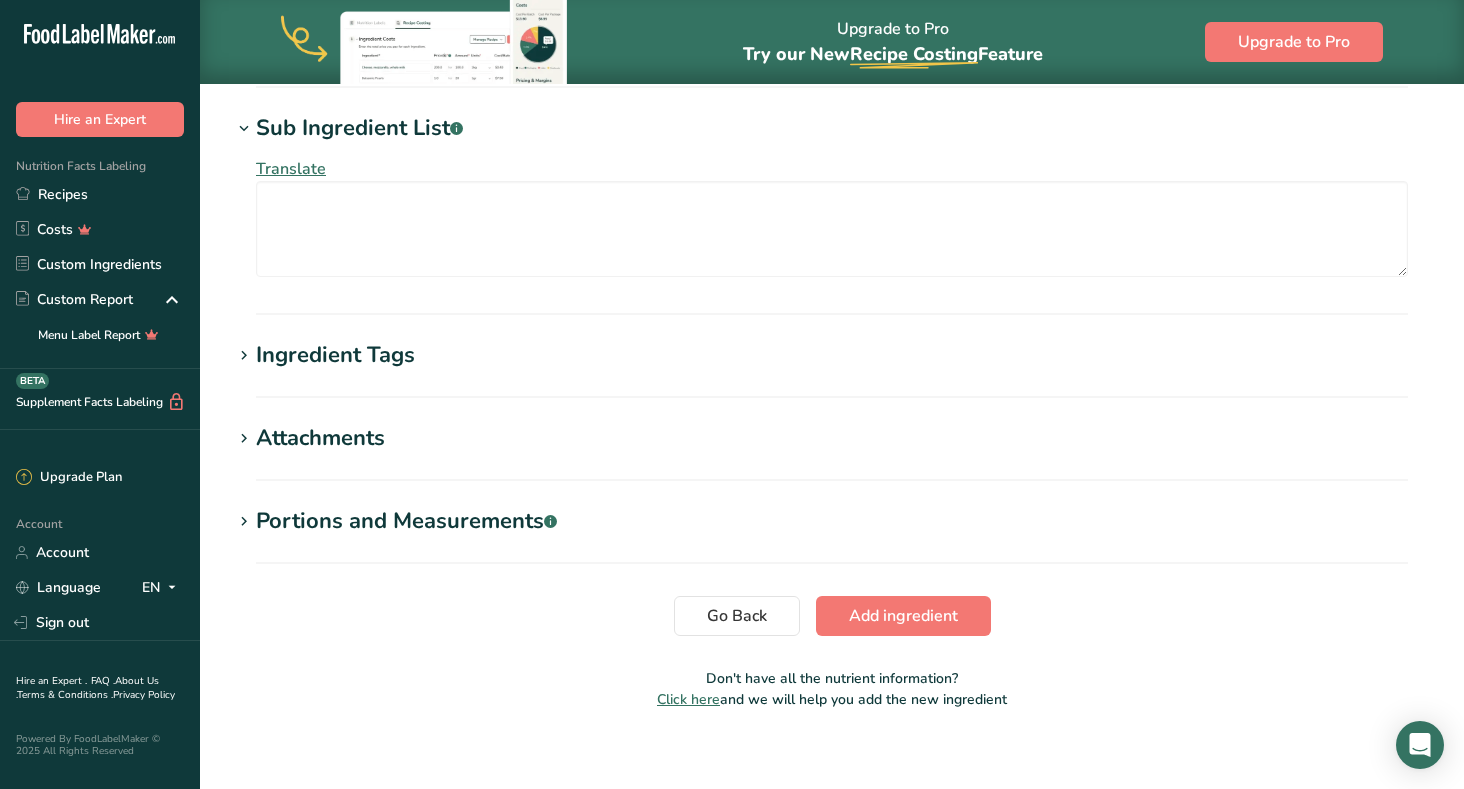 click on "Attachments" at bounding box center [320, 438] 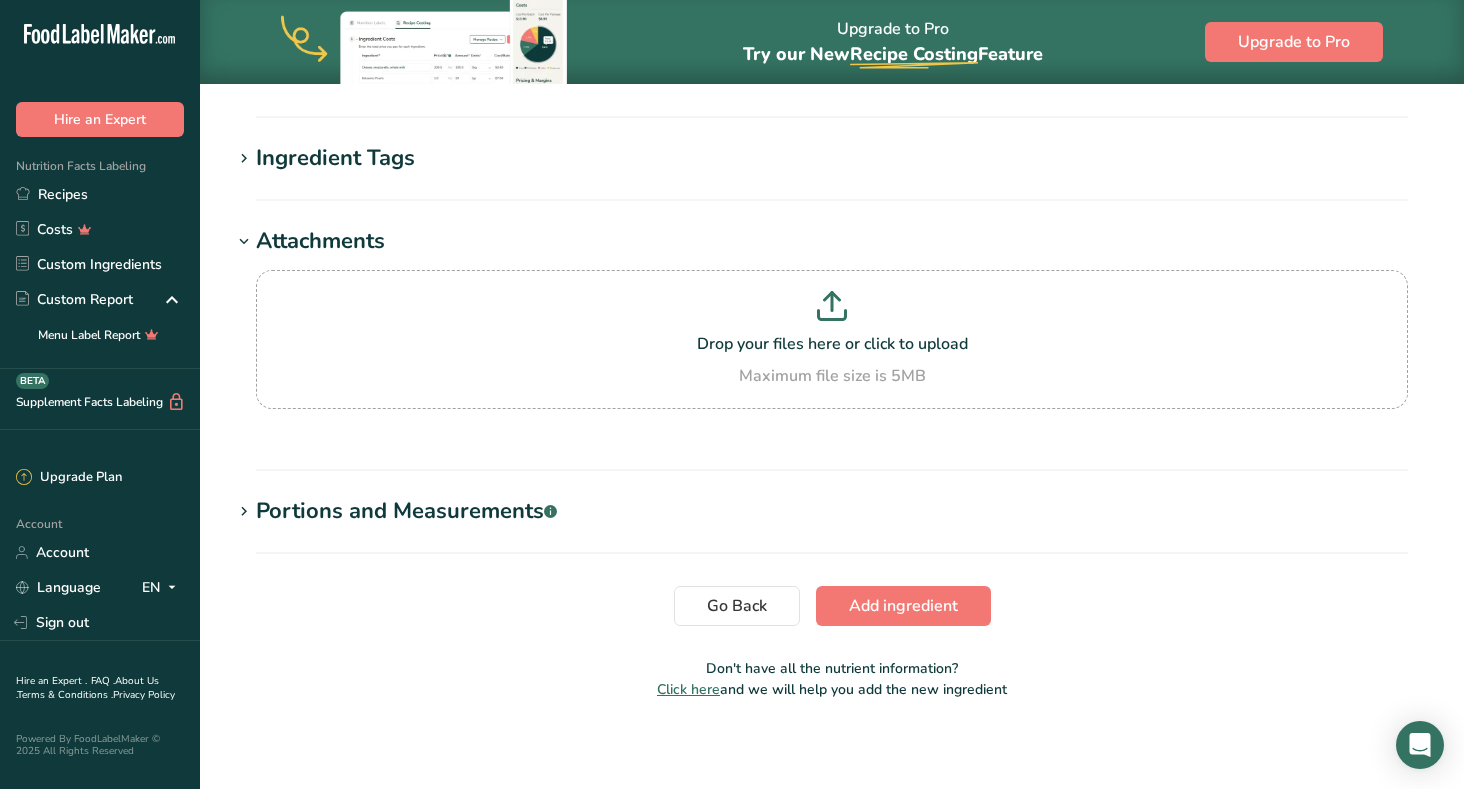 scroll, scrollTop: 1596, scrollLeft: 0, axis: vertical 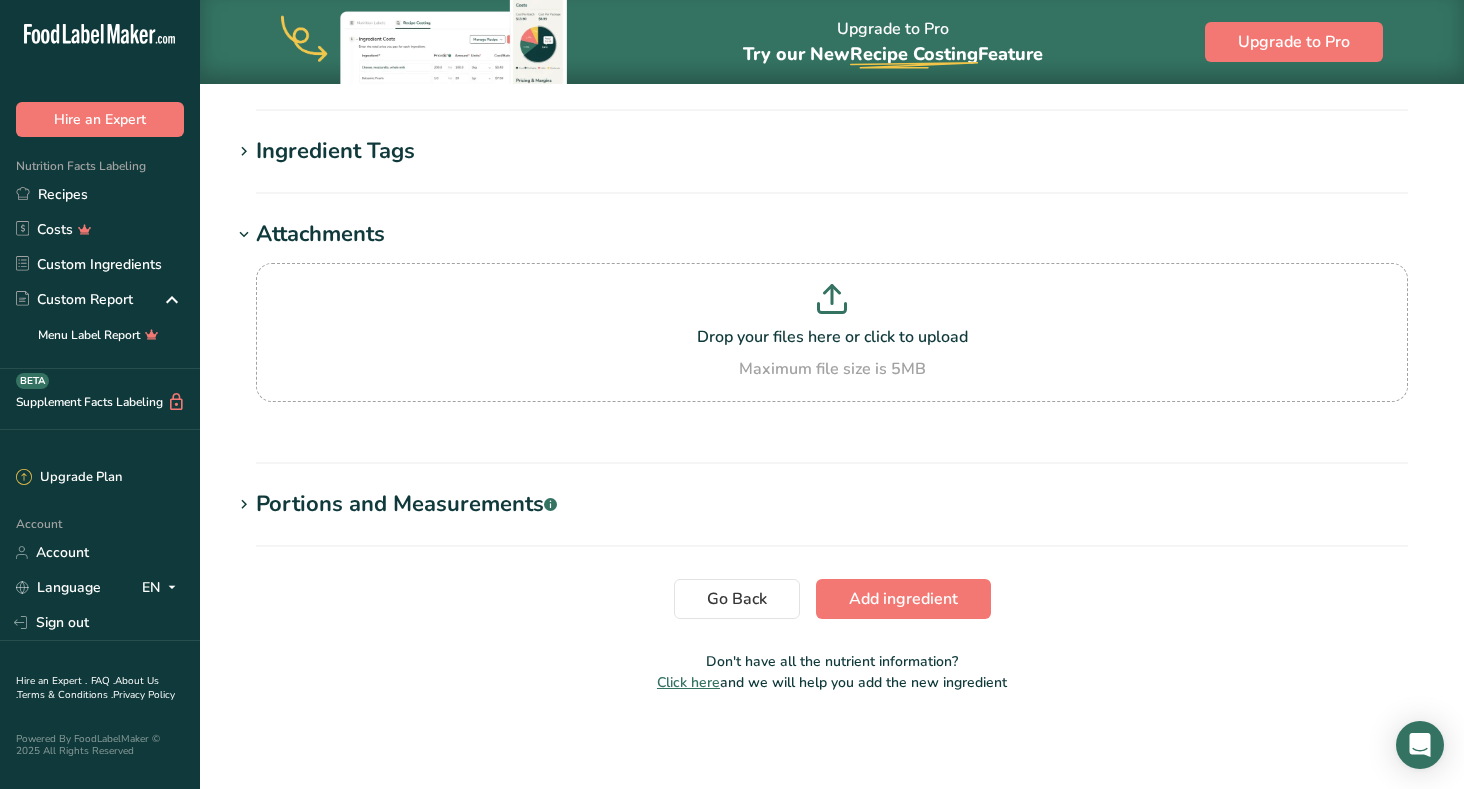 click on "Portions and Measurements
.a-a{fill:#347362;}.b-a{fill:#fff;}" at bounding box center (406, 504) 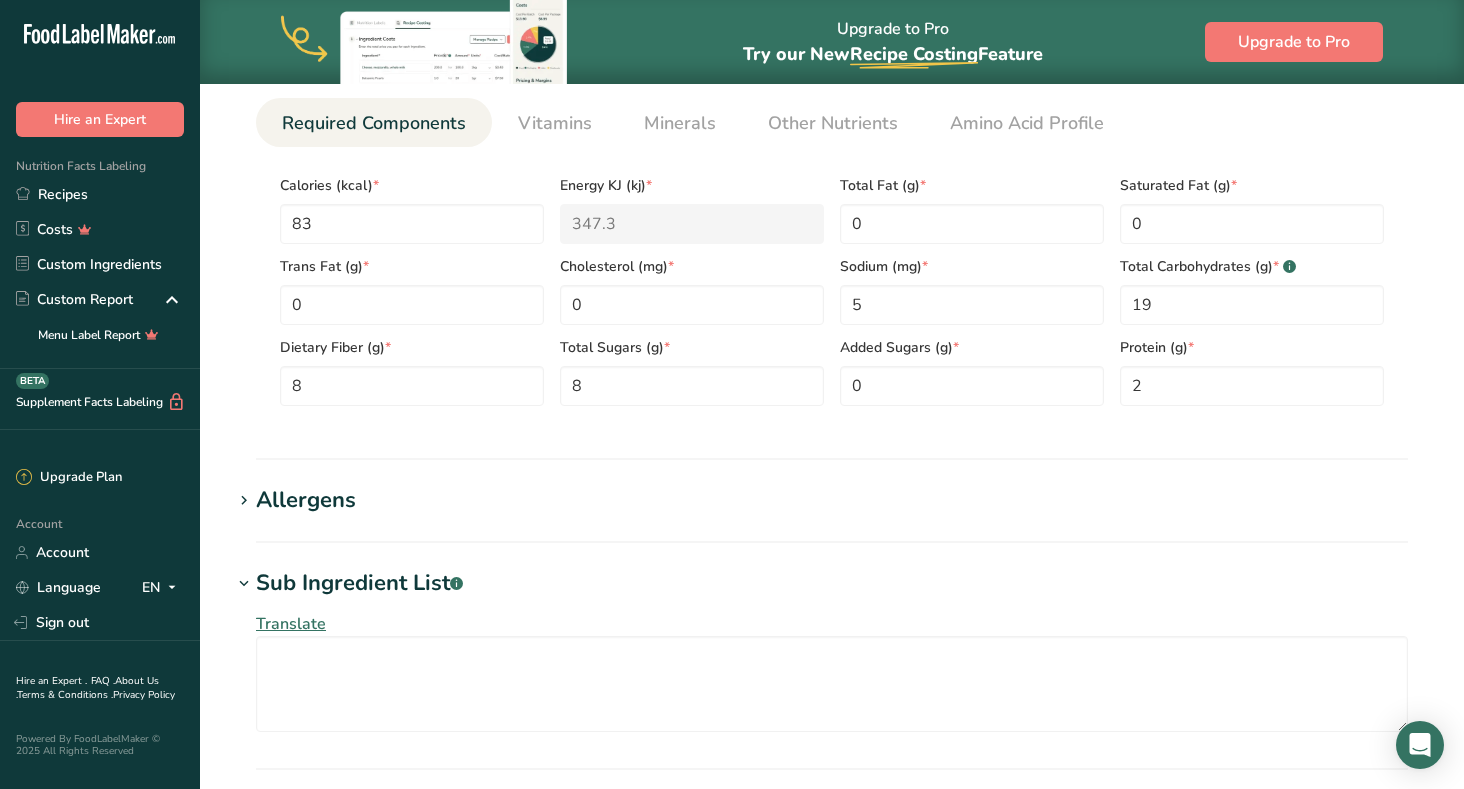 scroll, scrollTop: 920, scrollLeft: 0, axis: vertical 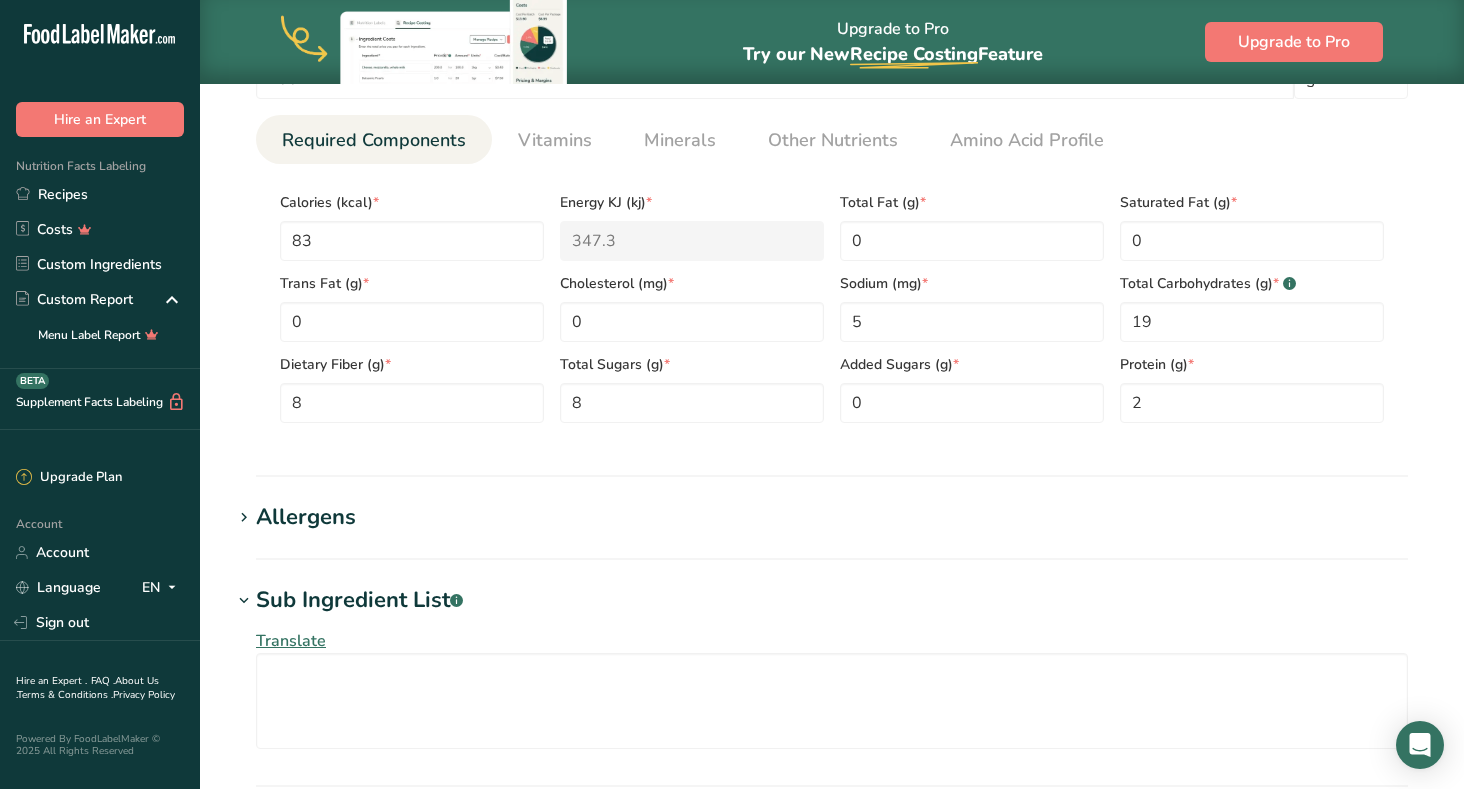 click on "Allergens" at bounding box center (832, 517) 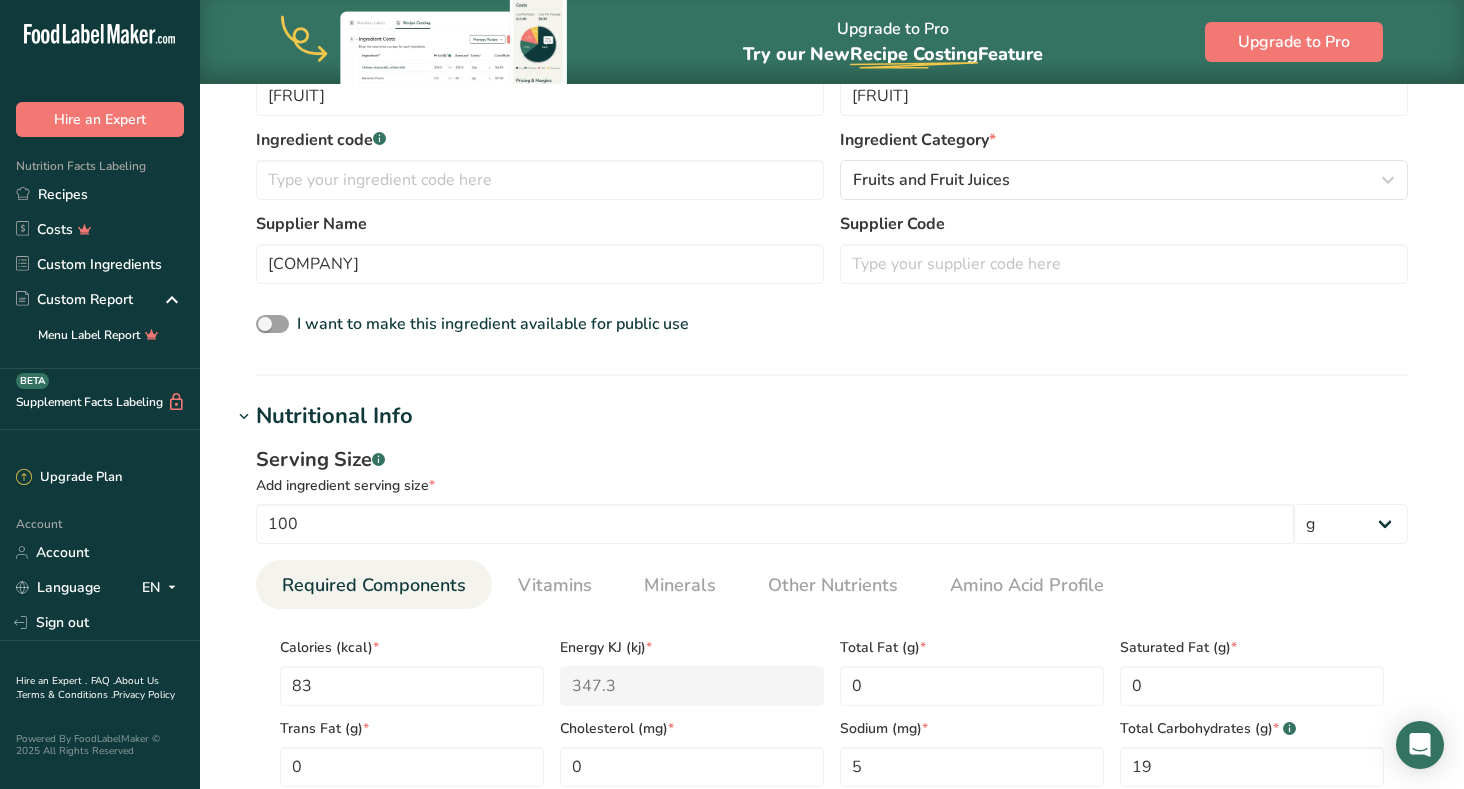 scroll, scrollTop: 494, scrollLeft: 0, axis: vertical 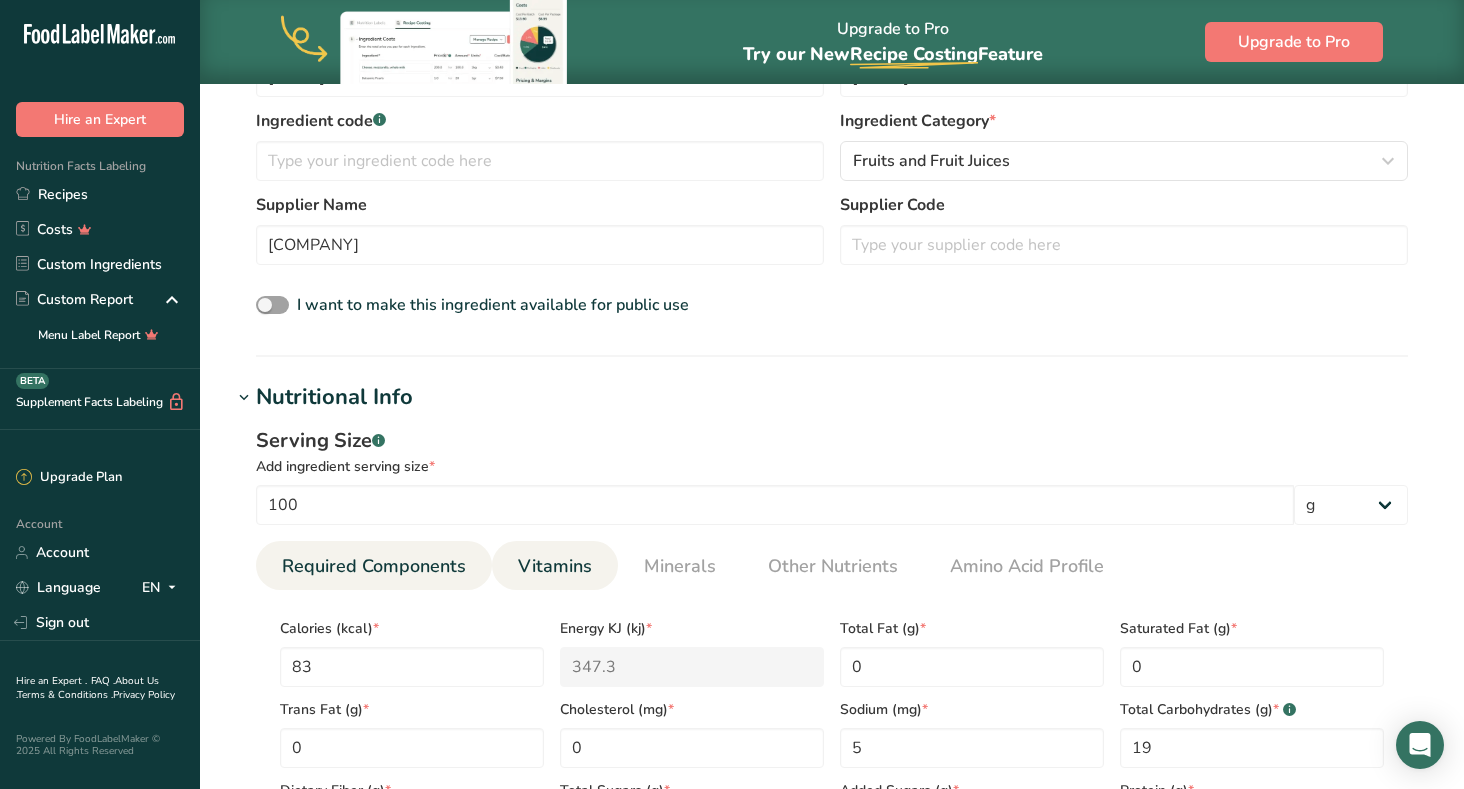 click on "Vitamins" at bounding box center [555, 566] 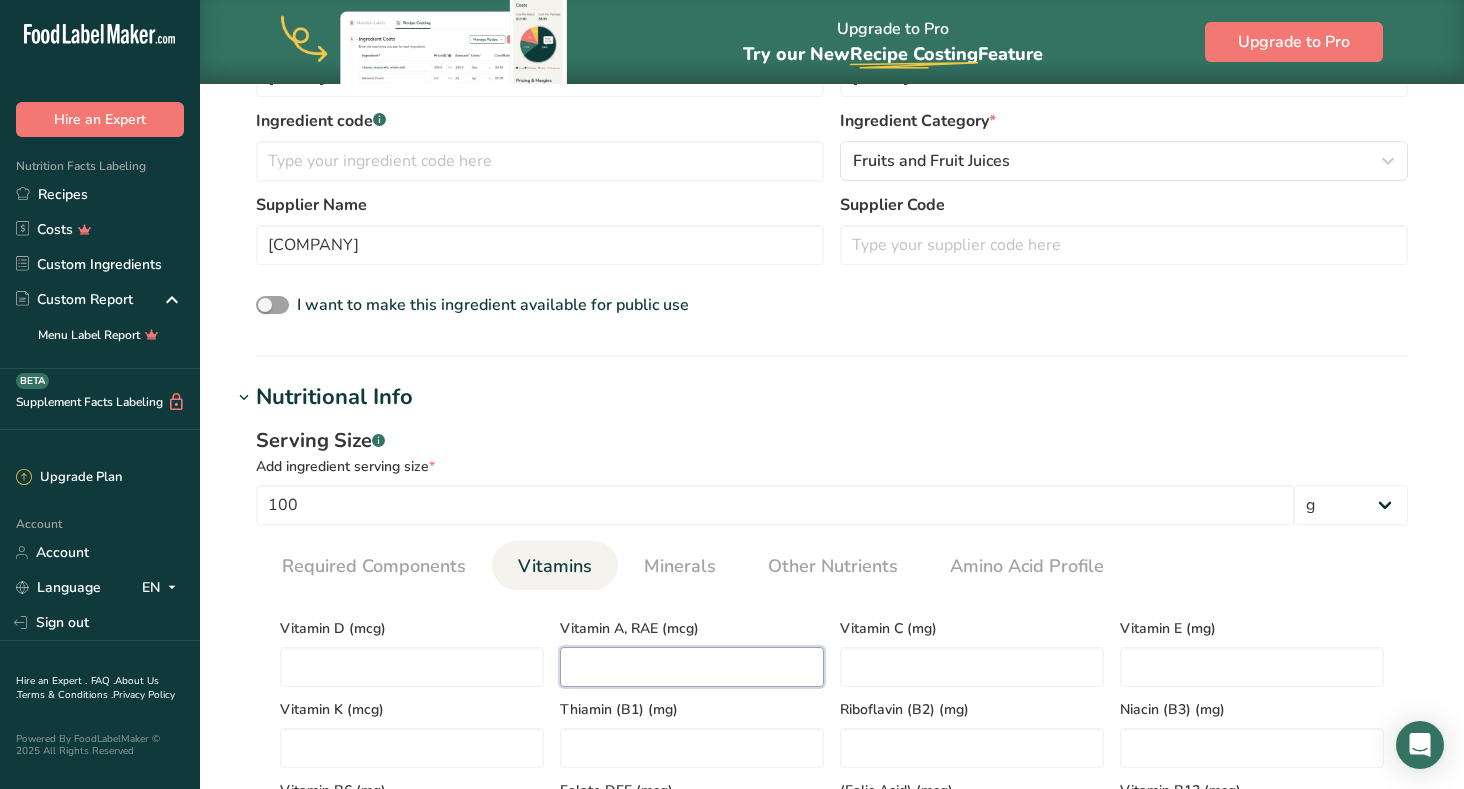 click at bounding box center (692, 667) 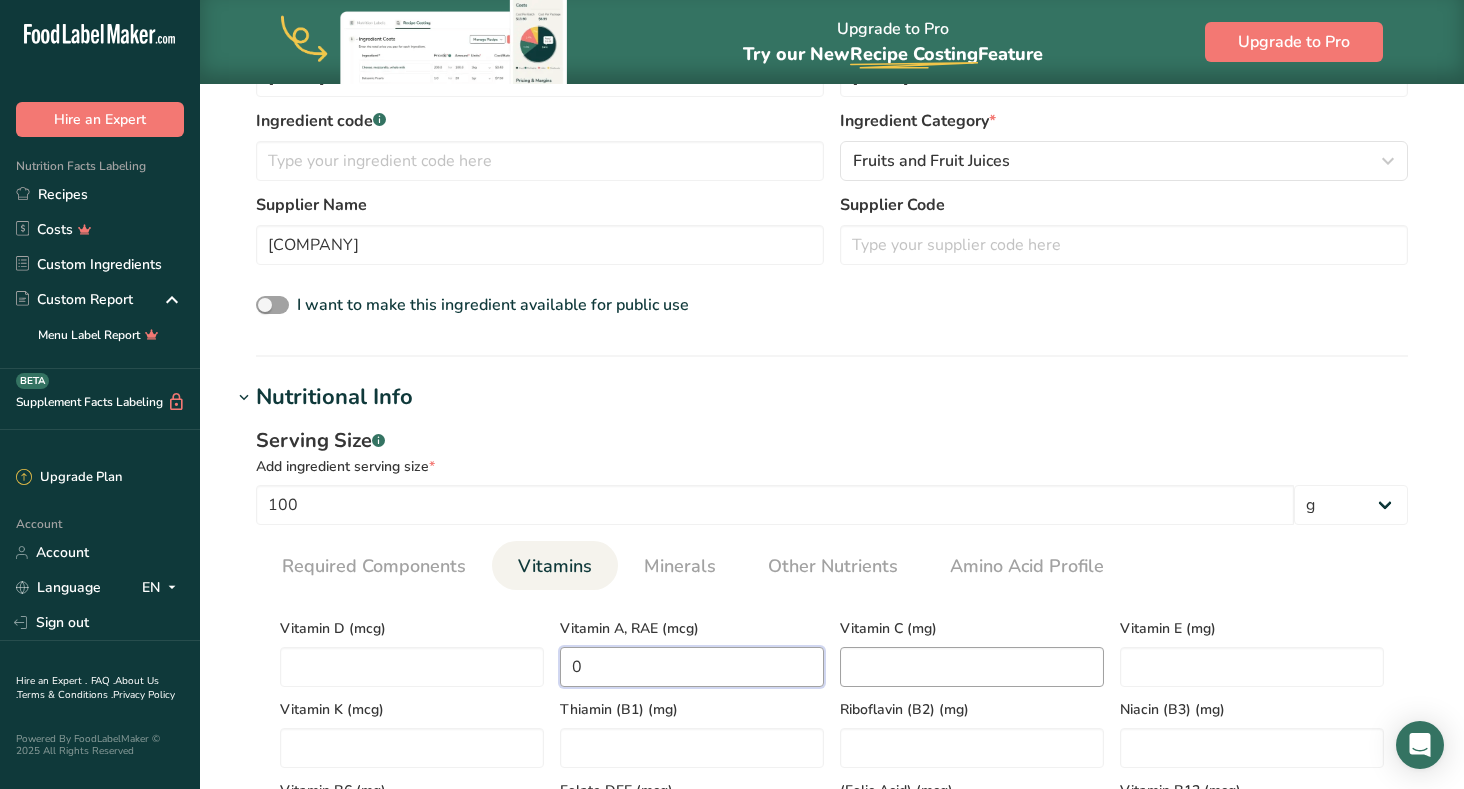 type on "0" 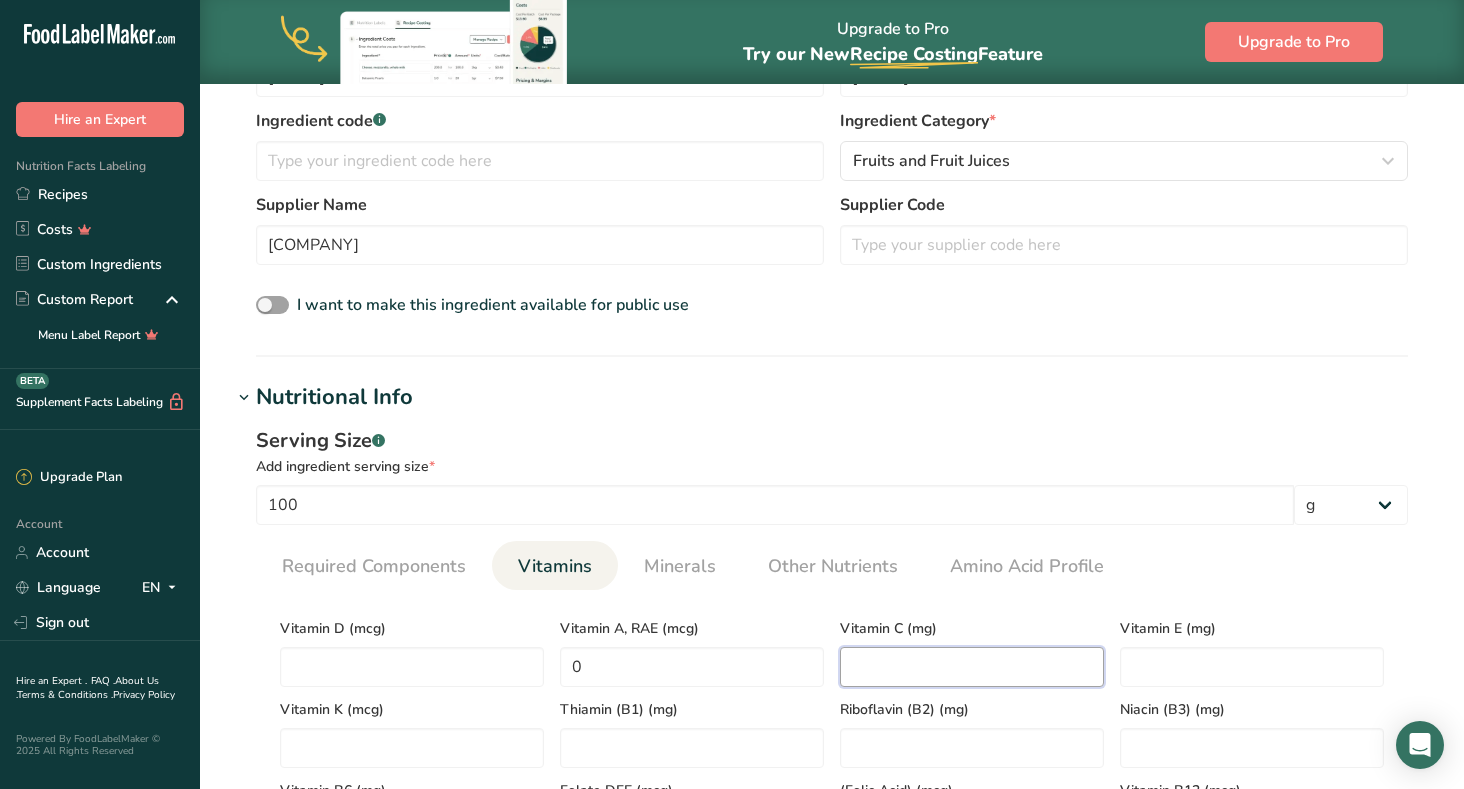 click at bounding box center [972, 667] 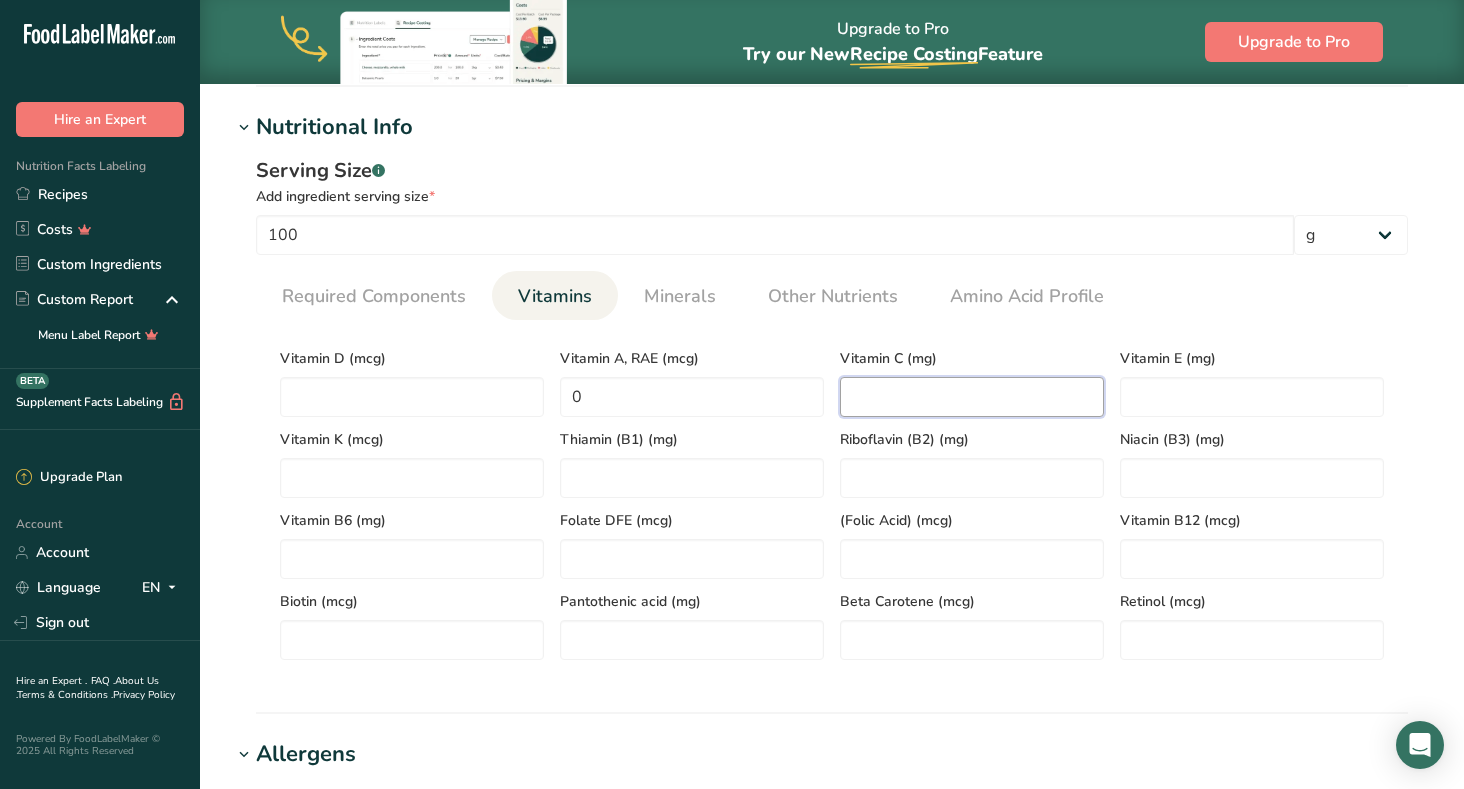 scroll, scrollTop: 784, scrollLeft: 0, axis: vertical 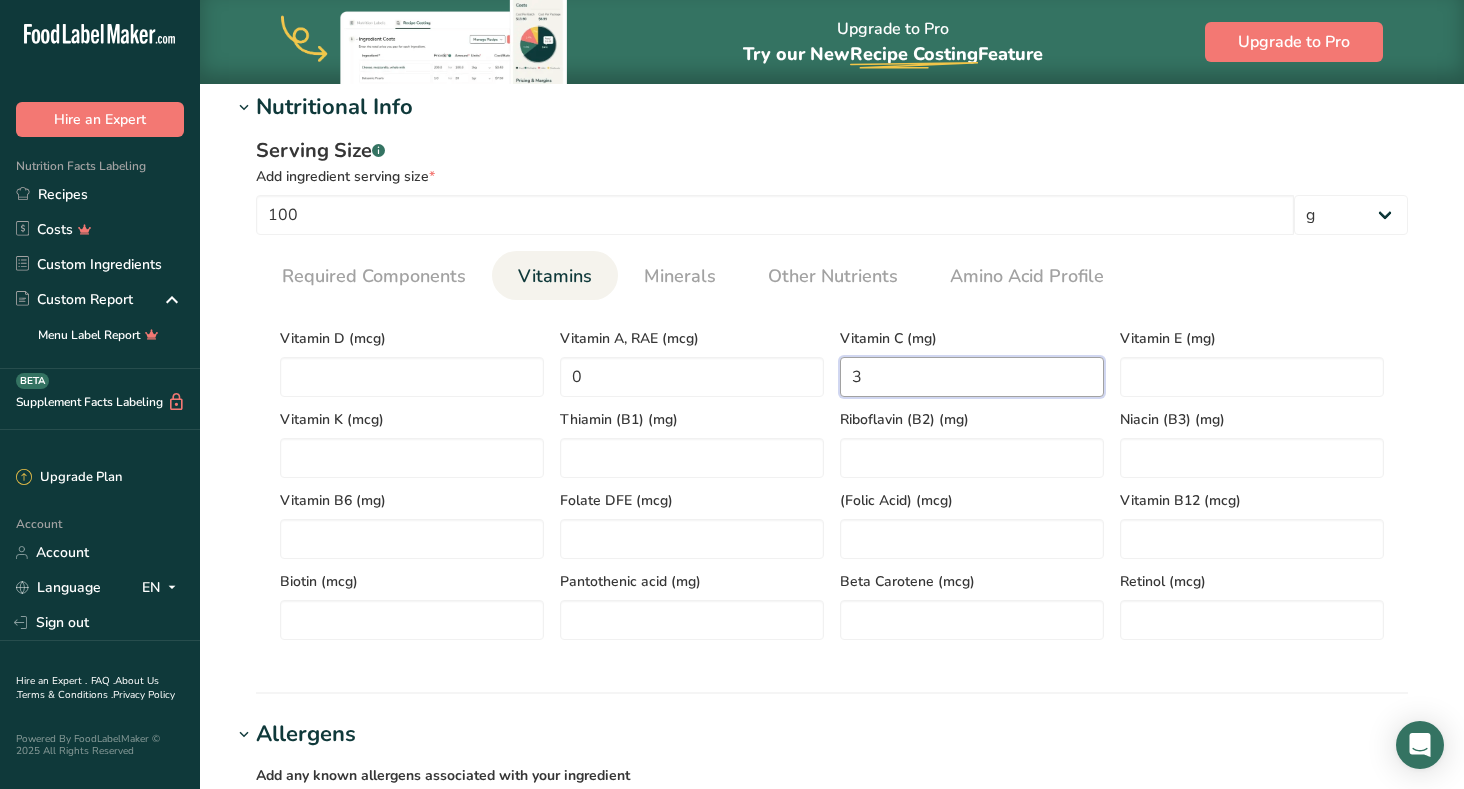 type on "0" 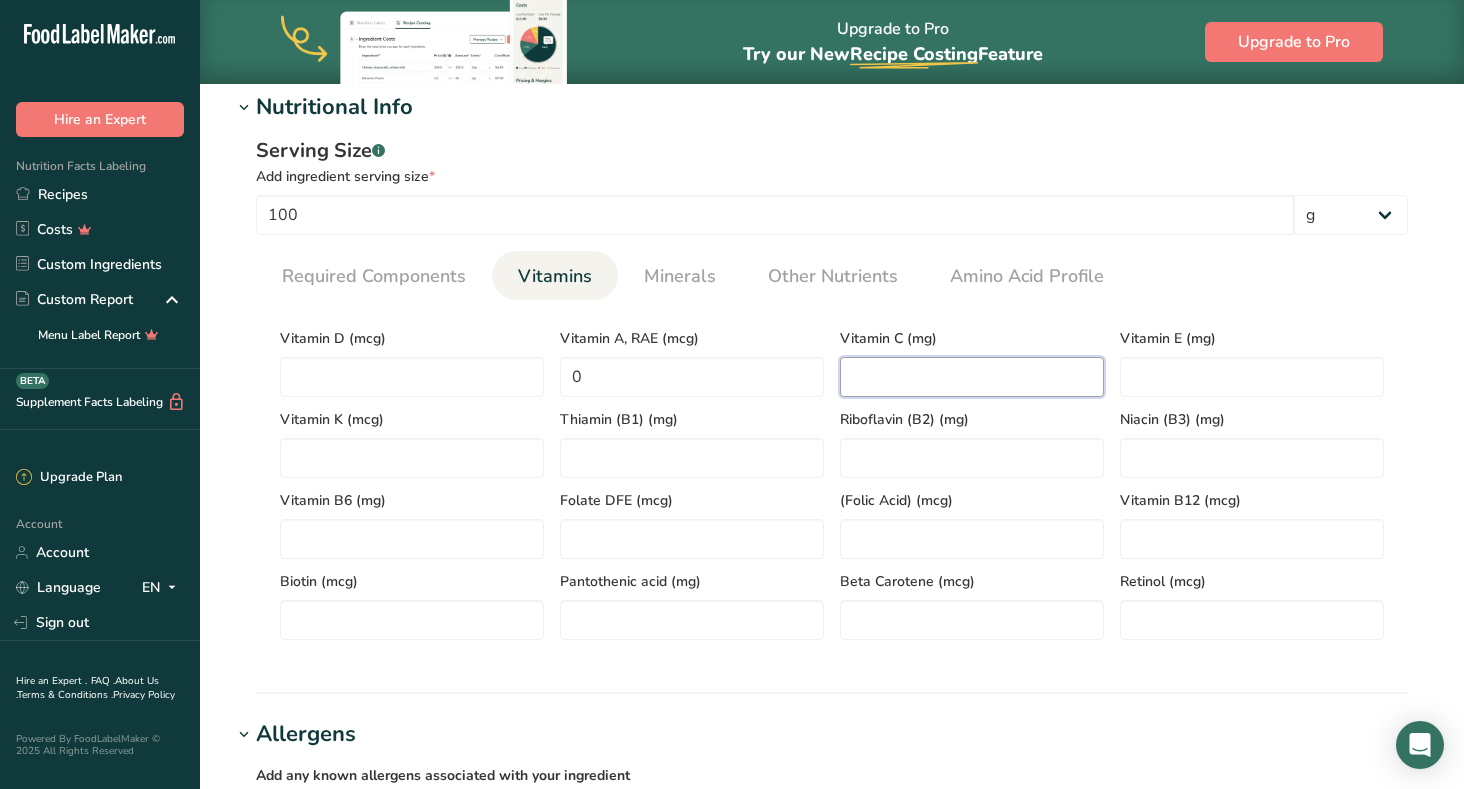 click at bounding box center (972, 377) 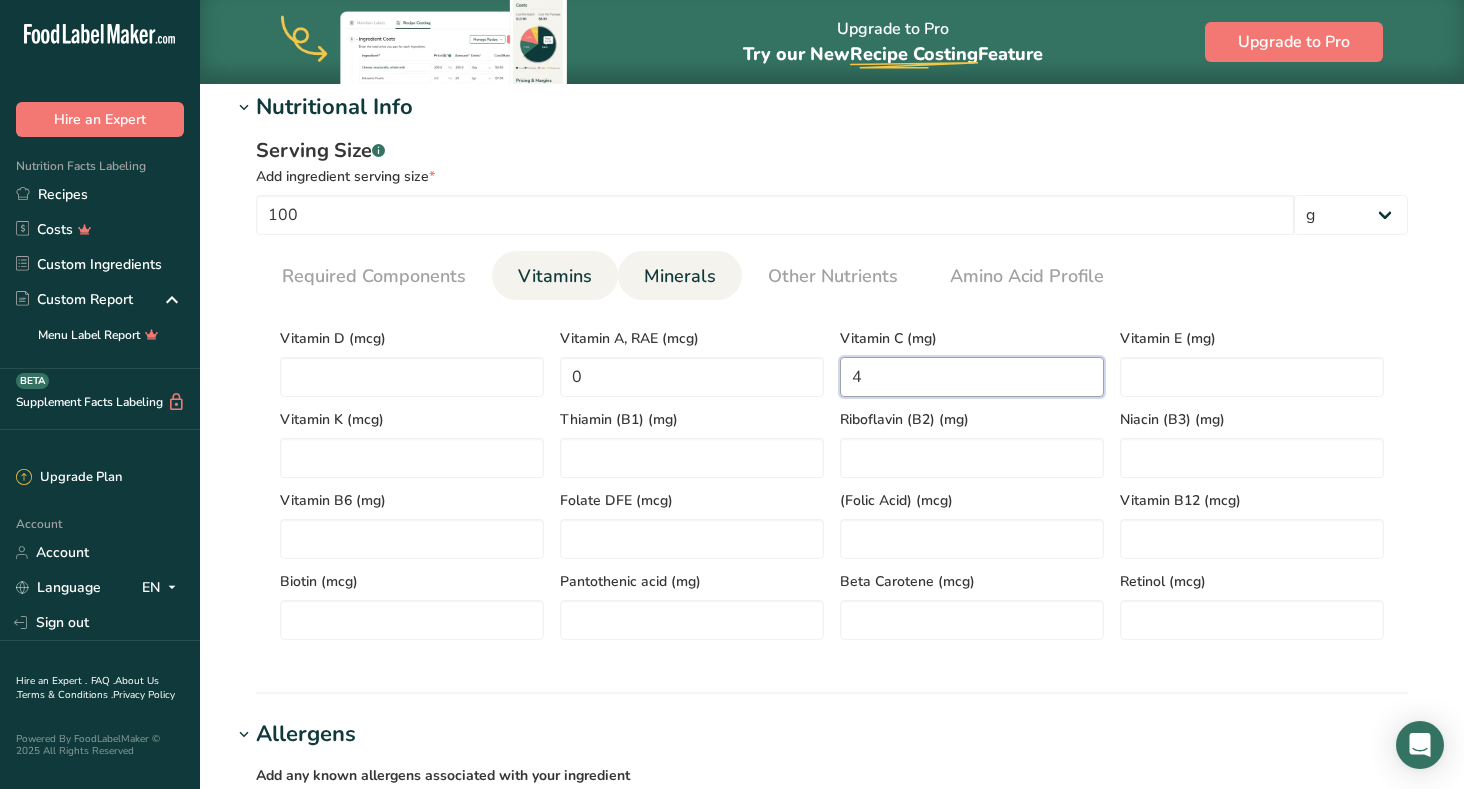 type on "4" 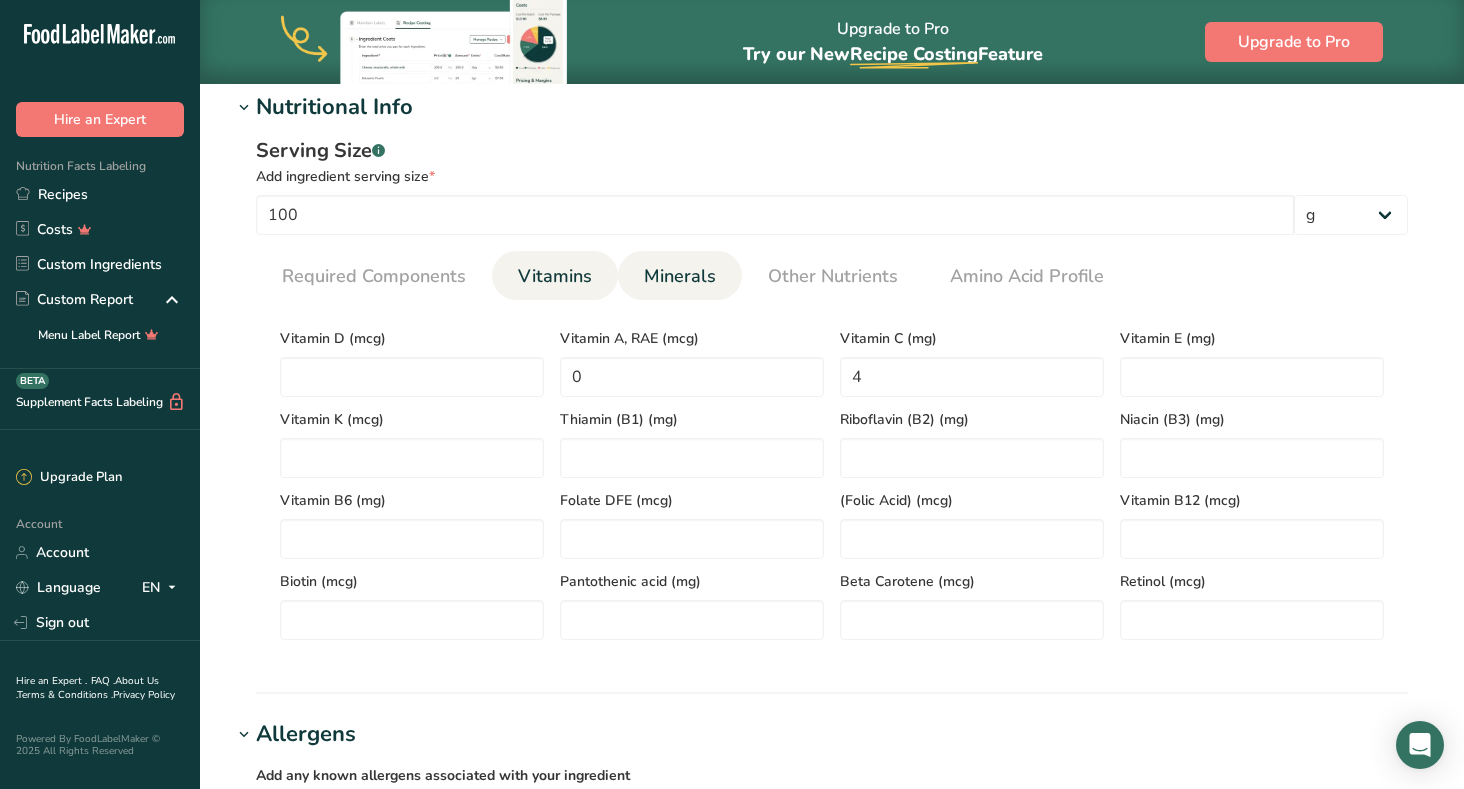 click on "Minerals" at bounding box center (680, 276) 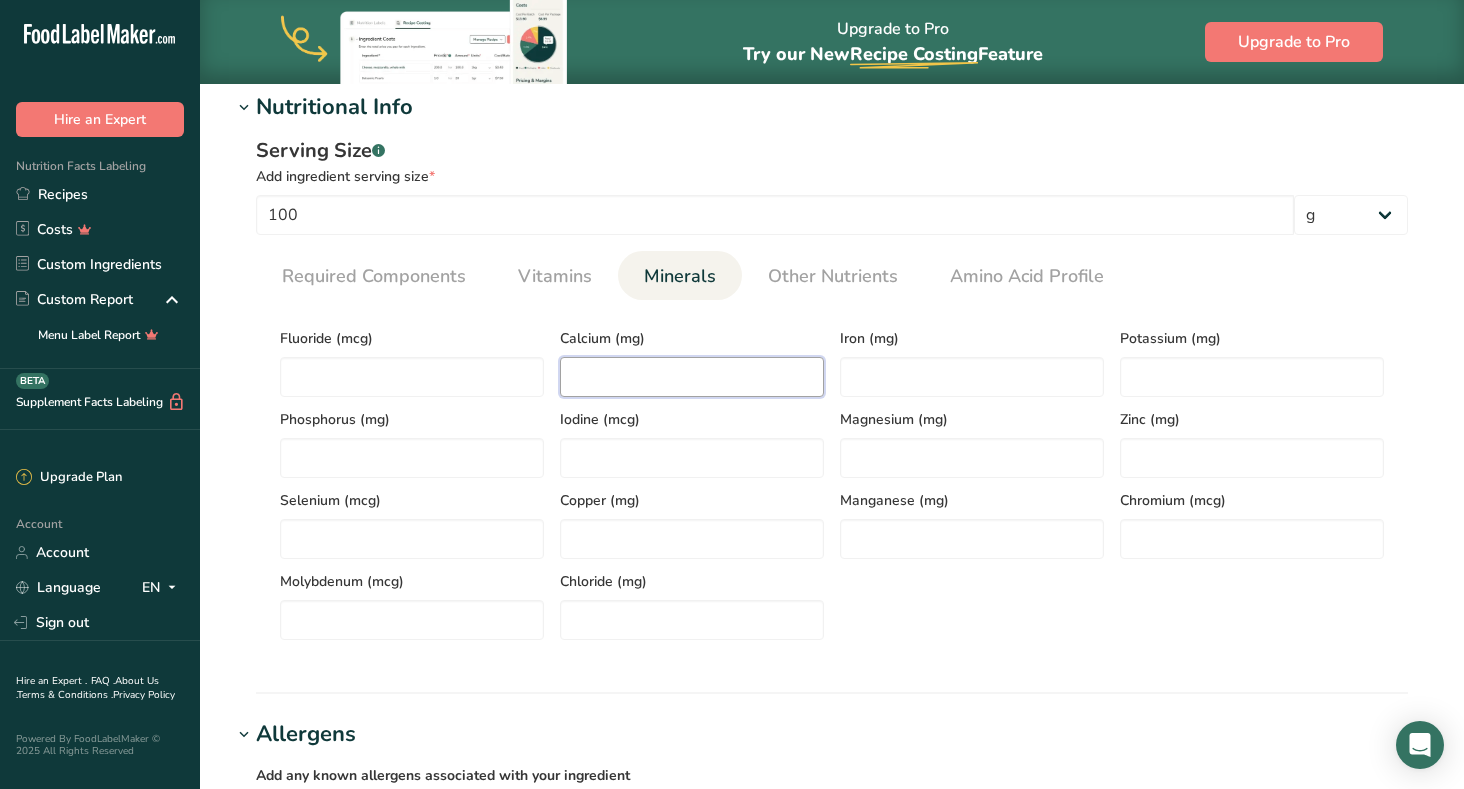 click at bounding box center [692, 377] 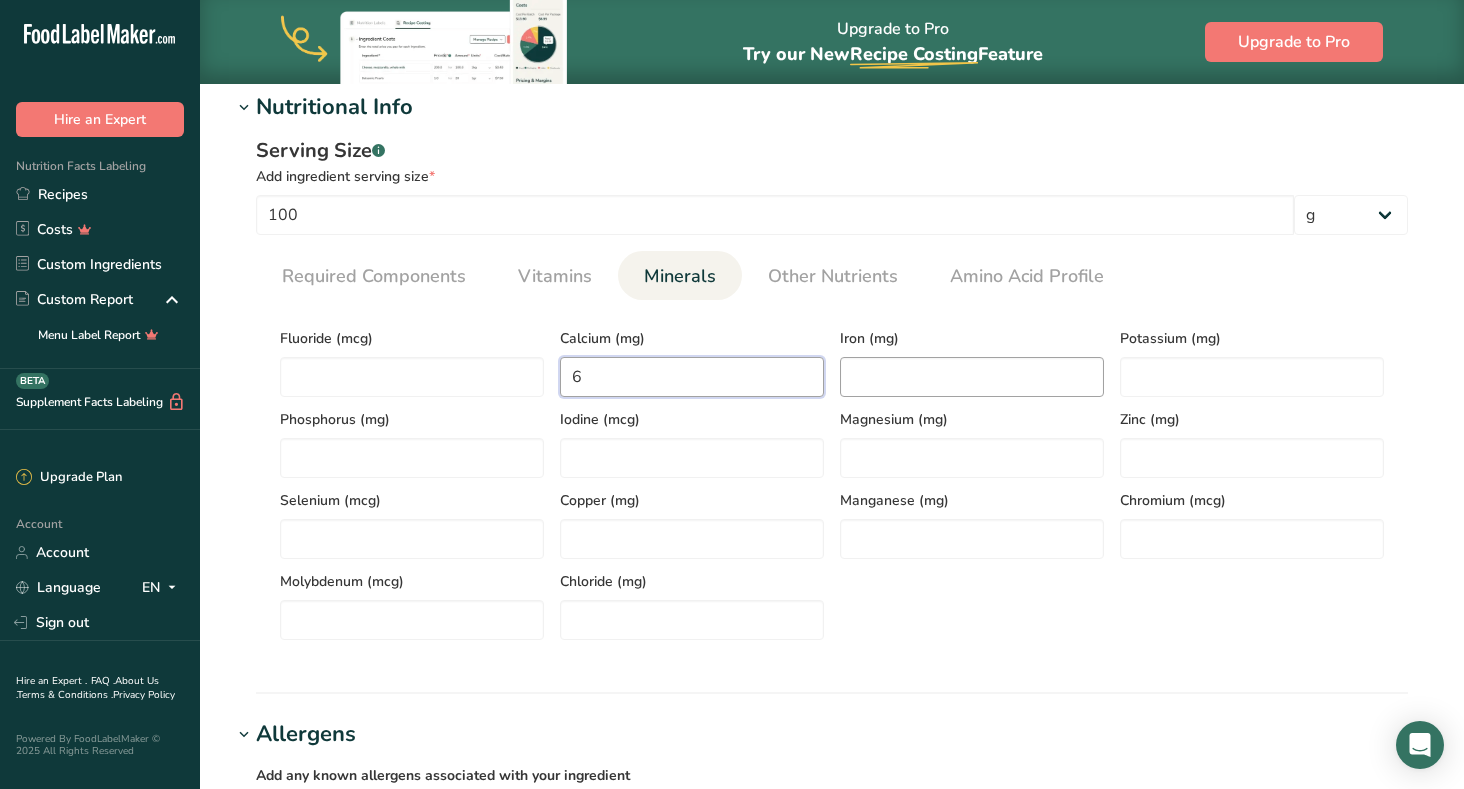 type on "6" 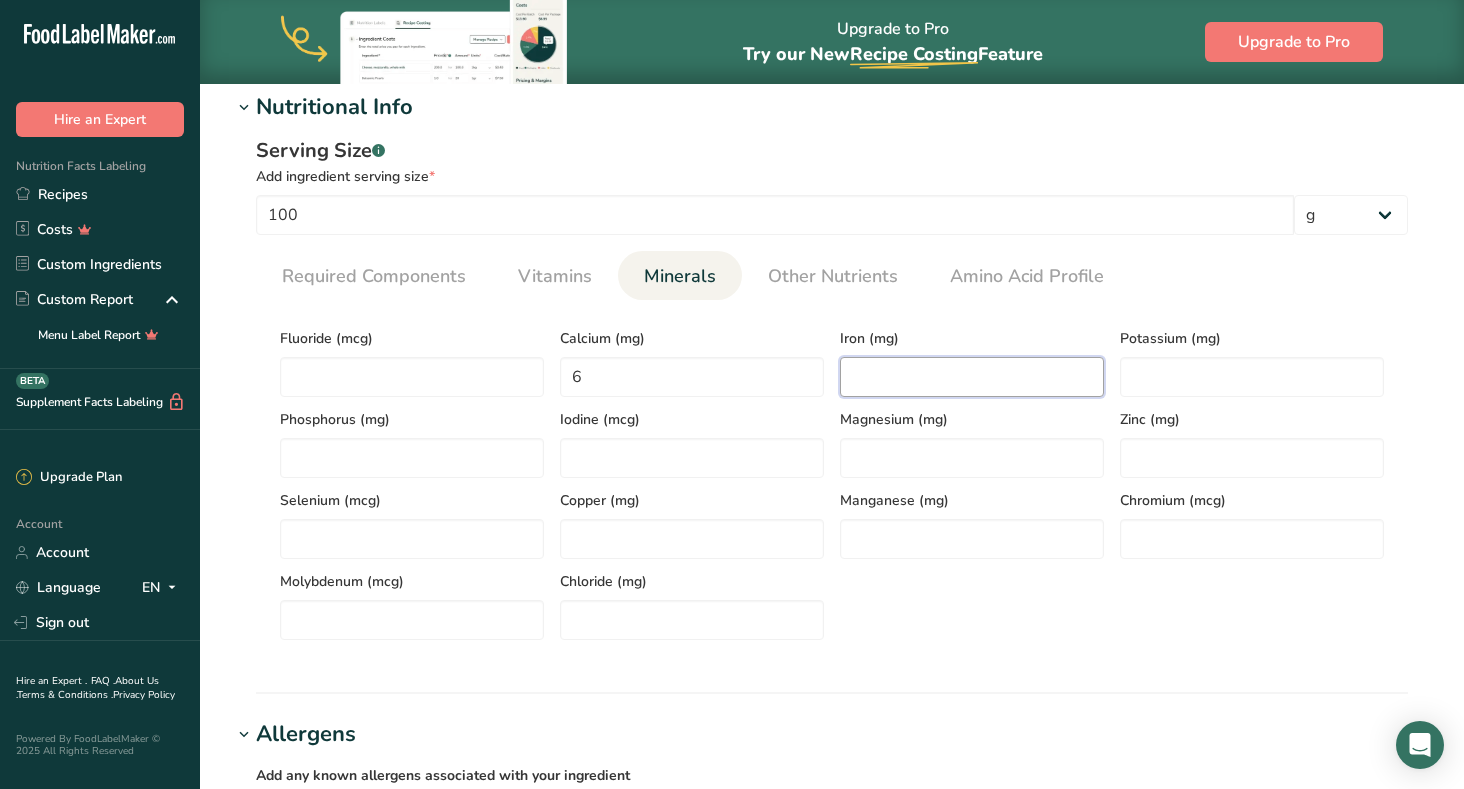 click at bounding box center [972, 377] 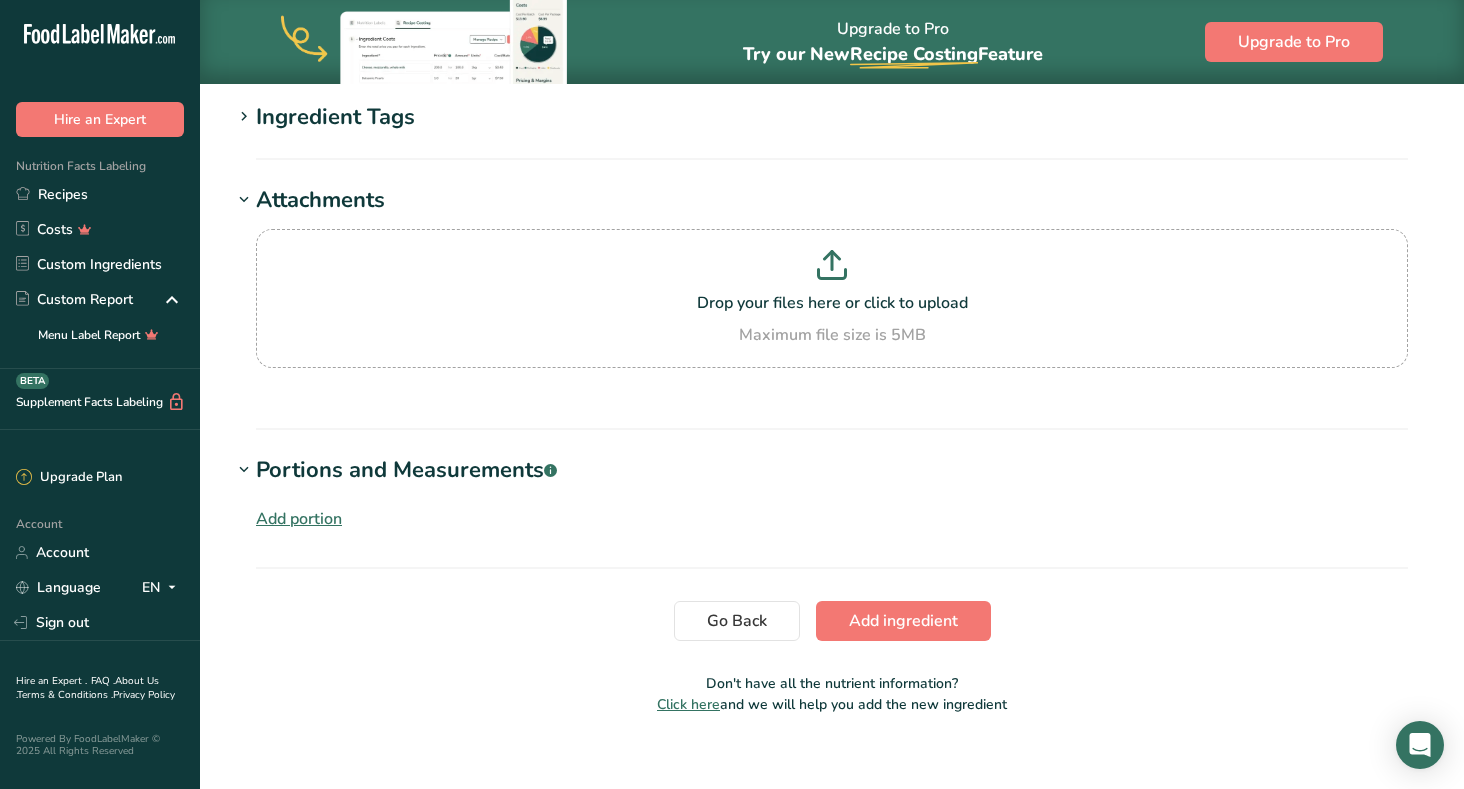 scroll, scrollTop: 1829, scrollLeft: 0, axis: vertical 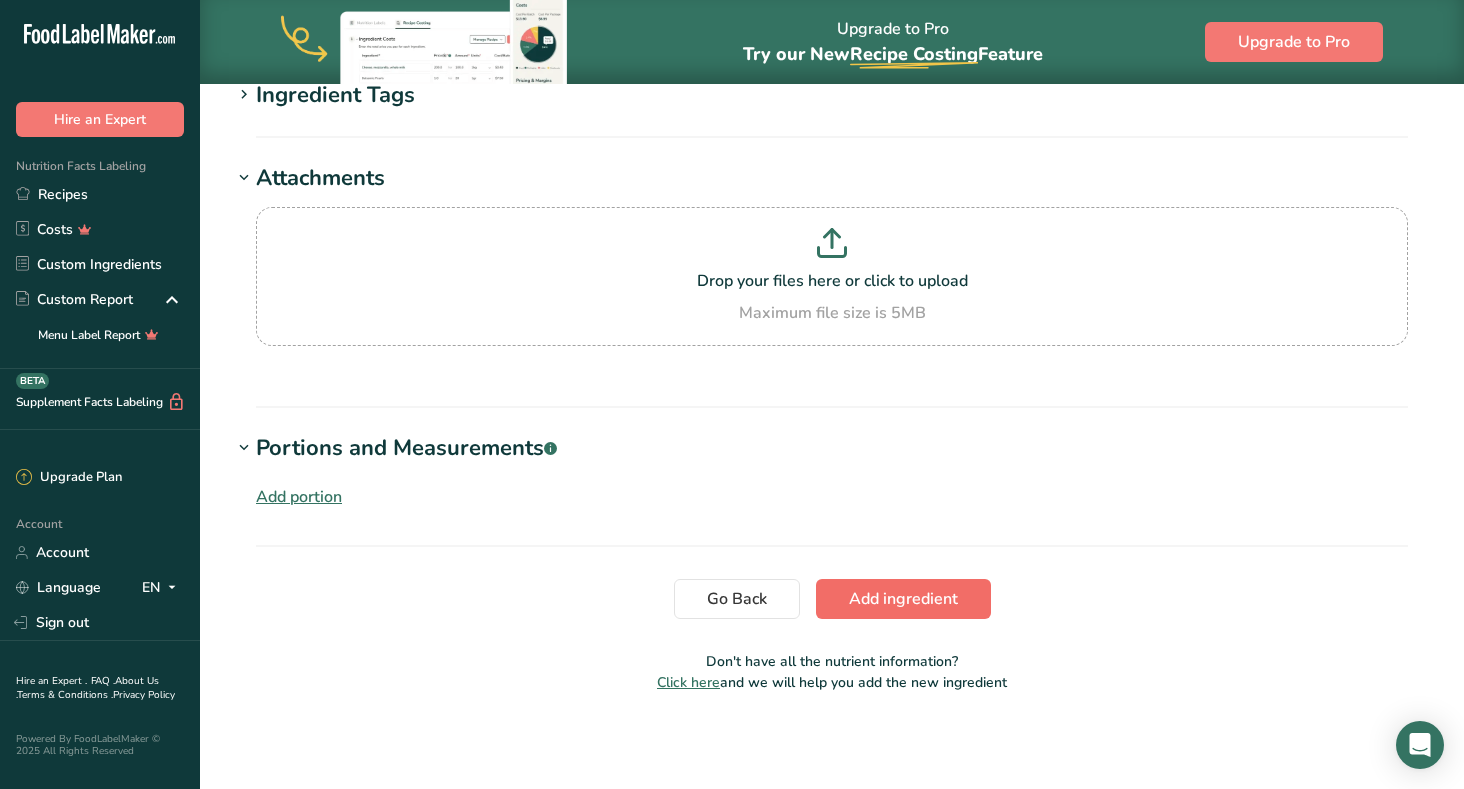 type on "8" 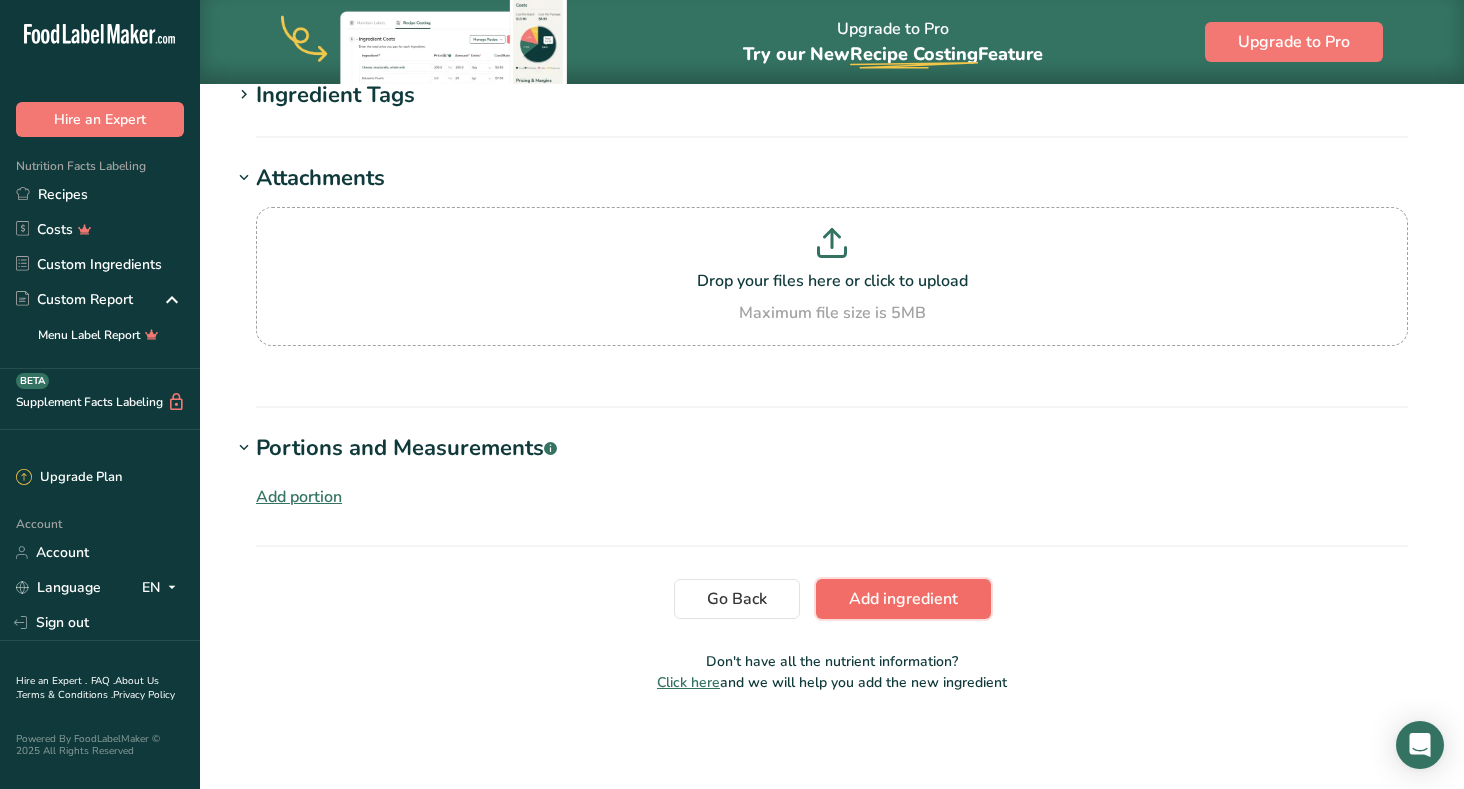 click on "Add ingredient" at bounding box center [903, 599] 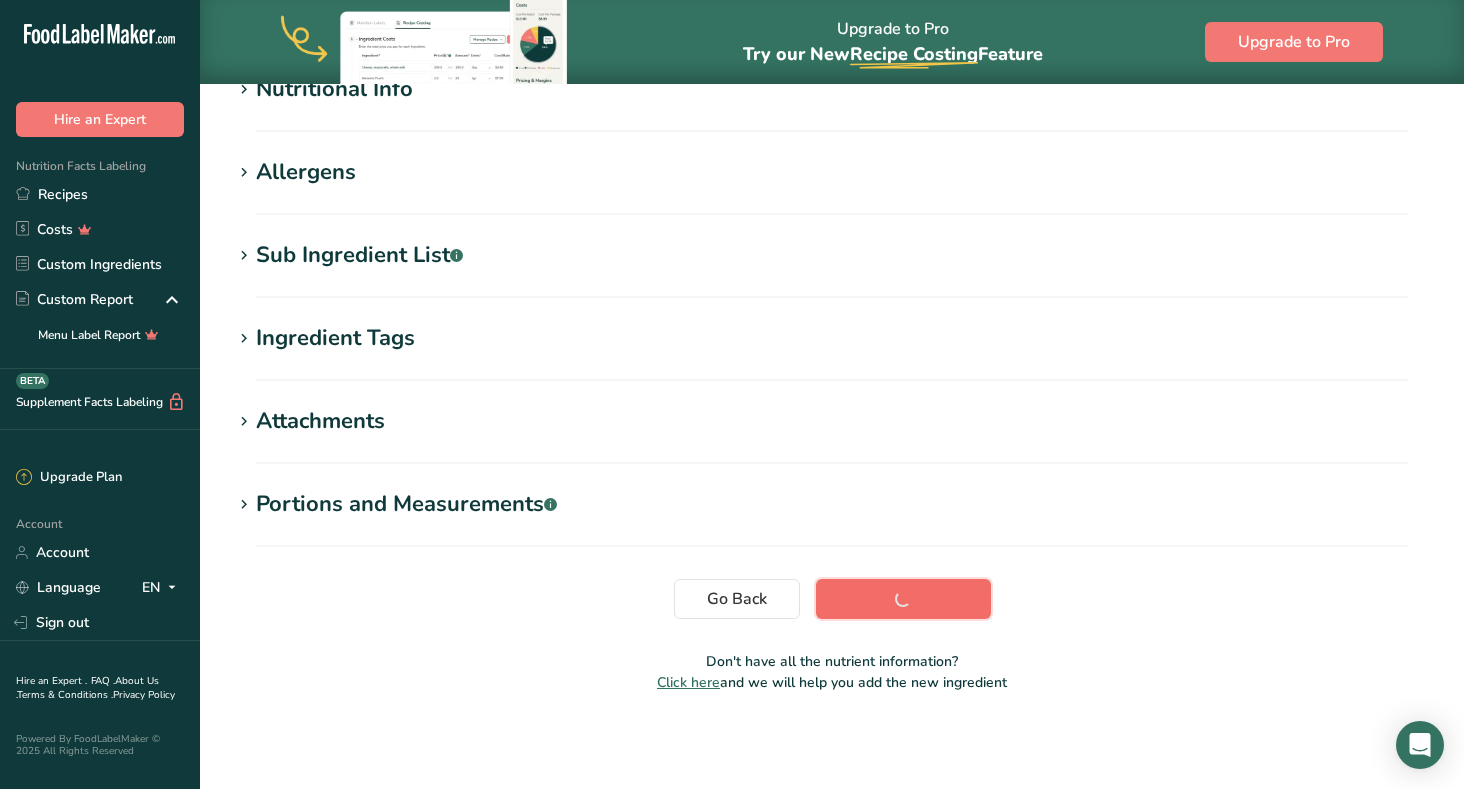 scroll, scrollTop: 285, scrollLeft: 0, axis: vertical 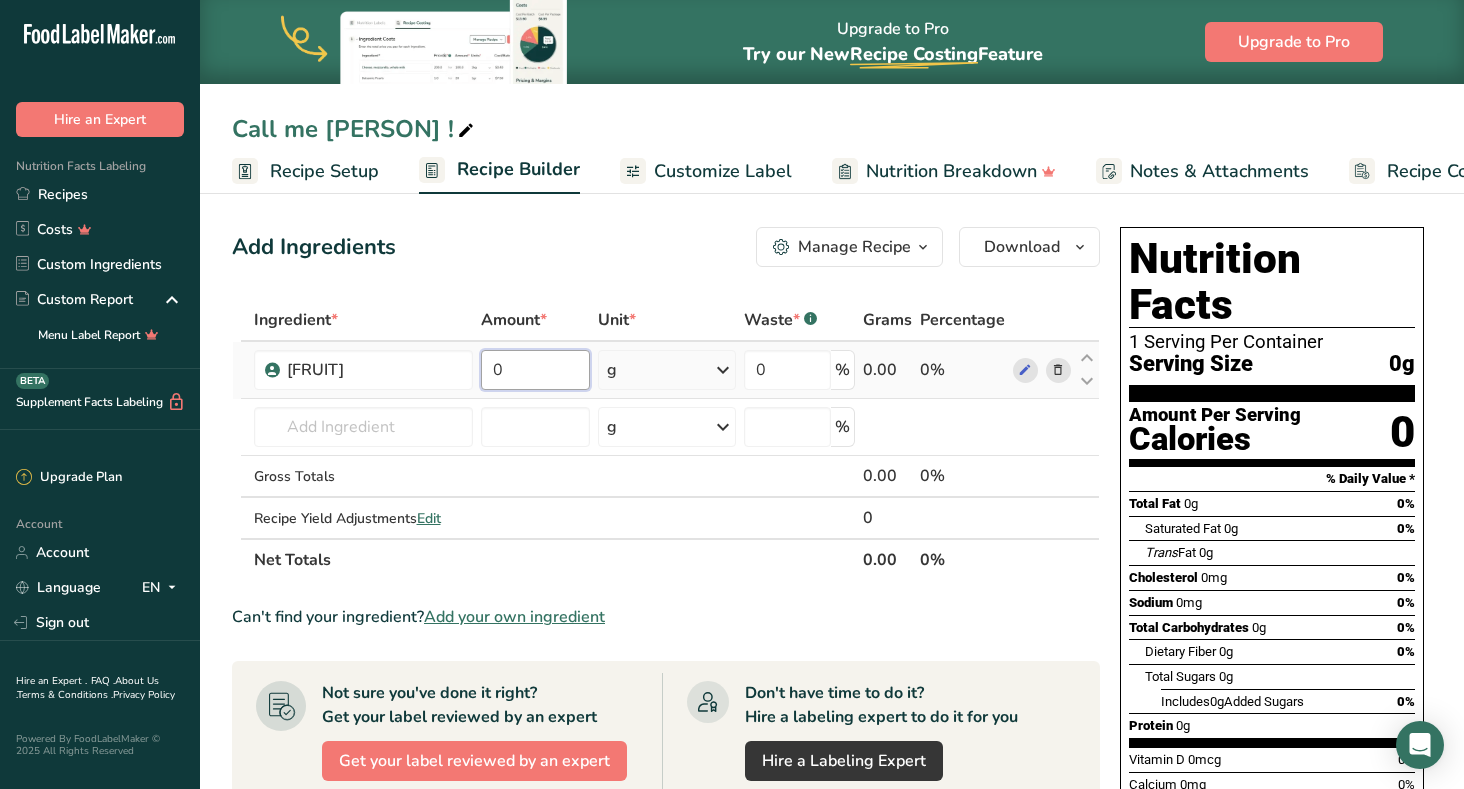 click on "0" at bounding box center (535, 370) 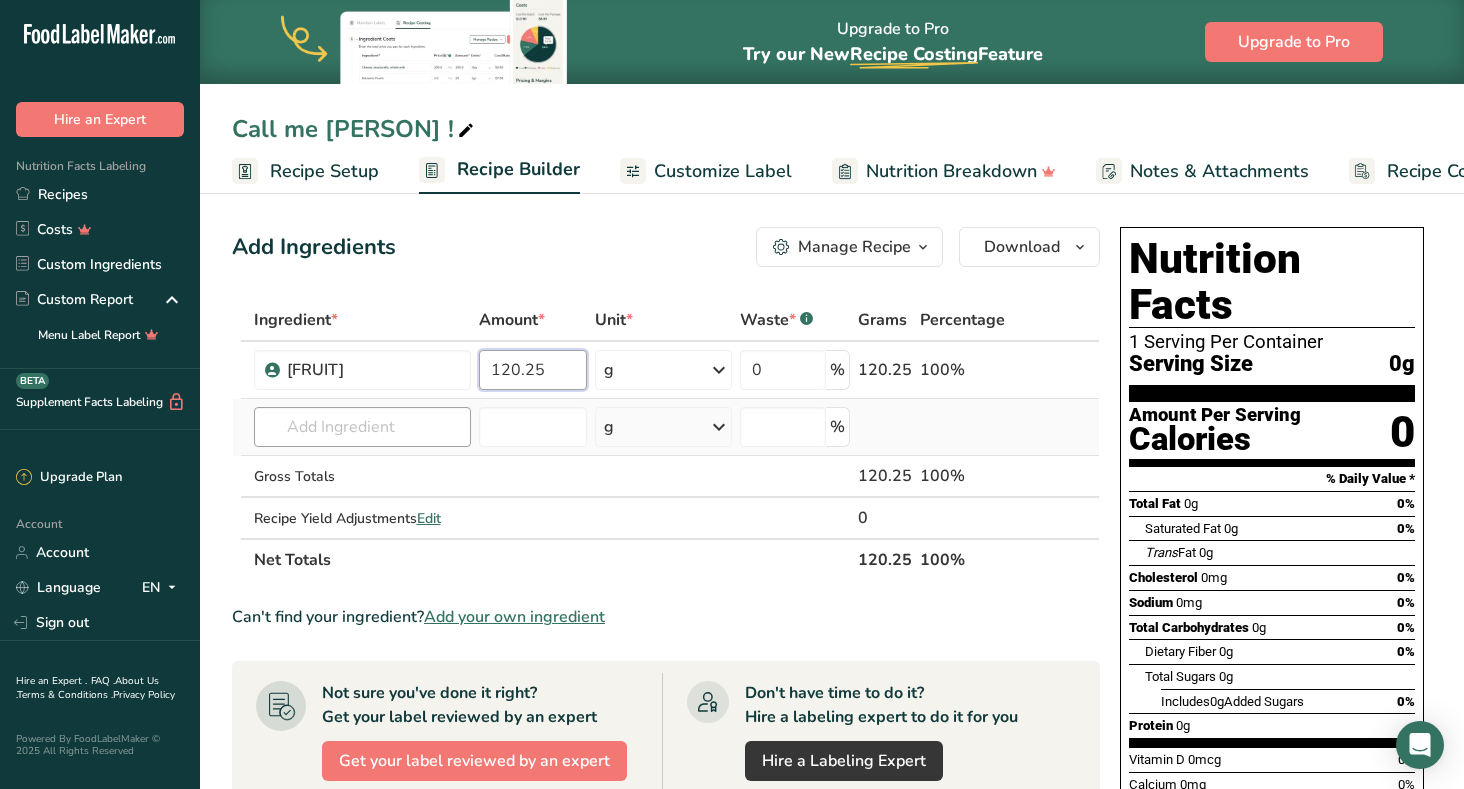type on "120.25" 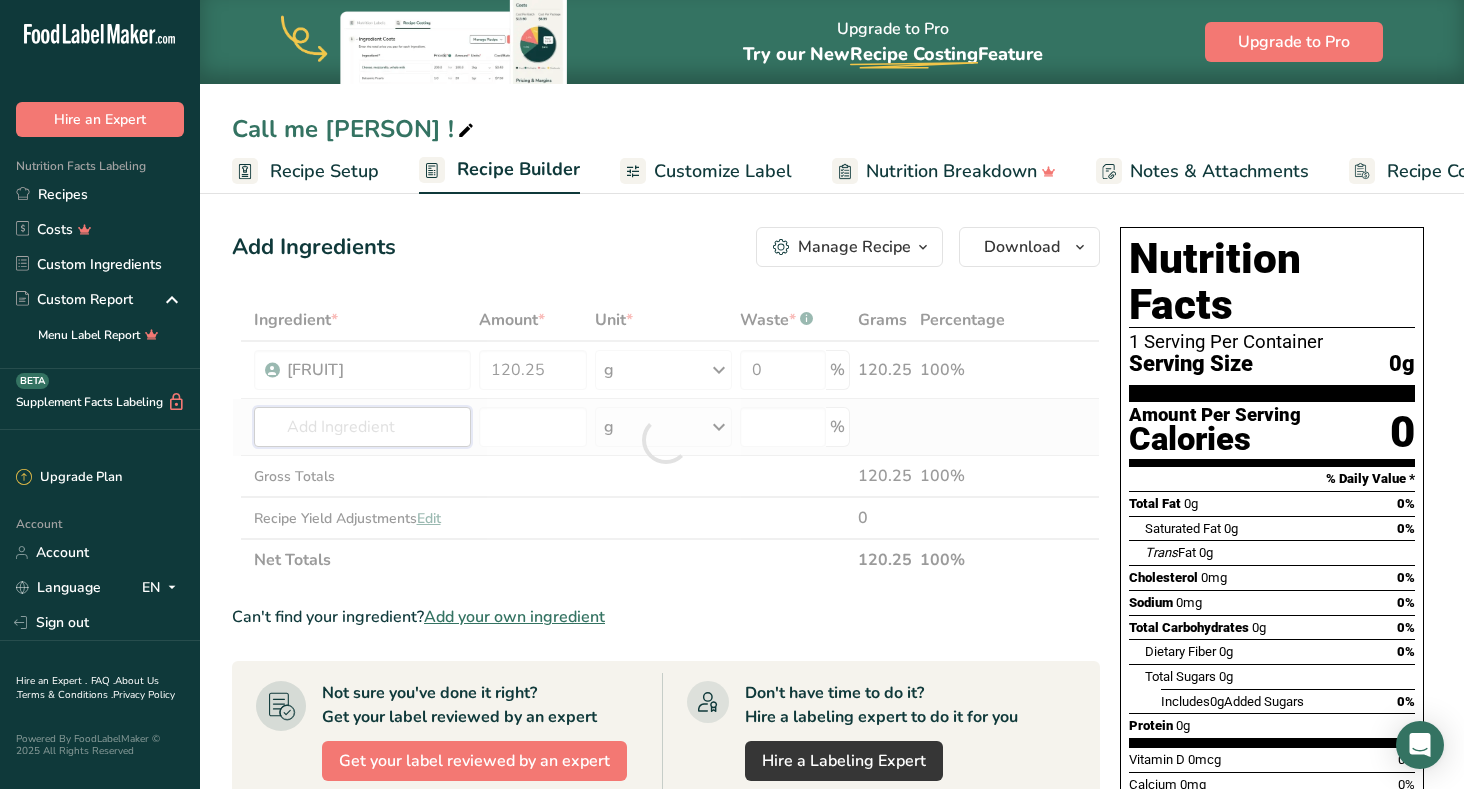 click on "Ingredient *
Amount *
Unit *
Waste *   .a-a{fill:#347362;}.b-a{fill:#fff;}          Grams
Percentage
[FRUIT]
120.25
g
Weight Units
g
kg
mg
See more
Volume Units
l
mL
fl oz
See more
0
%
120.25
100%
[INGREDIENT]
1211
[INGREDIENT]
23601
[INGREDIENT]
13000
13498" at bounding box center (666, 440) 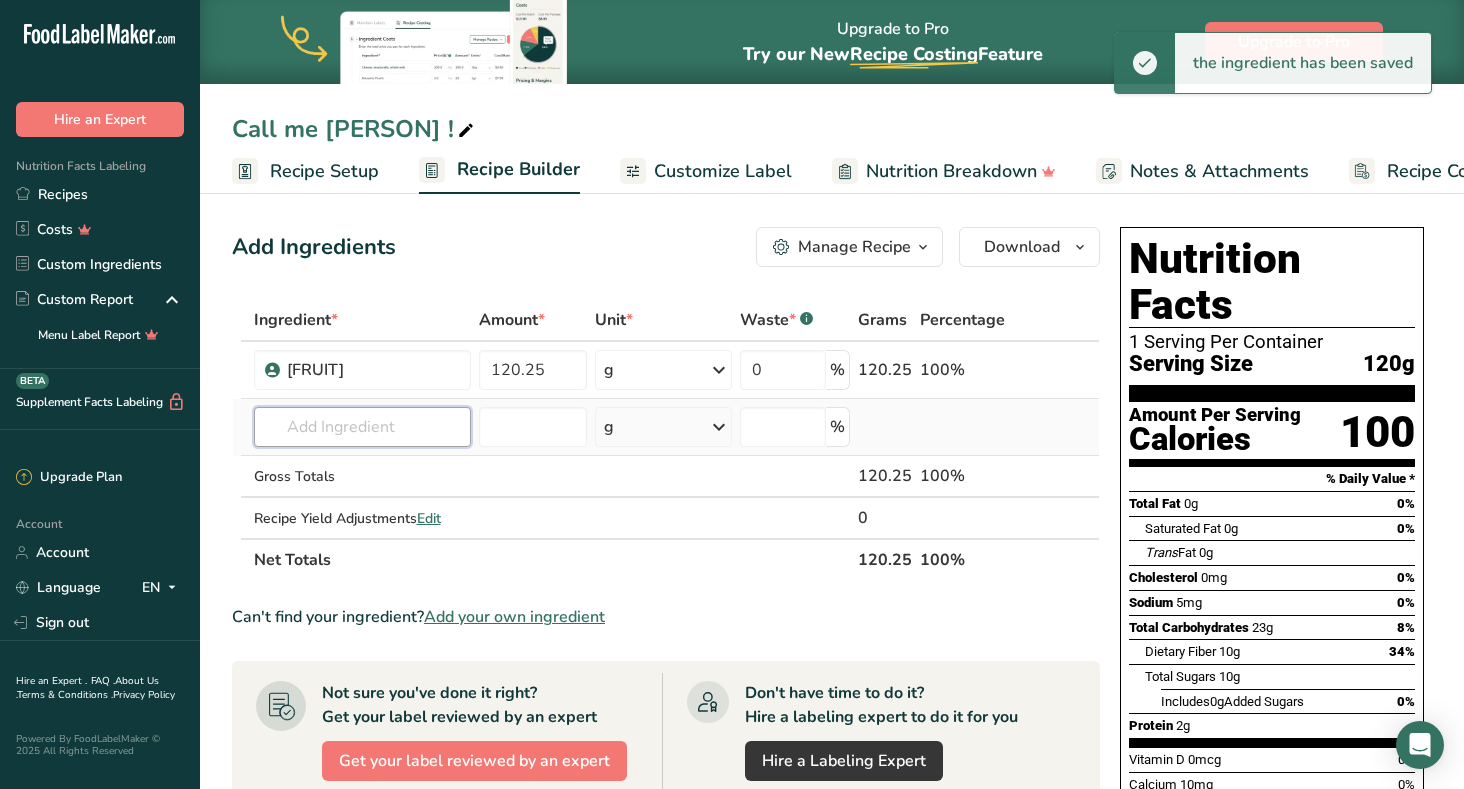 click at bounding box center [362, 427] 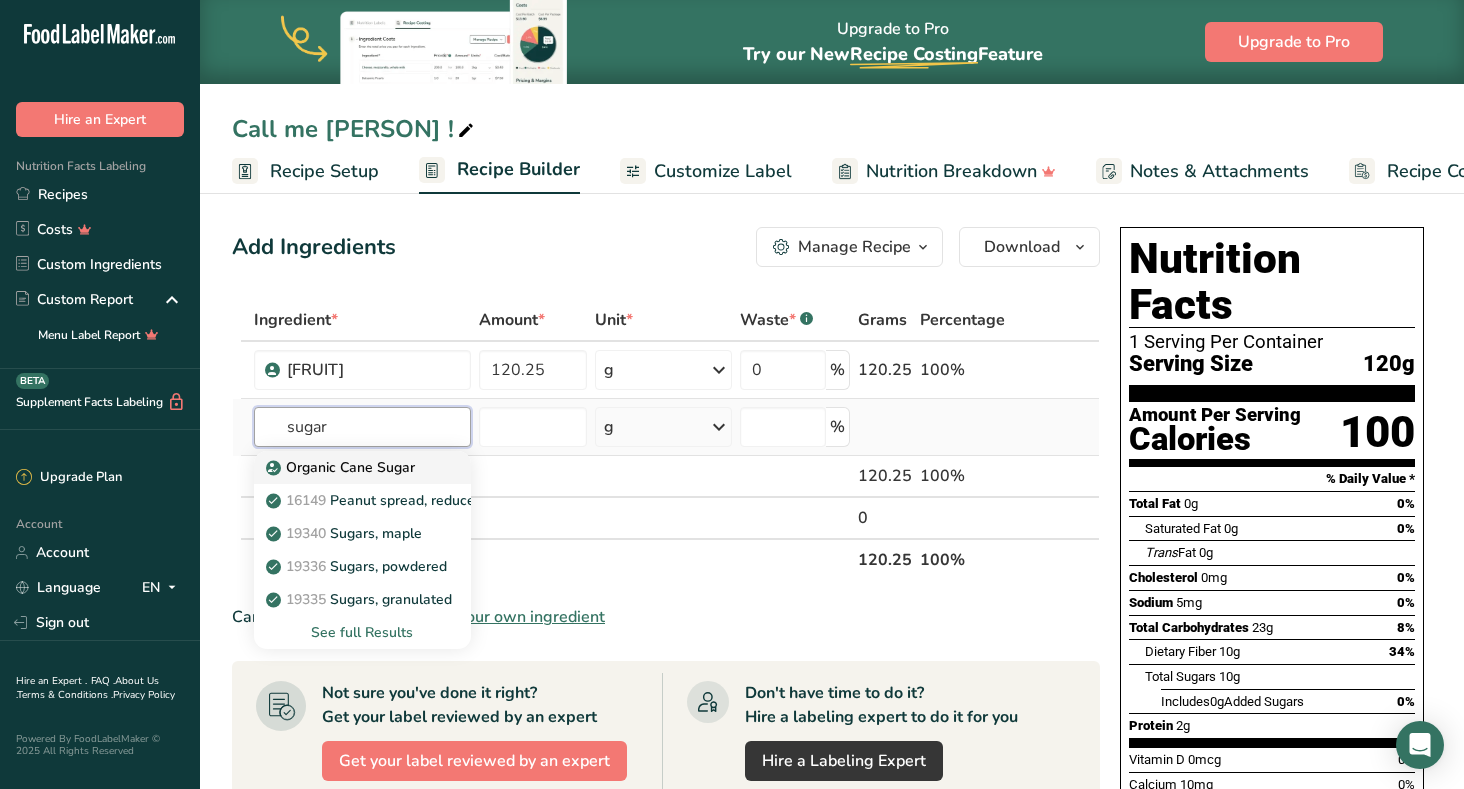 type on "sugar" 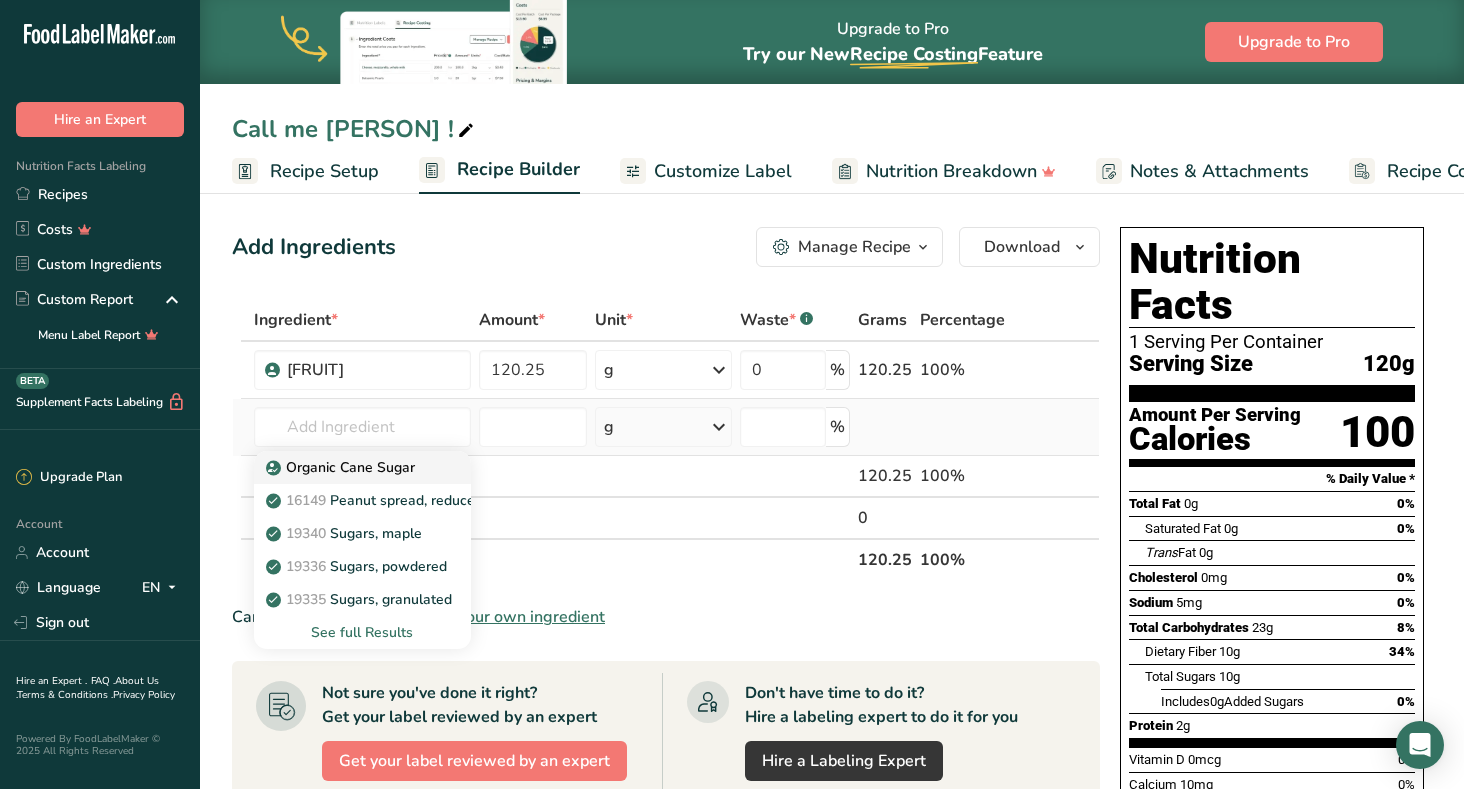 click on "Organic Cane Sugar" at bounding box center (342, 467) 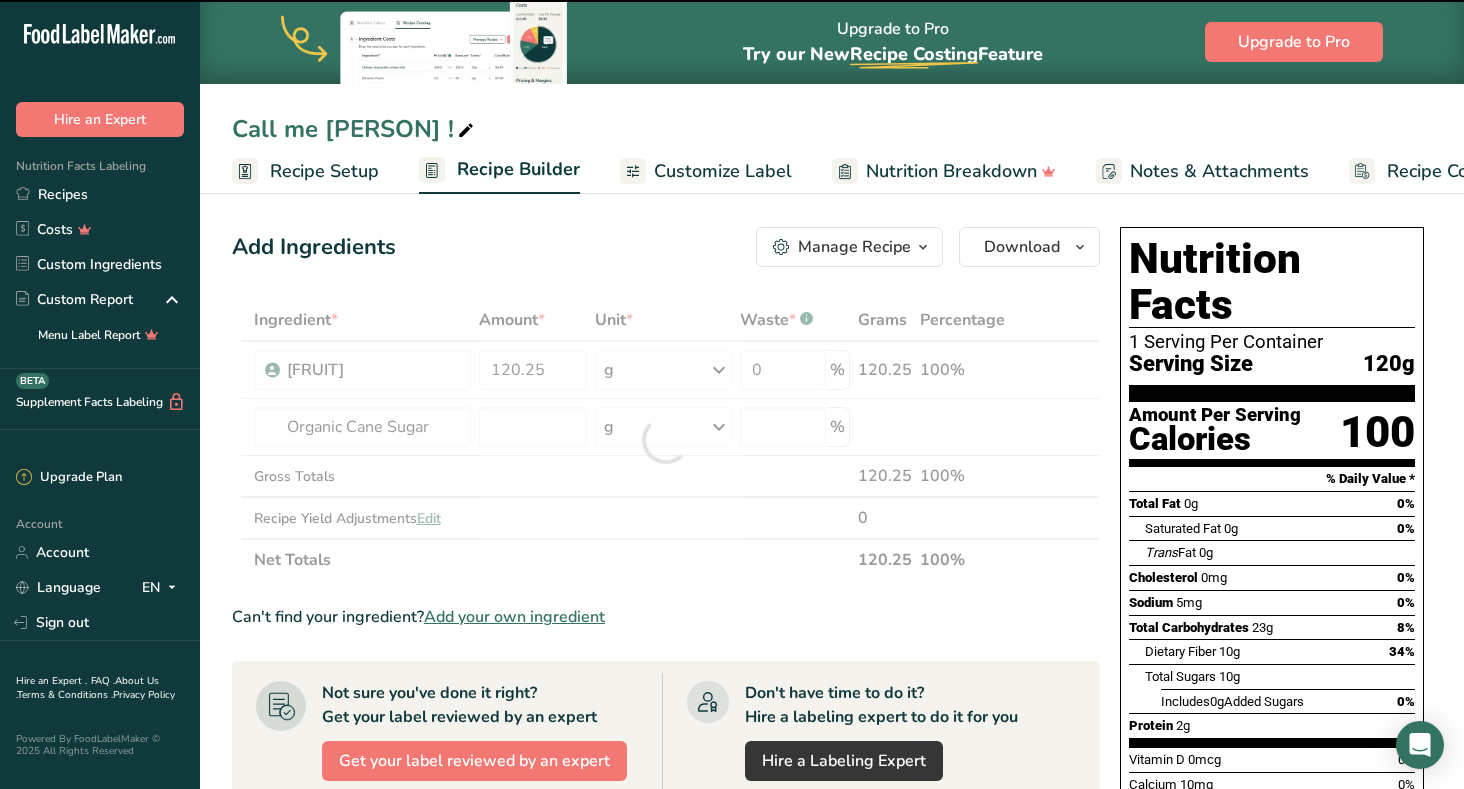 type on "0" 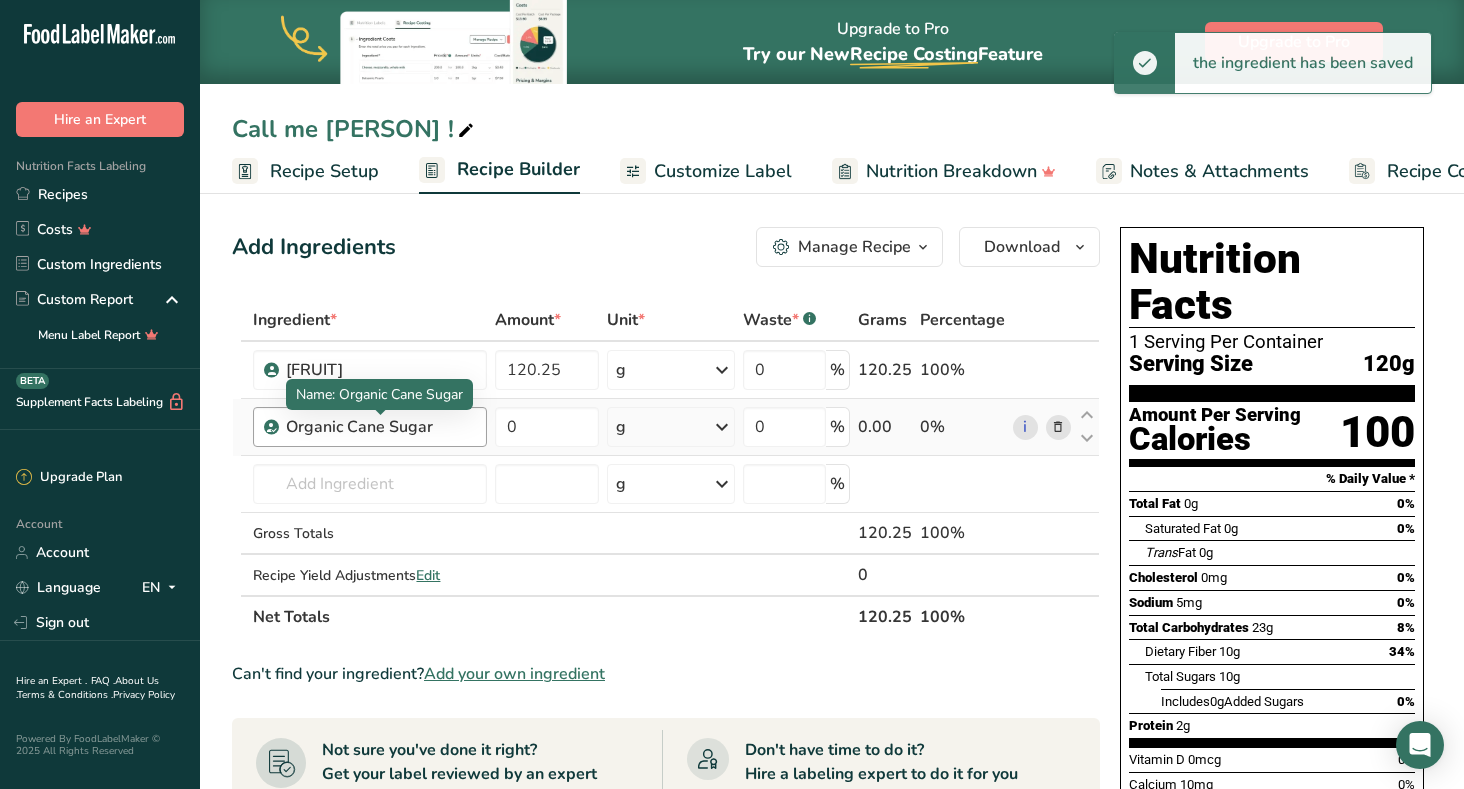 click on "Organic Cane Sugar" at bounding box center (380, 427) 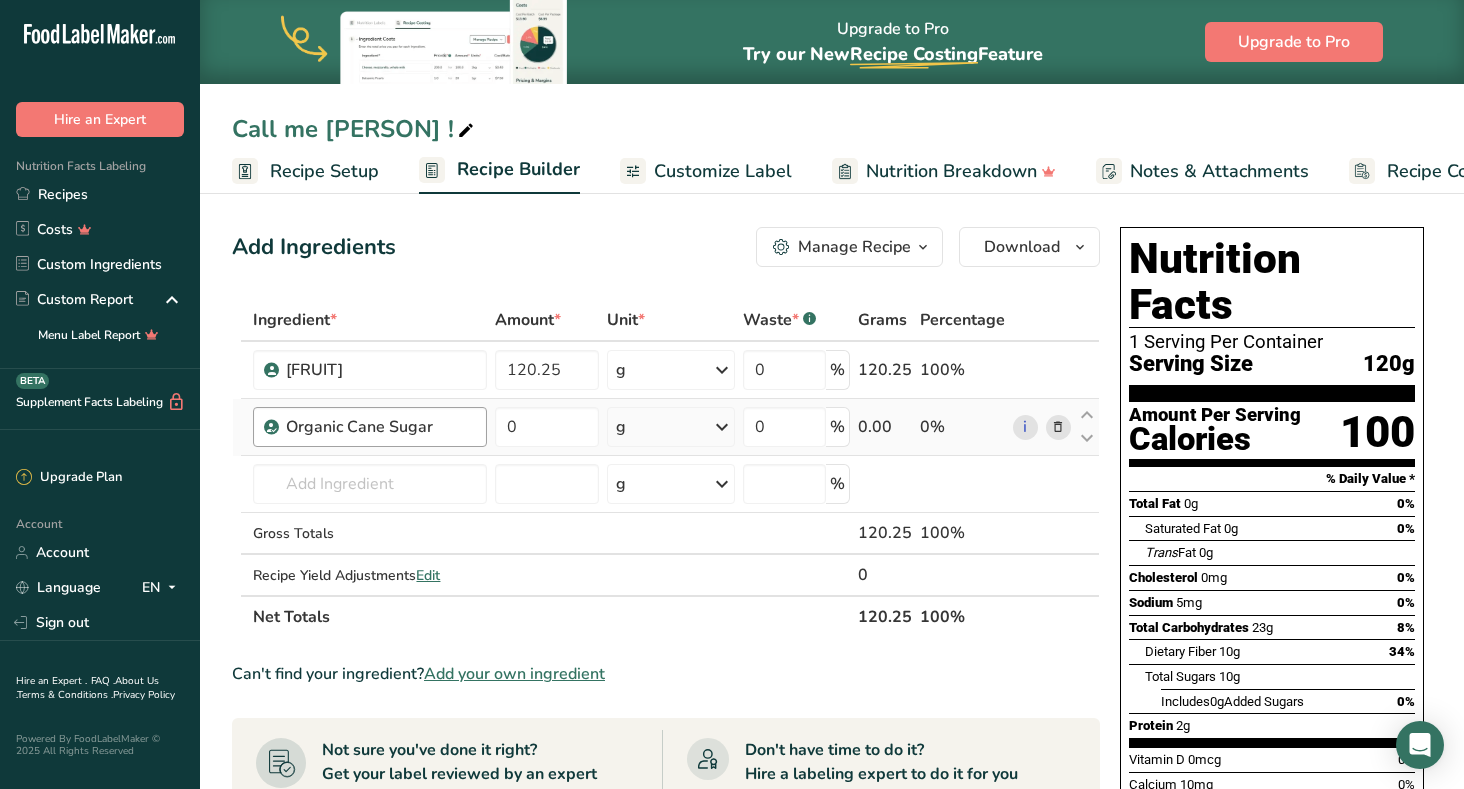 drag, startPoint x: 435, startPoint y: 421, endPoint x: 281, endPoint y: 427, distance: 154.11684 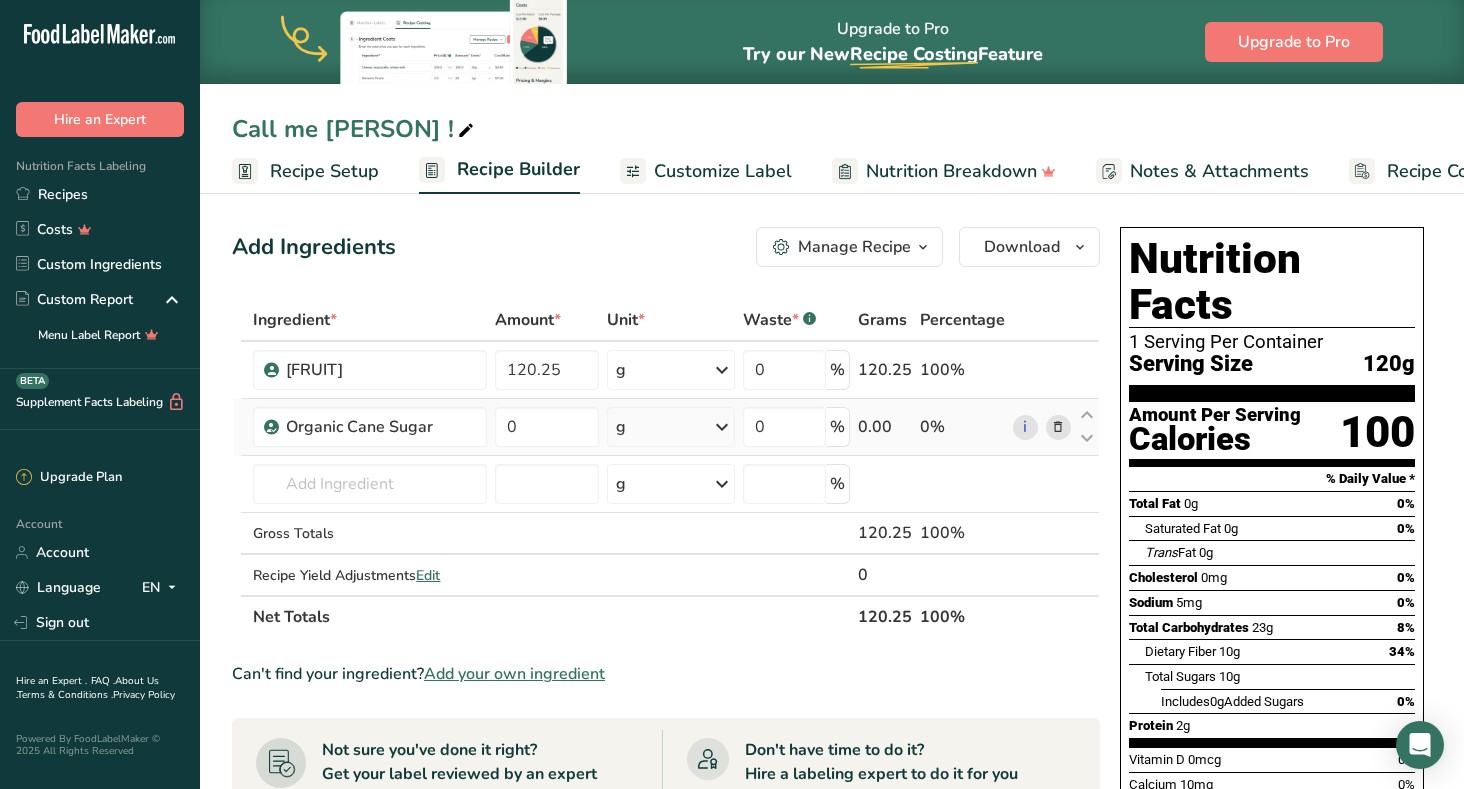 click at bounding box center [1058, 427] 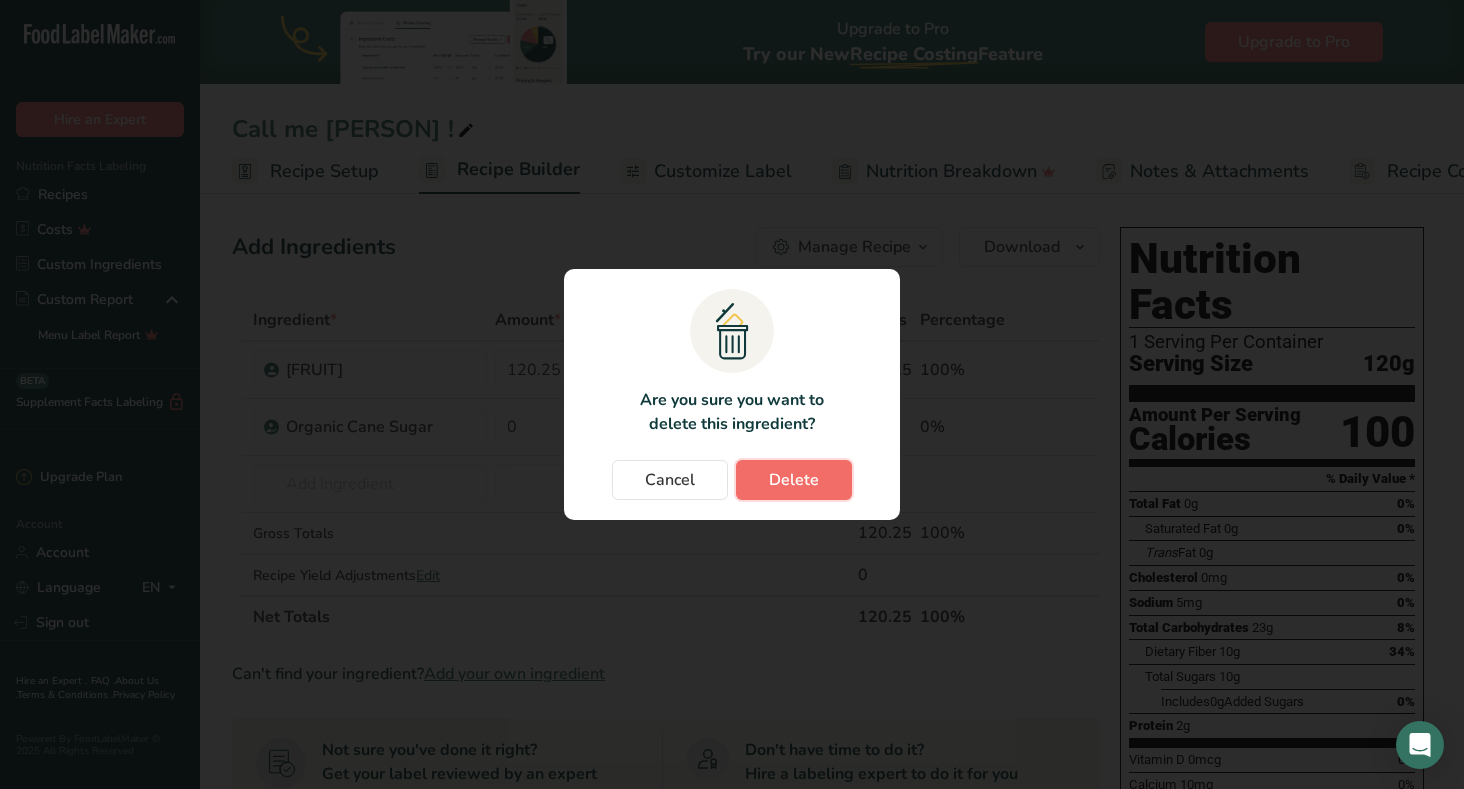 click on "Delete" at bounding box center [794, 480] 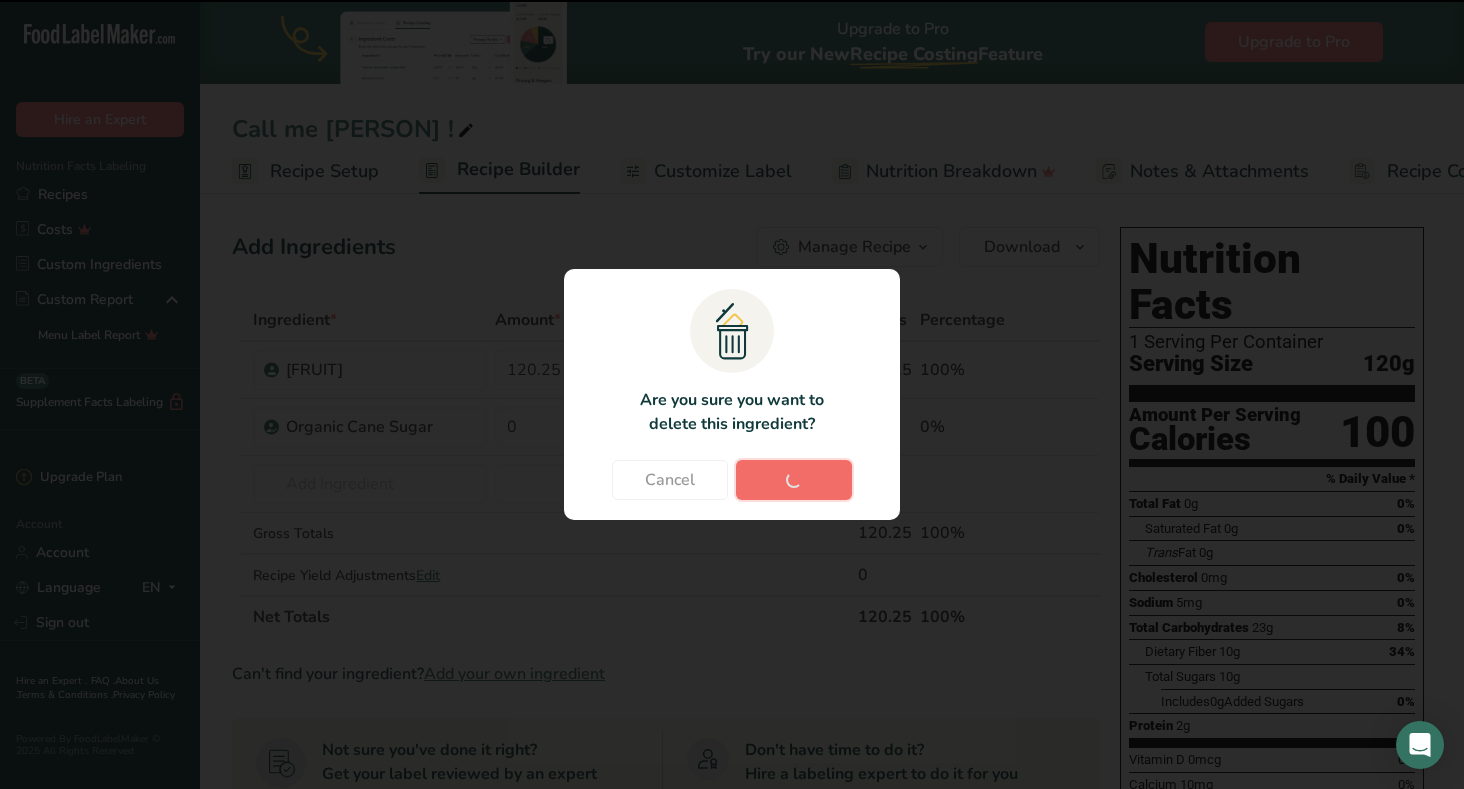 type 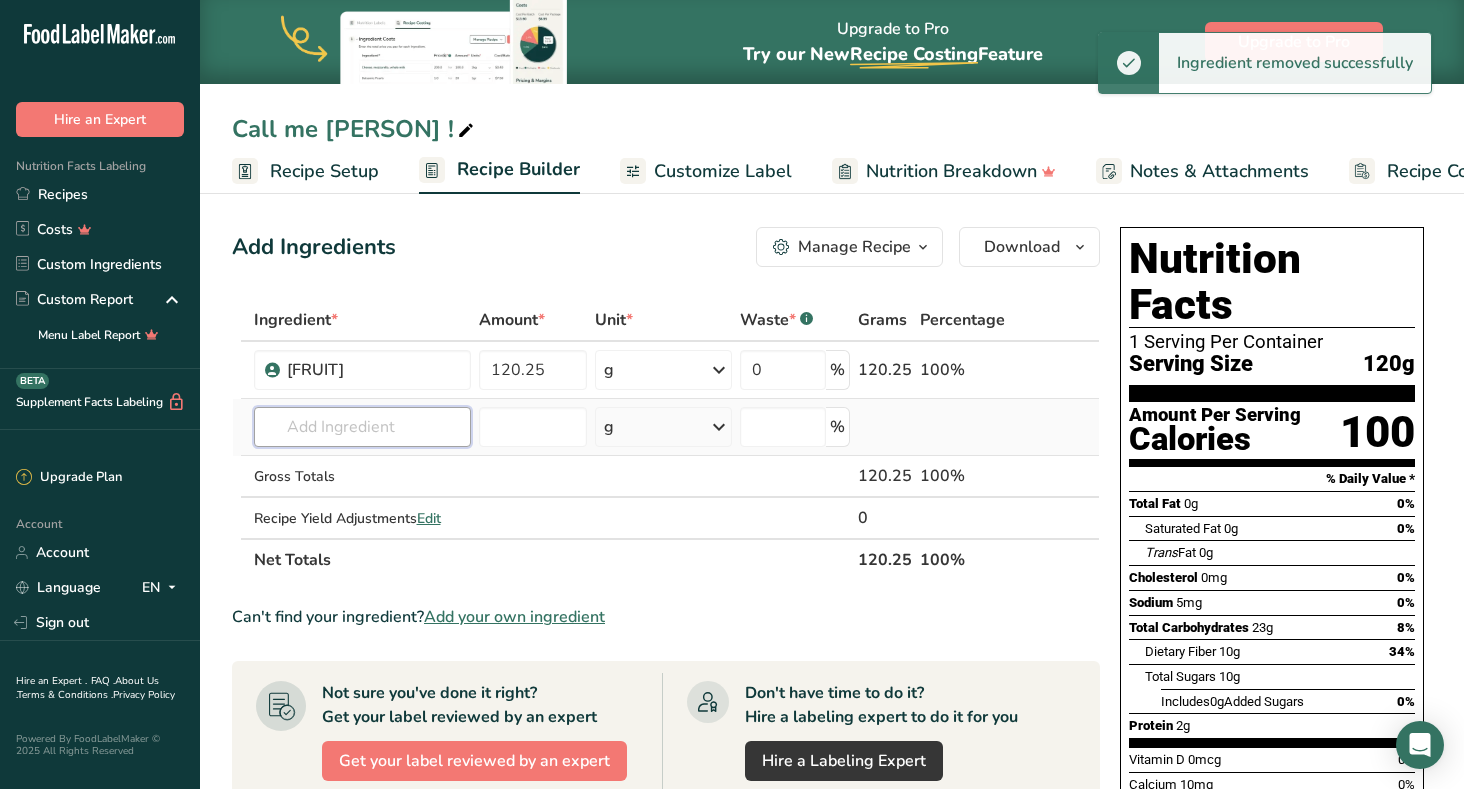 click at bounding box center [362, 427] 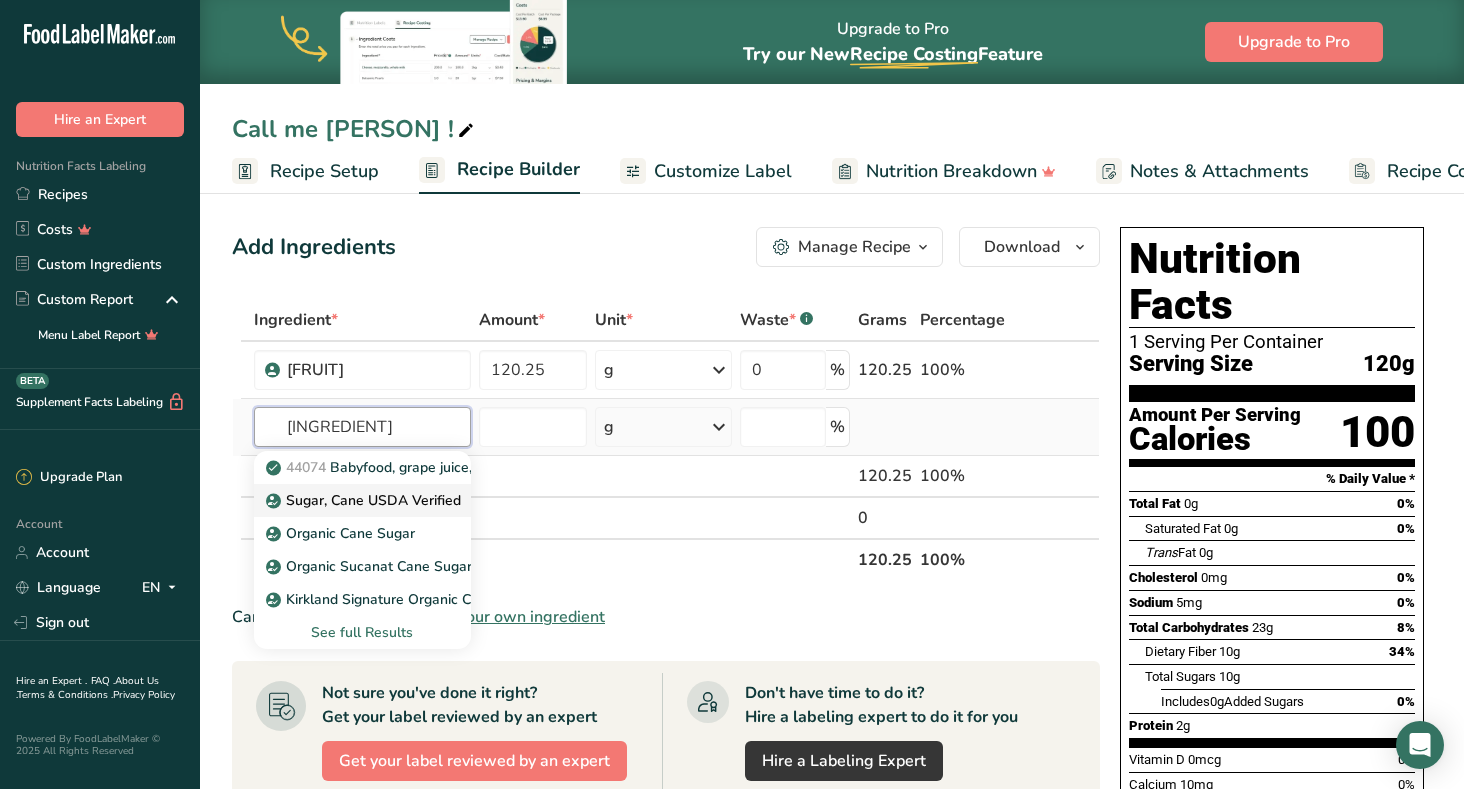 type on "[INGREDIENT]" 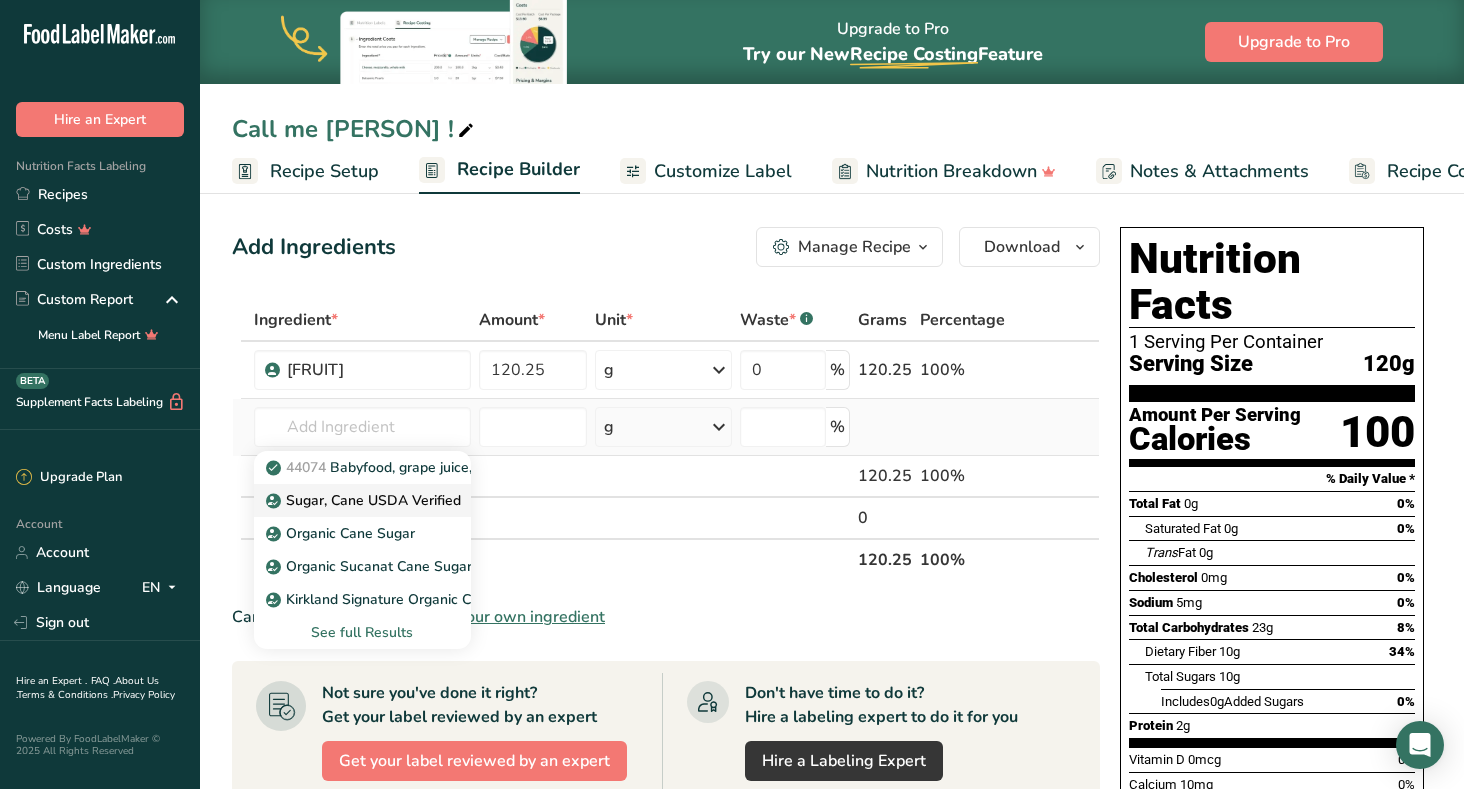 click on "Sugar, Cane USDA Verified" at bounding box center (365, 500) 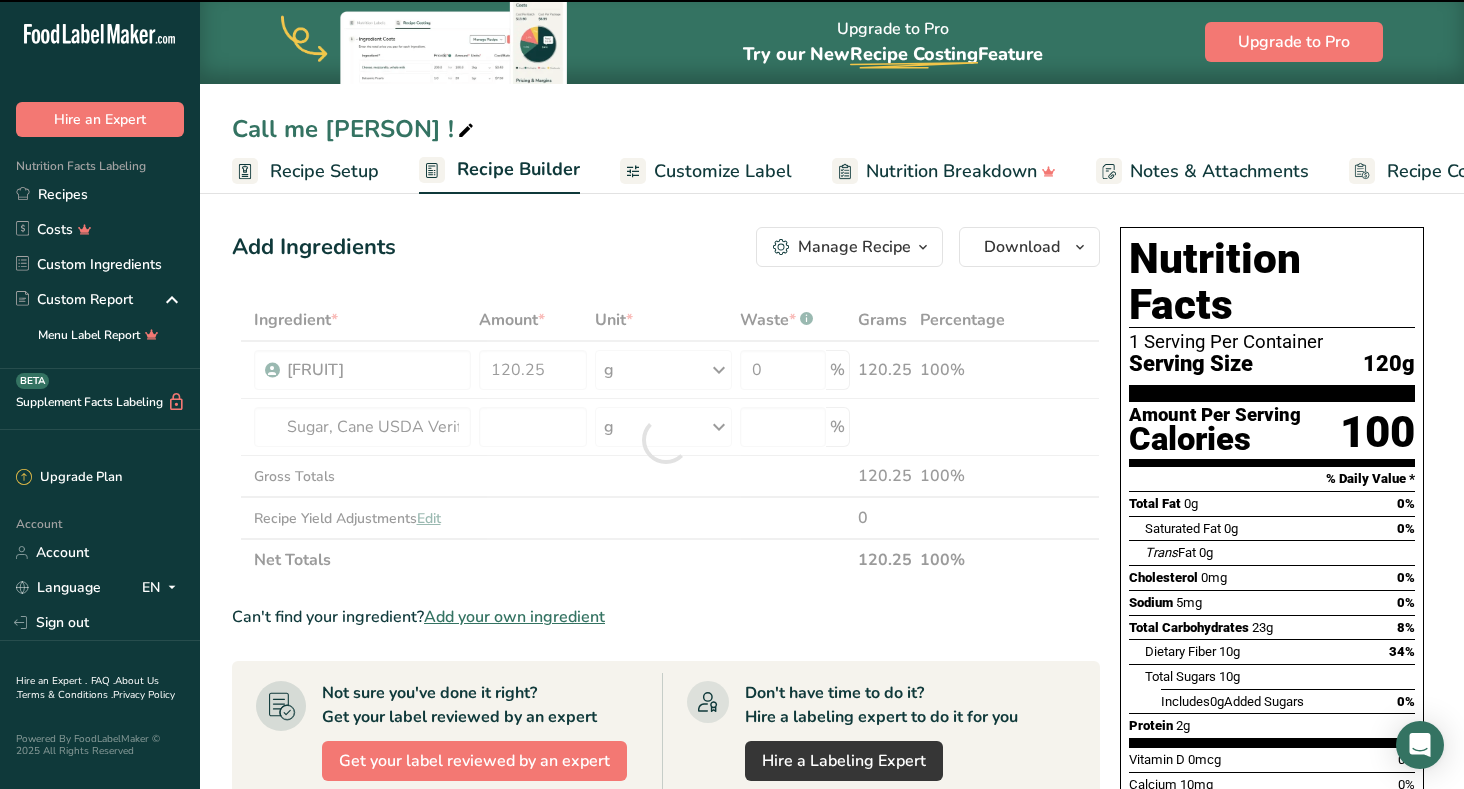 type on "0" 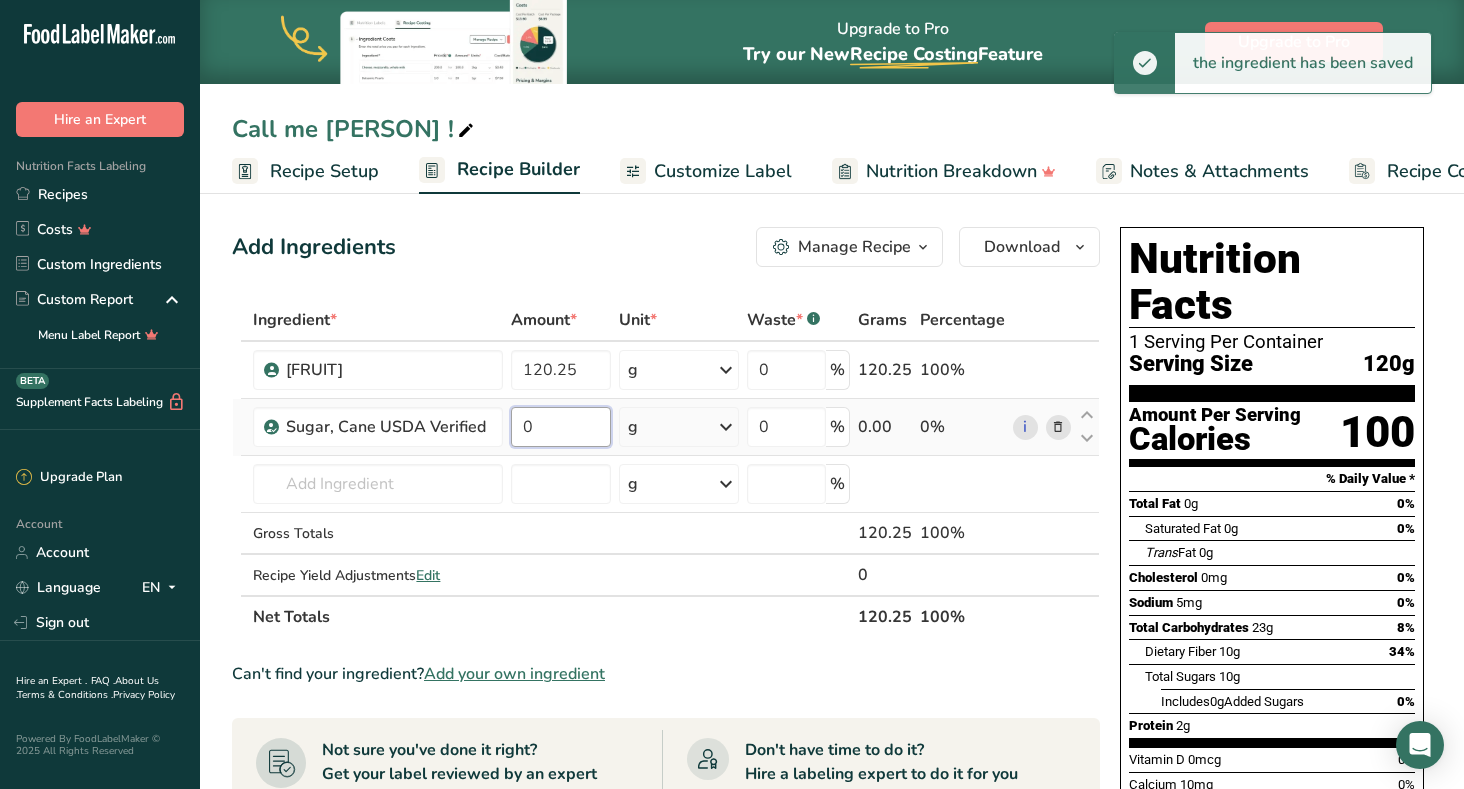 click on "0" at bounding box center [561, 427] 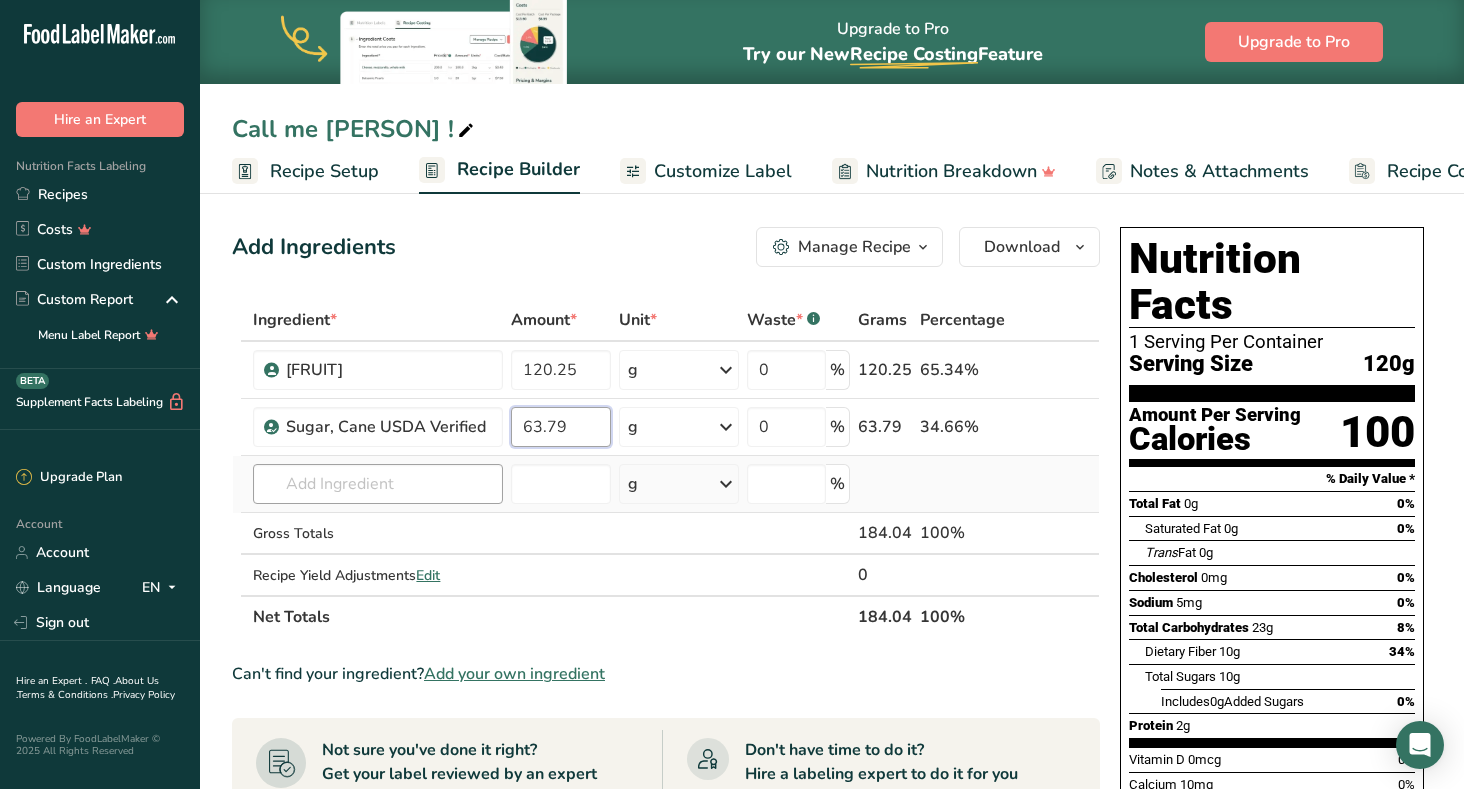 type on "63.79" 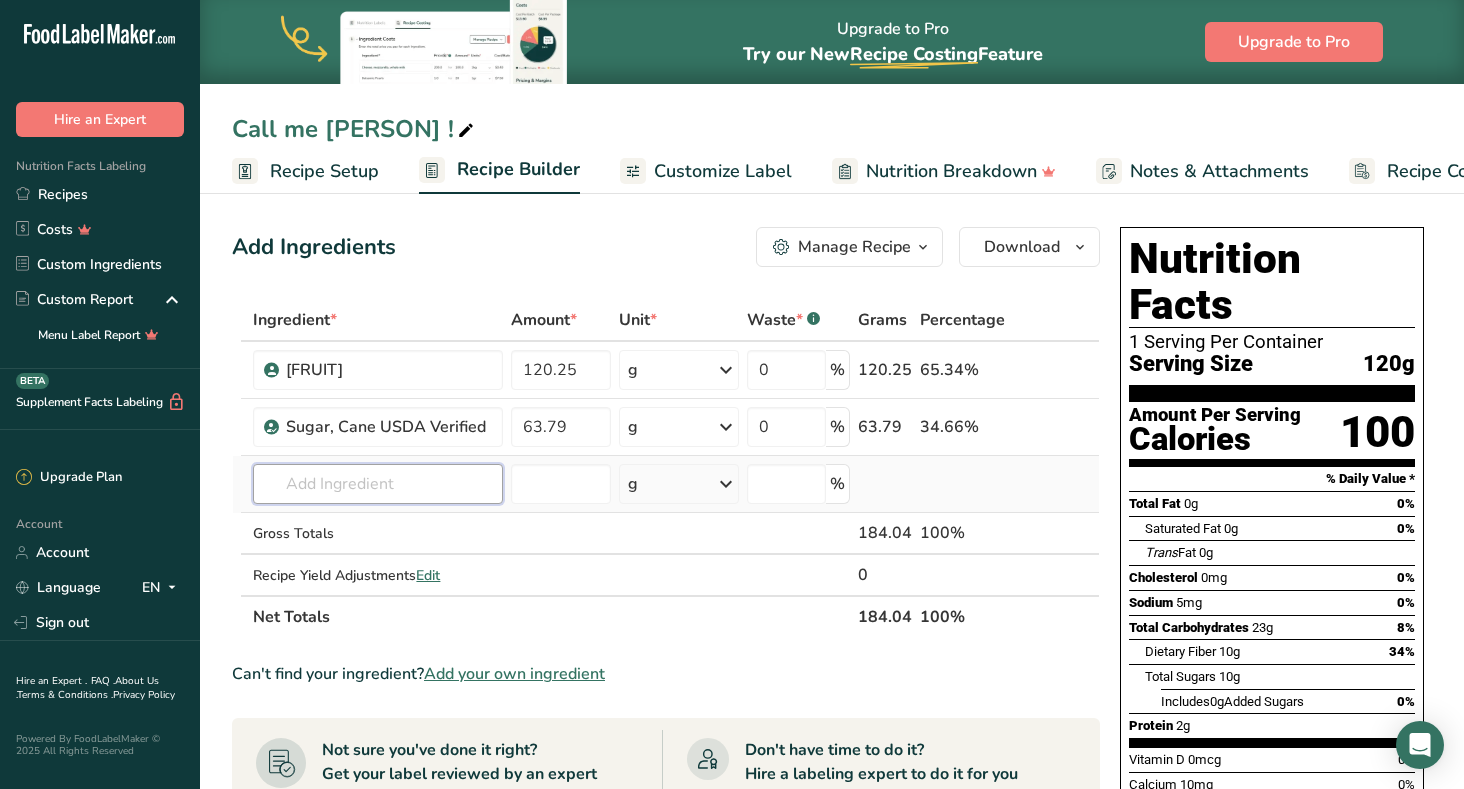 click on "Ingredient *
Amount *
Unit *
Waste *   .a-a{fill:#347362;}.b-a{fill:#fff;}          Grams
Percentage
[PERSON]
120.25
g
Weight Units
g
kg
mg
See more
Volume Units
l
mL
fl oz
See more
0
%
120.25
65.34%
Sugar, Cane USDA Verified
63.79
g
Weight Units
g
kg
mg
See more
Volume Units
l
Volume units require a density conversion. If you know your ingredient's density enter it below. Otherwise, click on "RIA" our AI Regulatory bot - she will be able to help you" at bounding box center (666, 468) 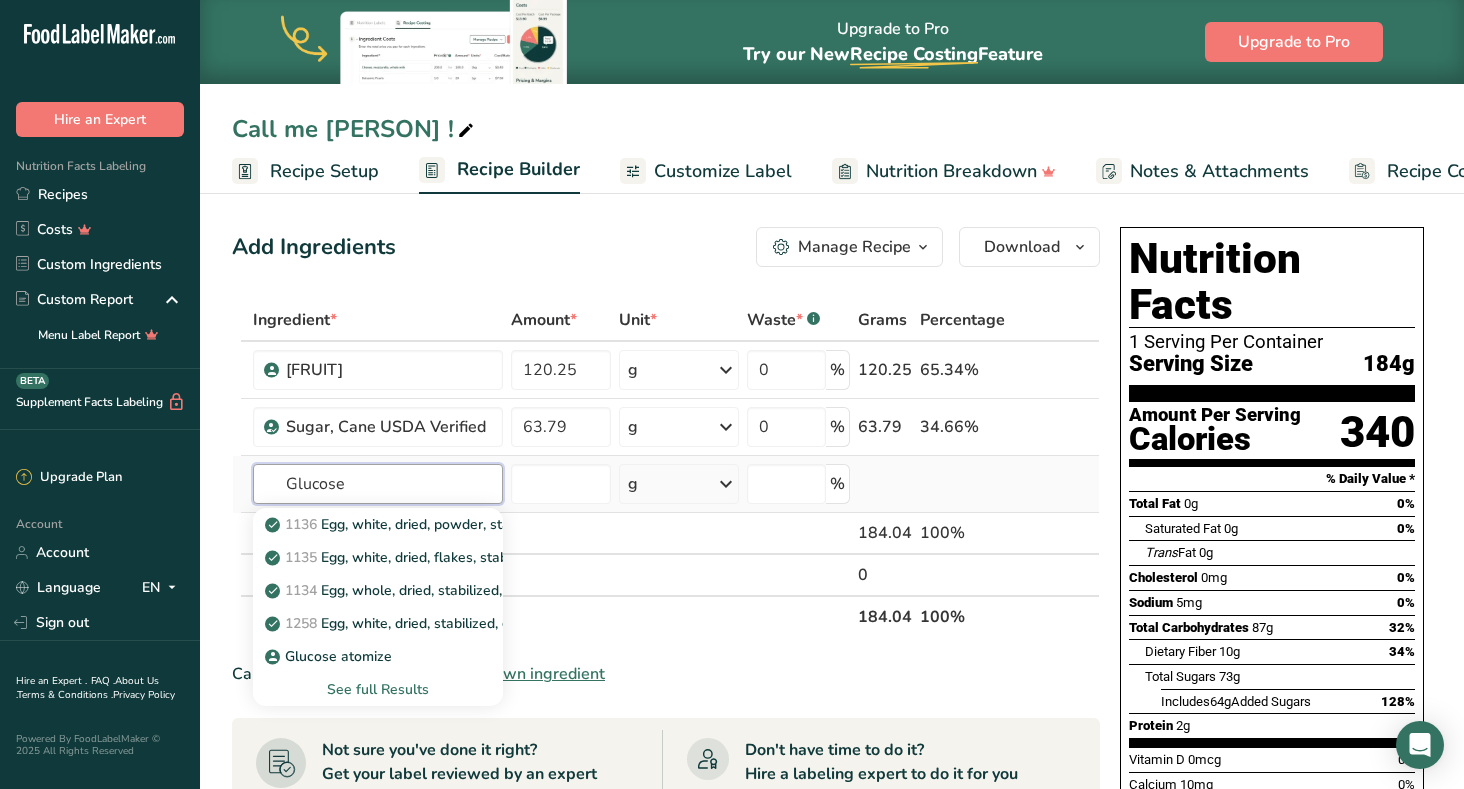 type on "Glucose" 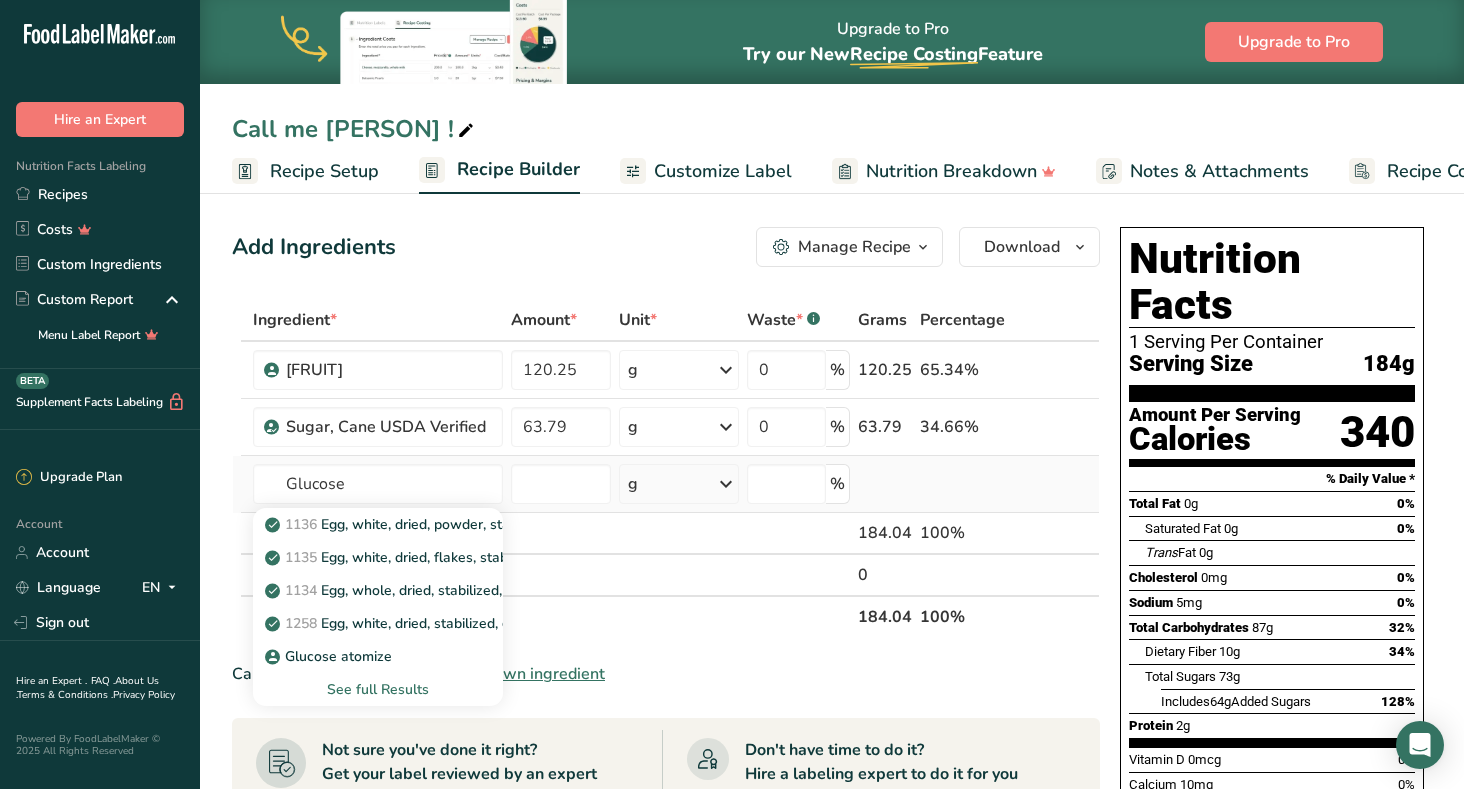 type 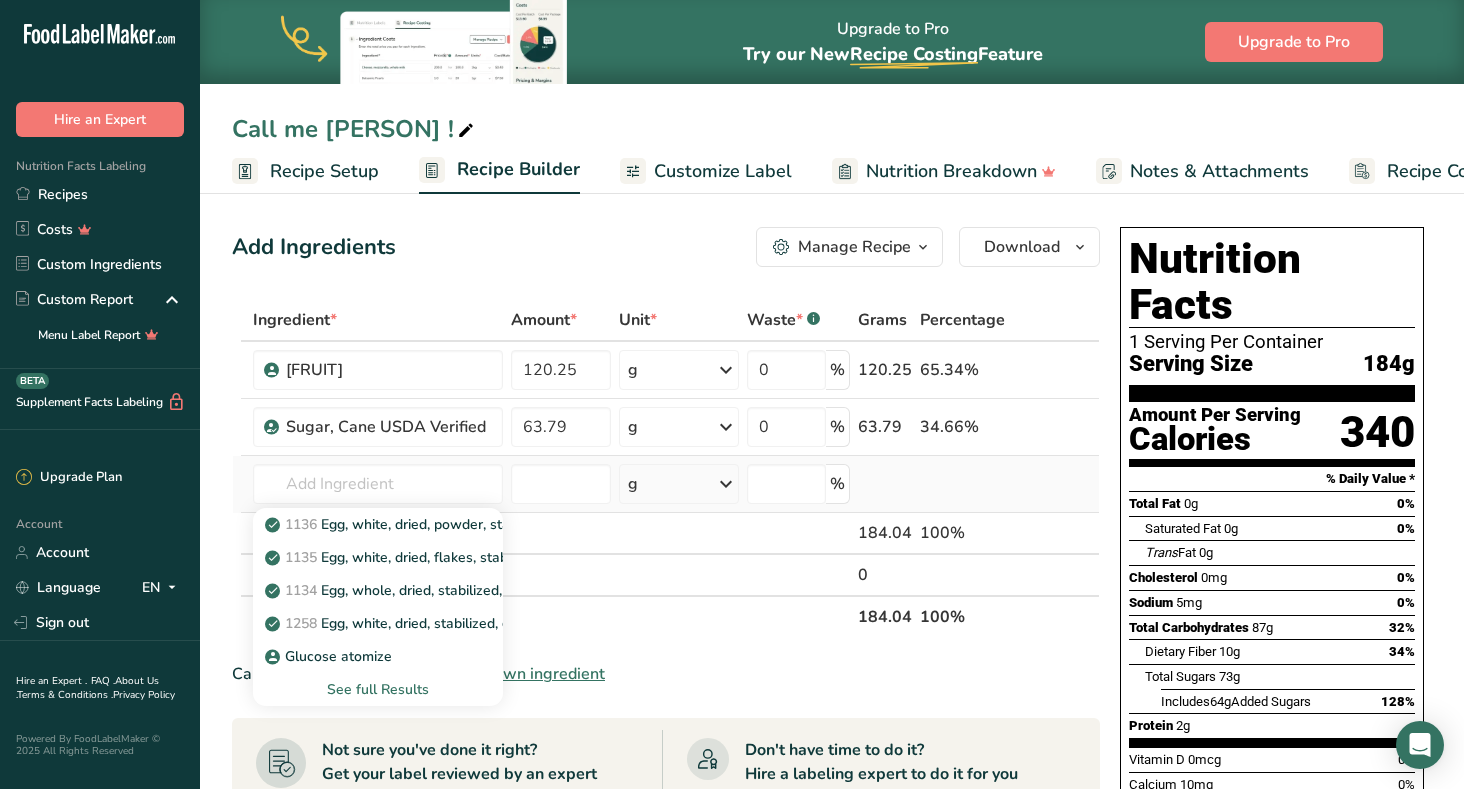 click on "See full Results" at bounding box center [377, 689] 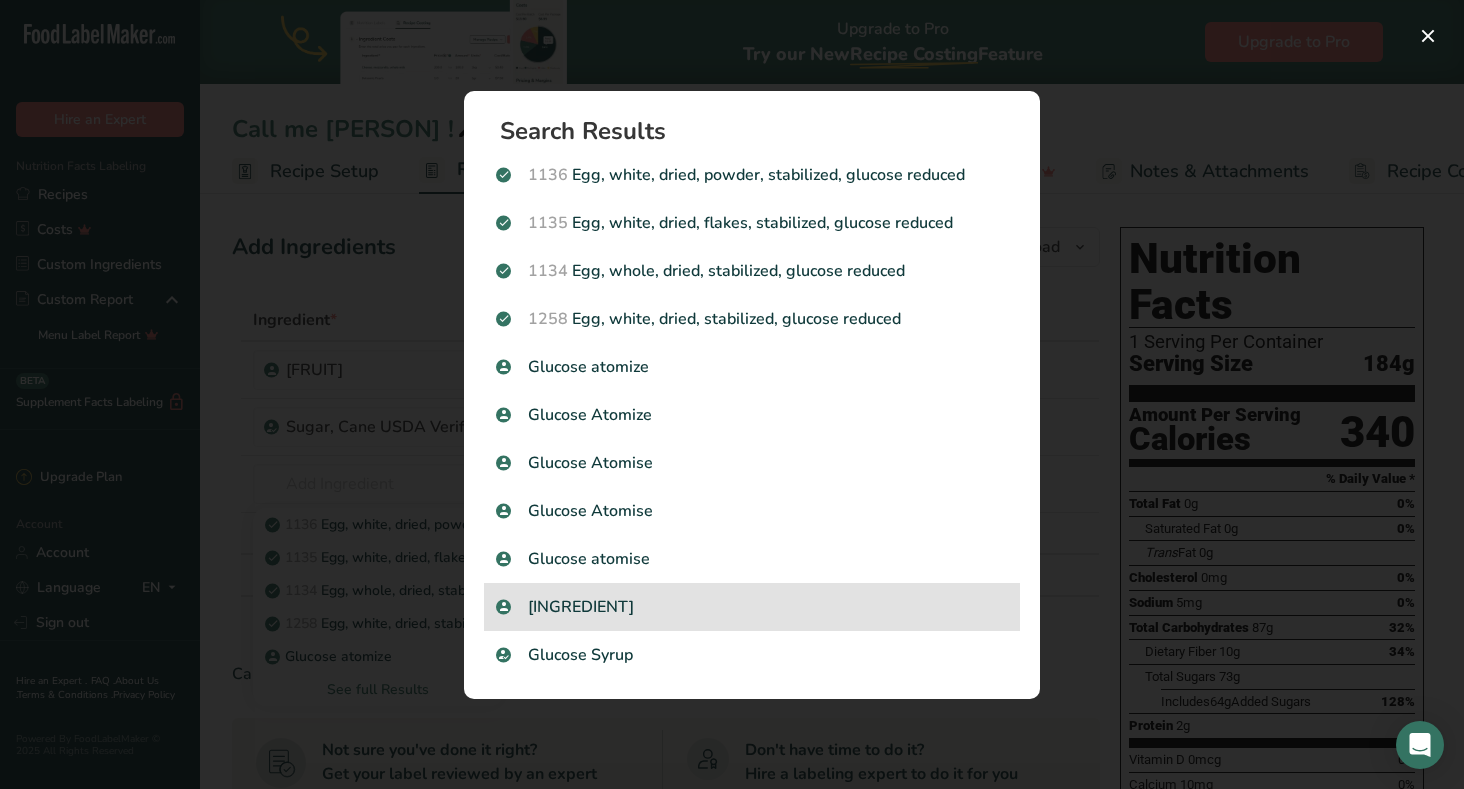 click on "[INGREDIENT]" at bounding box center (752, 607) 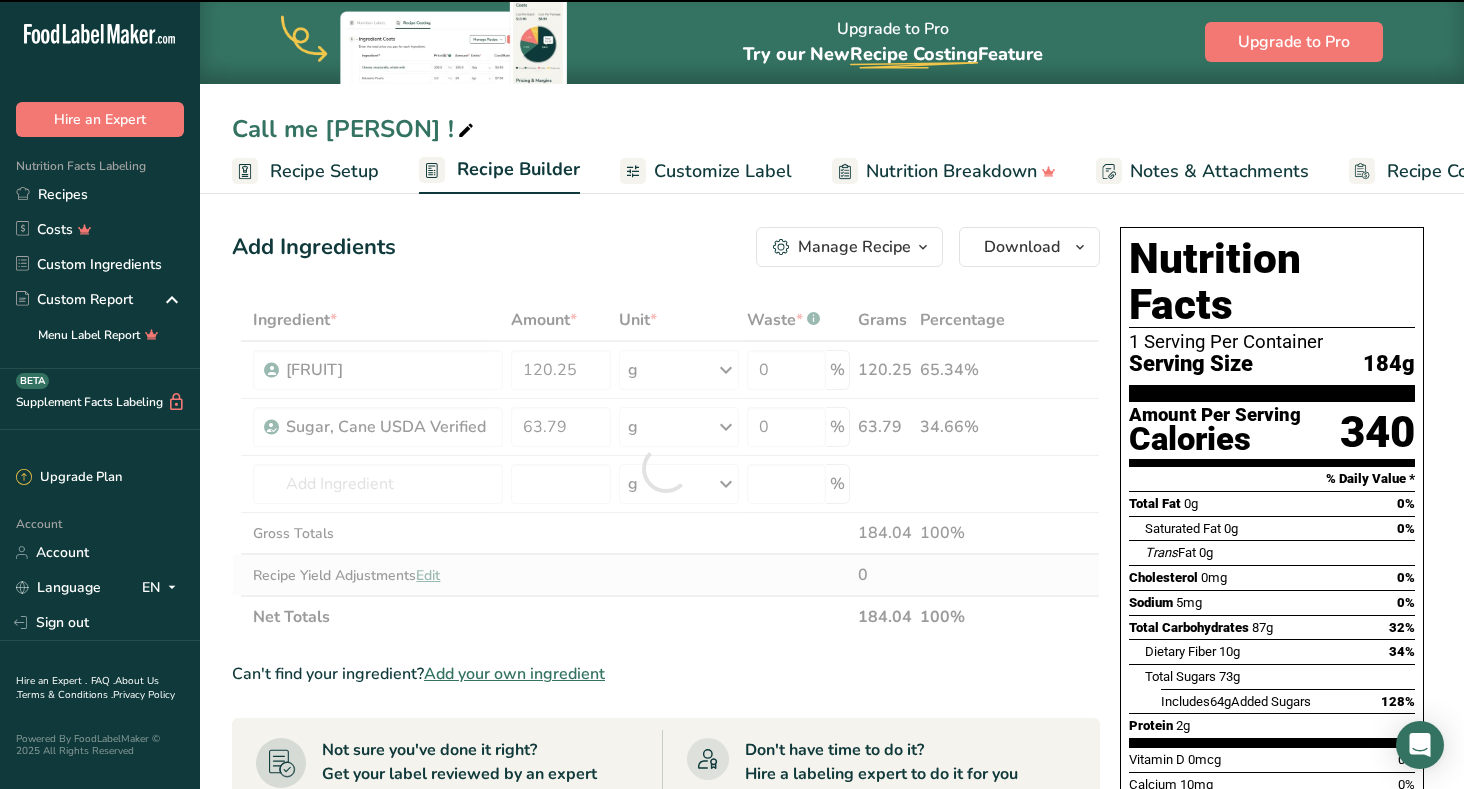 type on "0" 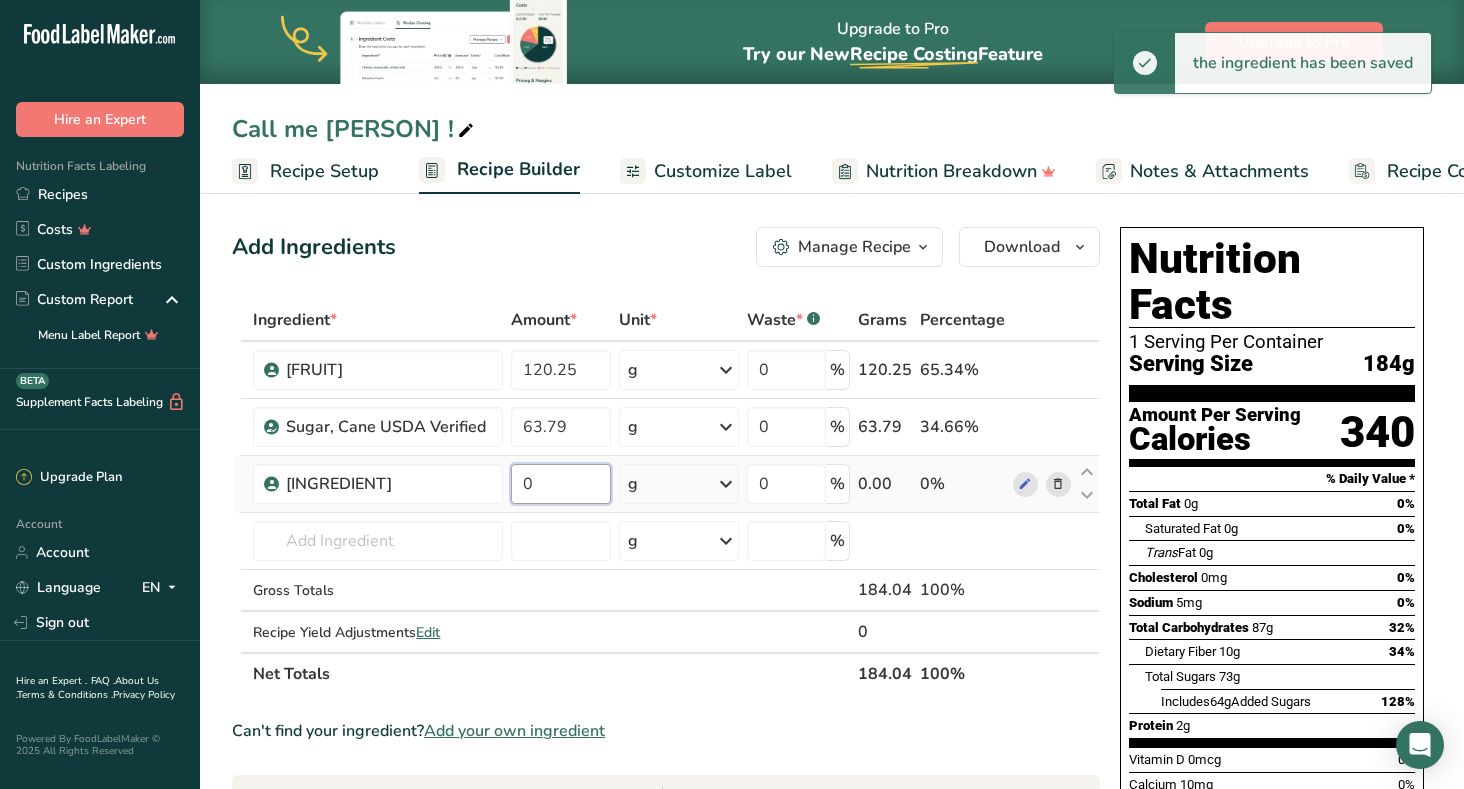 click on "0" at bounding box center [561, 484] 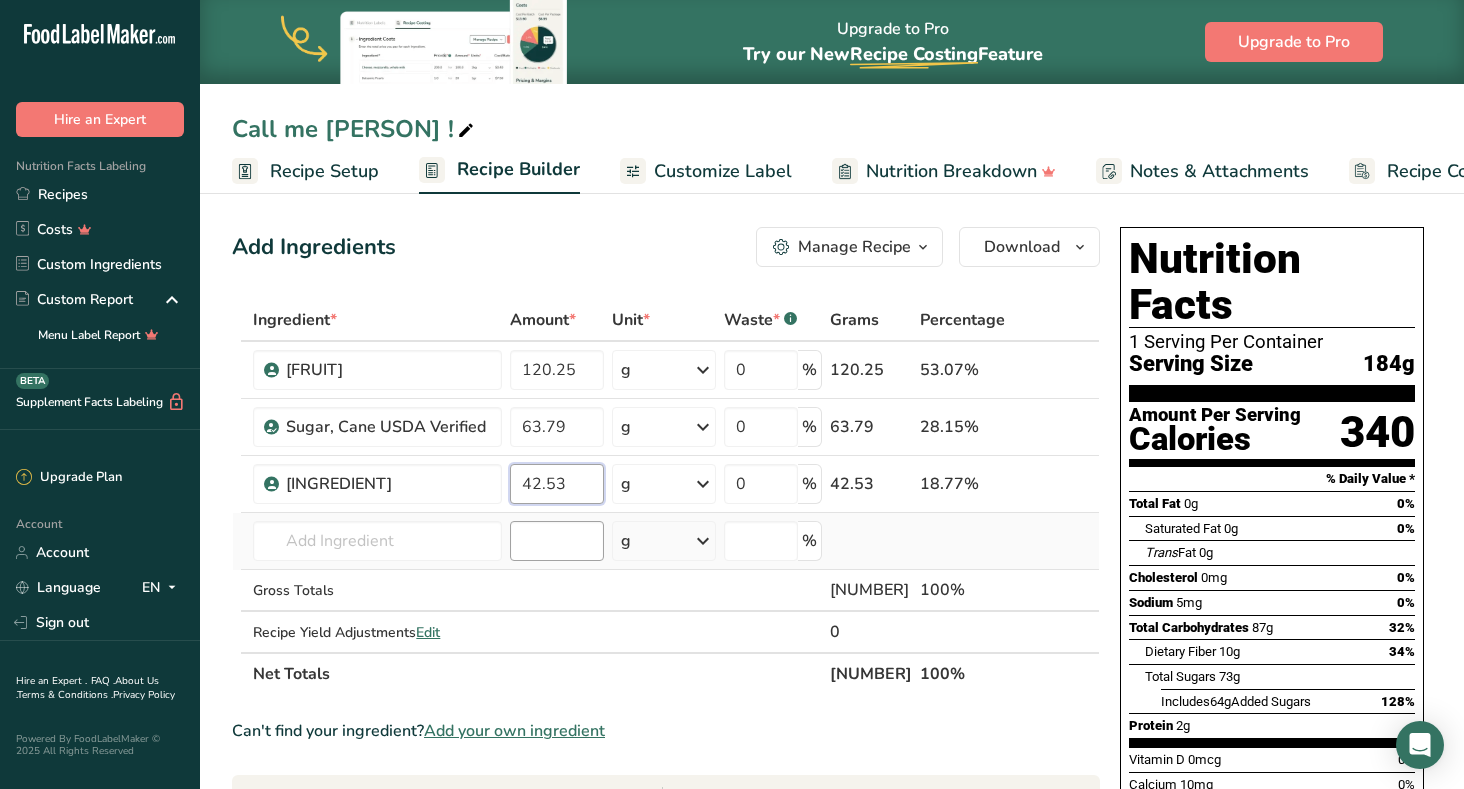 type on "42.53" 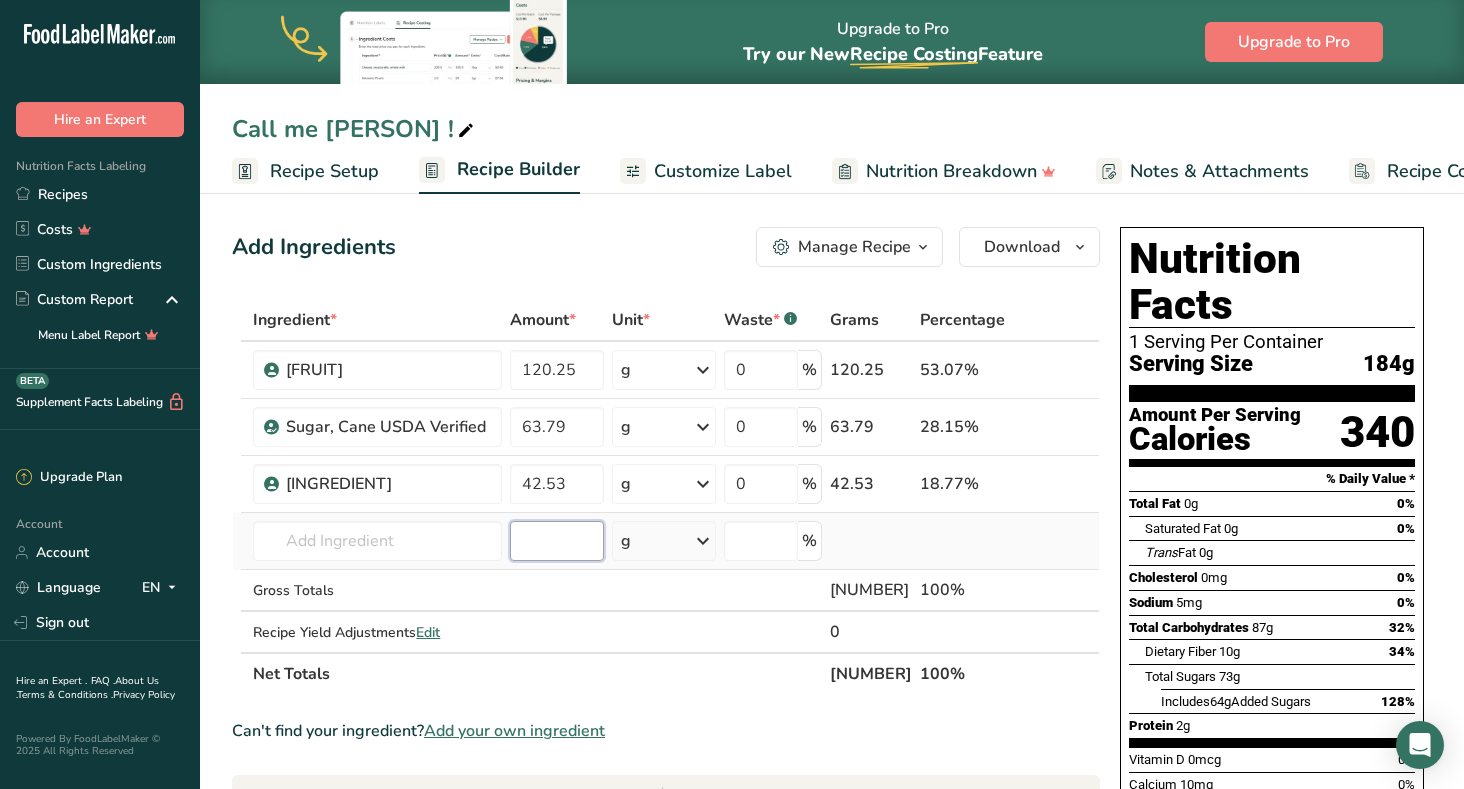 click on "Ingredient *
Amount *
Unit *
Waste *   .a-a{fill:#347362;}.b-a{fill:#fff;}          Grams
Percentage
[FRUIT]
120.25
g
Weight Units
g
kg
mg
See more
Volume Units
l
mL
fl oz
See more
0
%
120.25
53.07%
[INGREDIENT]
63.79
g
Weight Units
g
kg
mg
See more
Volume Units
l
Volume units require a density conversion. If you know your ingredient's density enter it below. Otherwise, click on "RIA" our AI Regulatory bot - she will be able to help you" at bounding box center (666, 497) 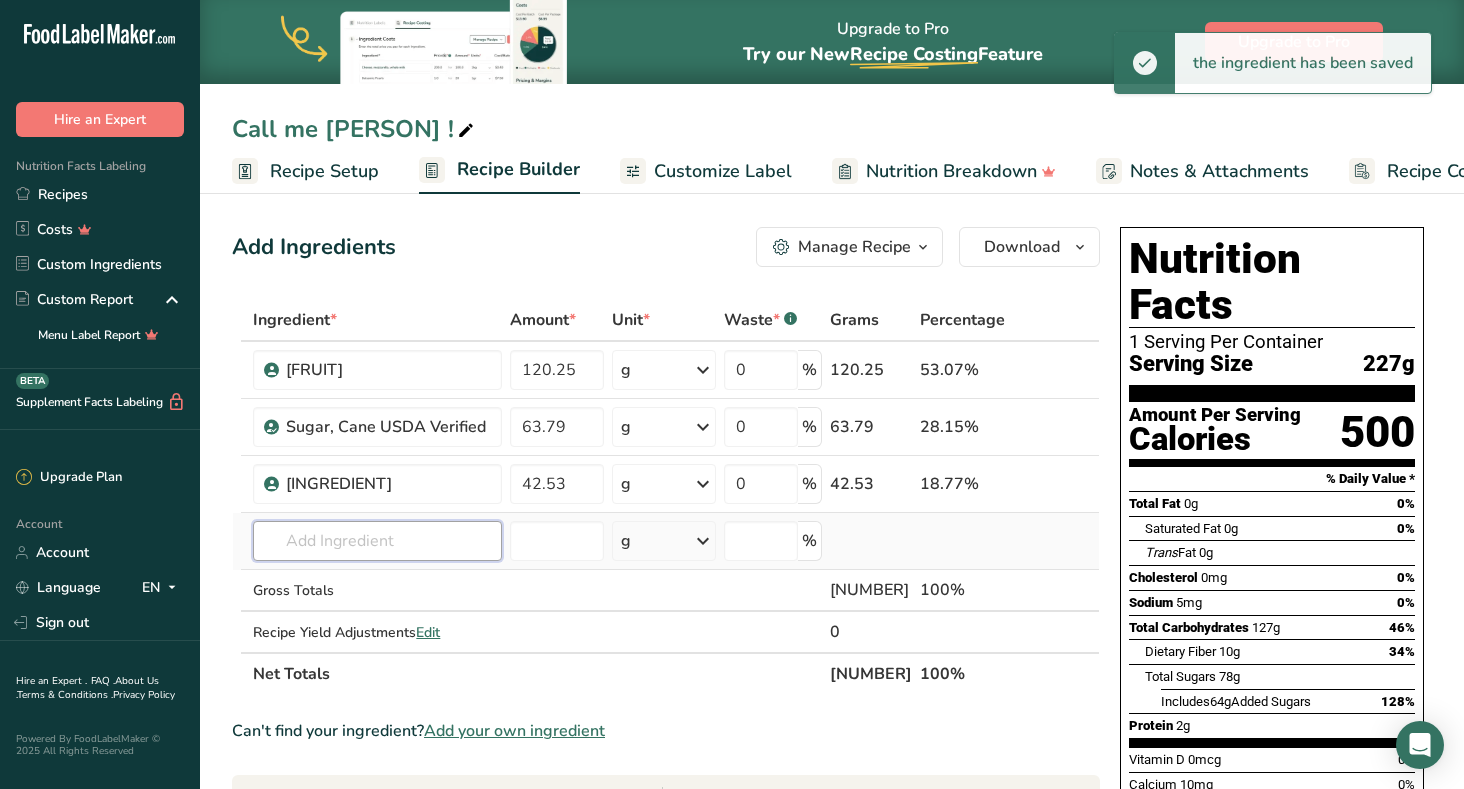 click at bounding box center [377, 541] 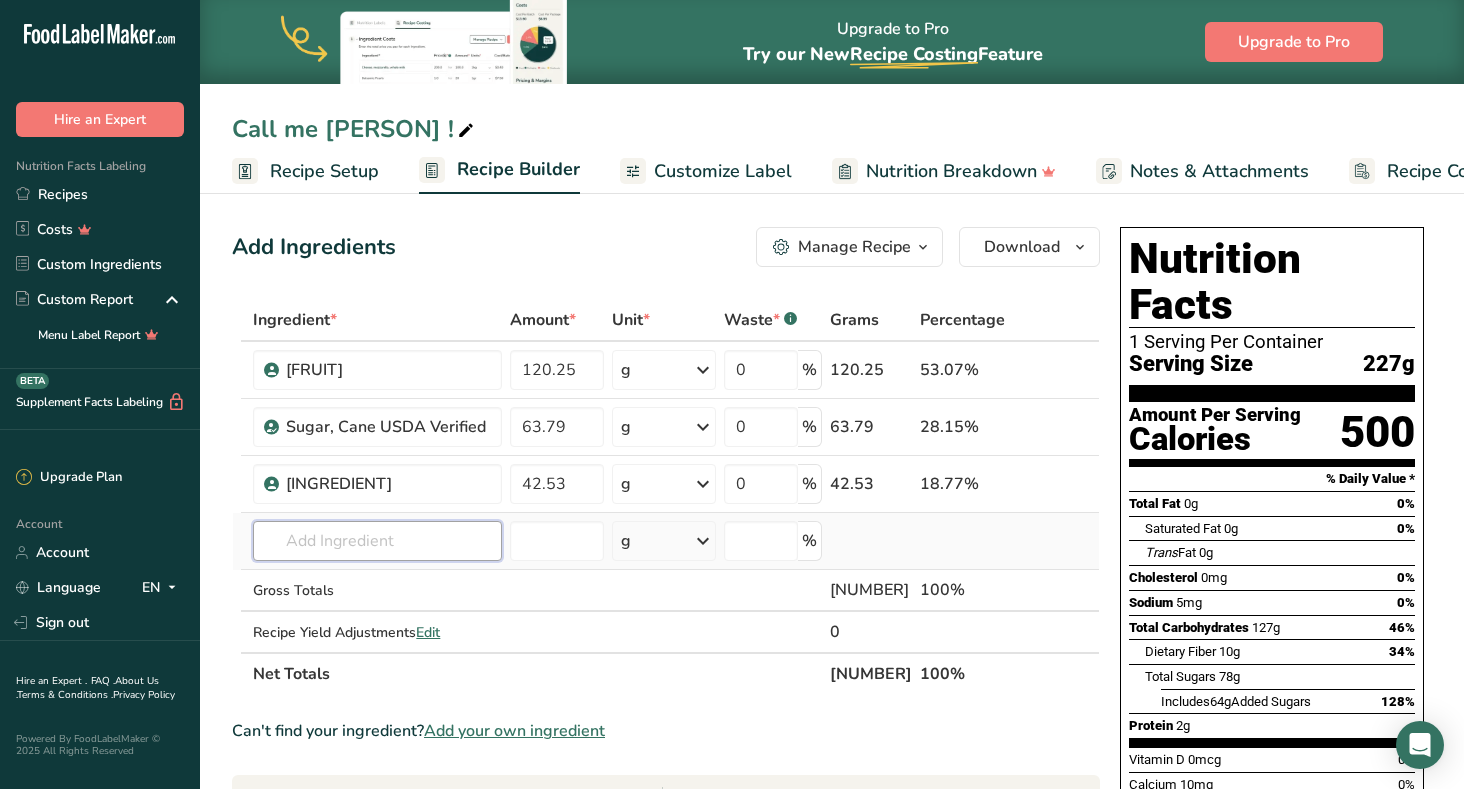click at bounding box center (377, 541) 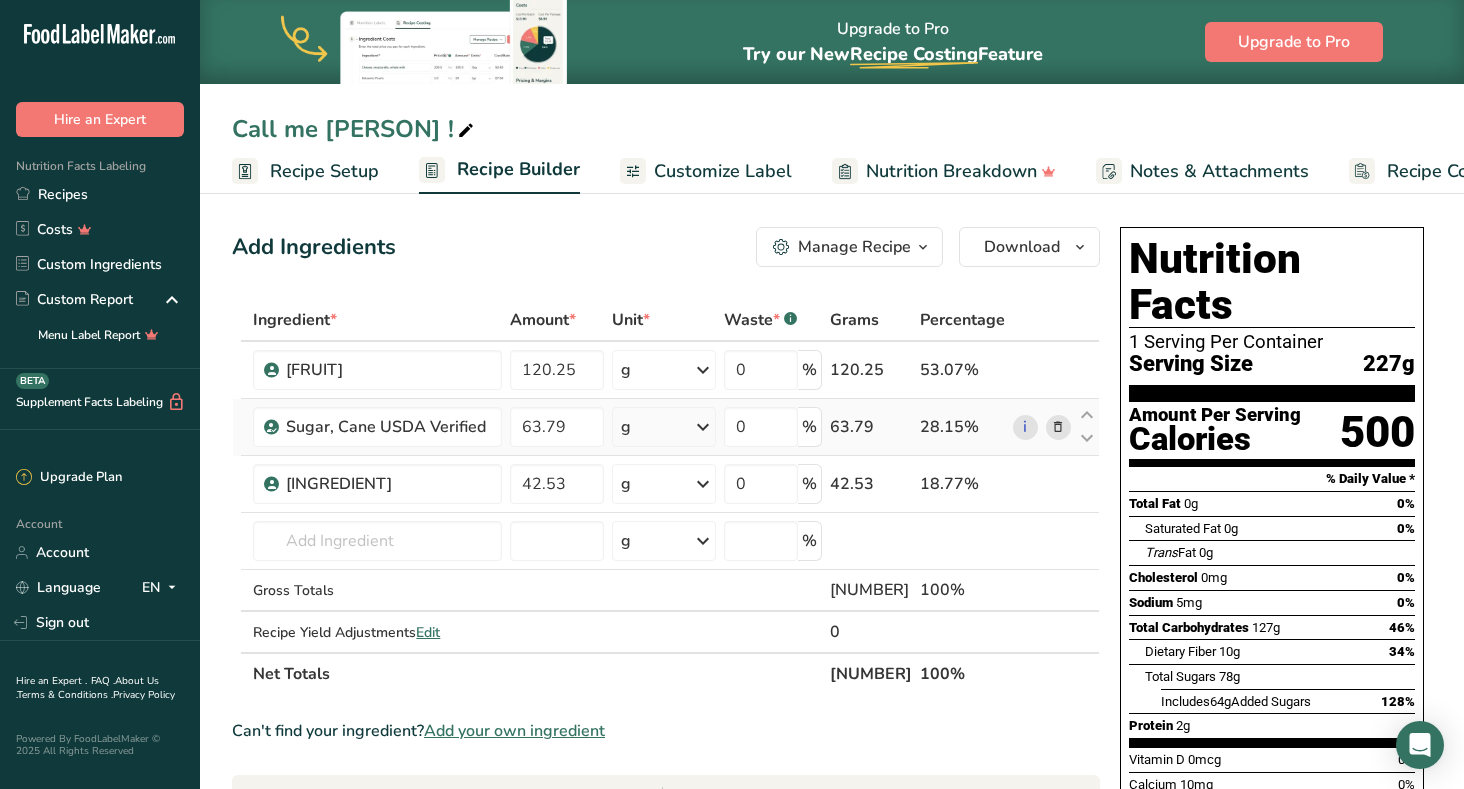 click at bounding box center (1058, 427) 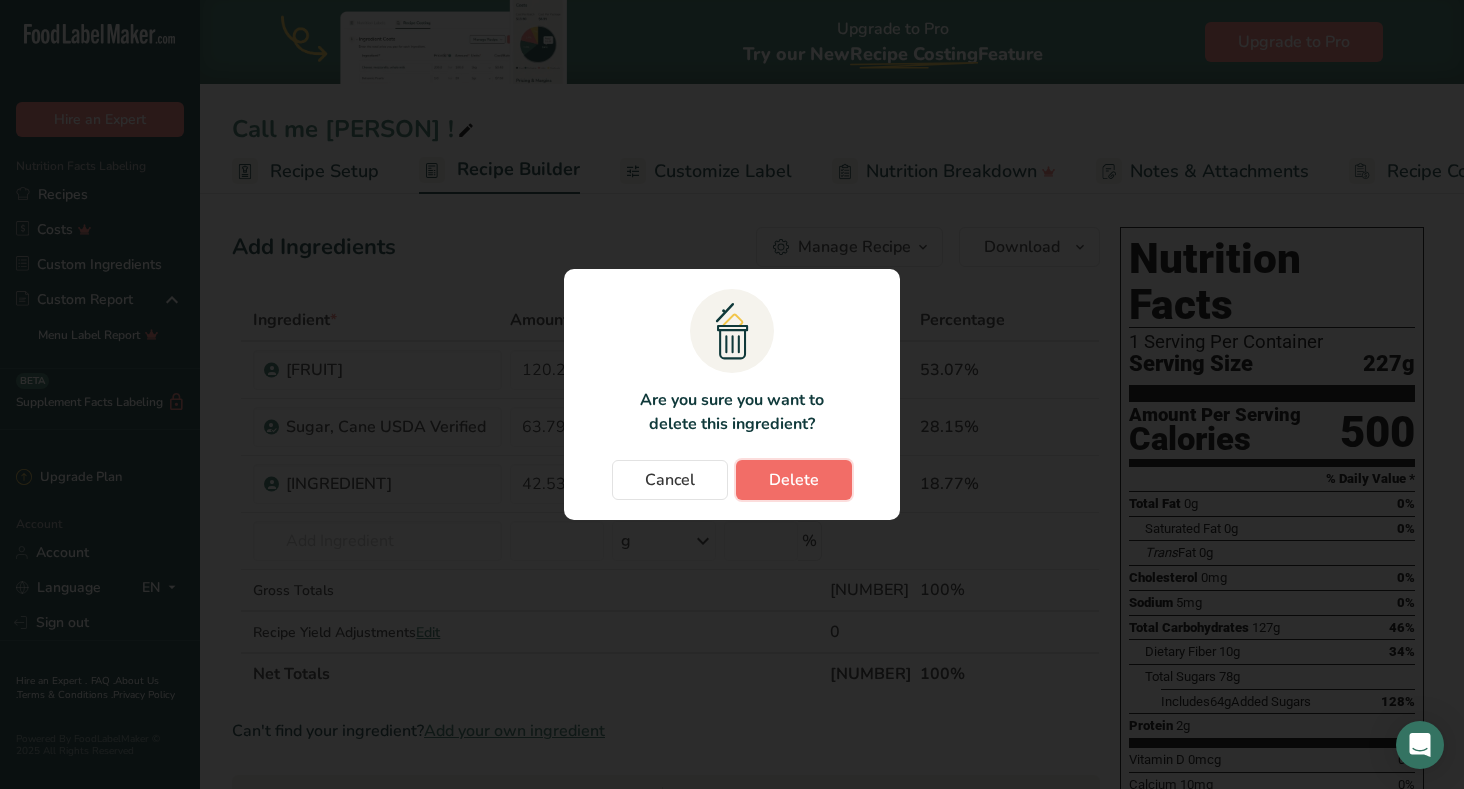 click on "Delete" at bounding box center [794, 480] 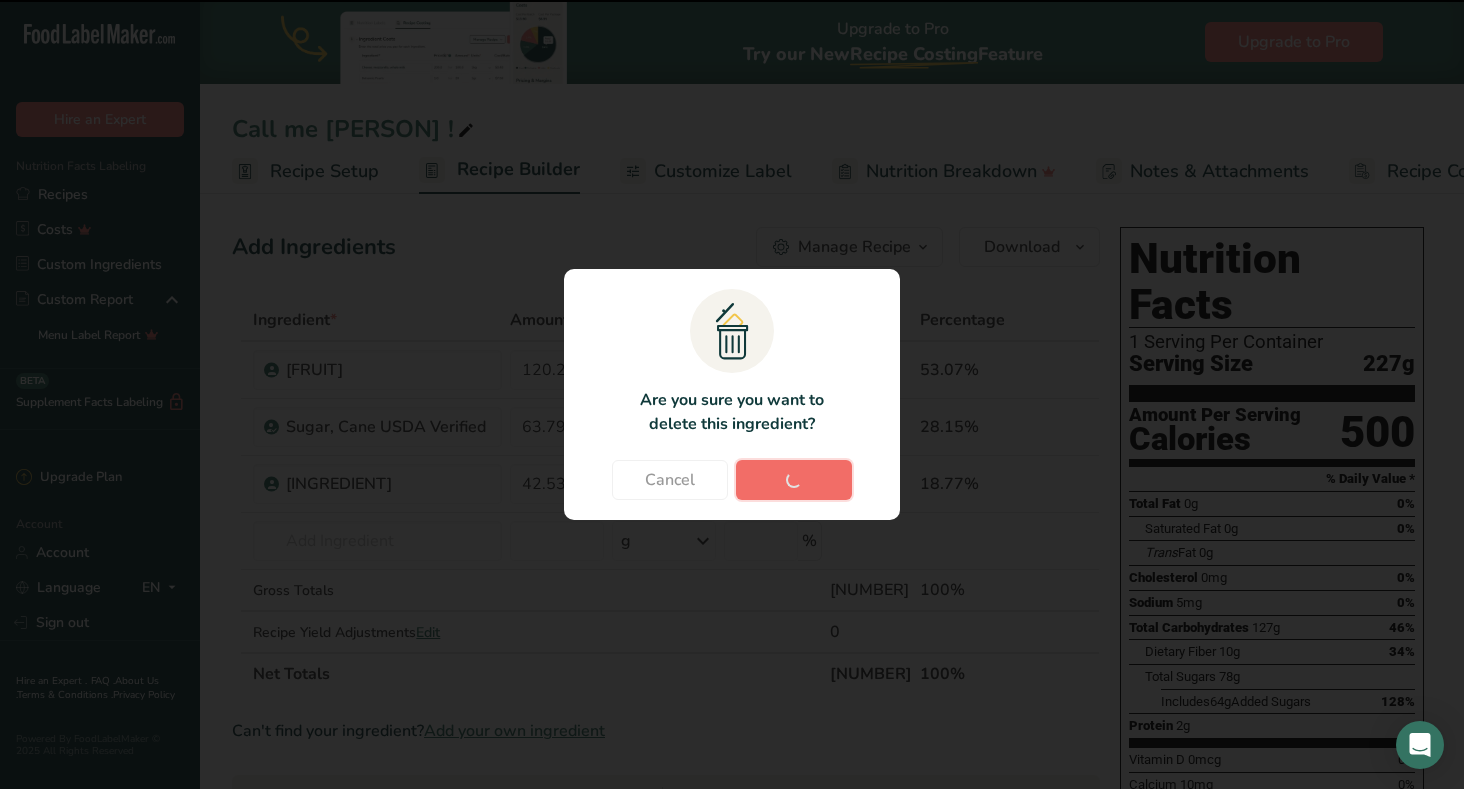 type on "42.53" 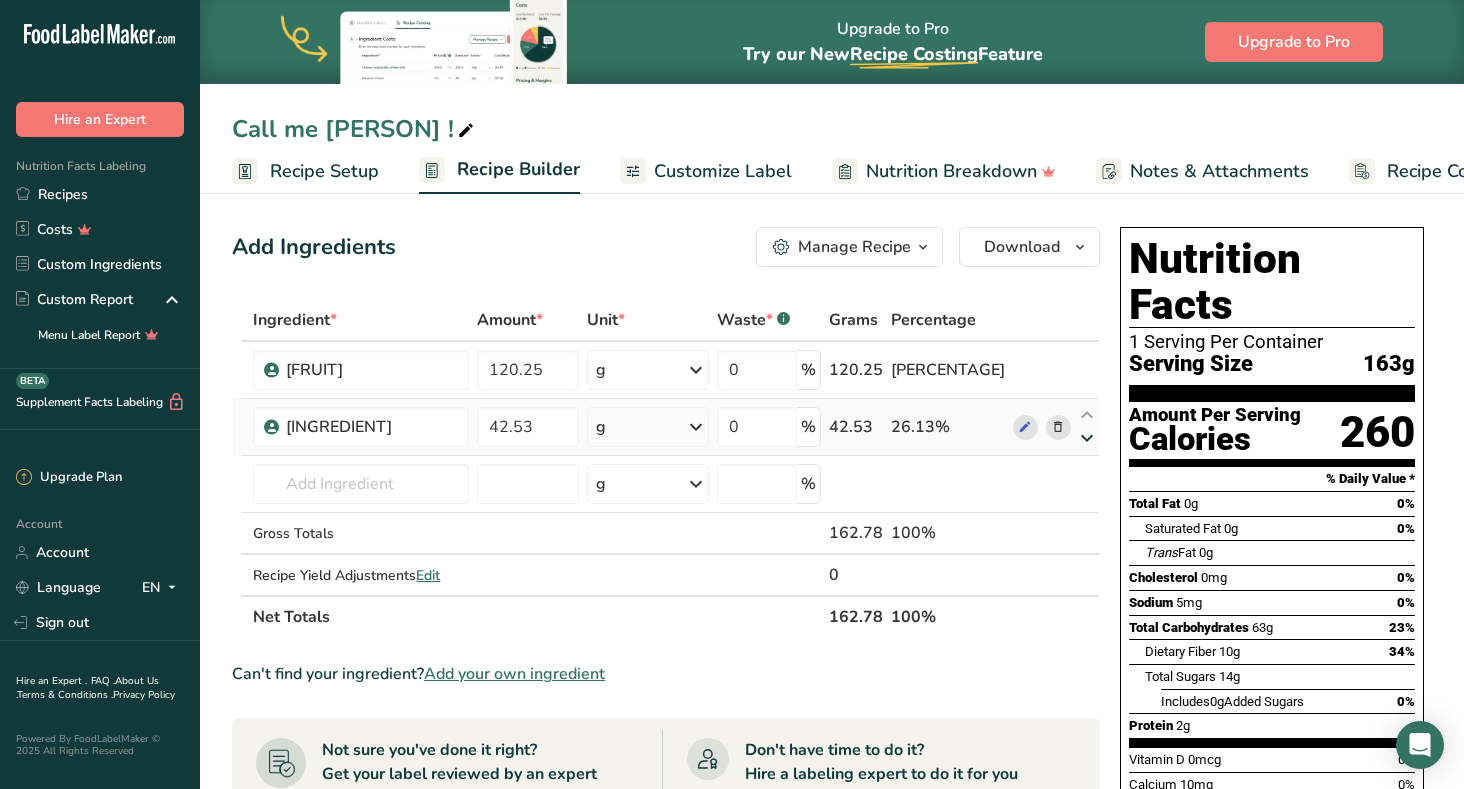 click at bounding box center [1087, 438] 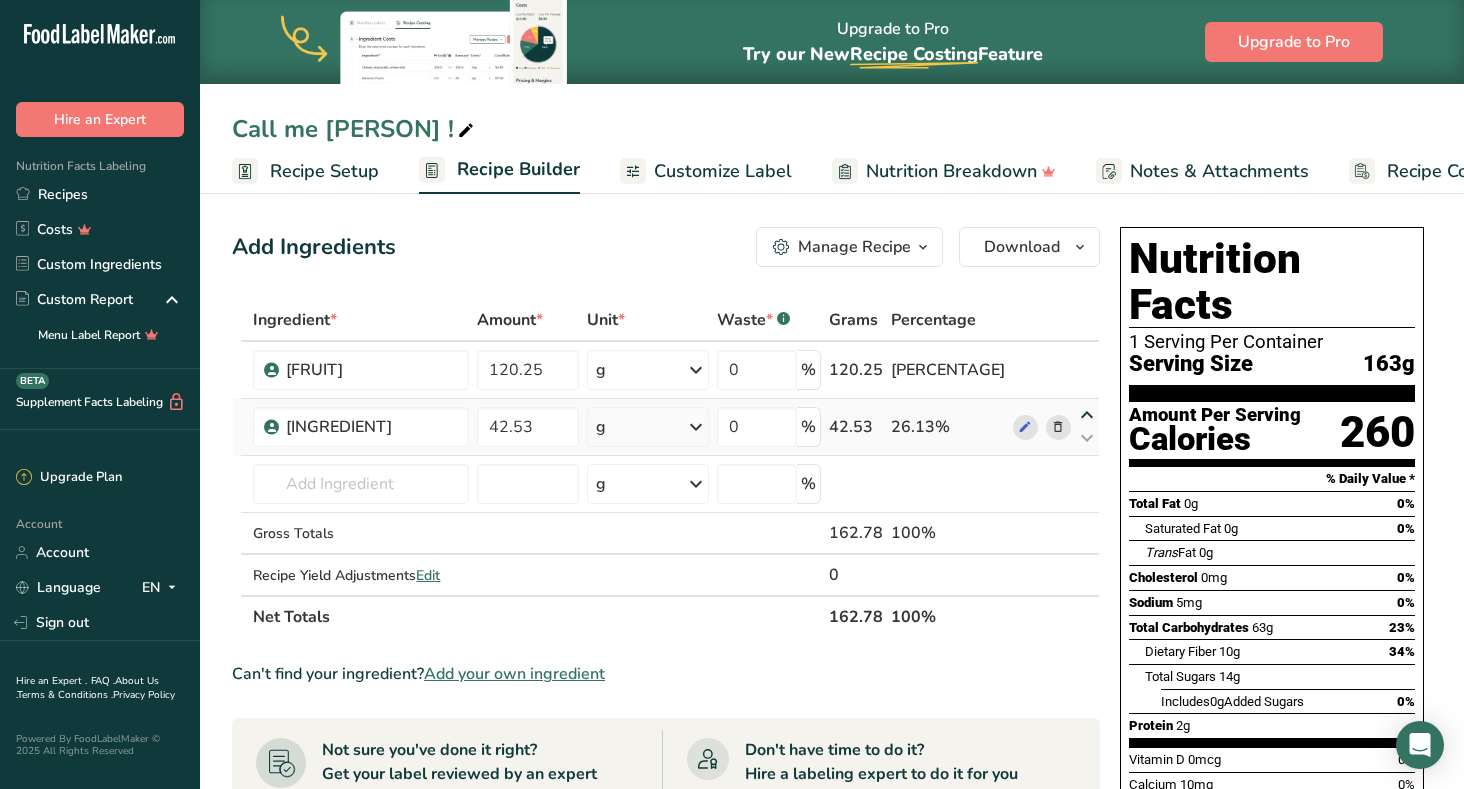 click at bounding box center [1087, 415] 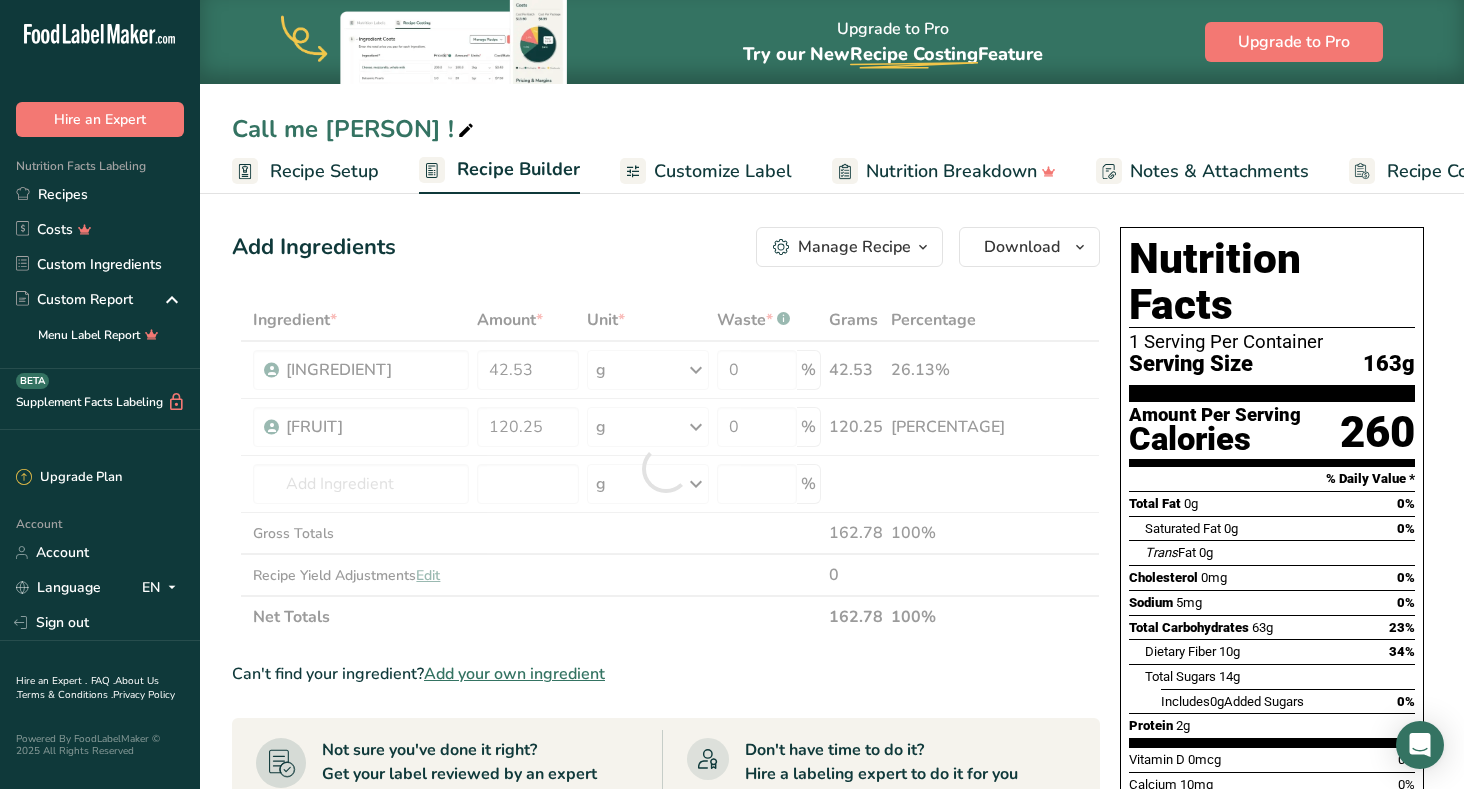 click at bounding box center (666, 468) 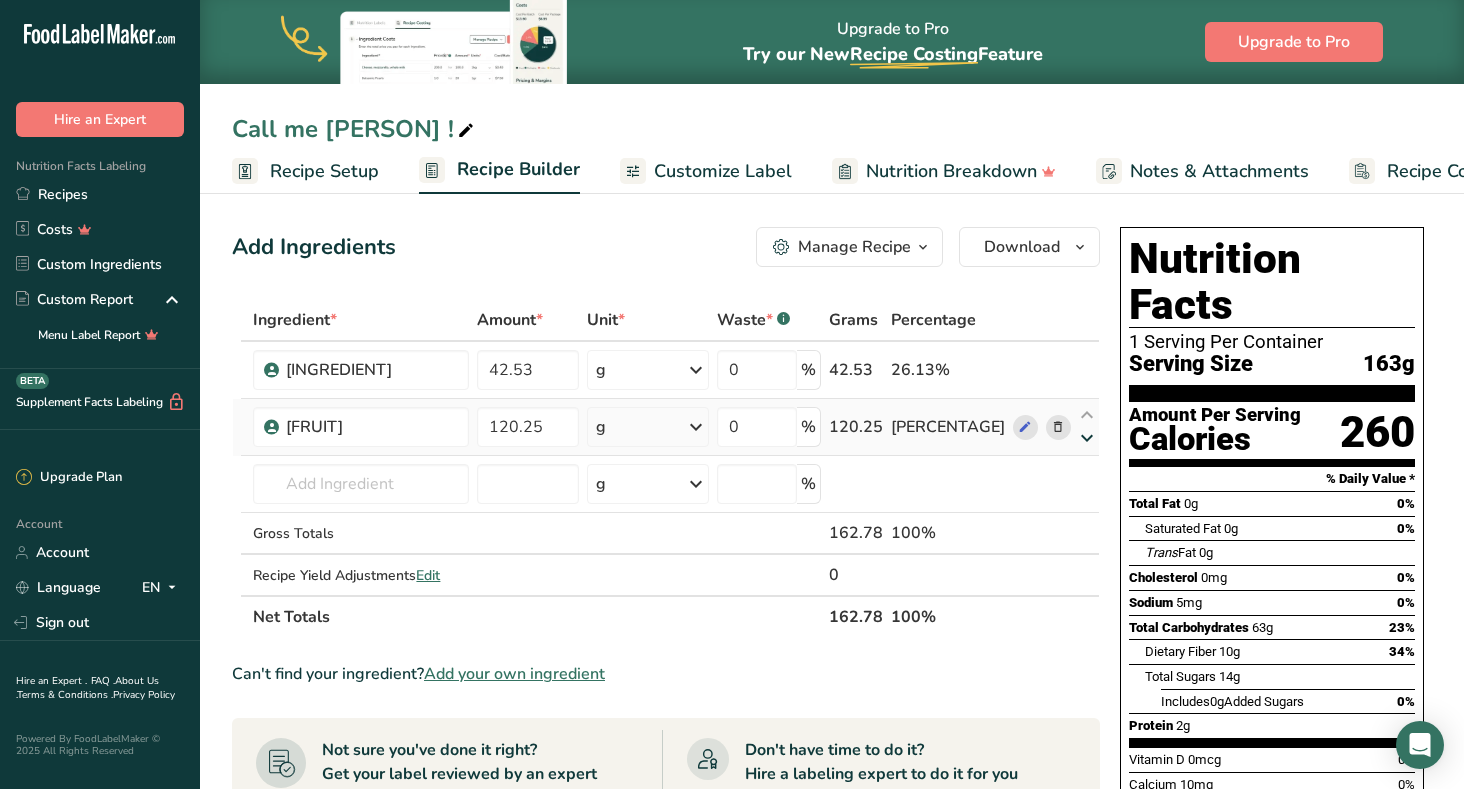click at bounding box center [1087, 438] 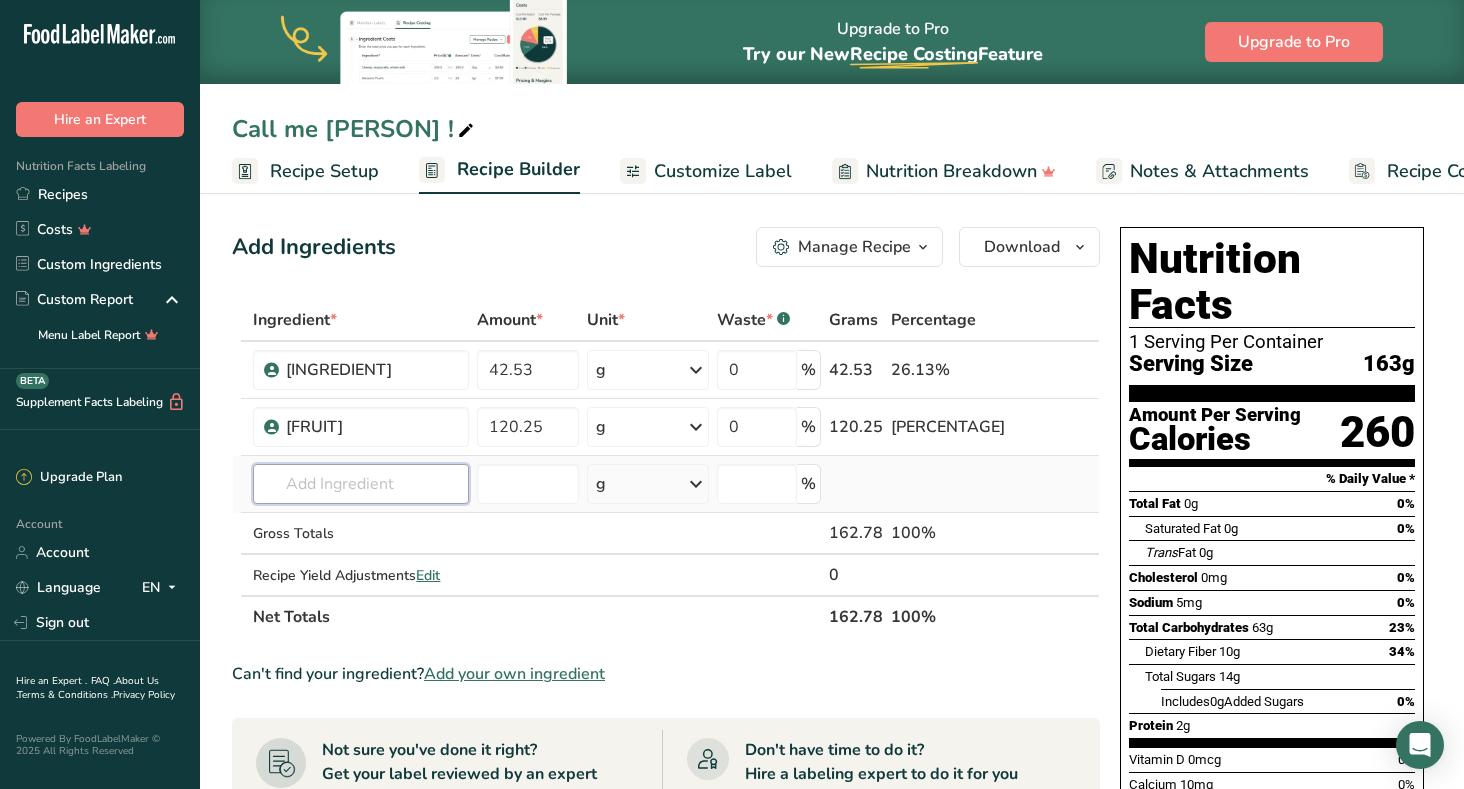 click at bounding box center (361, 484) 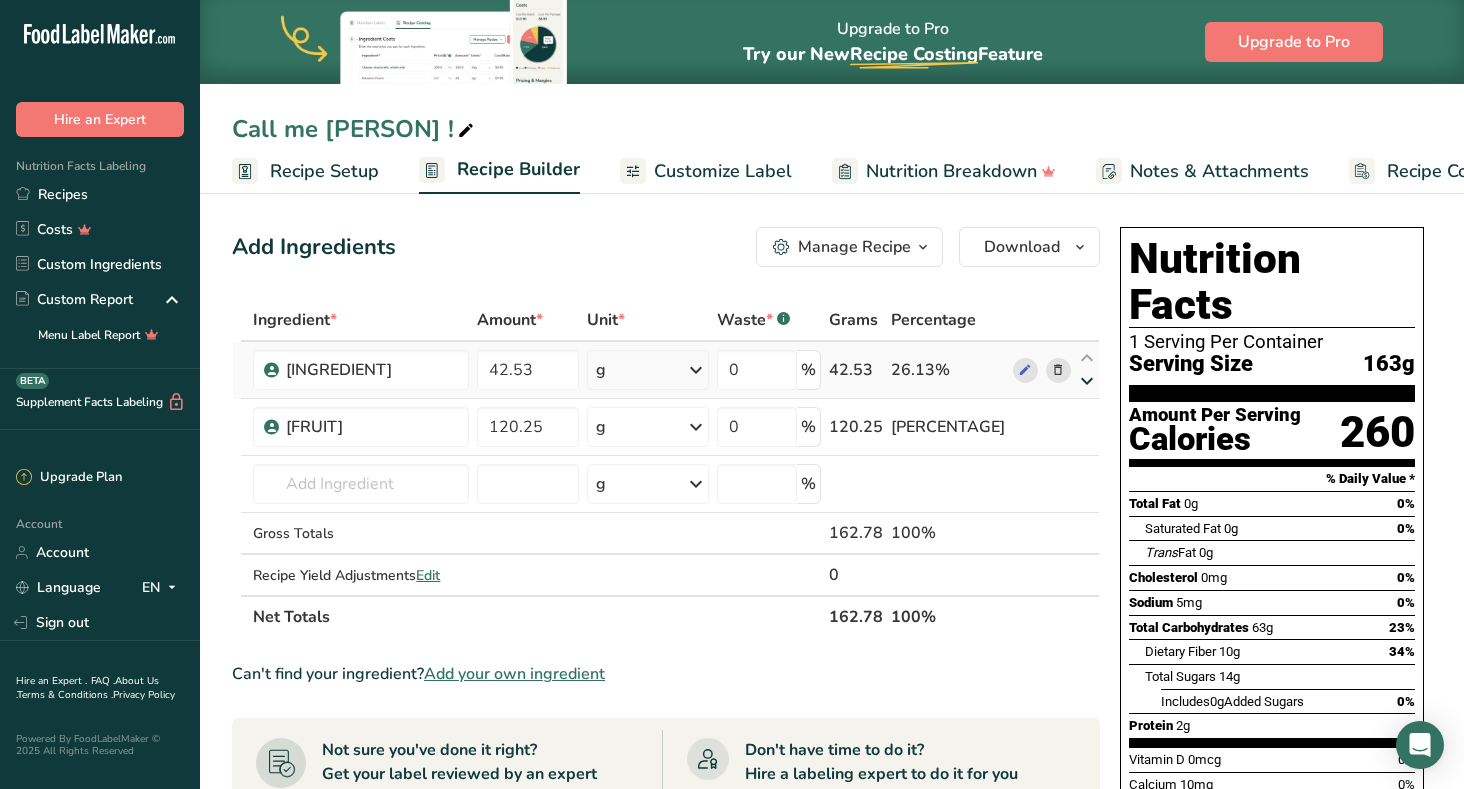 click at bounding box center (1087, 381) 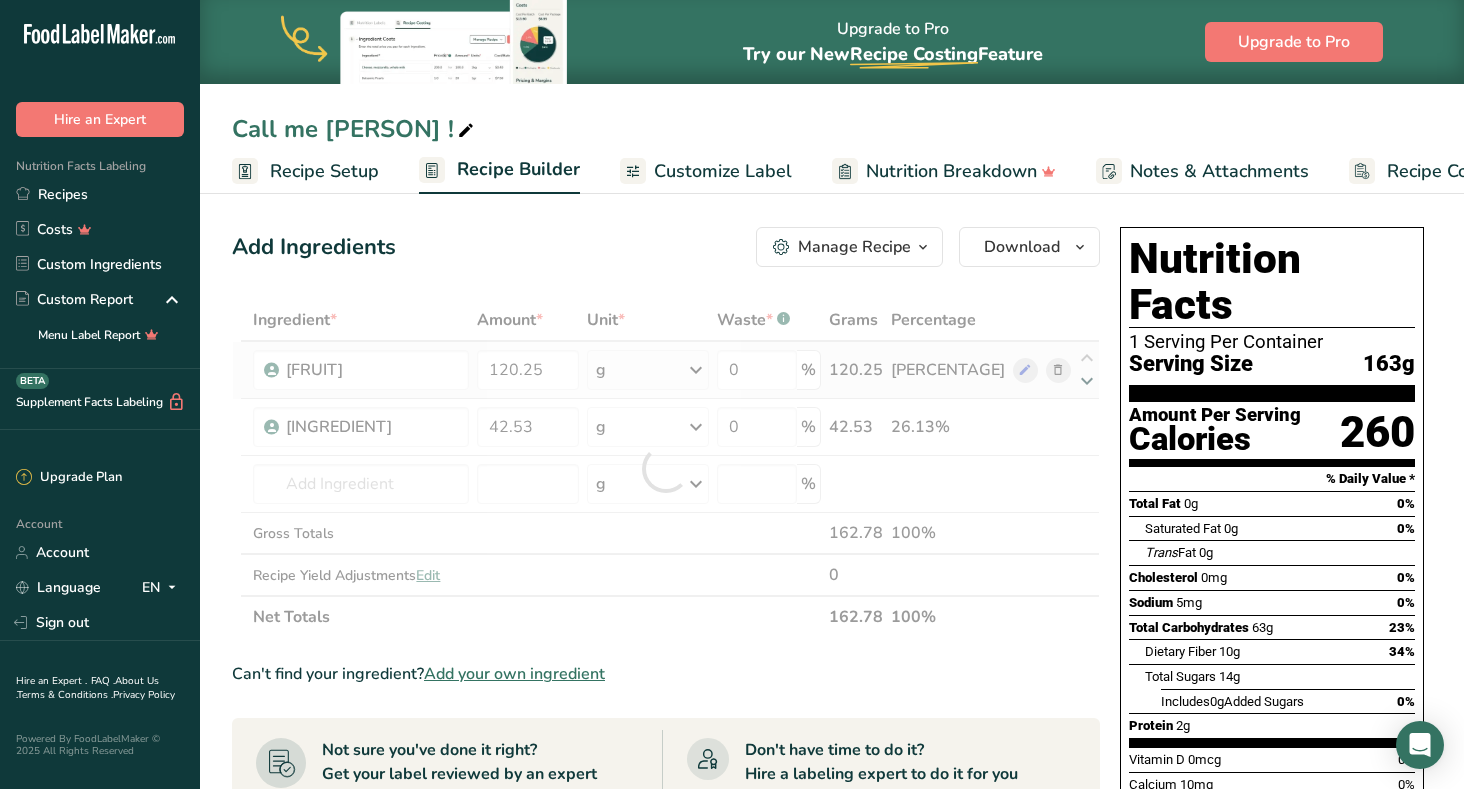 click on "Ingredient *
Amount *
Unit *
Waste *   .a-a{fill:#347362;}.b-a{fill:#fff;}          Grams
Percentage
[PERSON]
120.25
g
Weight Units
g
kg
mg
See more
Volume Units
l
mL
fl oz
See more
0
%
120.25
73.87%
Glucose powder atomize
42.53
g
Weight Units
g
kg
mg
See more
Volume Units
l
mL
fl oz
See more
0
%
42.53
26.13%
1136" at bounding box center (666, 468) 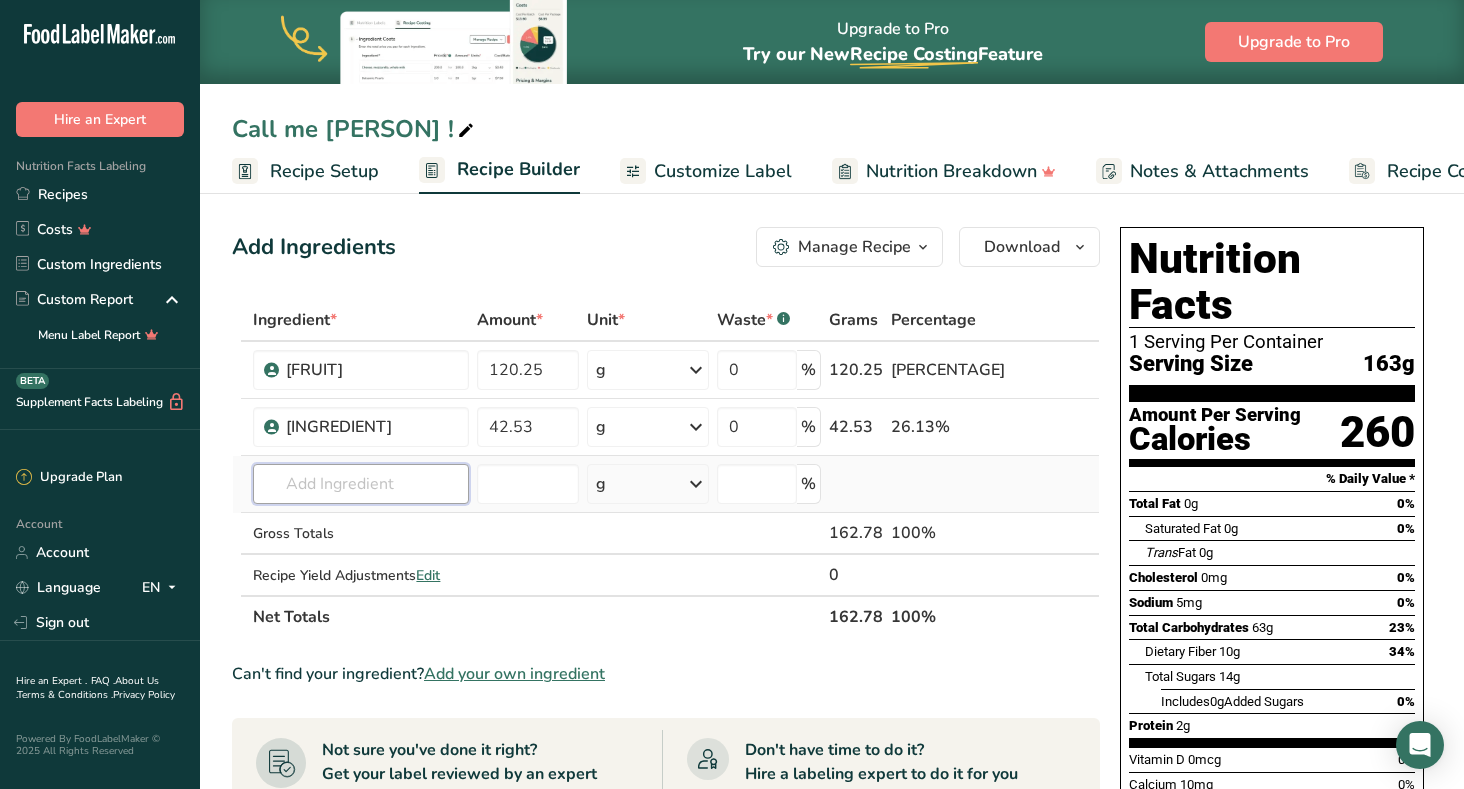 click at bounding box center [361, 484] 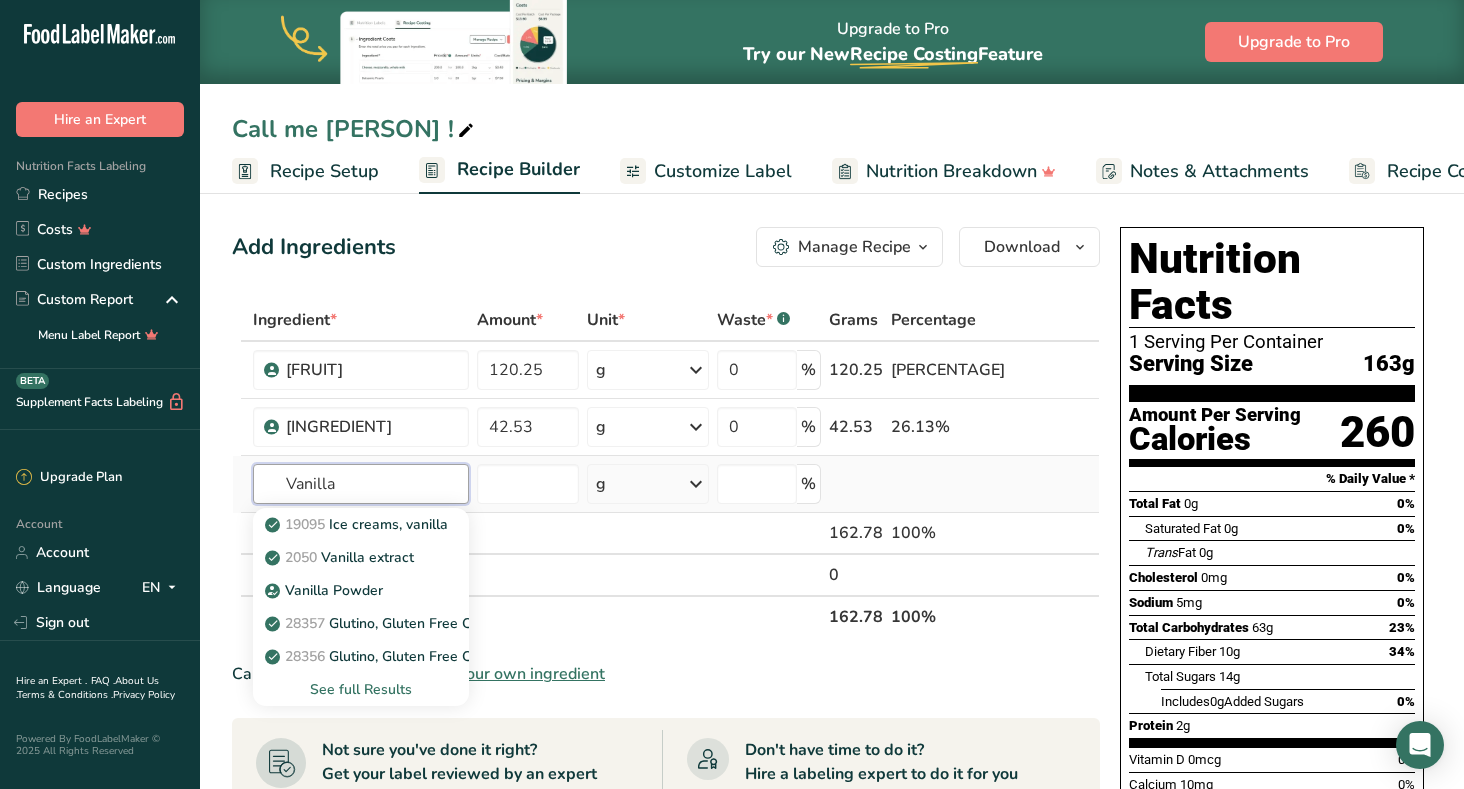 type on "Vanilla" 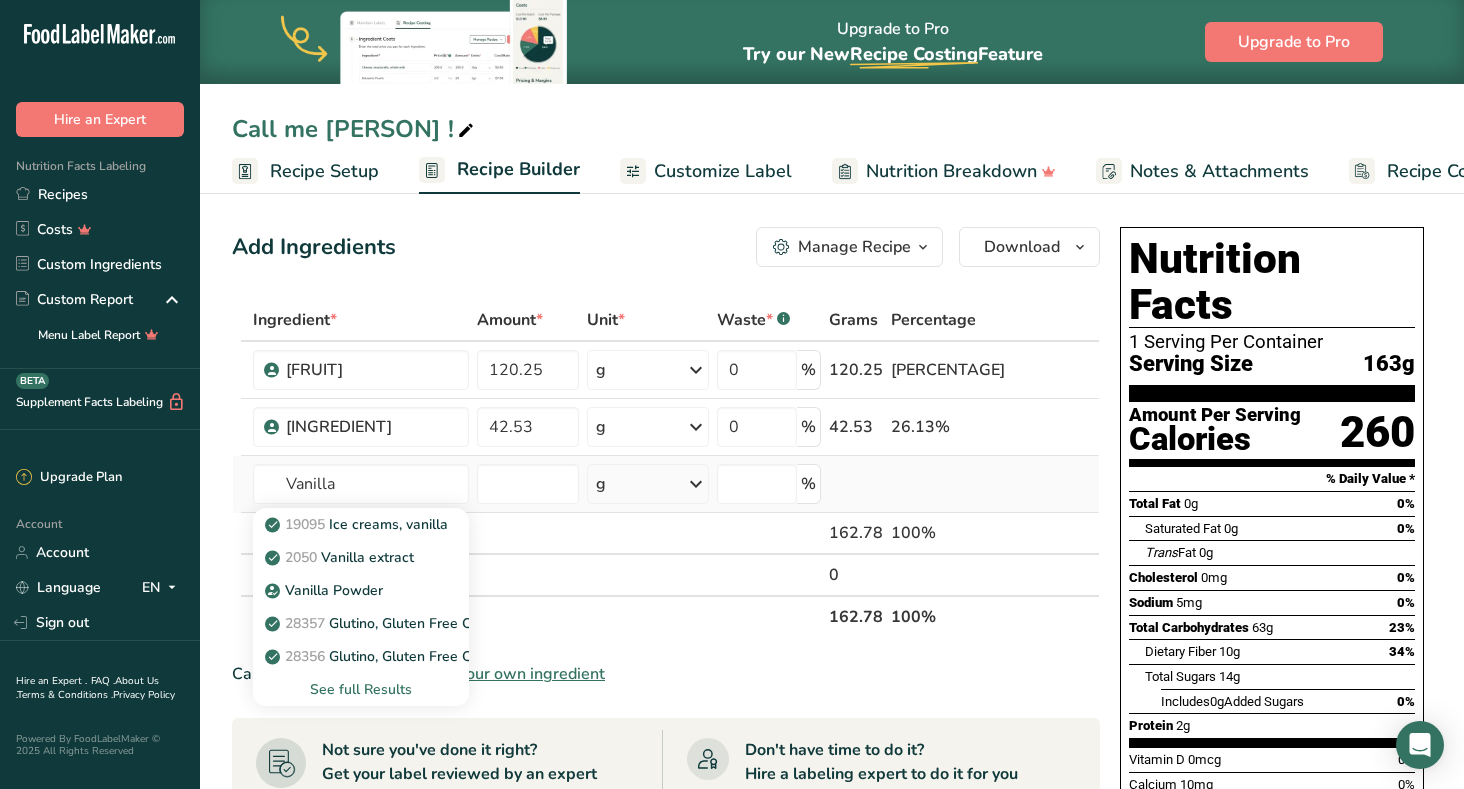type 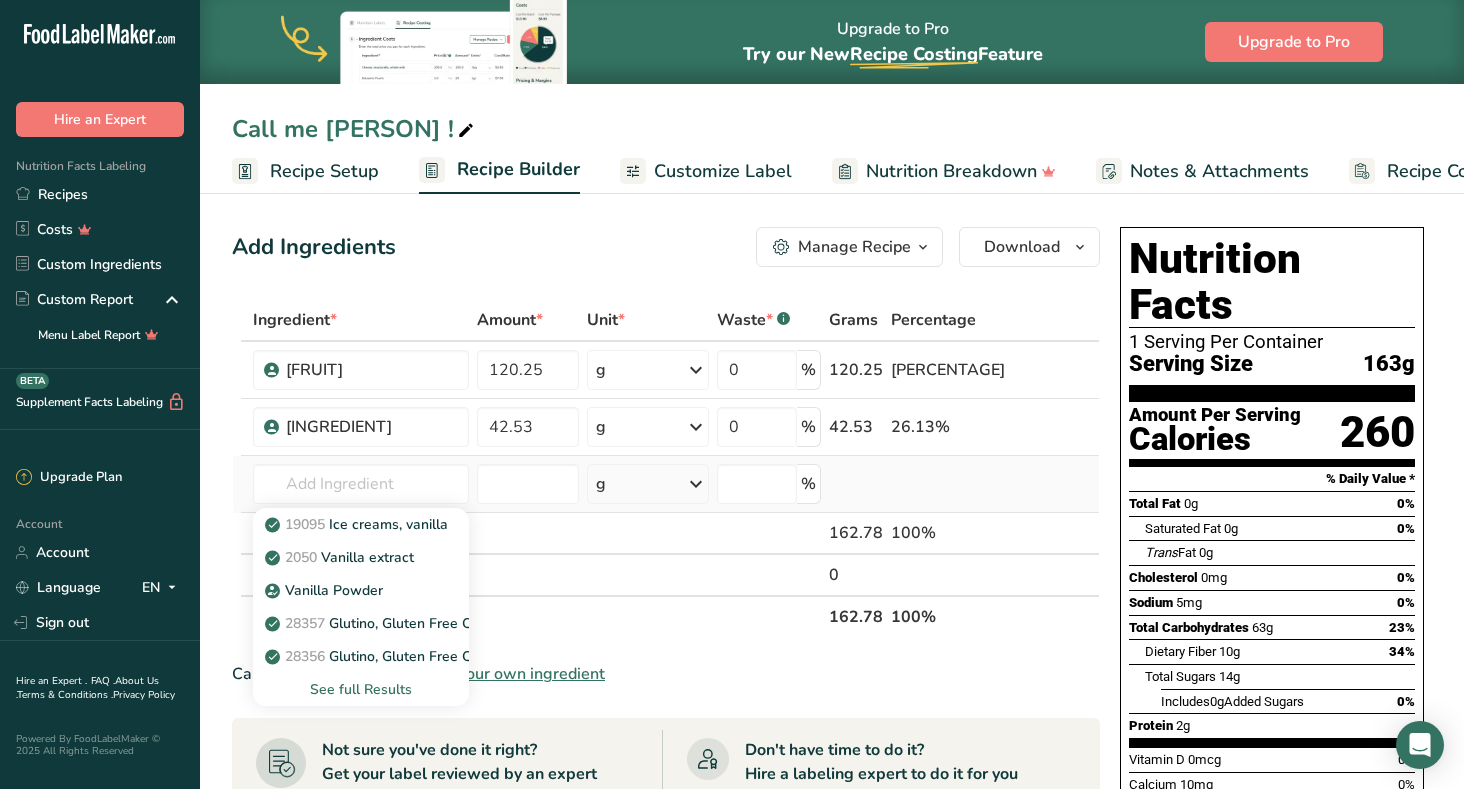 click on "See full Results" at bounding box center (361, 689) 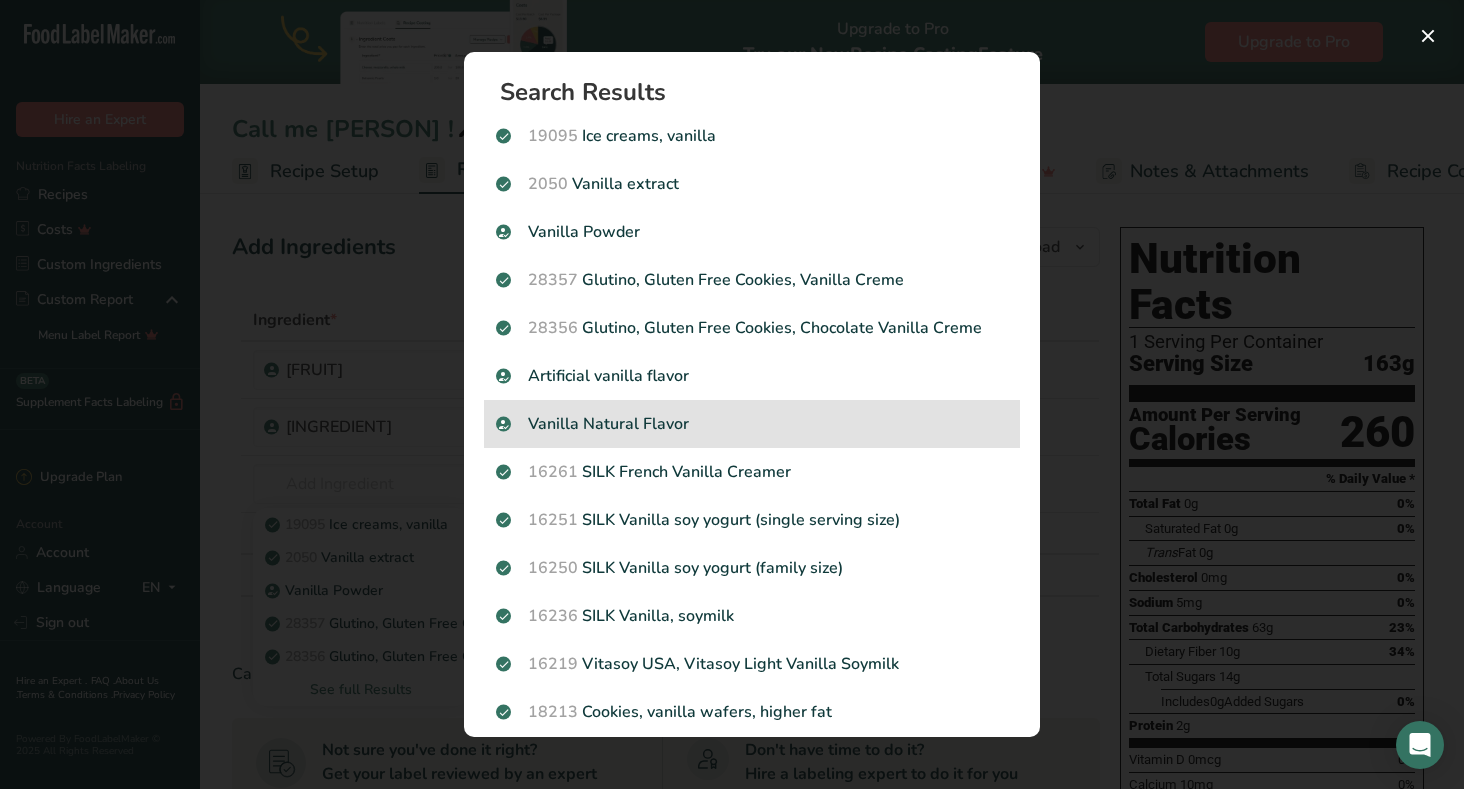 click on "Vanilla Natural Flavor" at bounding box center (752, 424) 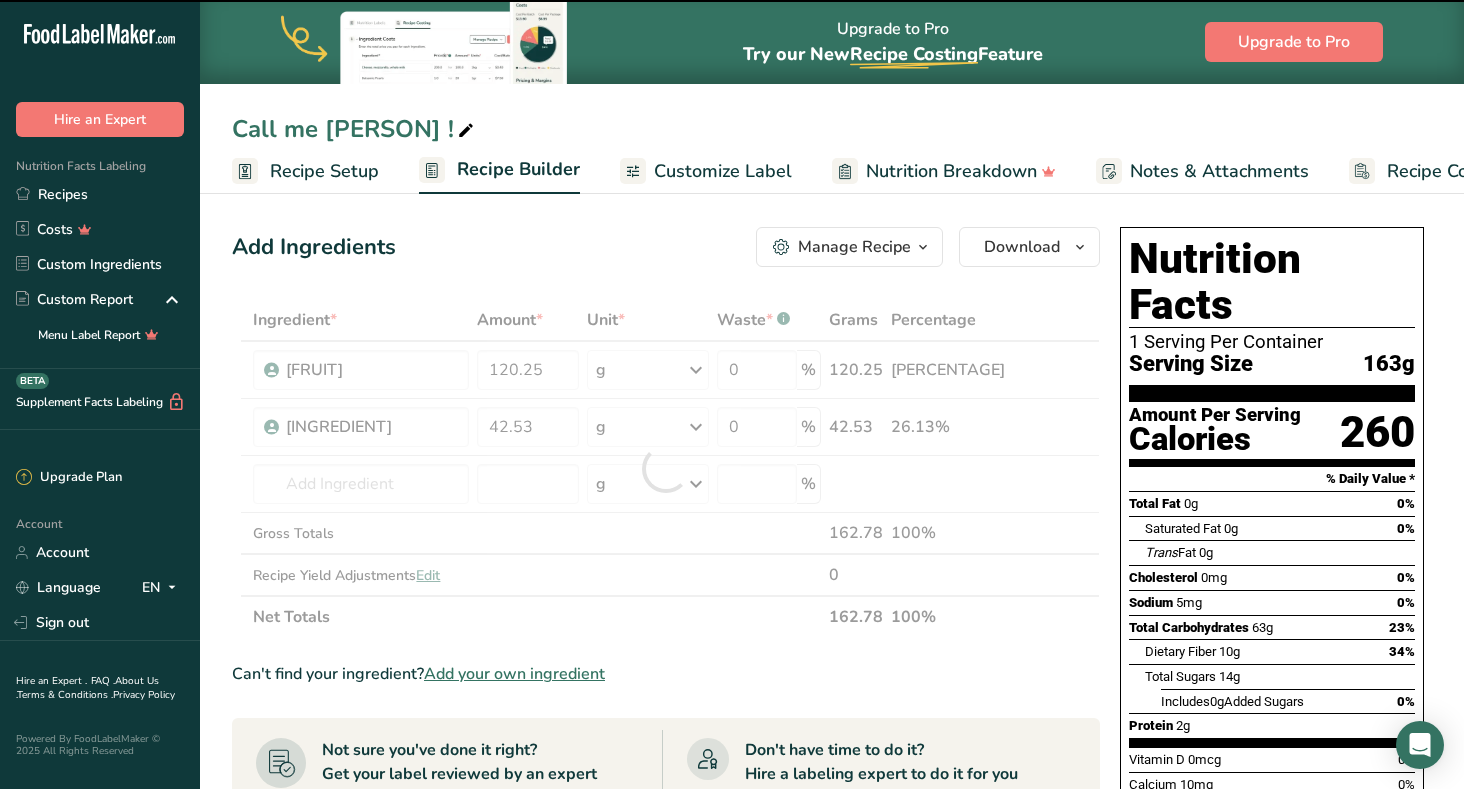 type on "0" 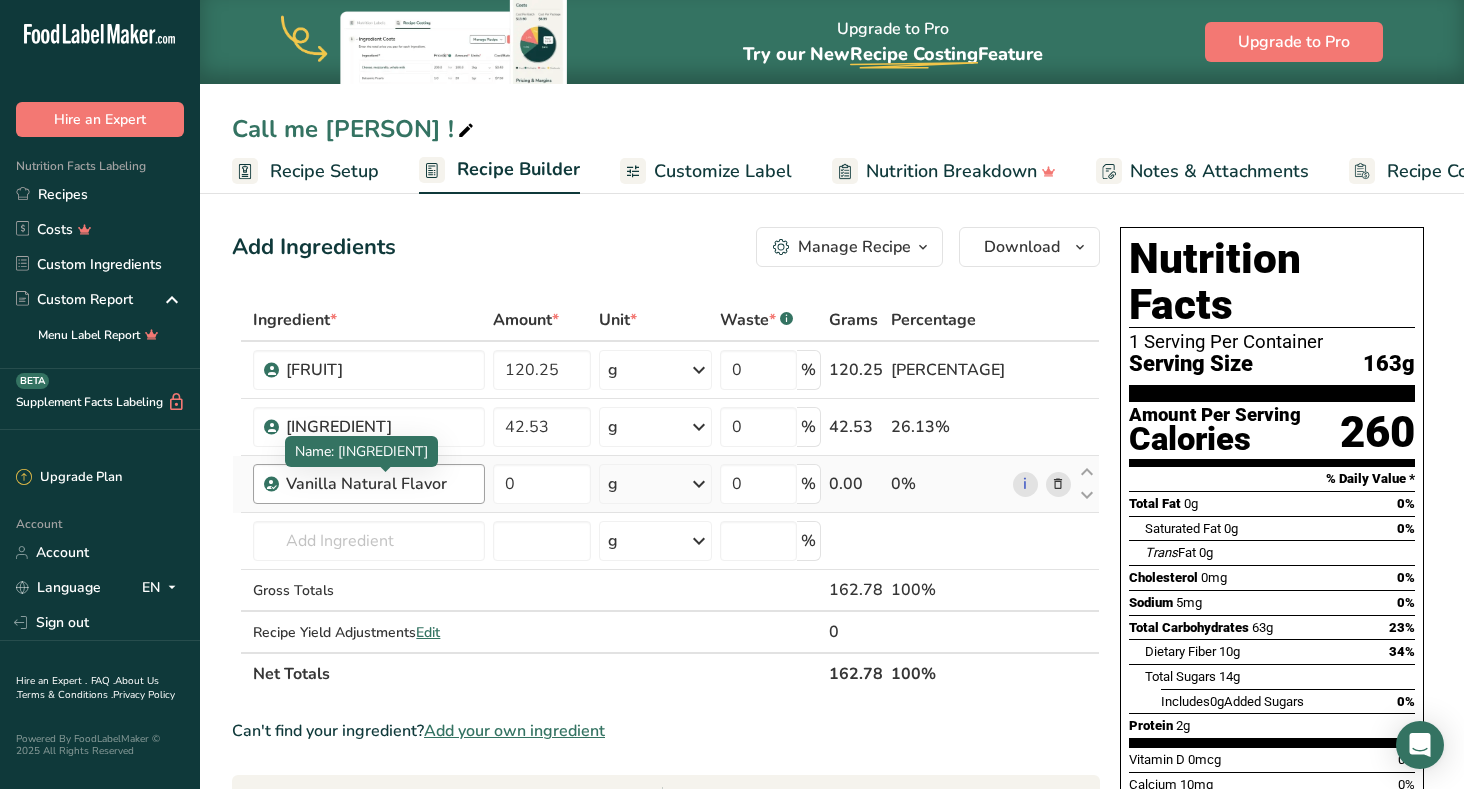 click on "Vanilla Natural Flavor" at bounding box center (379, 484) 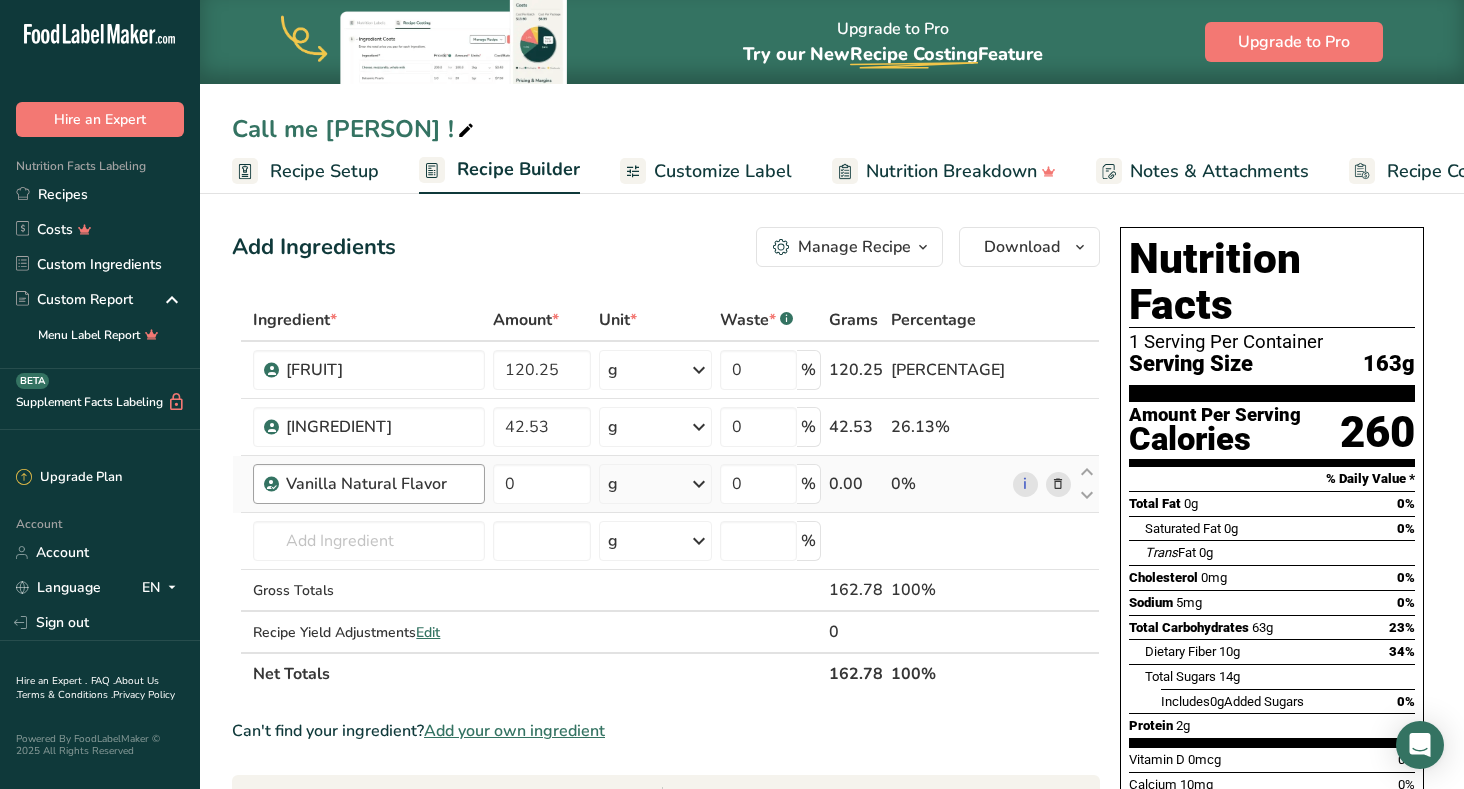 click on "Vanilla Natural Flavor" at bounding box center [379, 484] 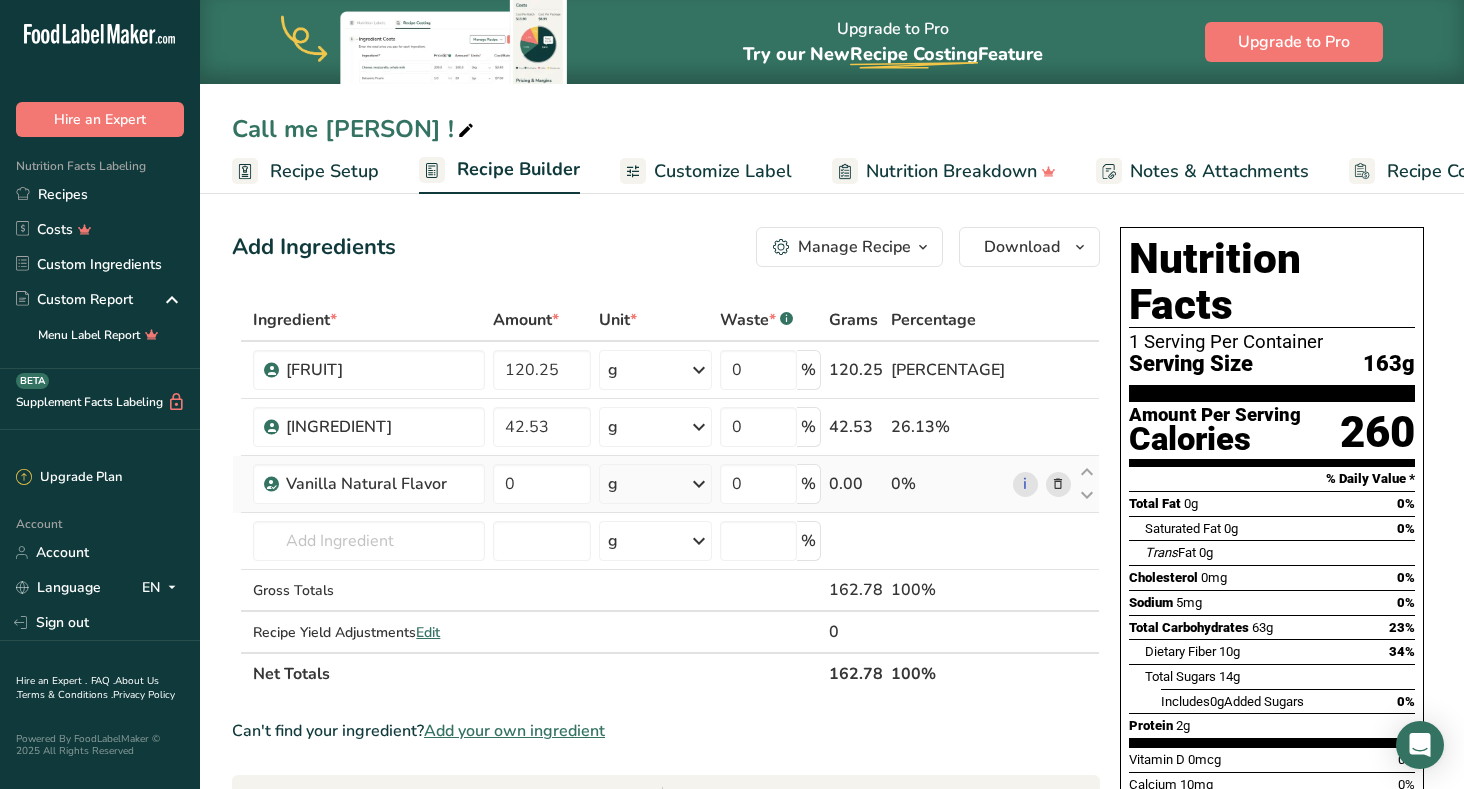 click at bounding box center (1058, 484) 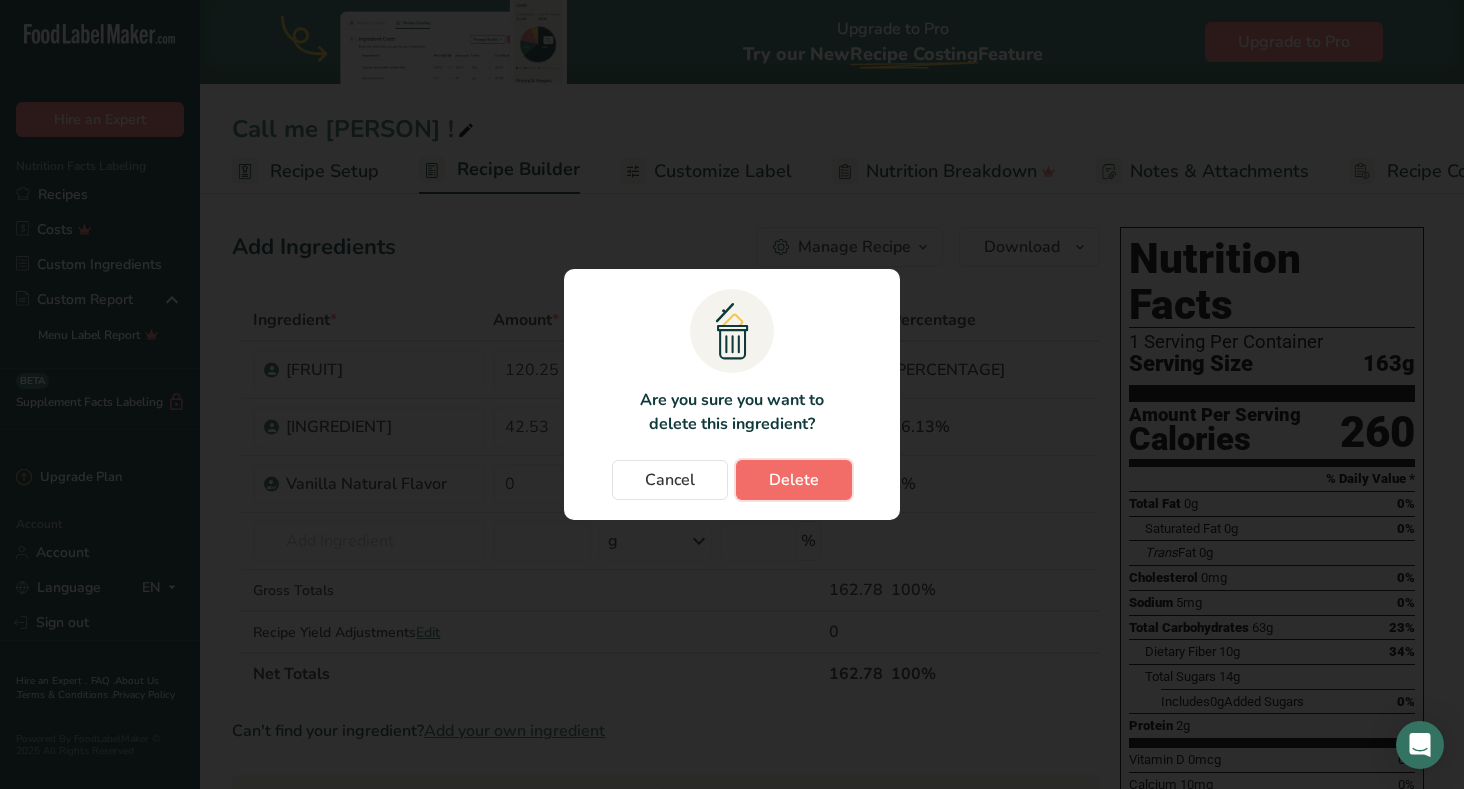 click on "Delete" at bounding box center [794, 480] 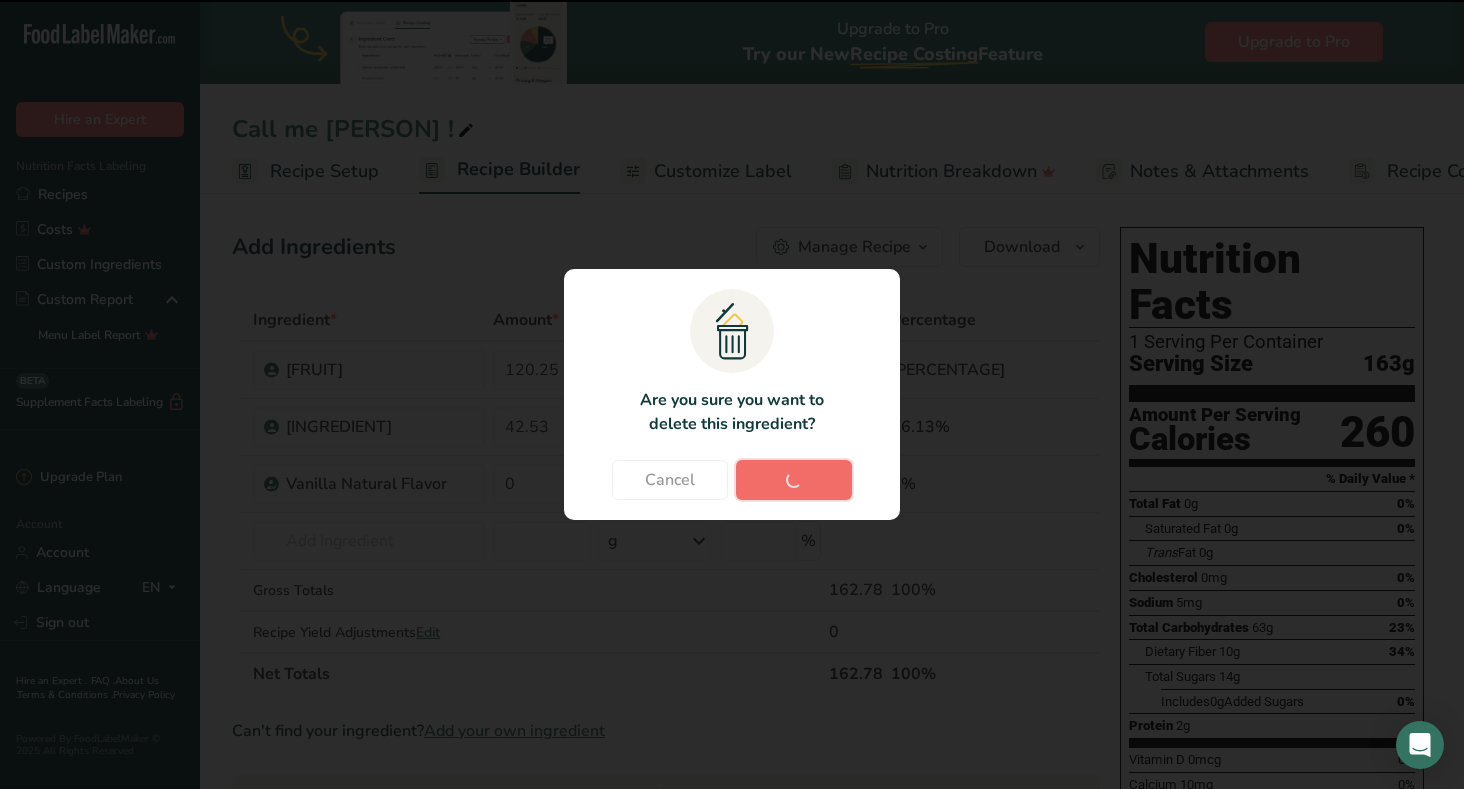 type 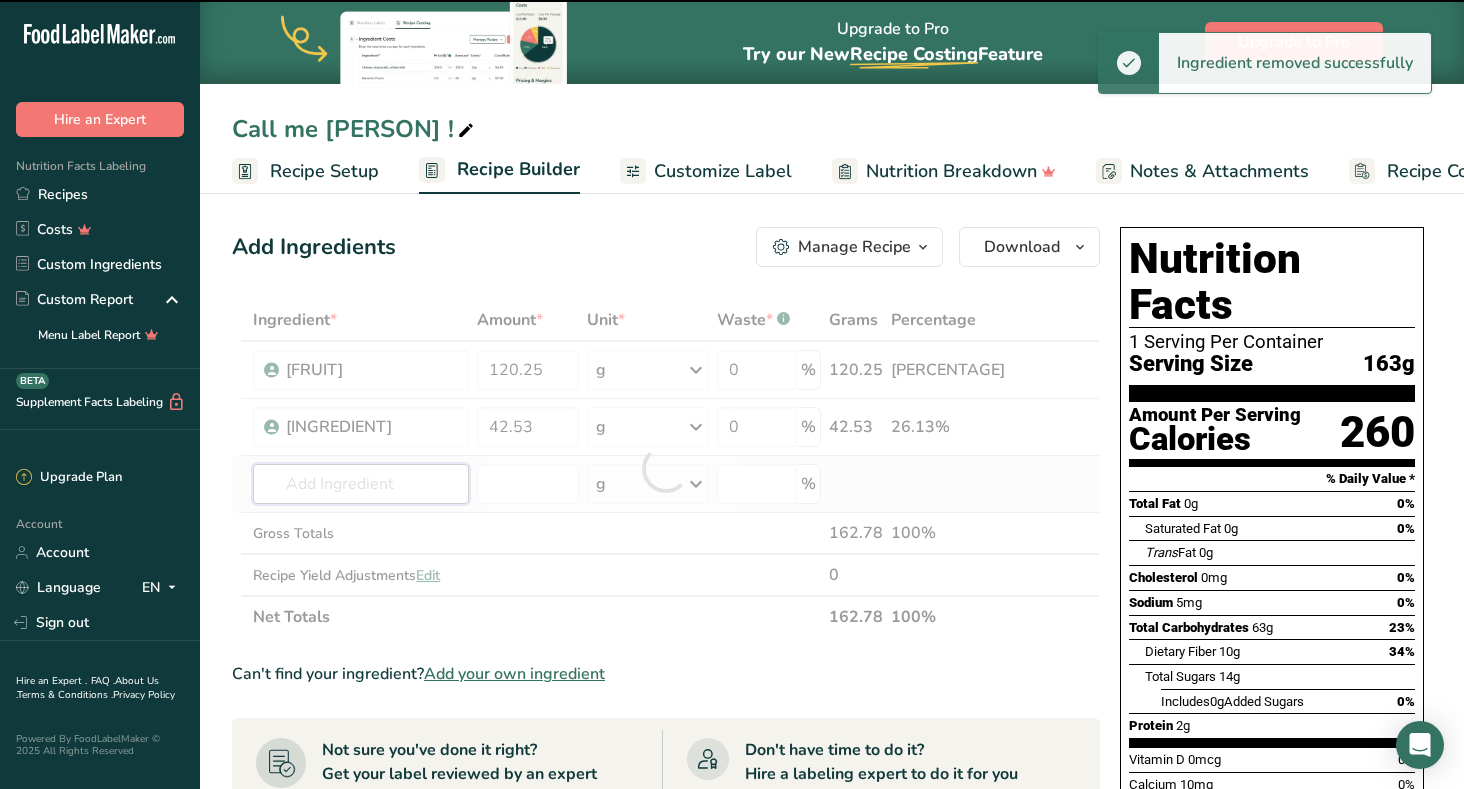 click at bounding box center [361, 484] 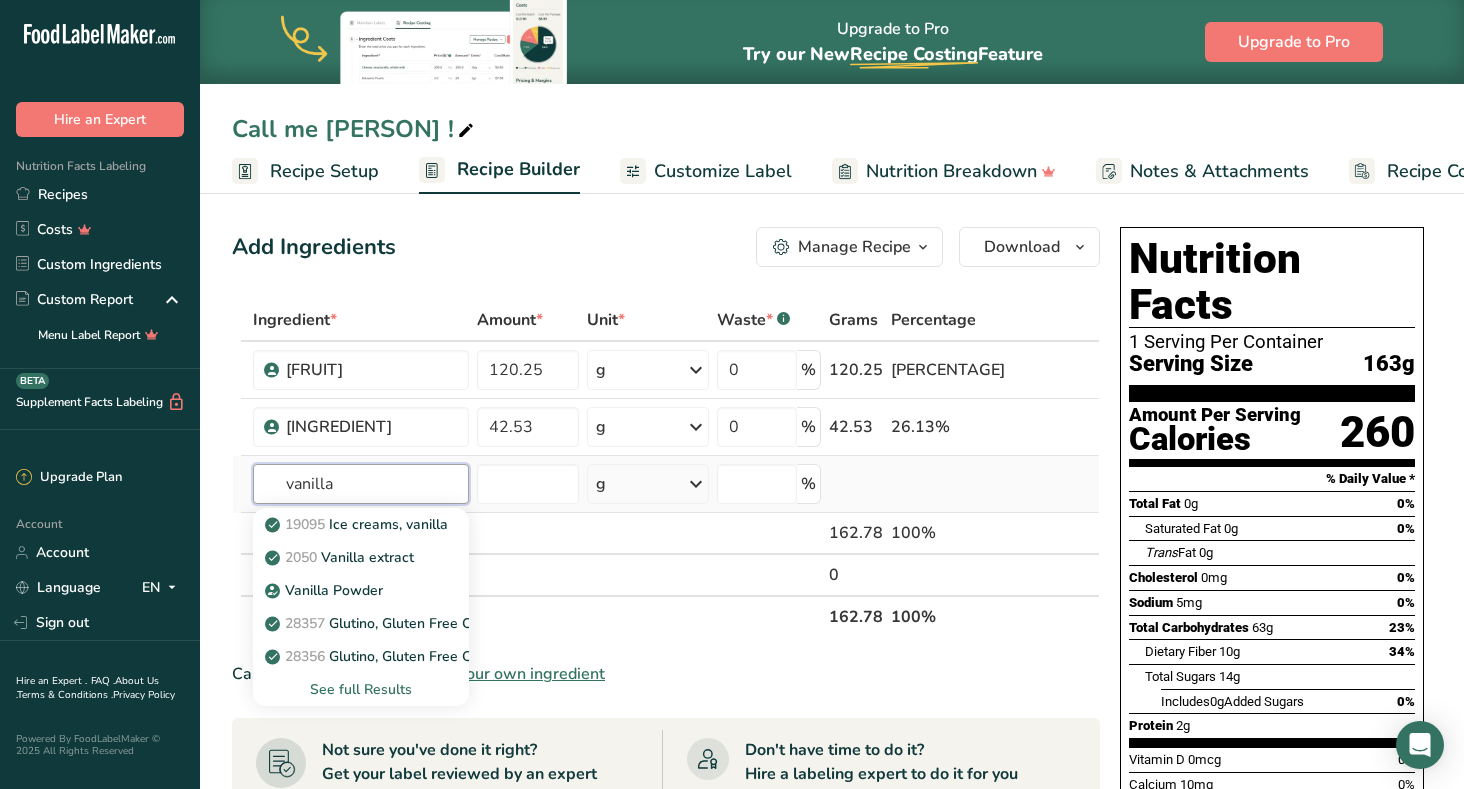 type on "vanilla" 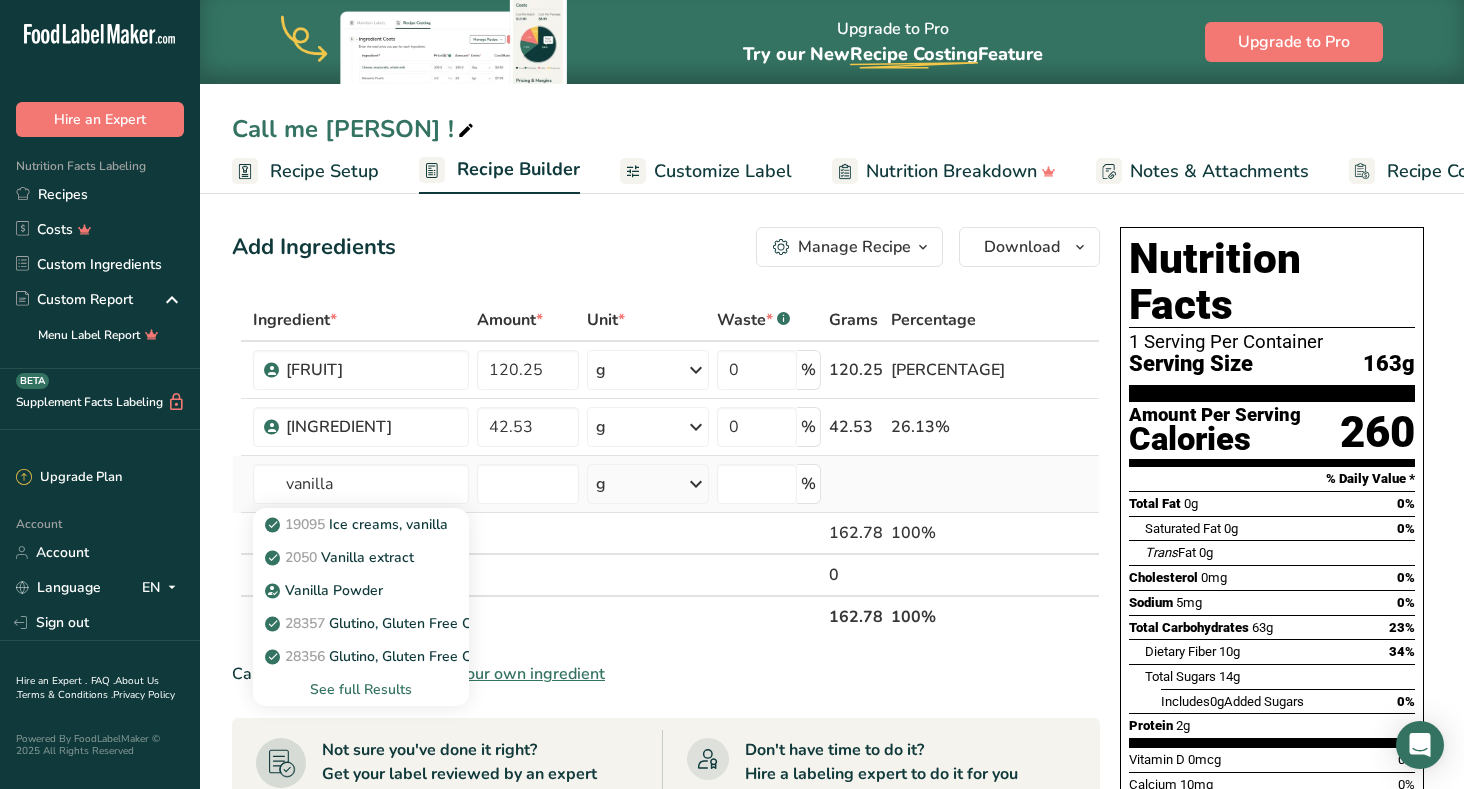 type 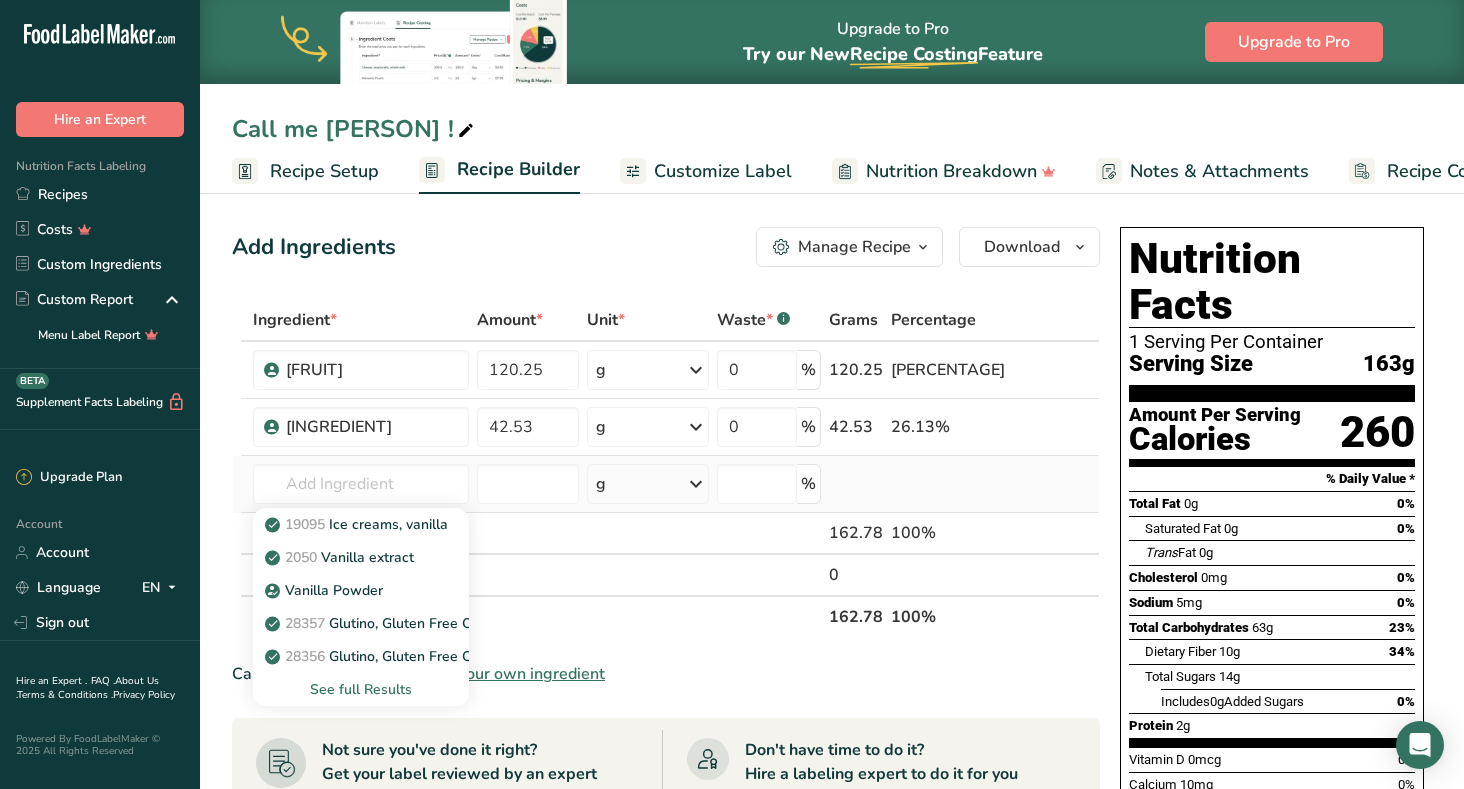 click on "See full Results" at bounding box center [361, 689] 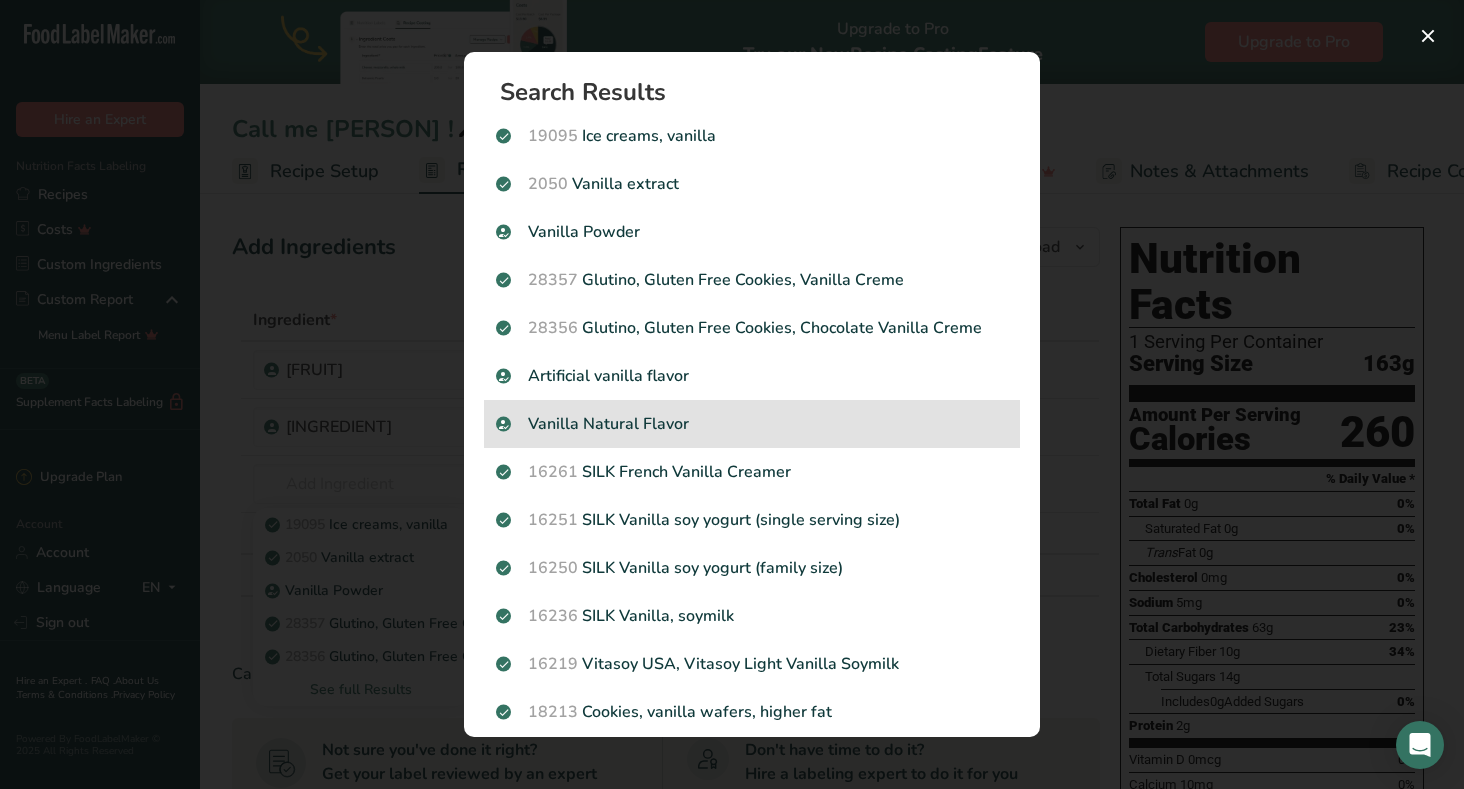 click on "Vanilla Natural Flavor" at bounding box center (752, 424) 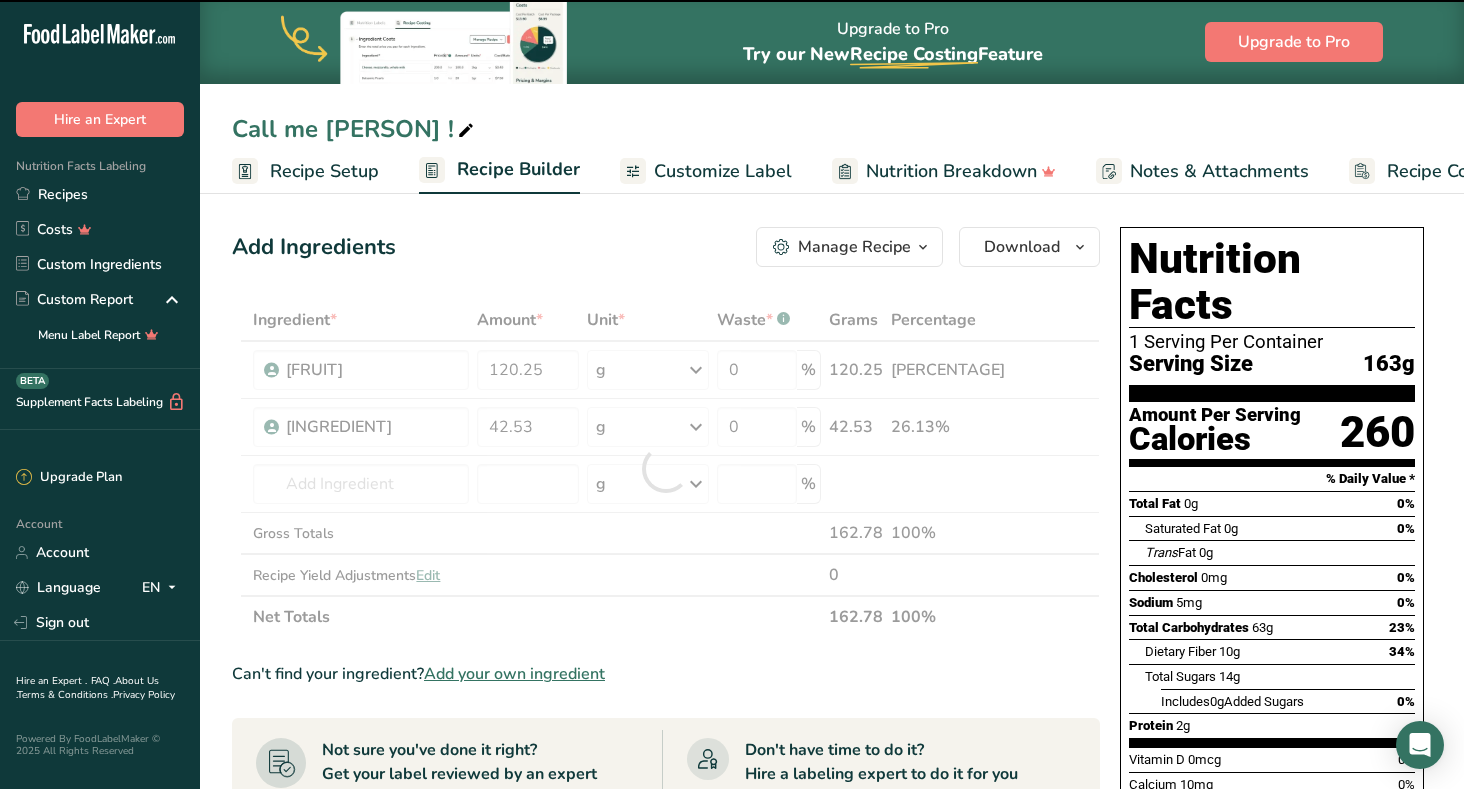 type on "0" 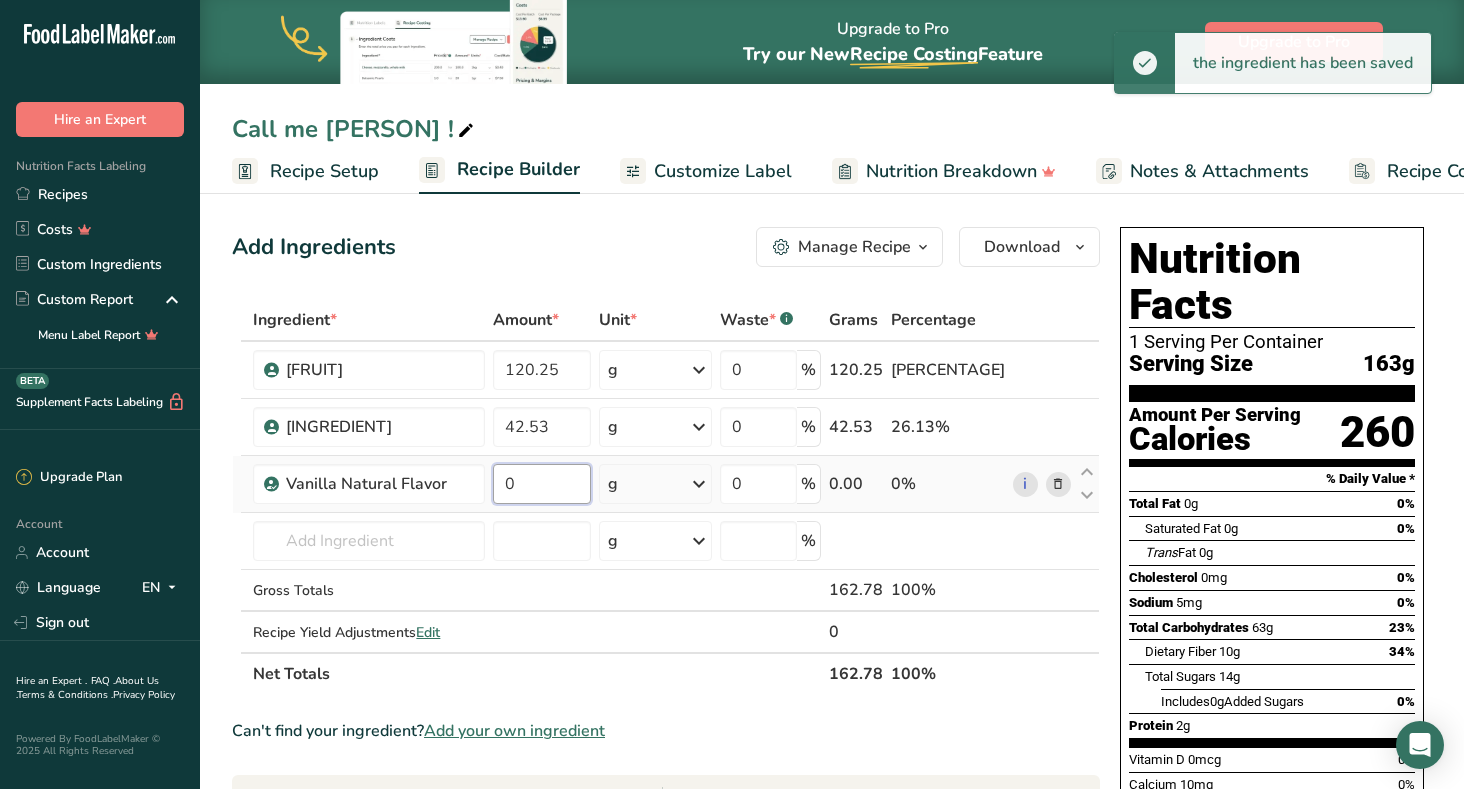 click on "0" at bounding box center (542, 484) 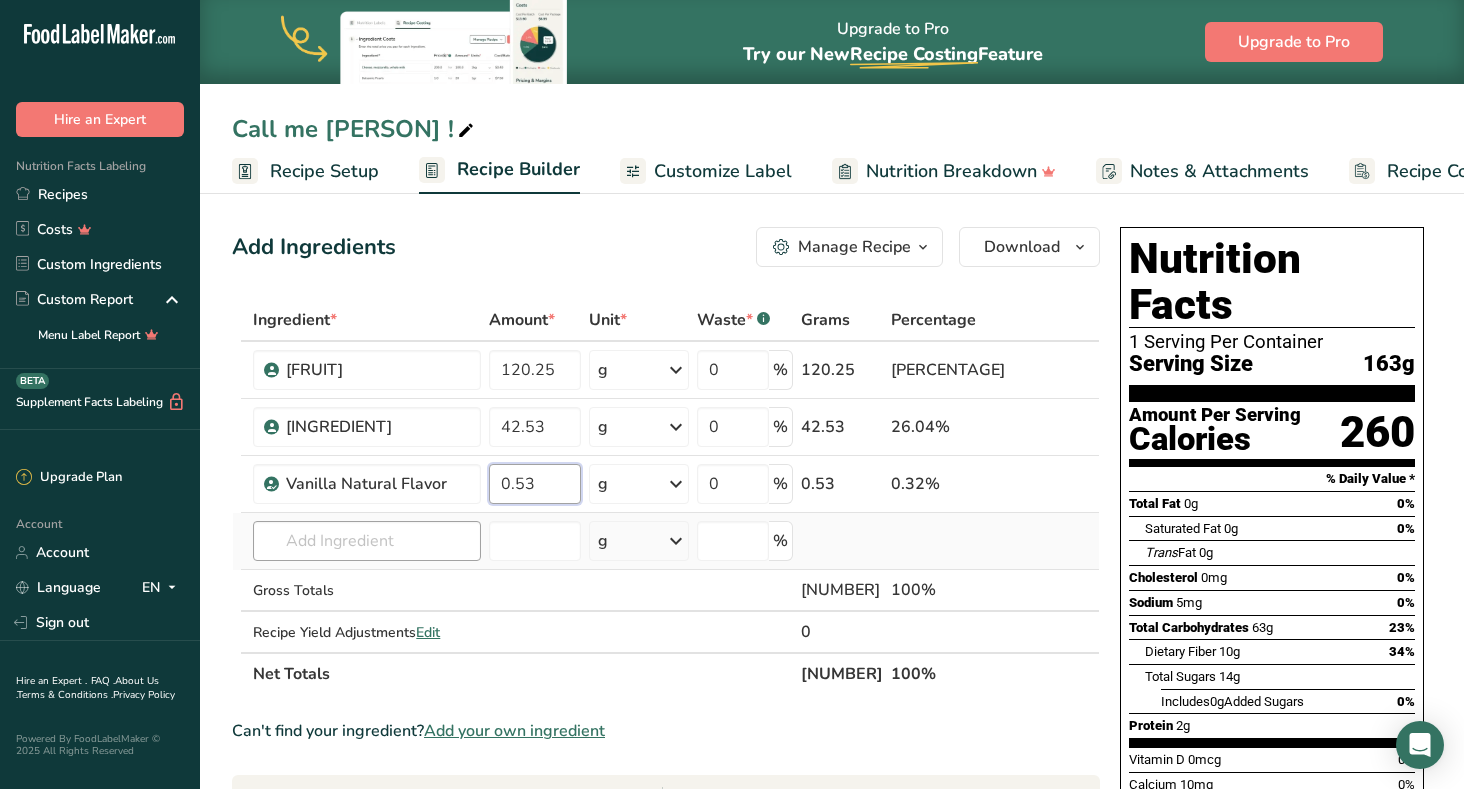 type on "0.53" 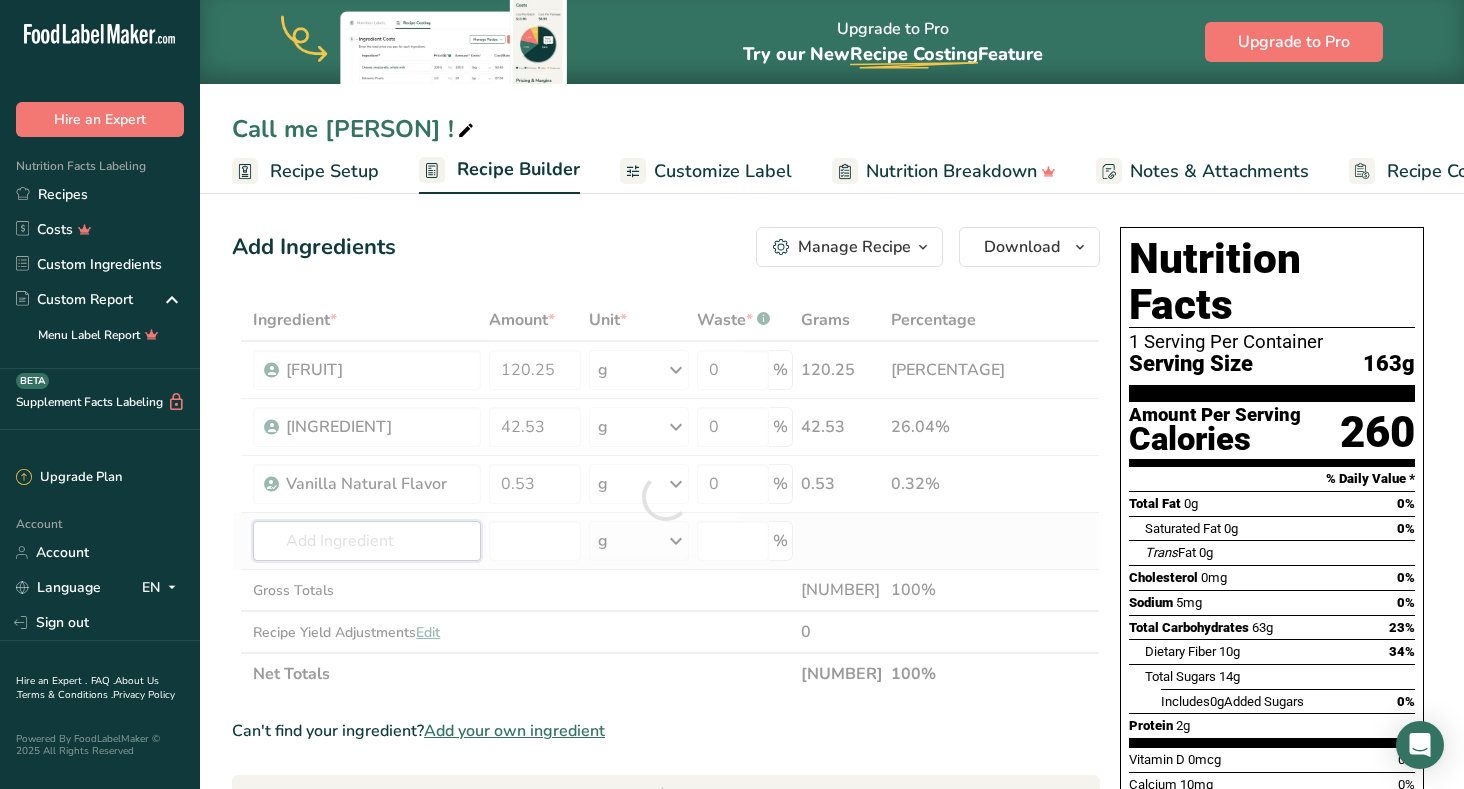 click on "Ingredient *
Amount *
Unit *
Waste *   .a-a{fill:#347362;}.b-a{fill:#fff;}          Grams
Percentage
[PERSON]
120.25
g
Weight Units
g
kg
mg
See more
Volume Units
l
mL
fl oz
See more
0
%
120.25
73.63%
Glucose powder atomize
42.53
g
Weight Units
g
kg
mg
See more
Volume Units
l
mL
fl oz
See more
0
%
42.53
26.04%
Vanilla Natural Flavor
0.53" at bounding box center (666, 497) 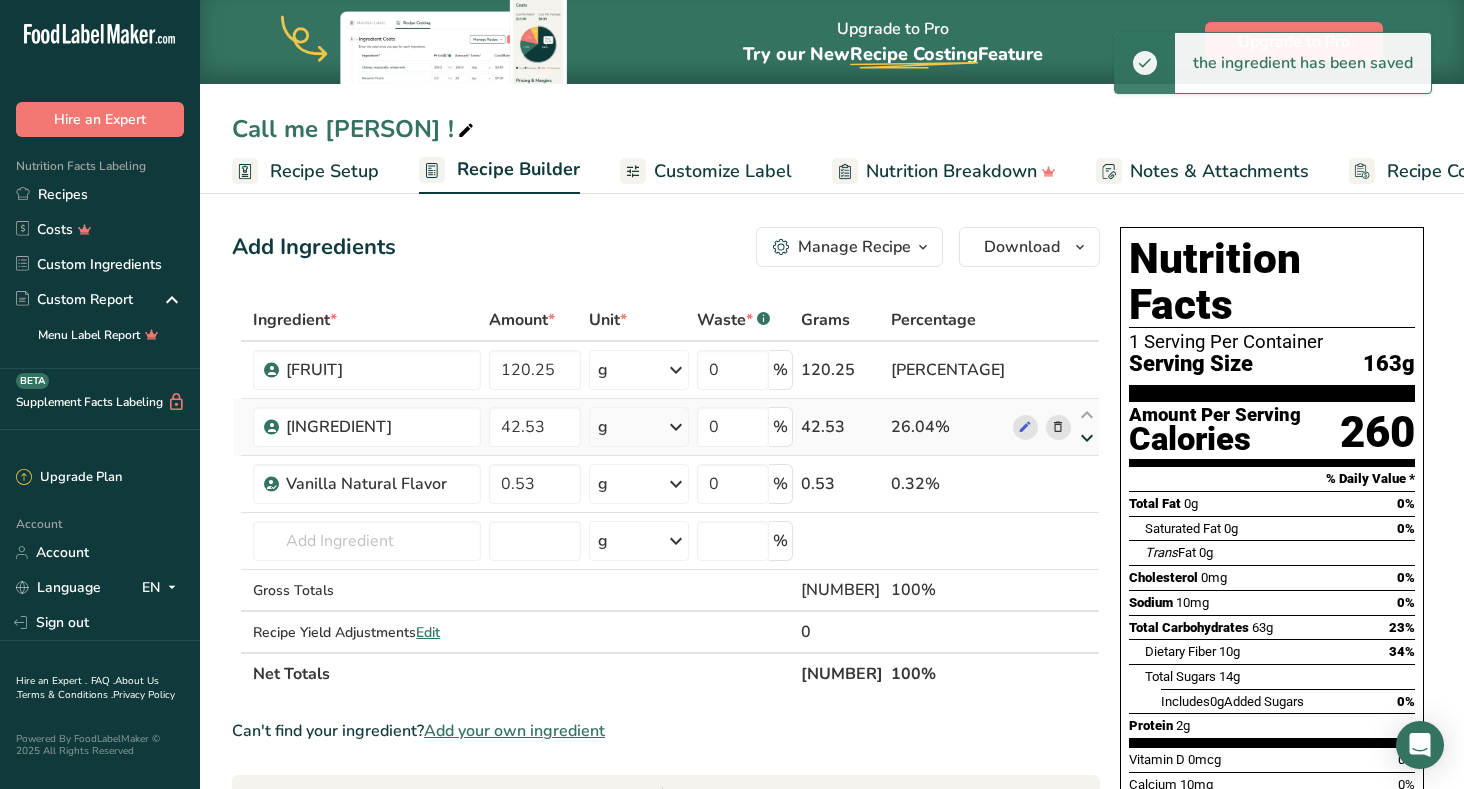 click at bounding box center (1087, 438) 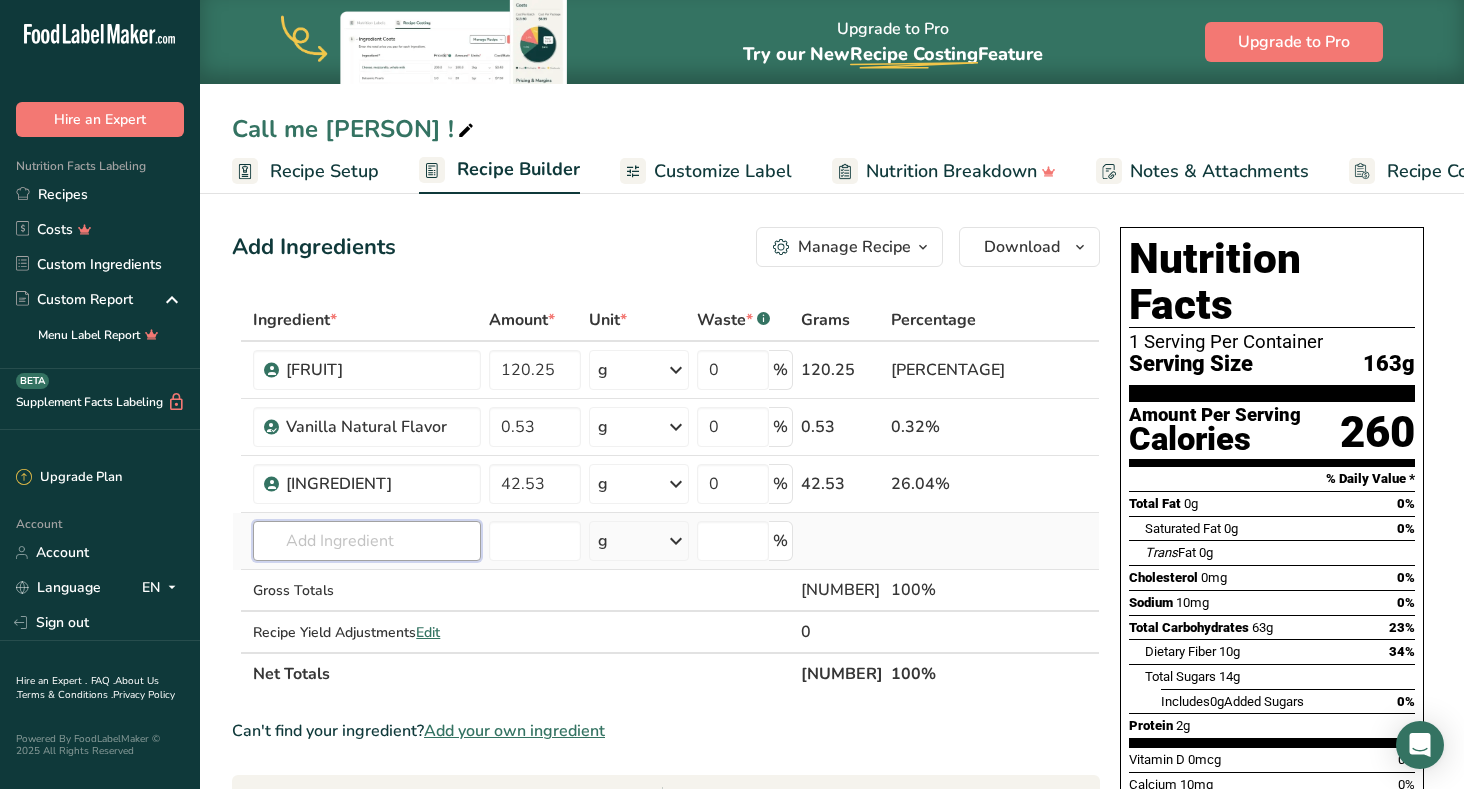 click at bounding box center (366, 541) 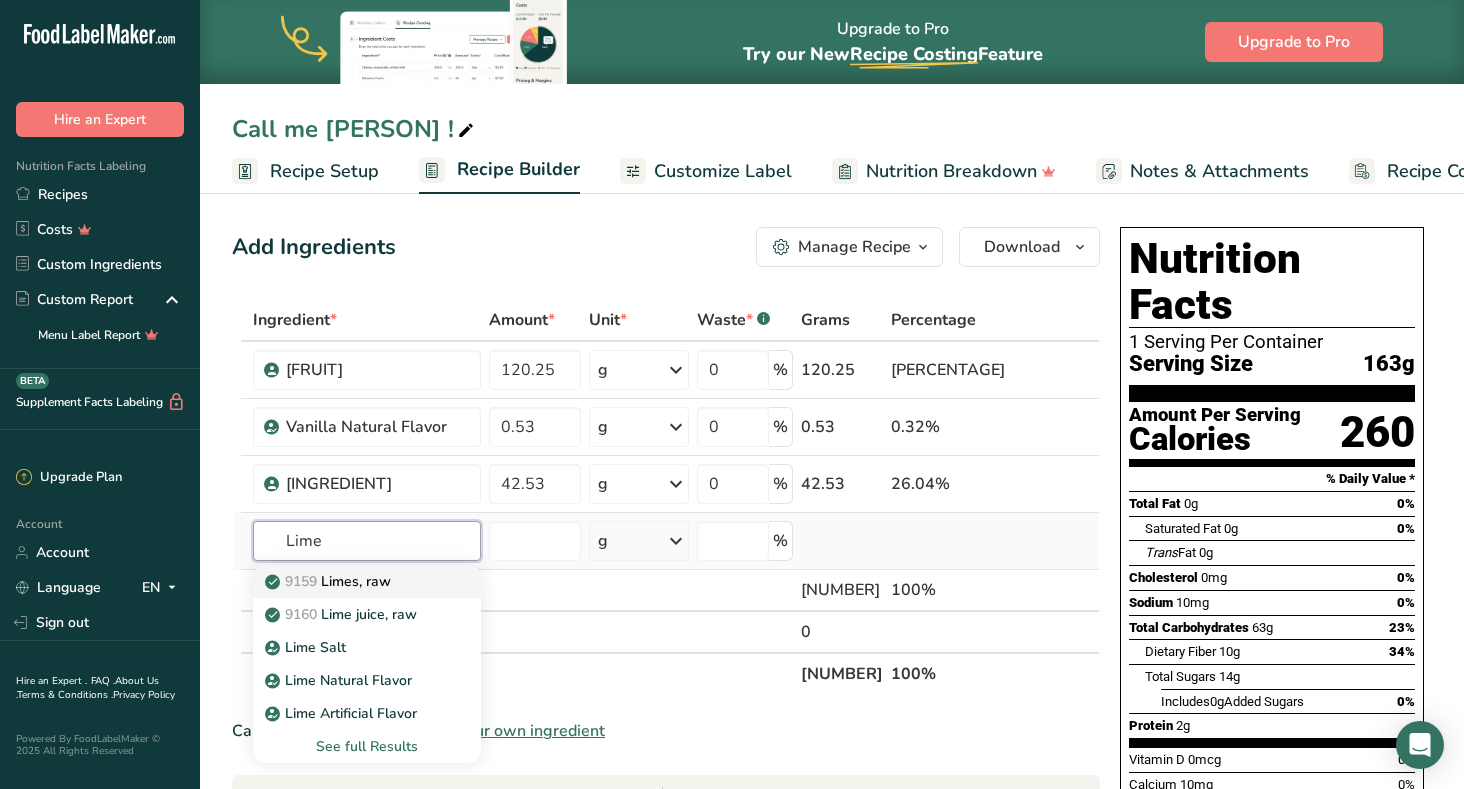 type on "Lime" 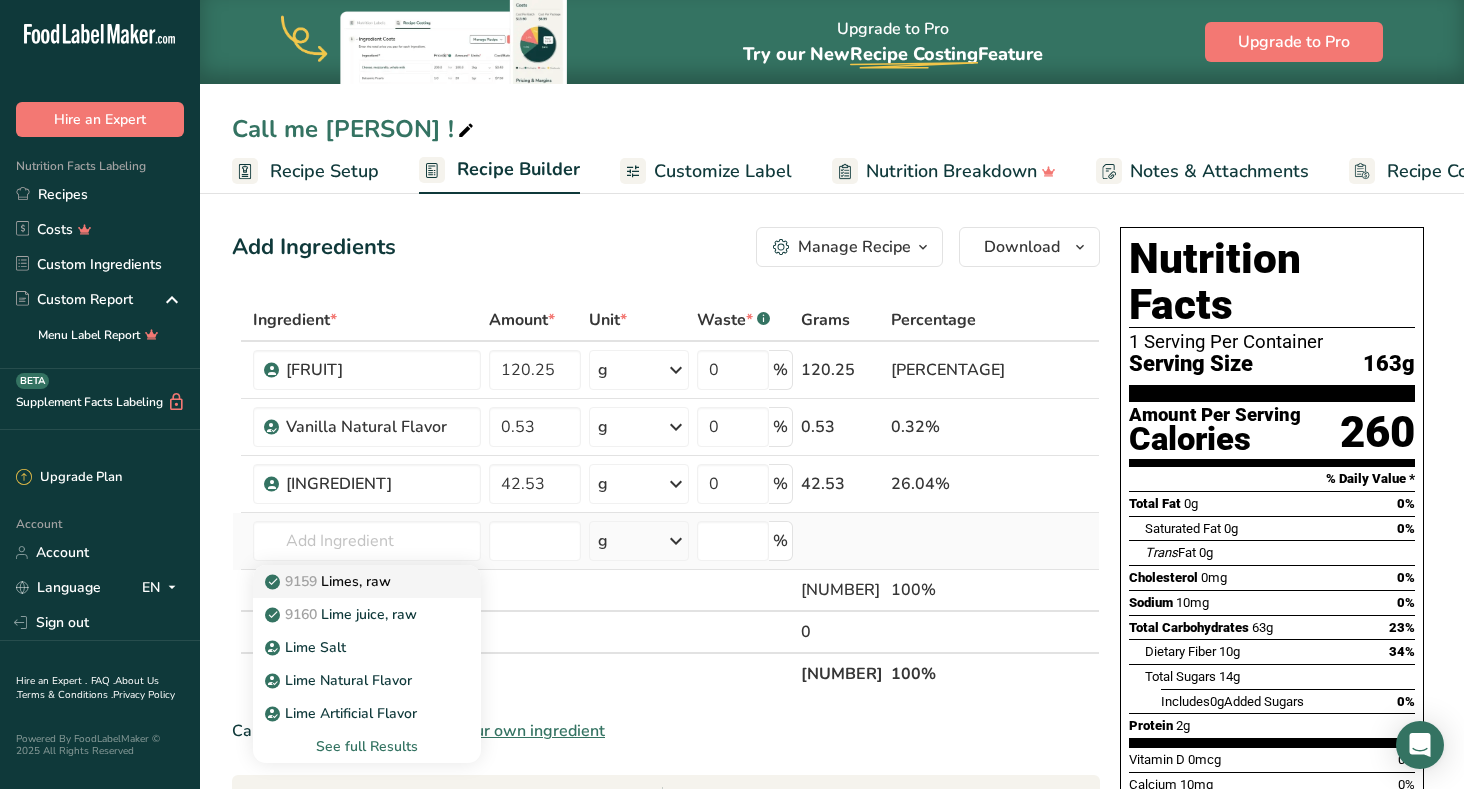 click on "9159
Limes, raw" at bounding box center (330, 581) 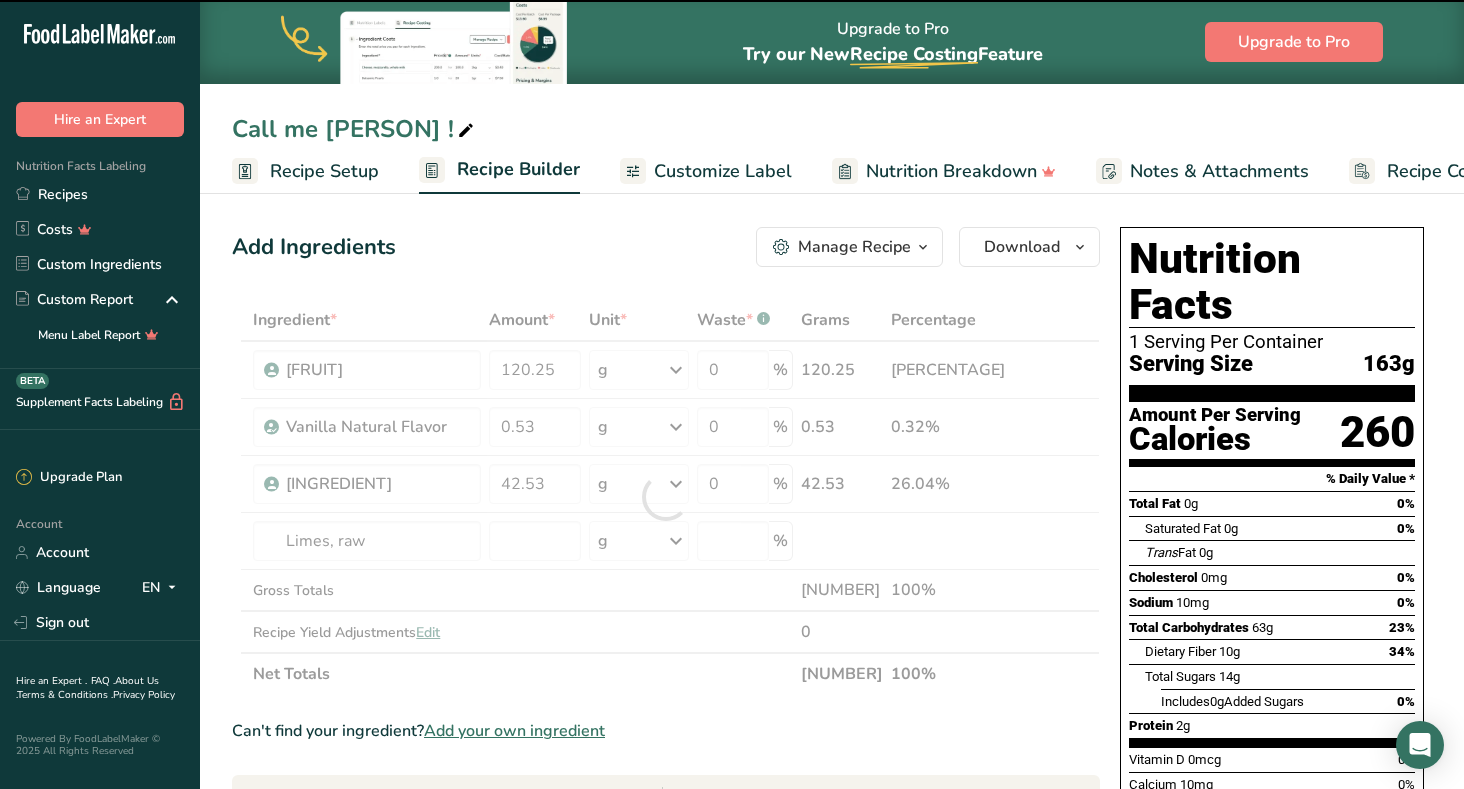 type on "0" 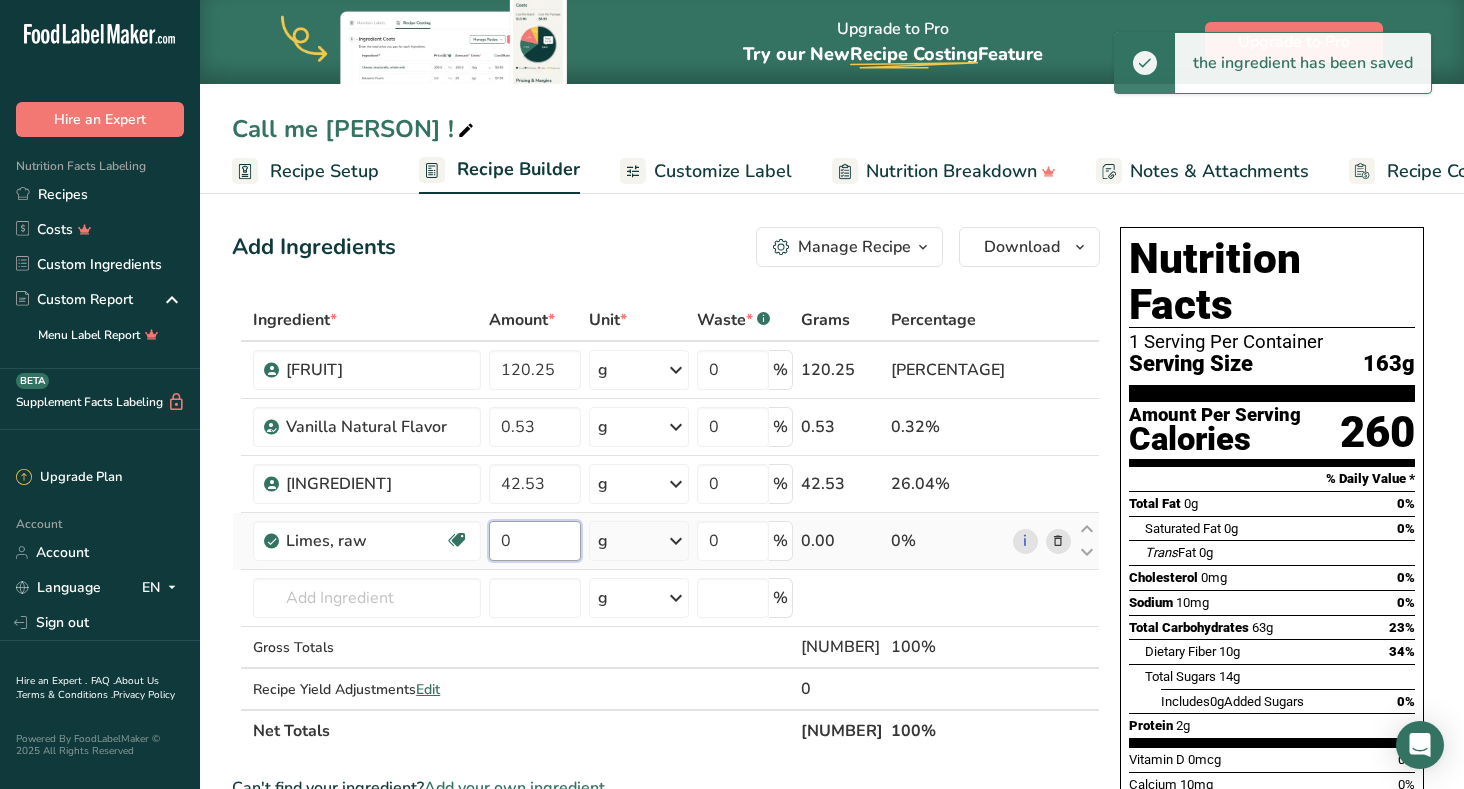 click on "0" at bounding box center [535, 541] 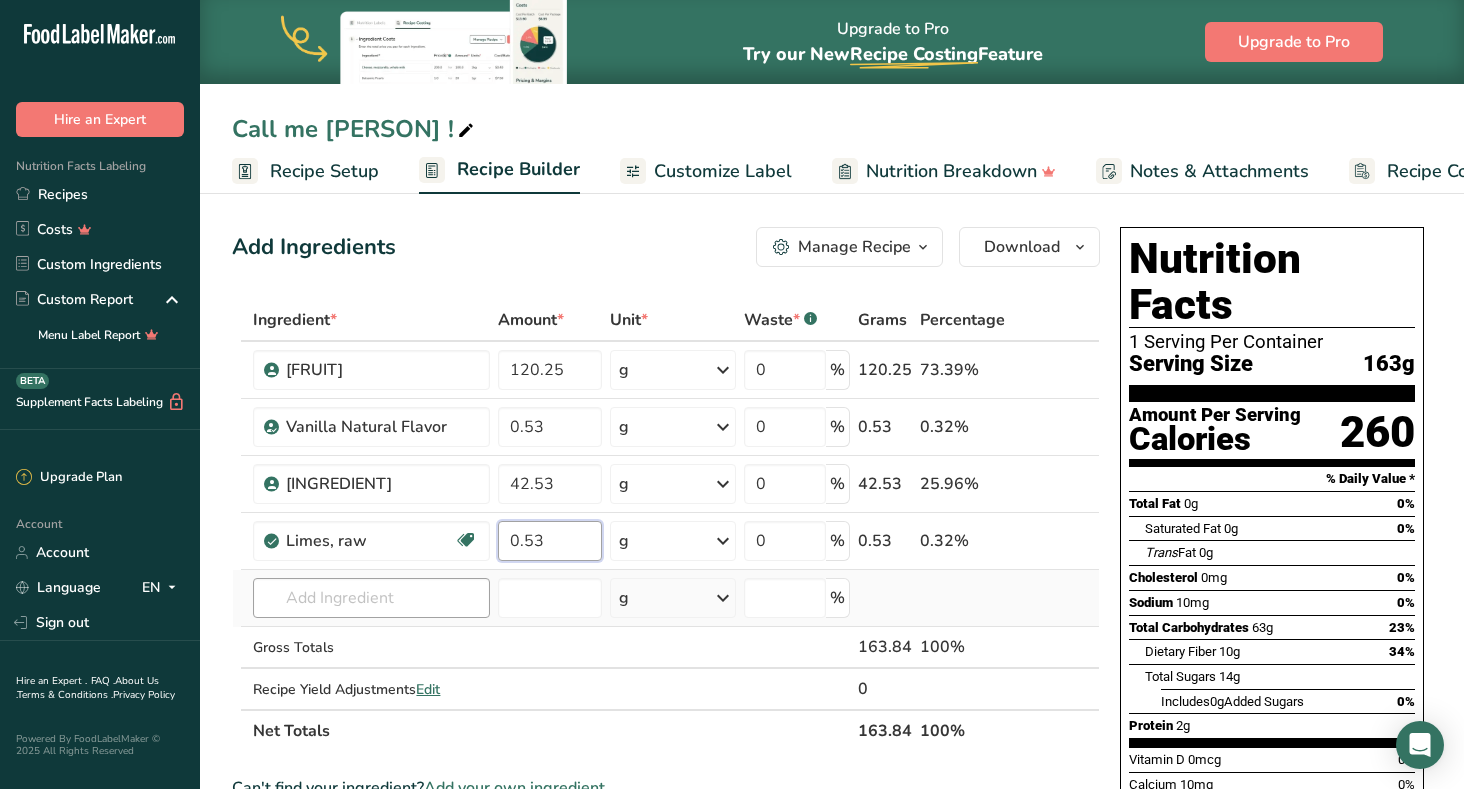 type on "0.53" 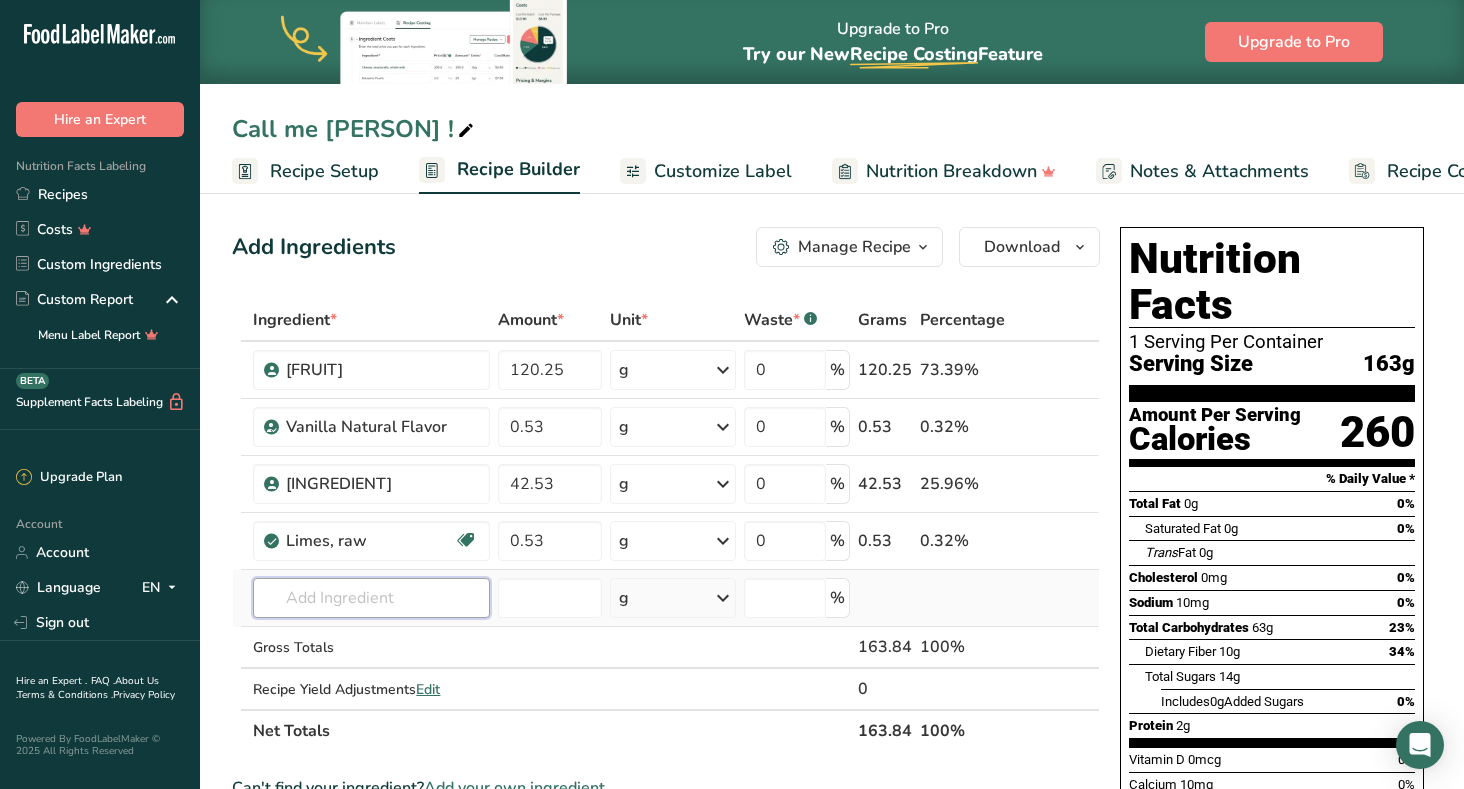 click on "Ingredient *
Amount *
Unit *
Waste *   .a-a{fill:#347362;}.b-a{fill:#fff;}          Grams
Percentage
[PERSON]
120.25
g
Weight Units
g
kg
mg
See more
Volume Units
l
mL
fl oz
See more
0
%
120.25
73.39%
Vanilla Natural Flavor
0.53
g
Portions
100 grams
Weight Units
g
kg
mg
See more
Volume Units
l
lb/ft3
g/cm3
Confirm
mL" at bounding box center (666, 525) 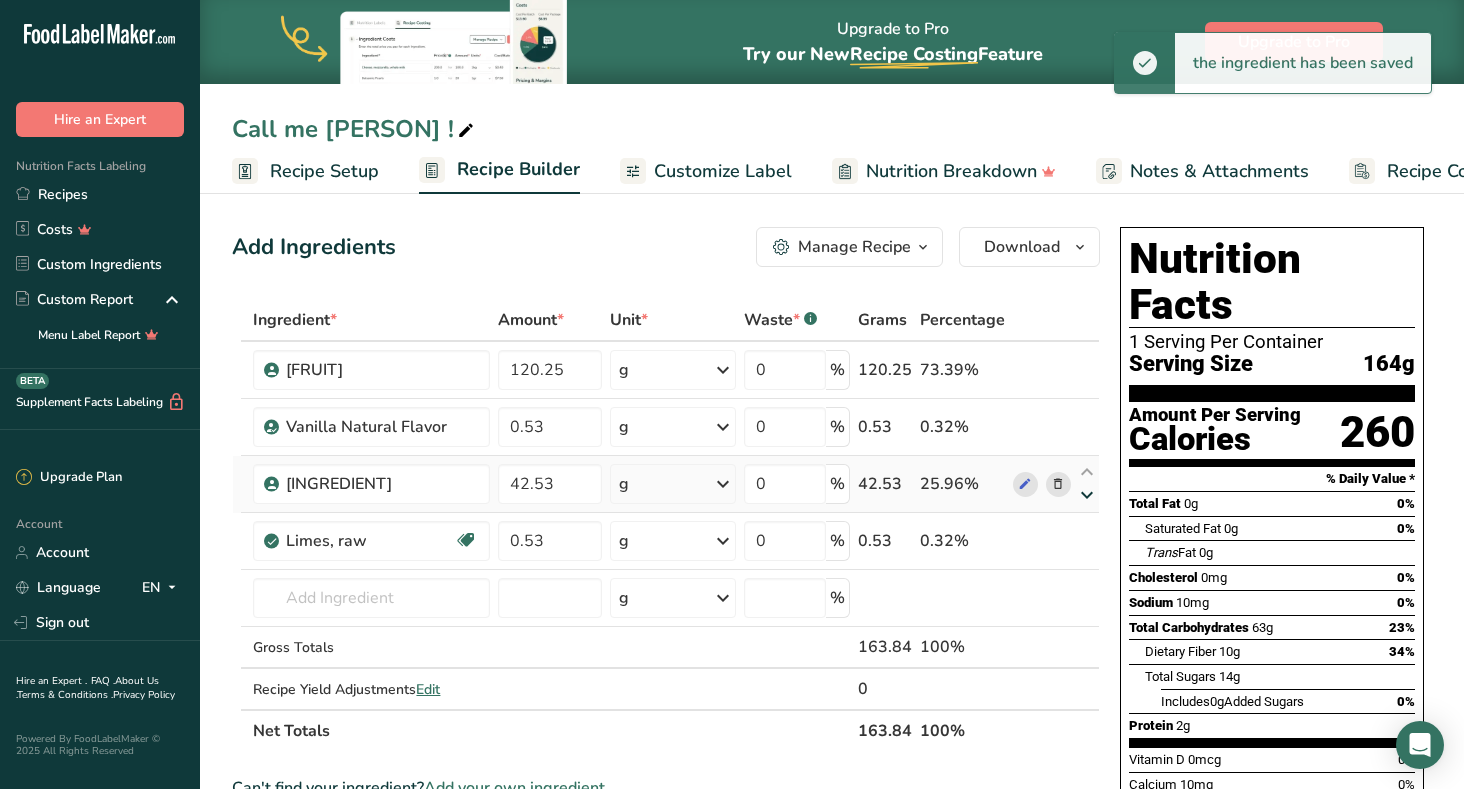 click at bounding box center (1087, 495) 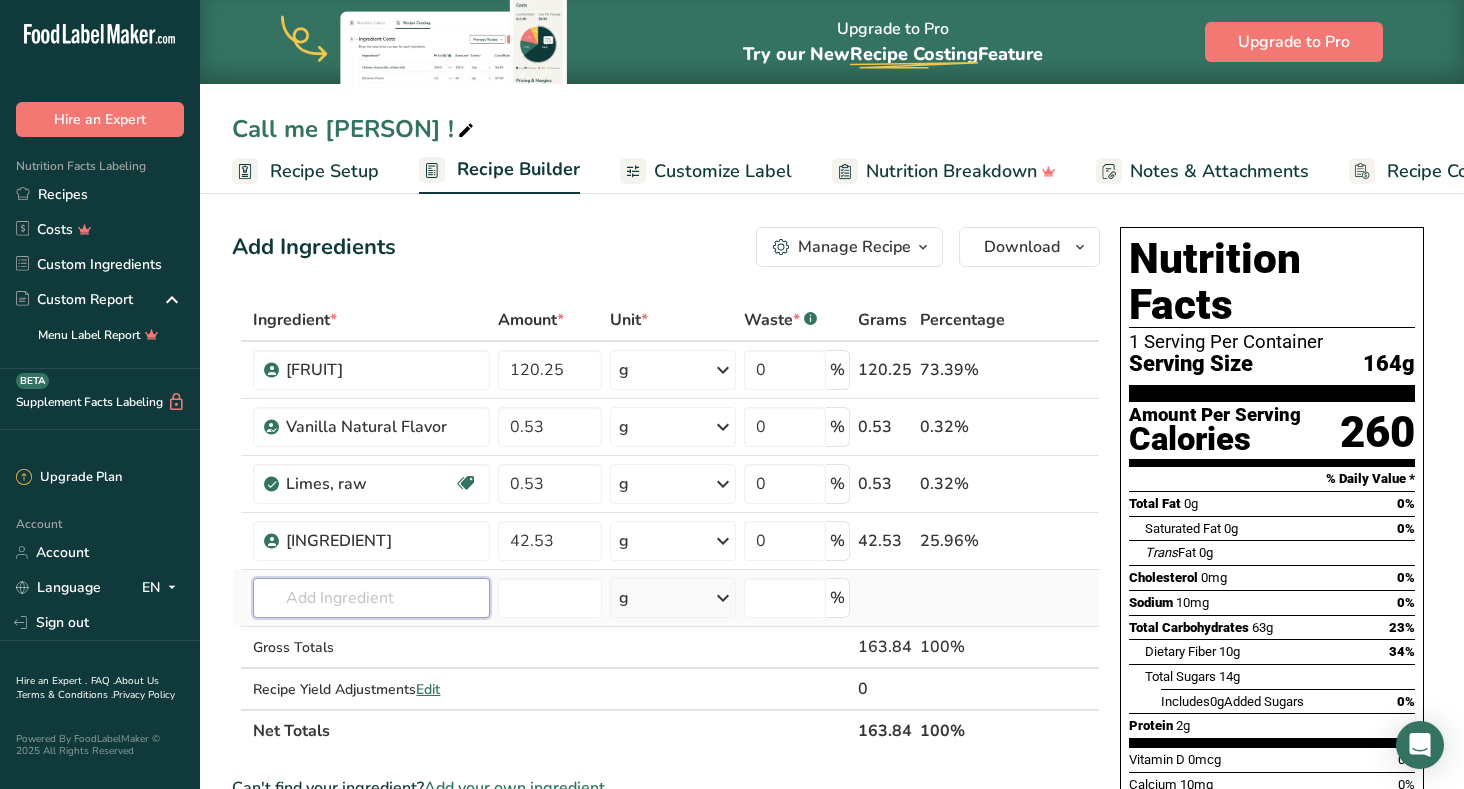 click at bounding box center (371, 598) 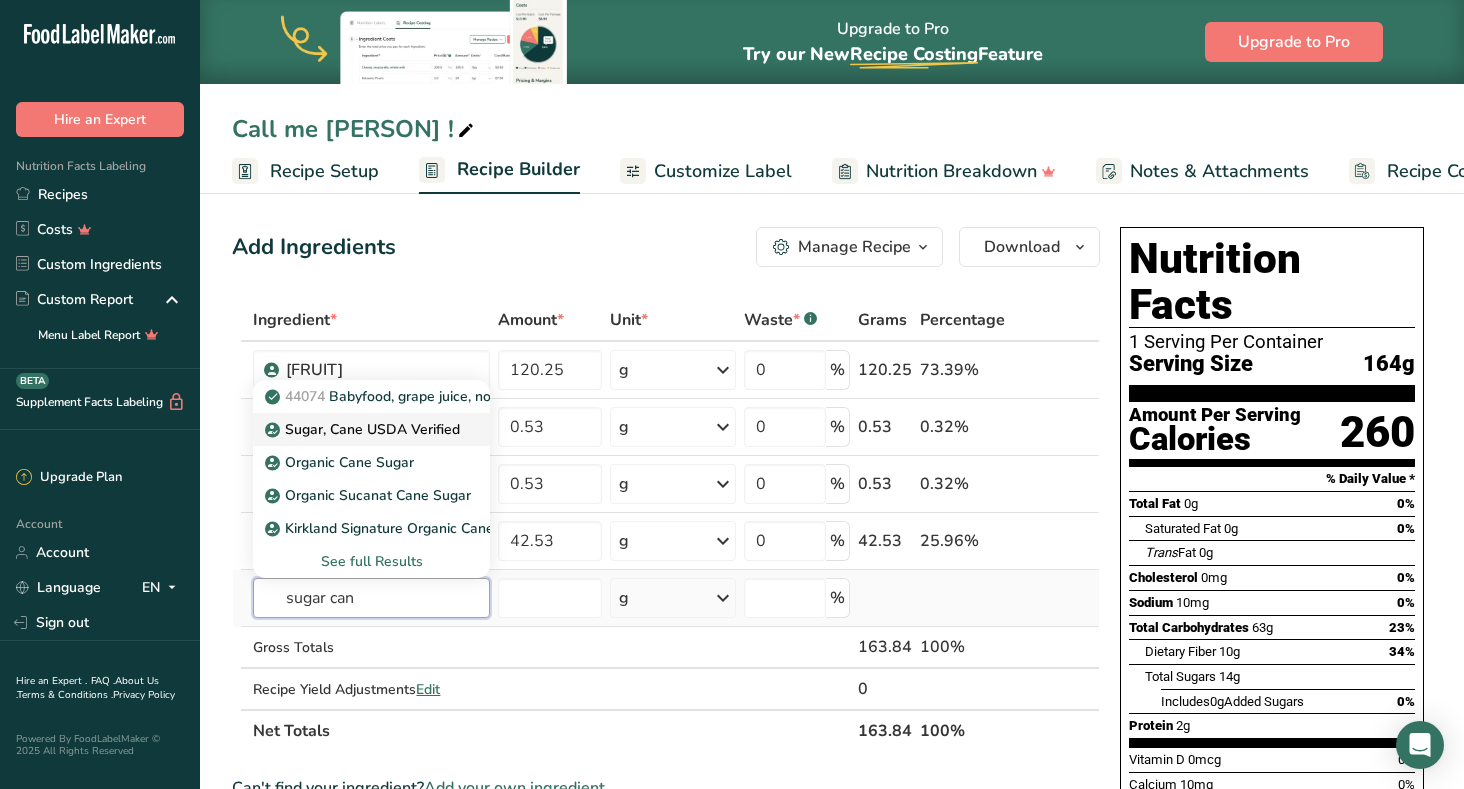 type on "sugar can" 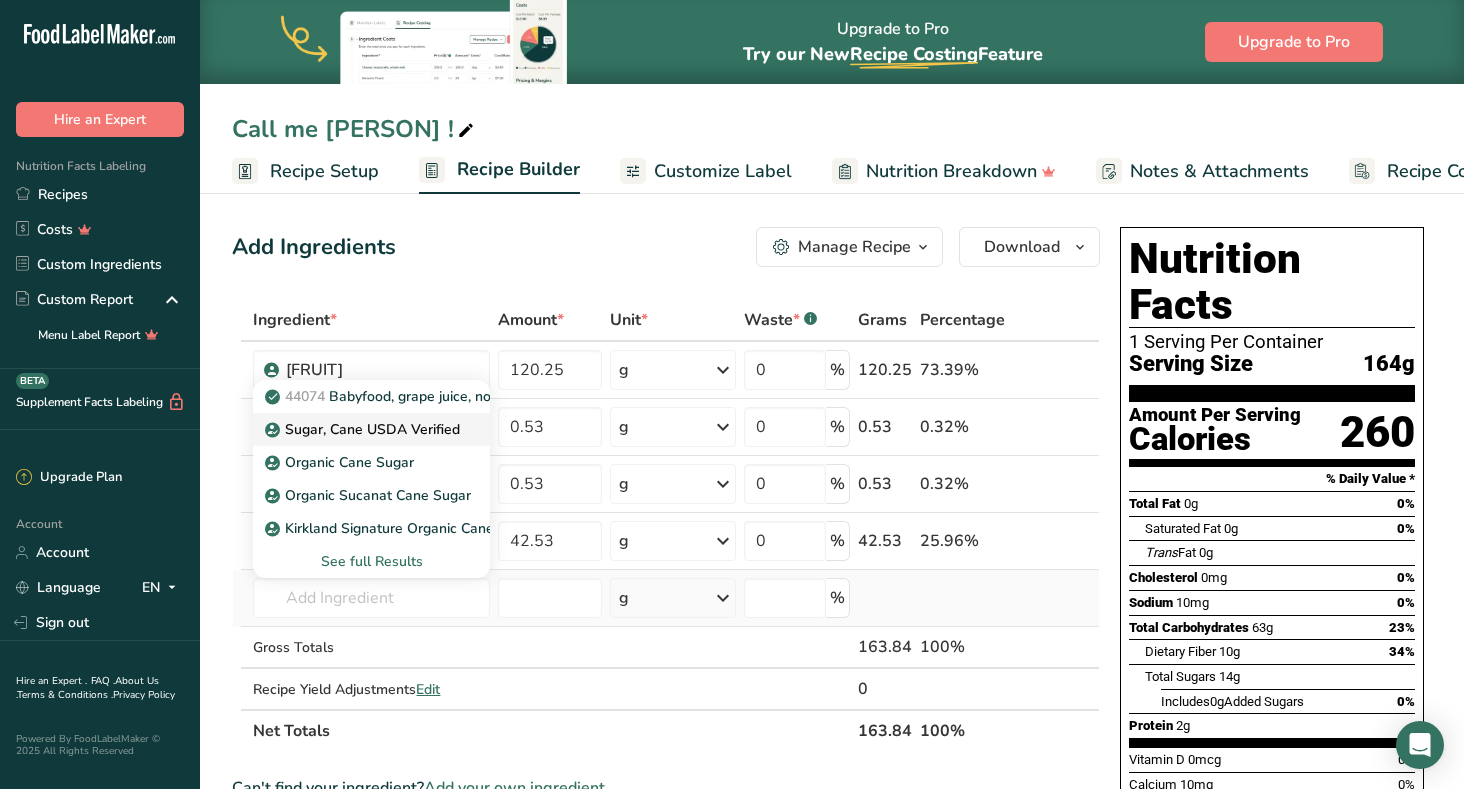 click on "Sugar, Cane USDA Verified" at bounding box center [364, 429] 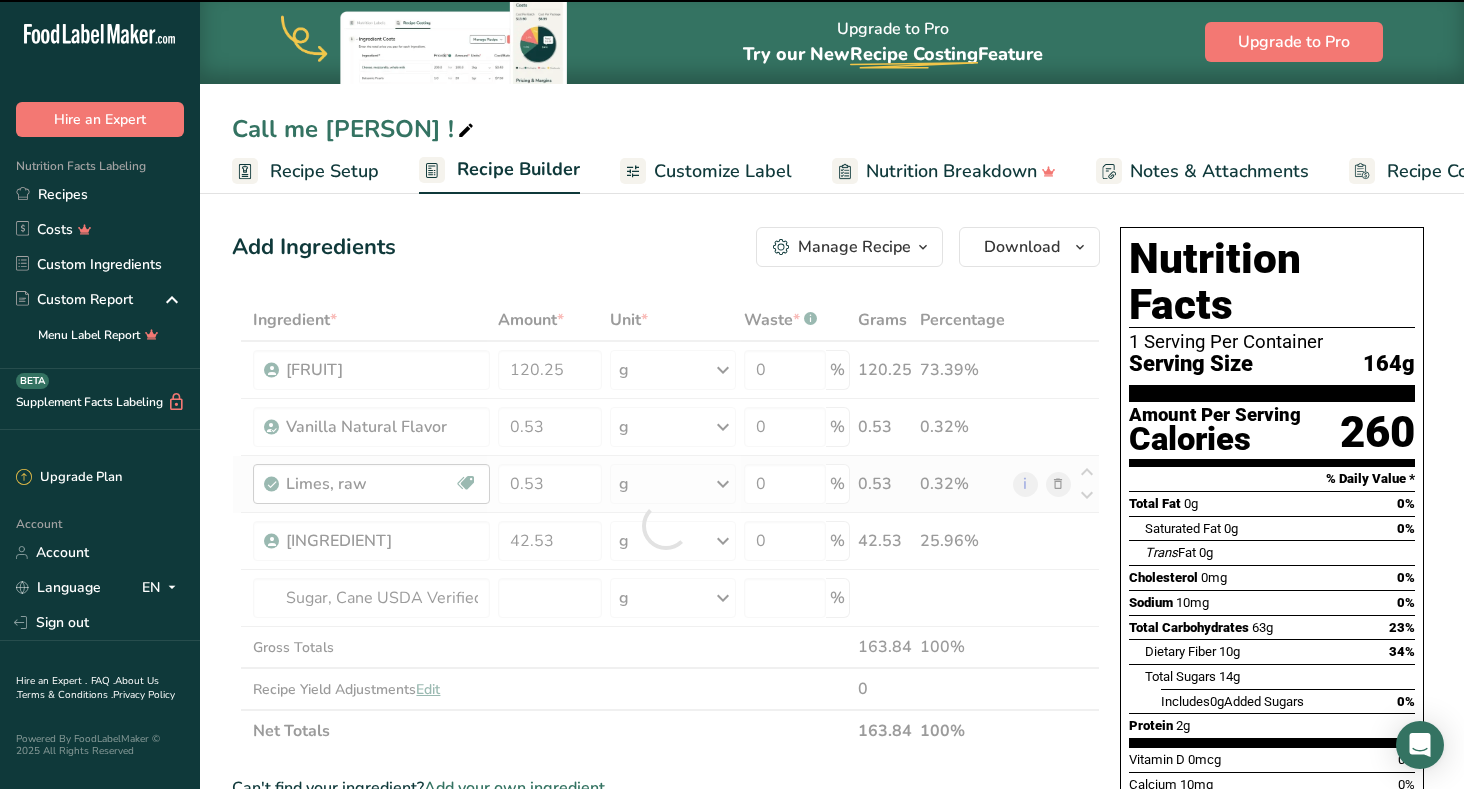 type on "0" 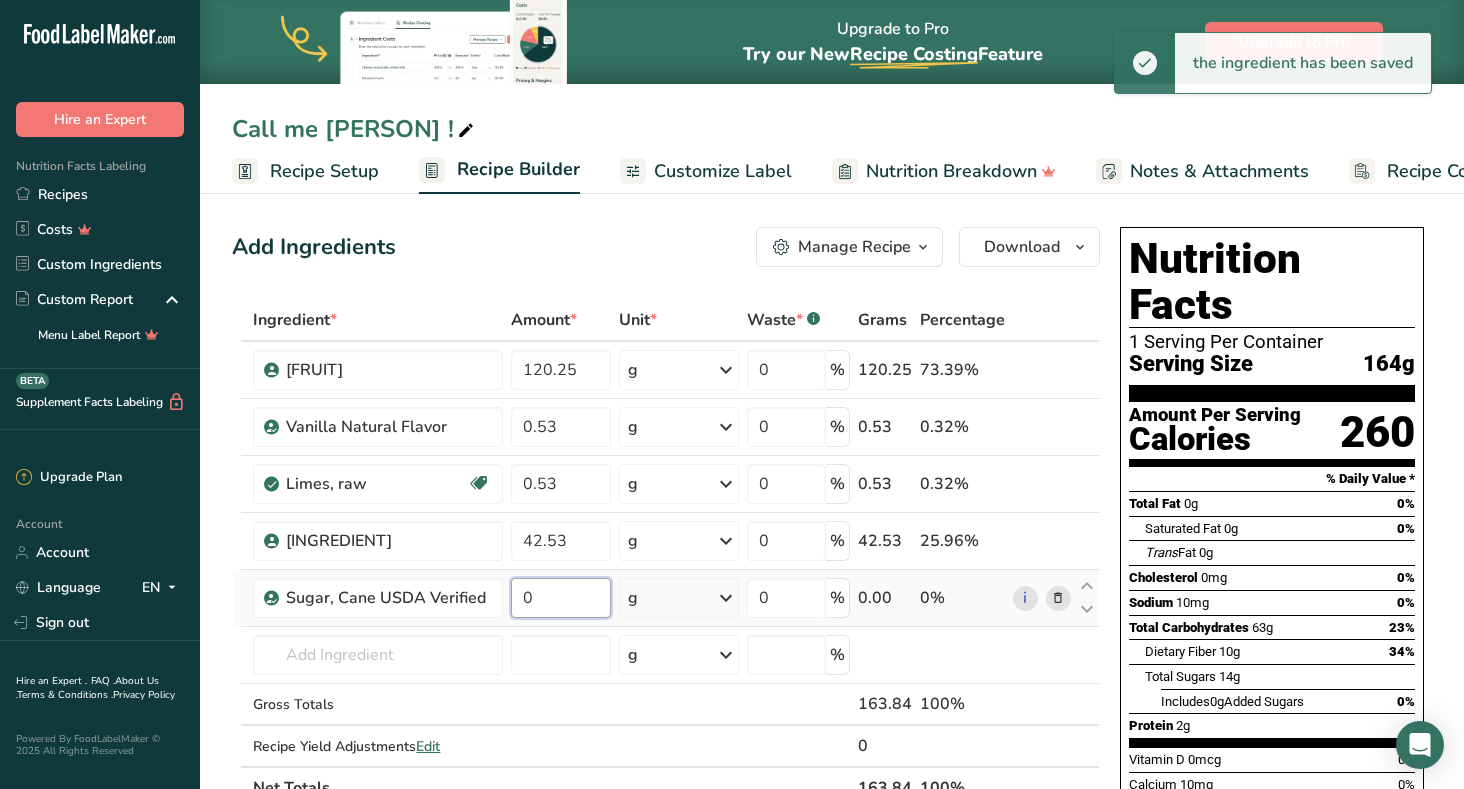 click on "0" at bounding box center [561, 598] 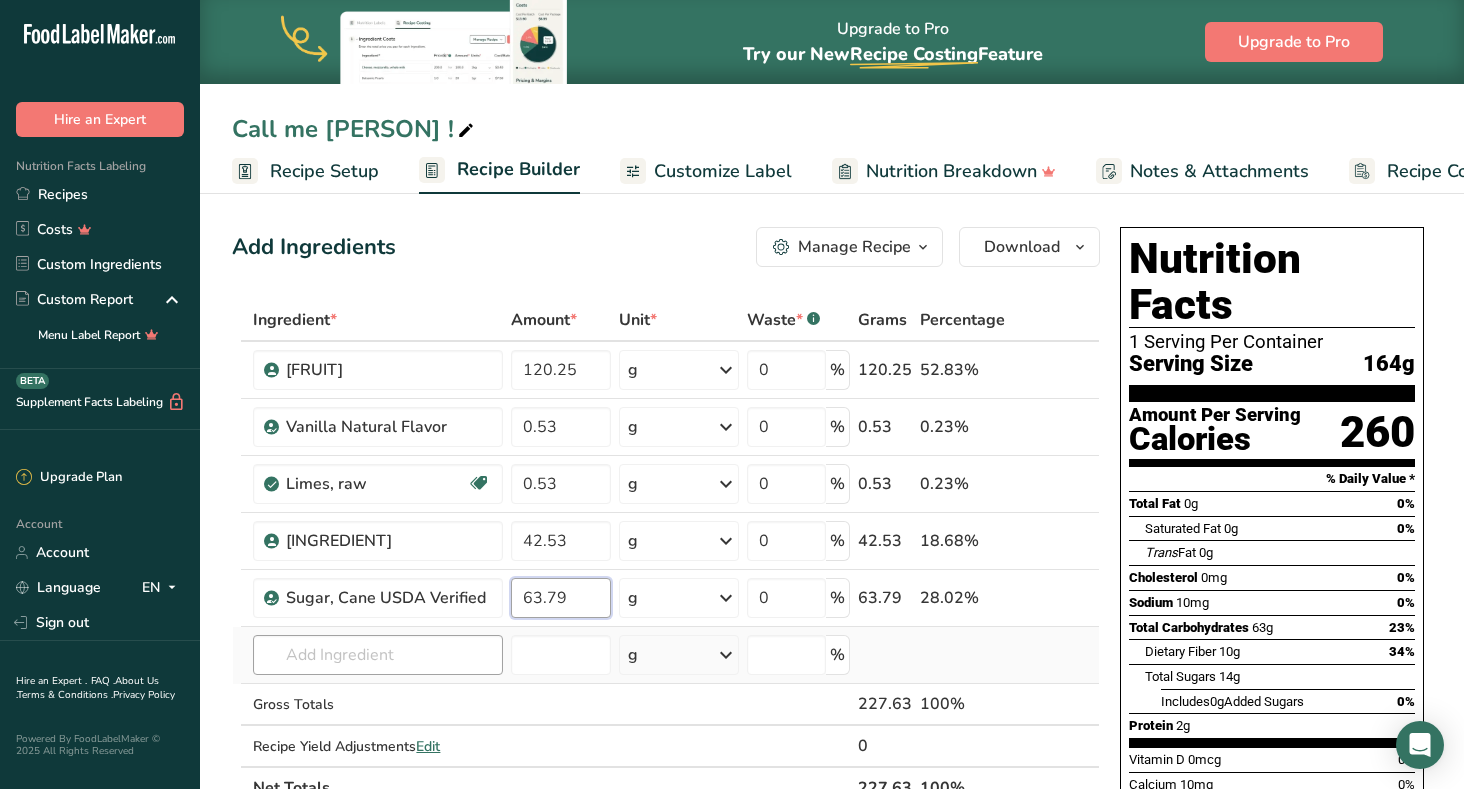 type on "63.79" 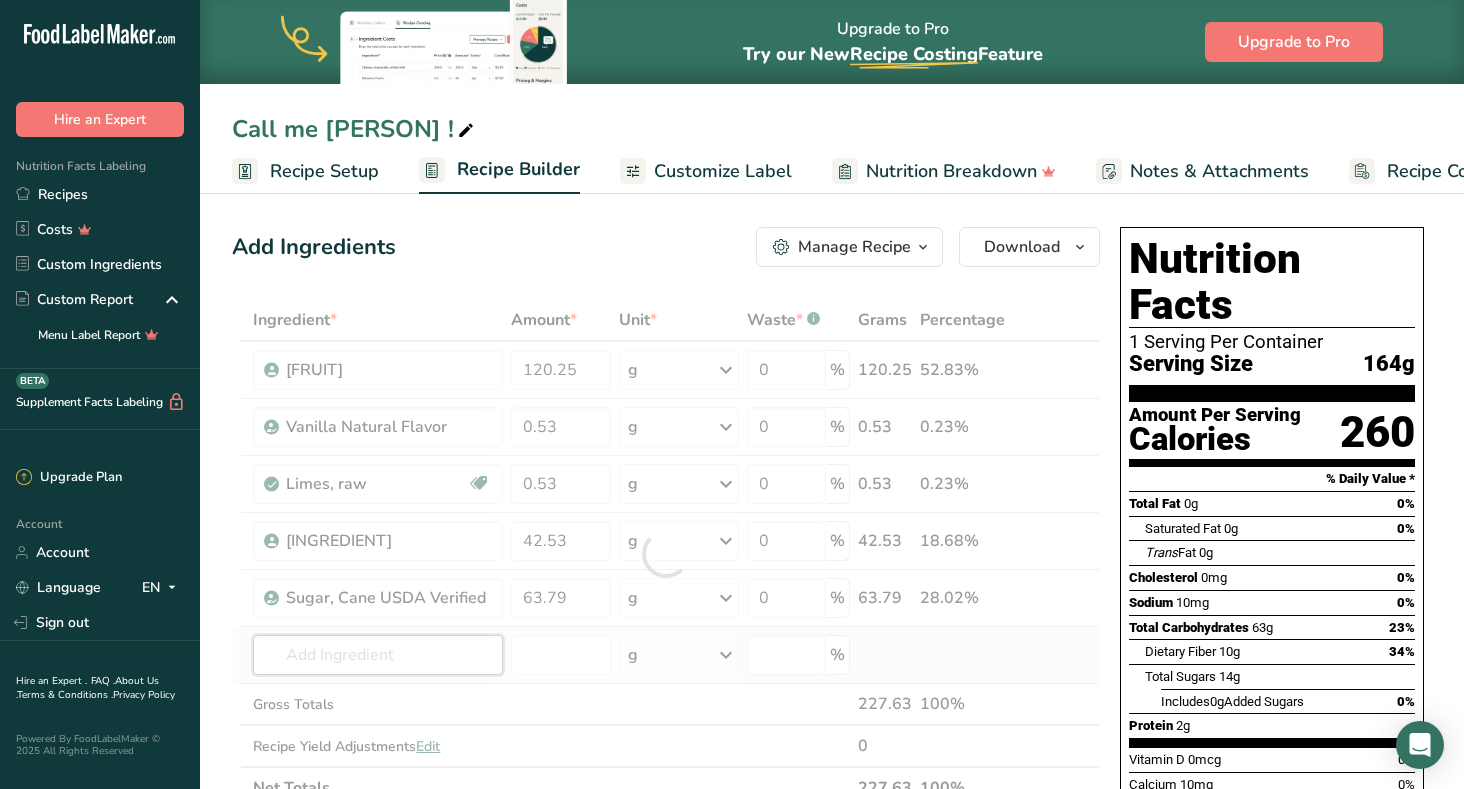 click on "Ingredient *
Amount *
Unit *
Waste *   .a-a{fill:#347362;}.b-a{fill:#fff;}          Grams
Percentage
[FRUIT]
120.25
g
Weight Units
g
kg
mg
See more
Volume Units
l
mL
fl oz
See more
0
%
120.25
52.83%
[INGREDIENT]
0.53
g
Portions
100 grams
Weight Units
g
kg
mg
See more
Volume Units
l
lb/ft3
g/cm3
Confirm
mL" at bounding box center (666, 554) 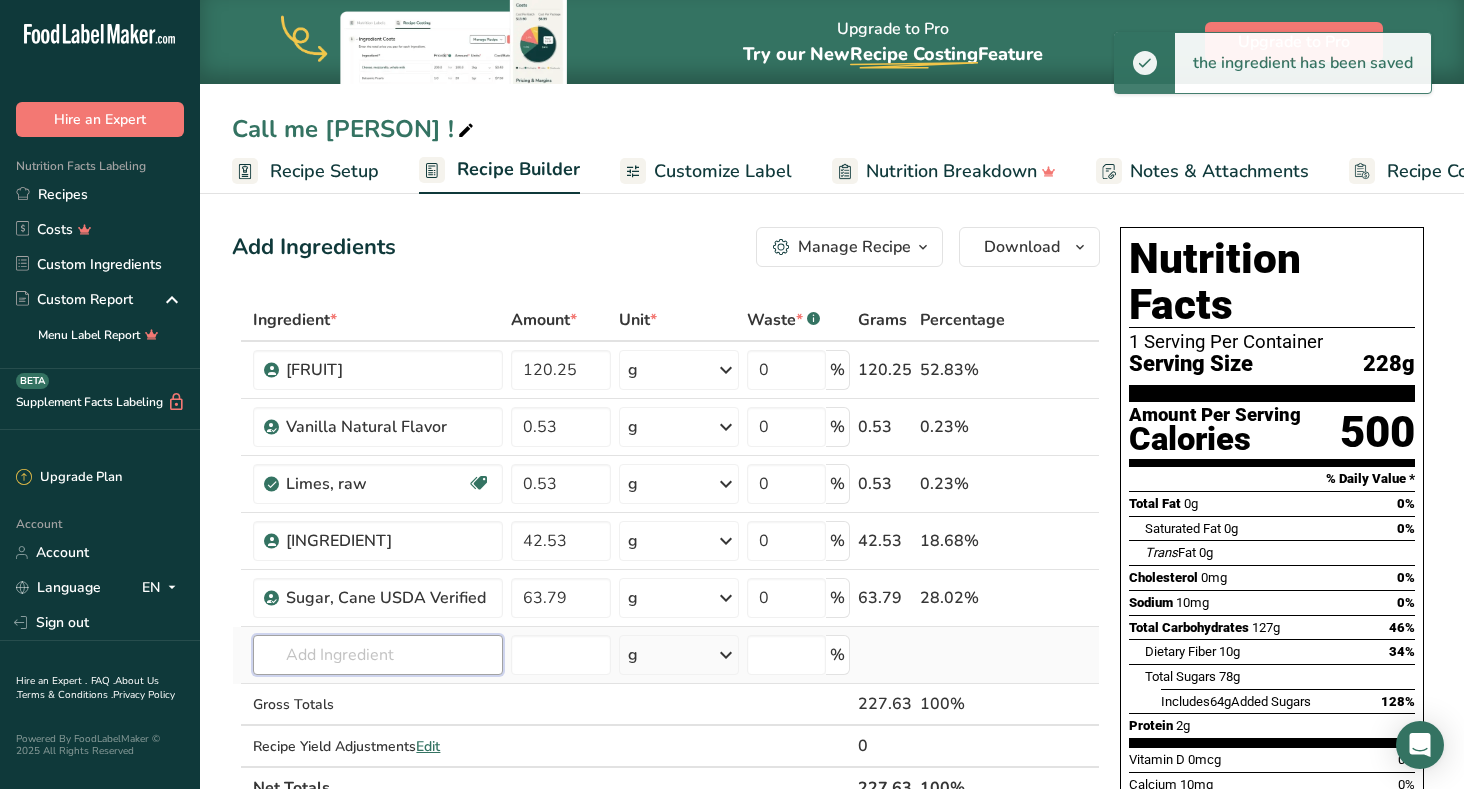 click at bounding box center [377, 655] 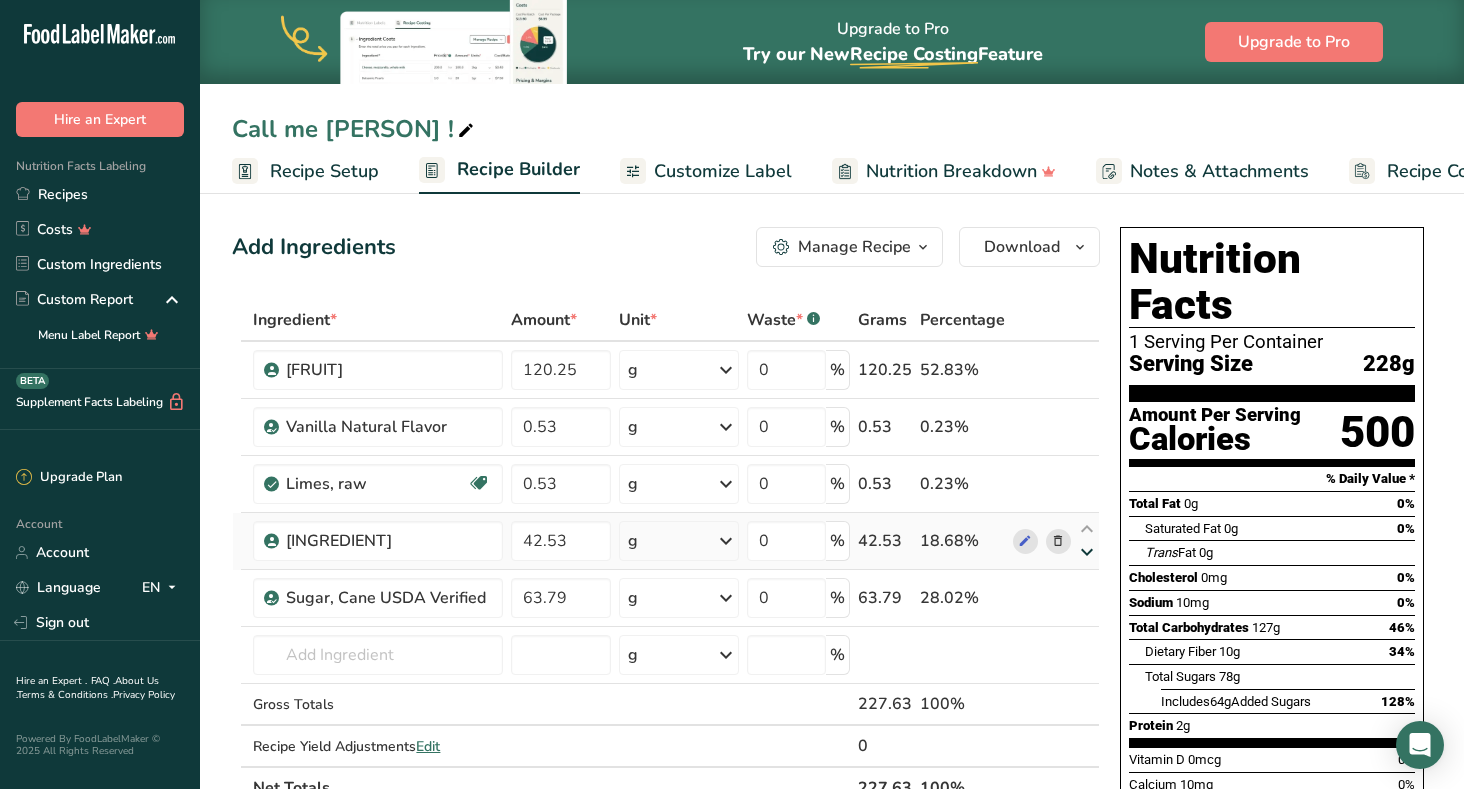 click at bounding box center [1087, 552] 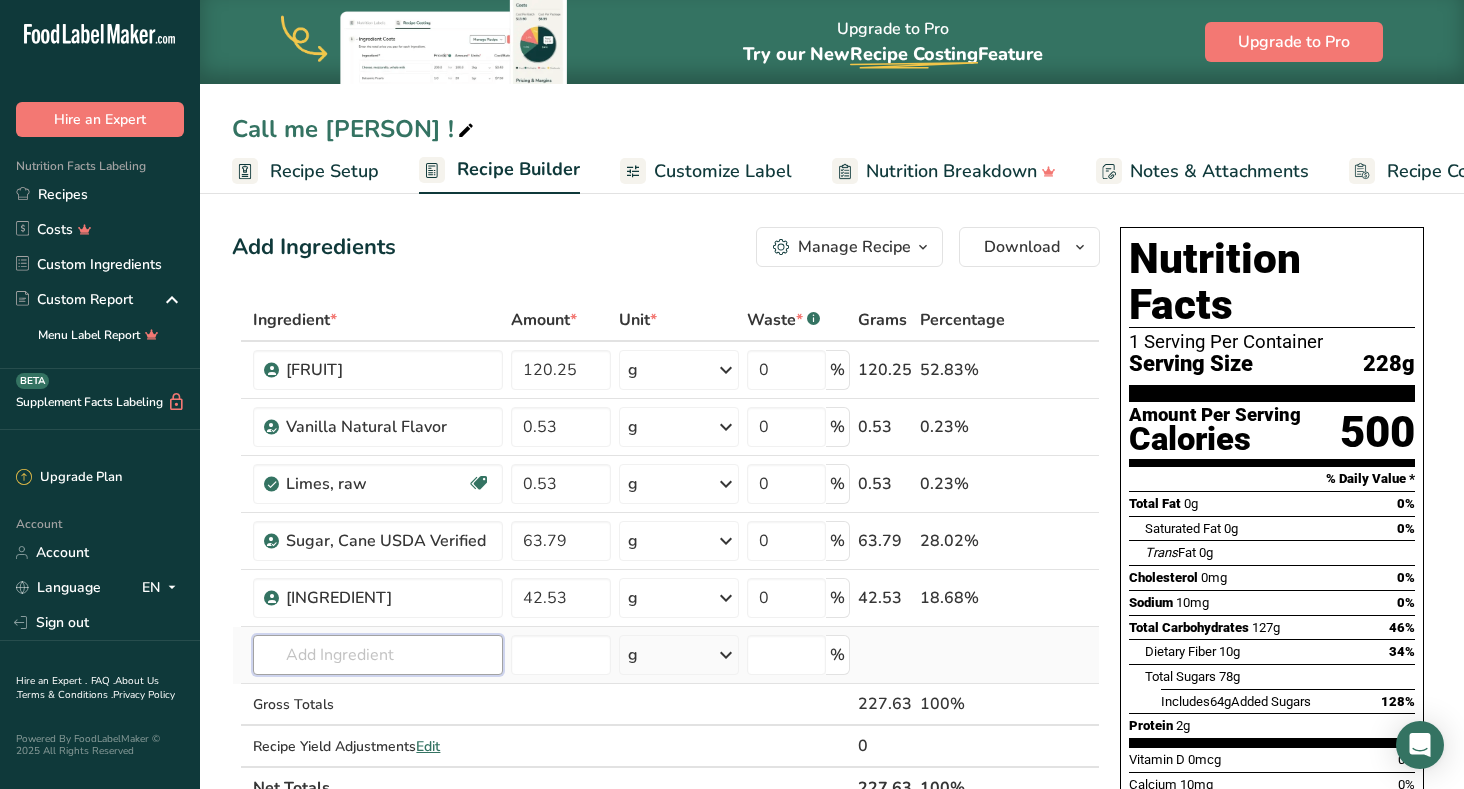 click at bounding box center [377, 655] 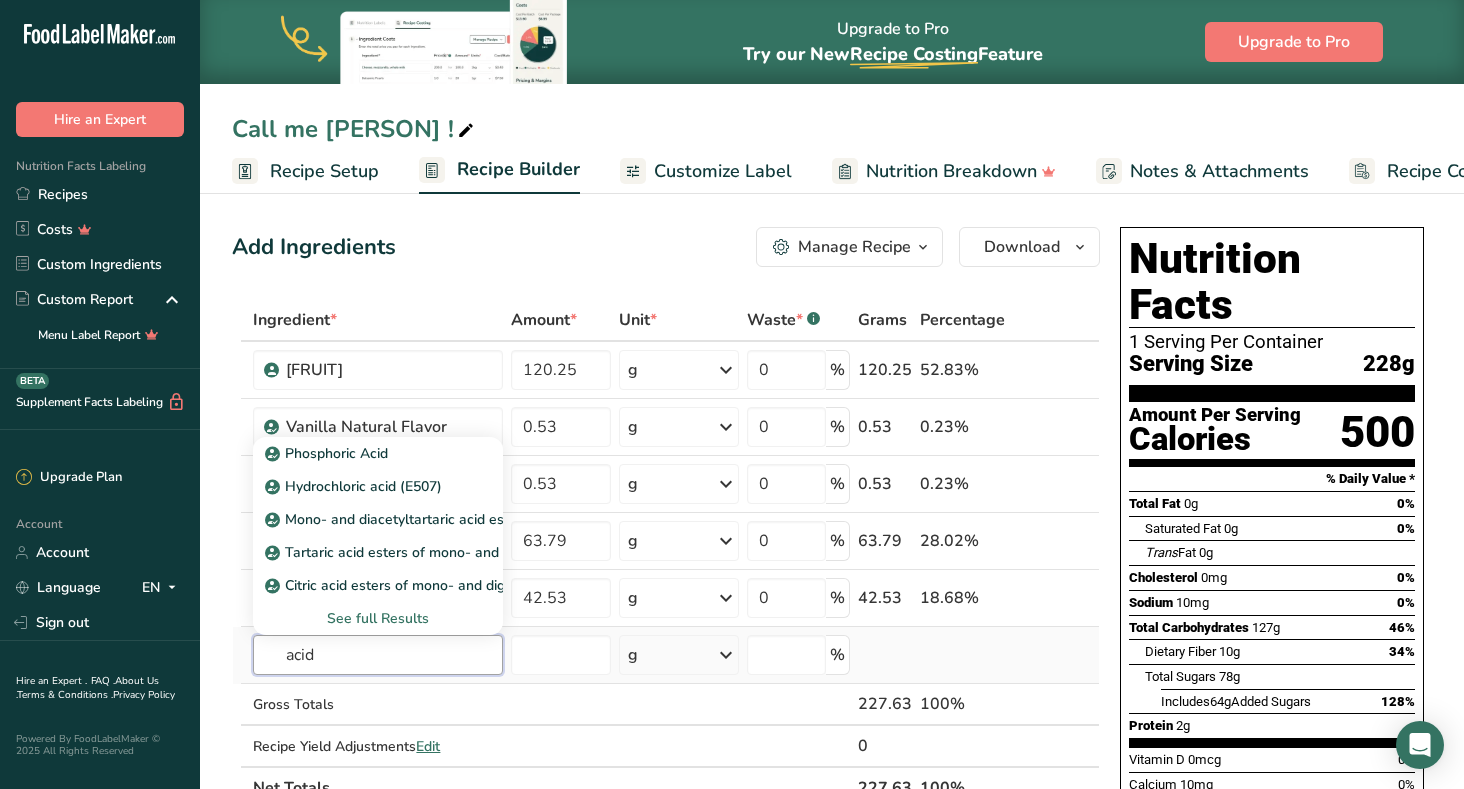 type on "acid" 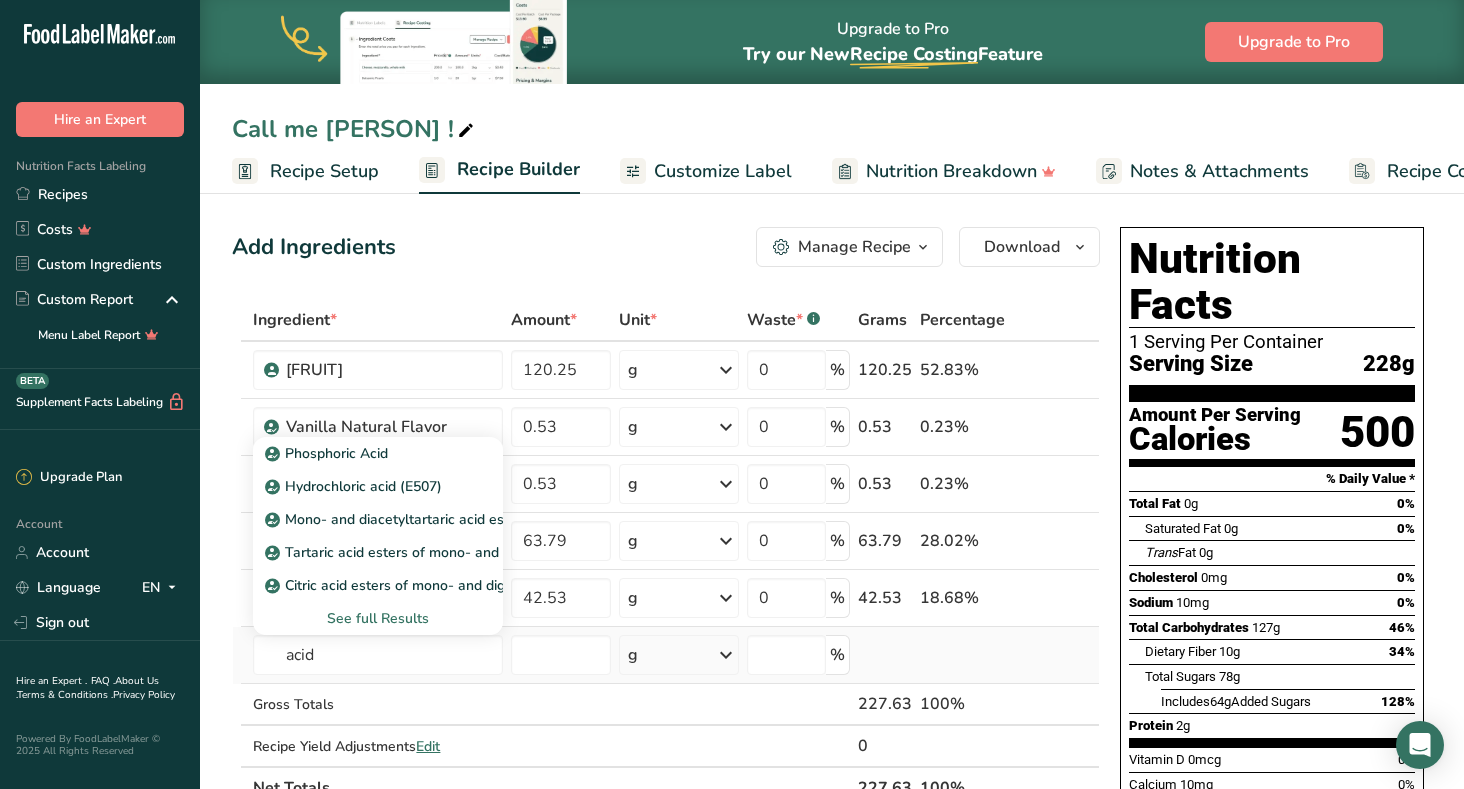 type 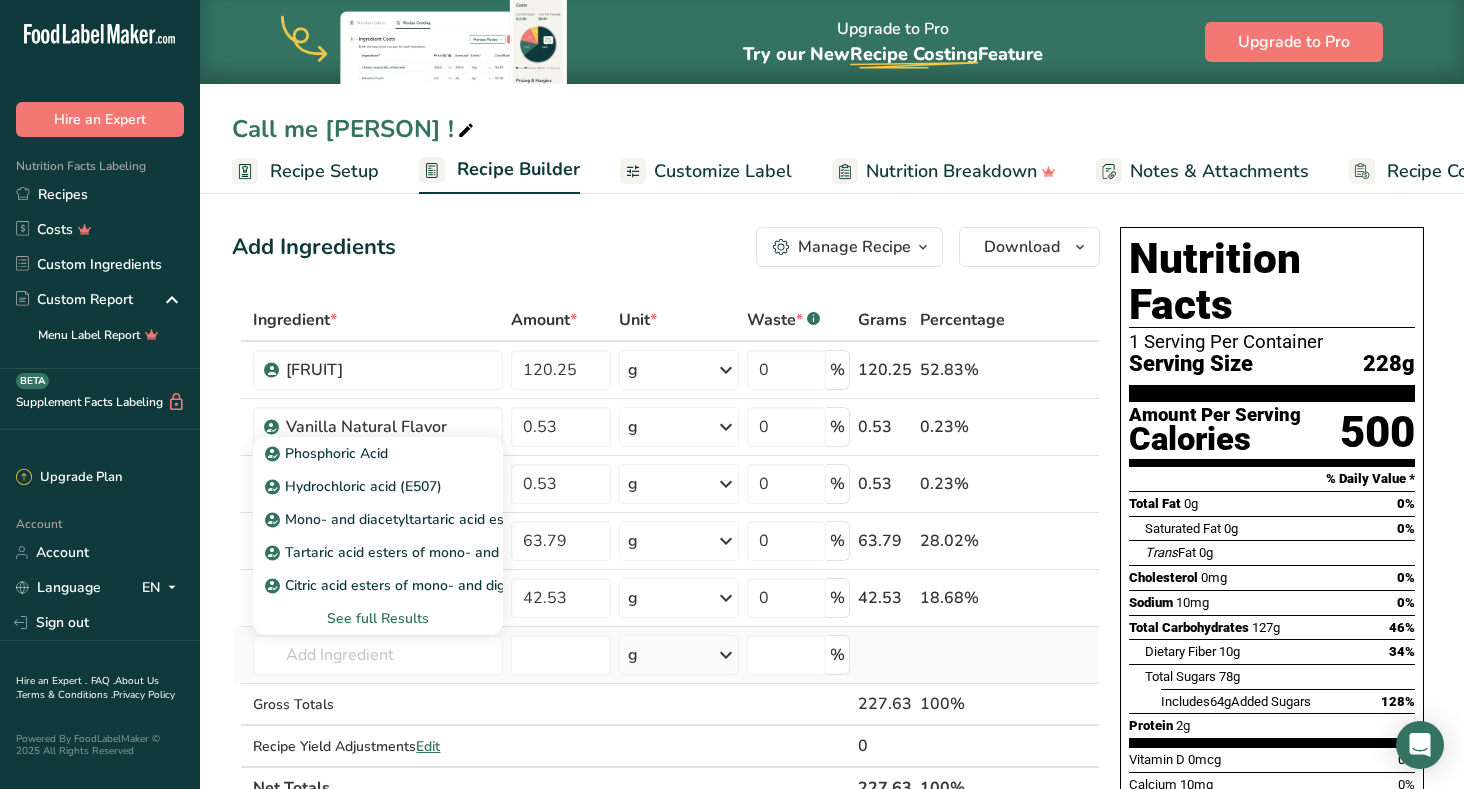 click on "See full Results" at bounding box center (377, 618) 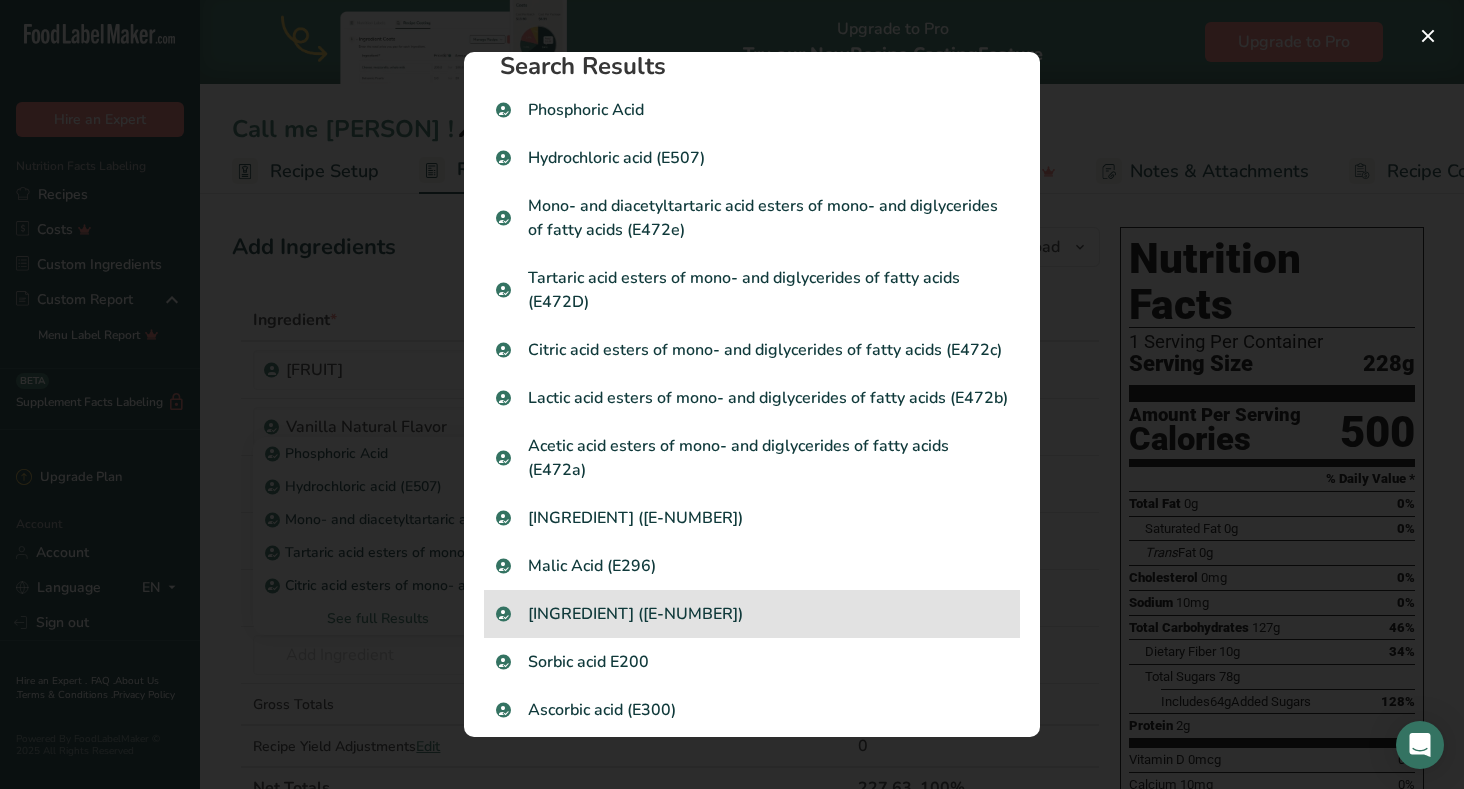 scroll, scrollTop: 28, scrollLeft: 0, axis: vertical 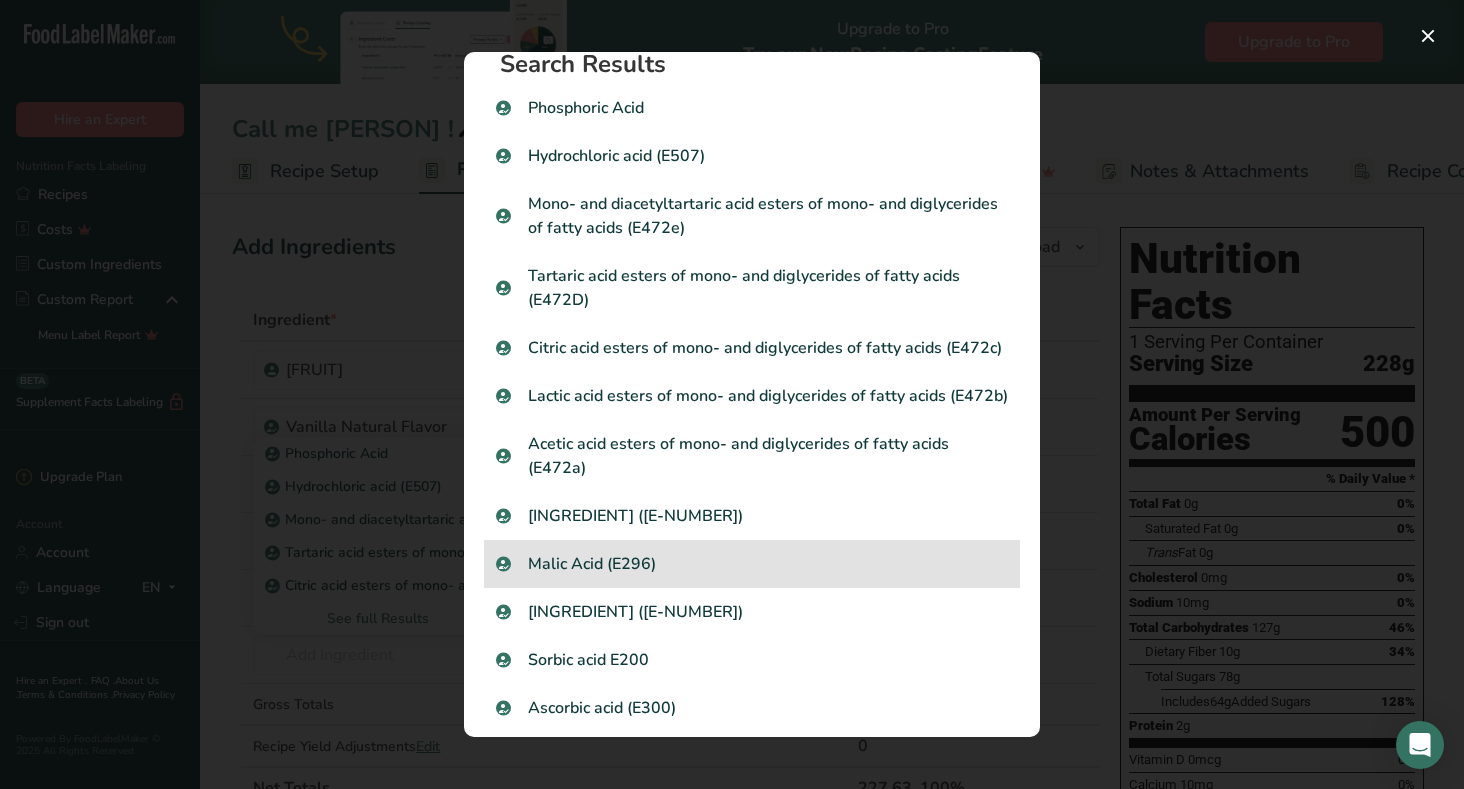 click on "Malic Acid (E296)" at bounding box center (752, 564) 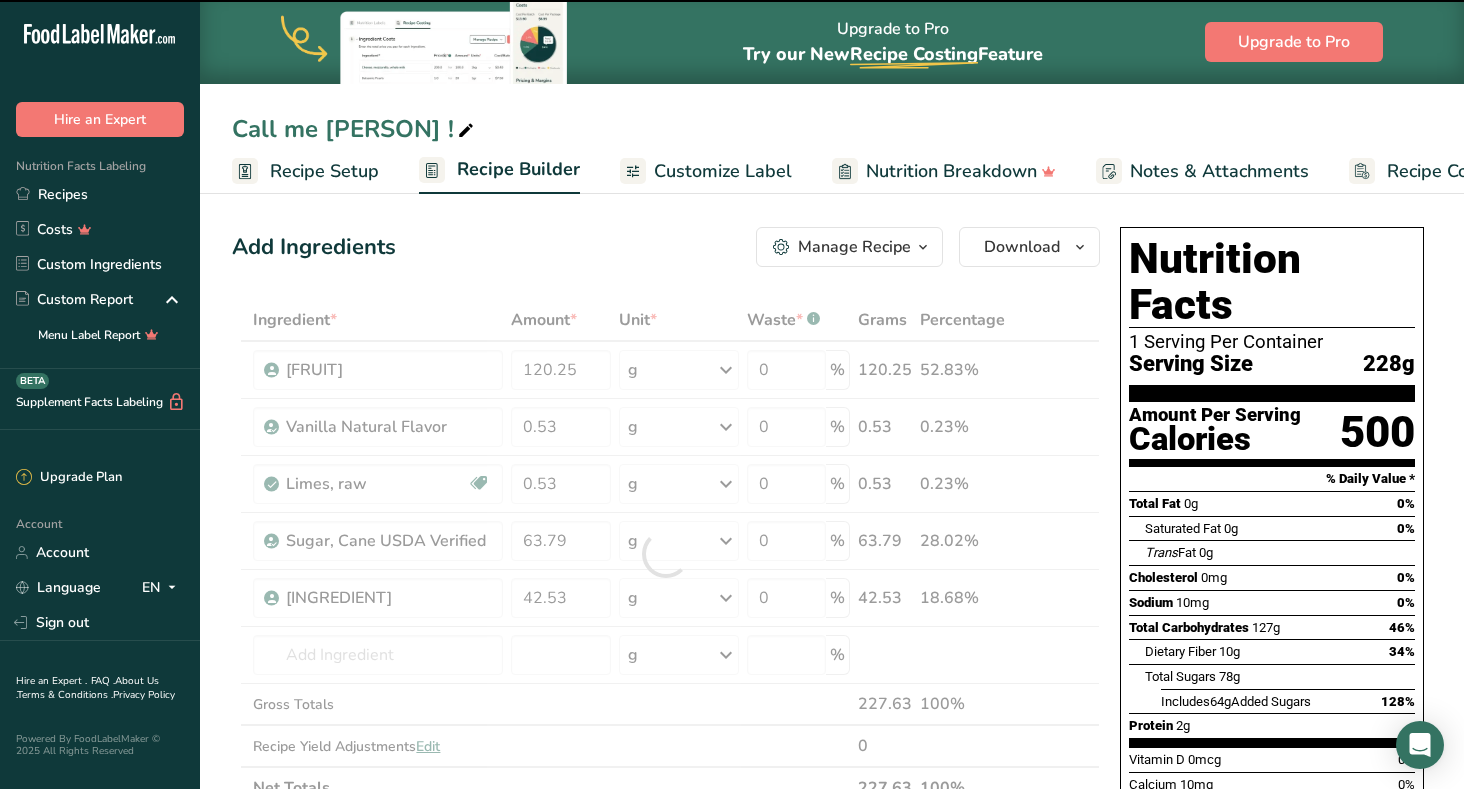 type on "0" 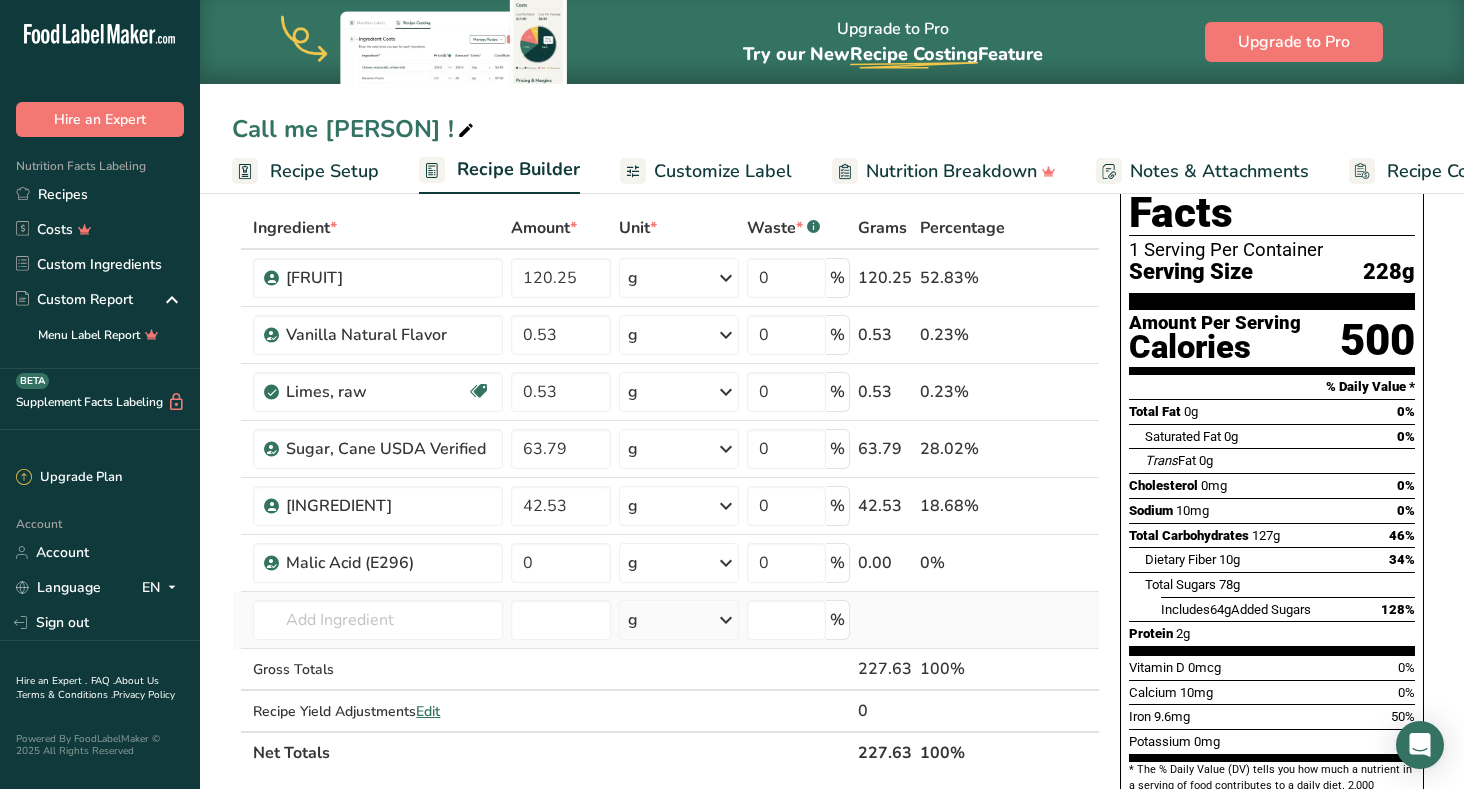 scroll, scrollTop: 94, scrollLeft: 0, axis: vertical 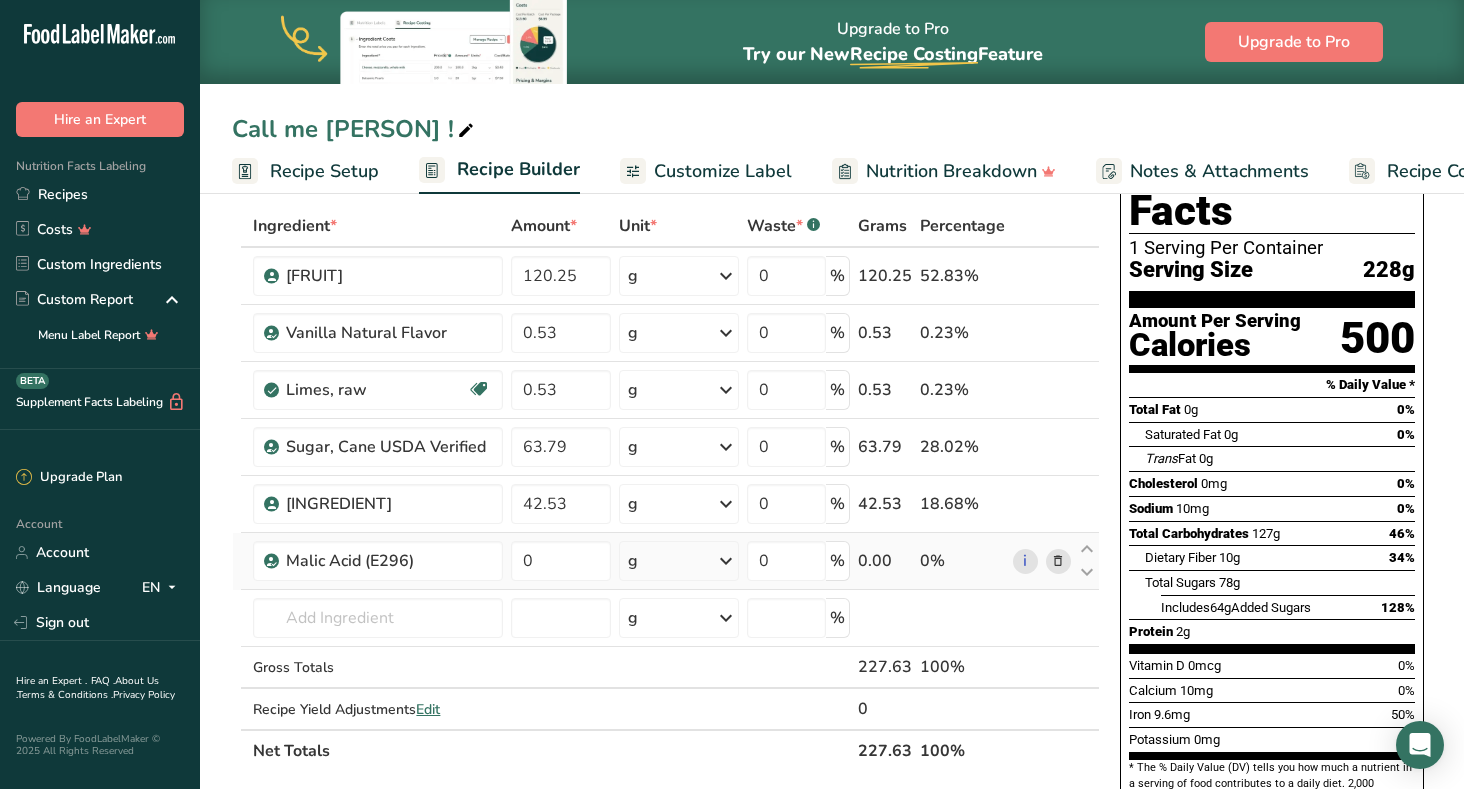 click at bounding box center (1058, 561) 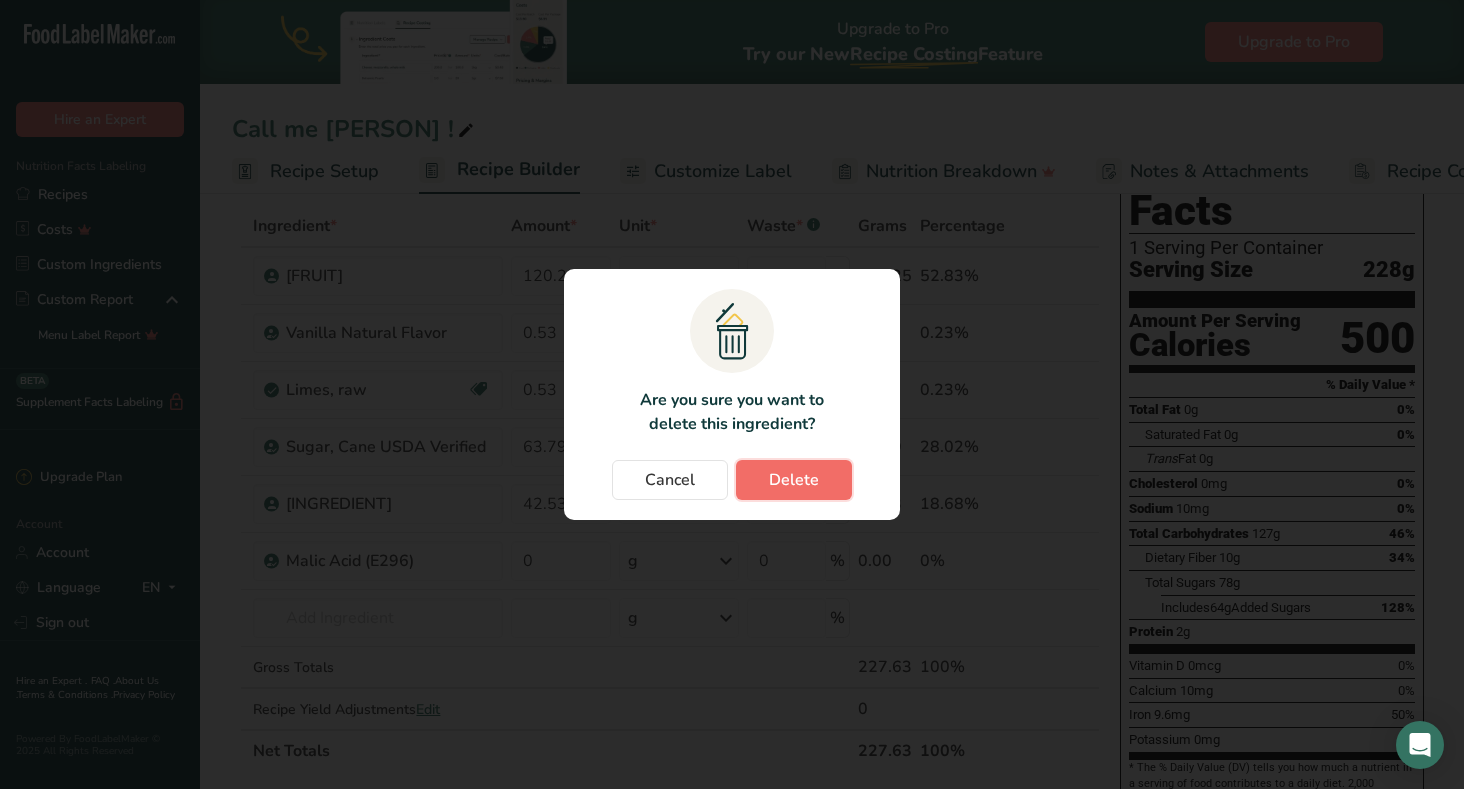 click on "Delete" at bounding box center (794, 480) 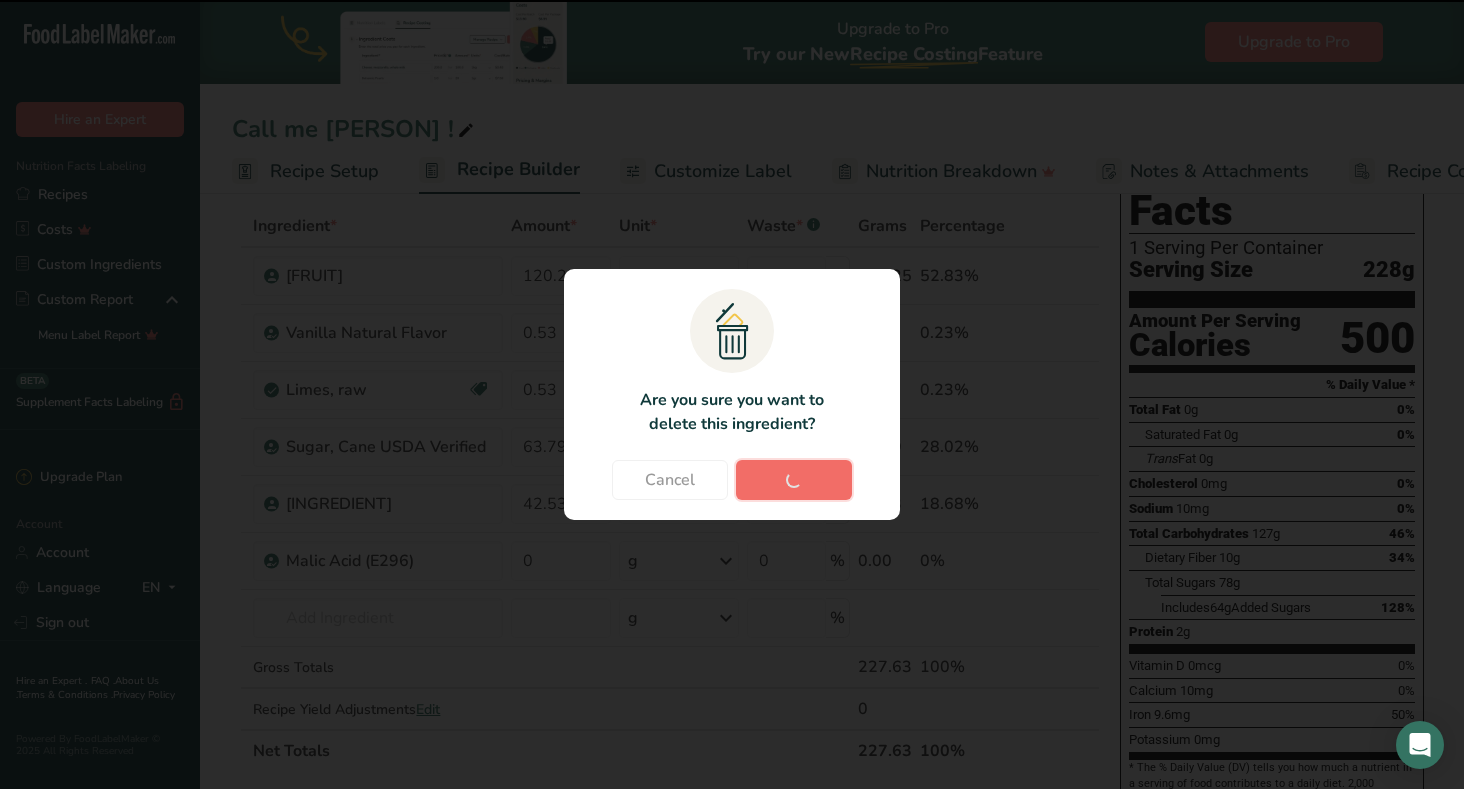 type 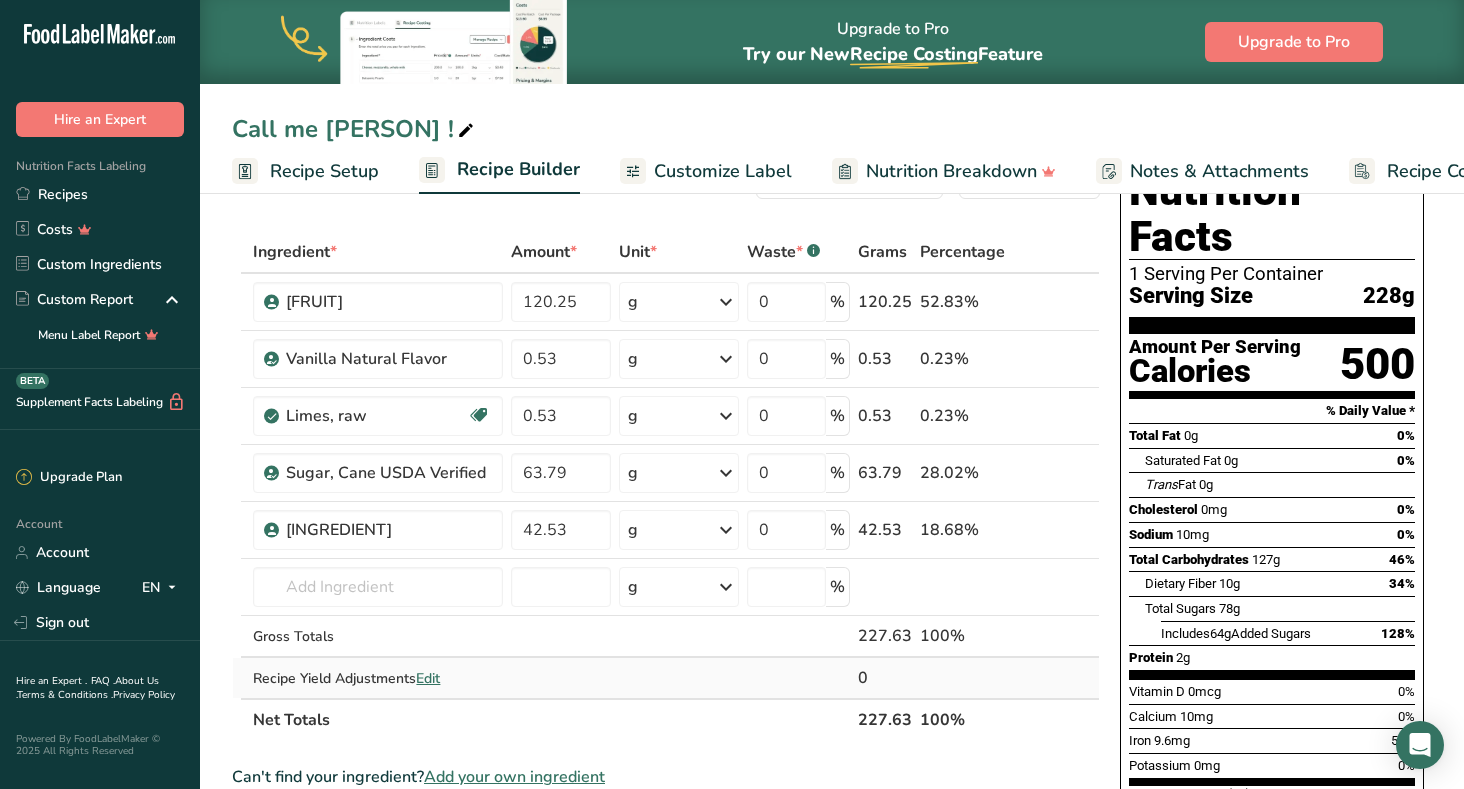 scroll, scrollTop: 48, scrollLeft: 0, axis: vertical 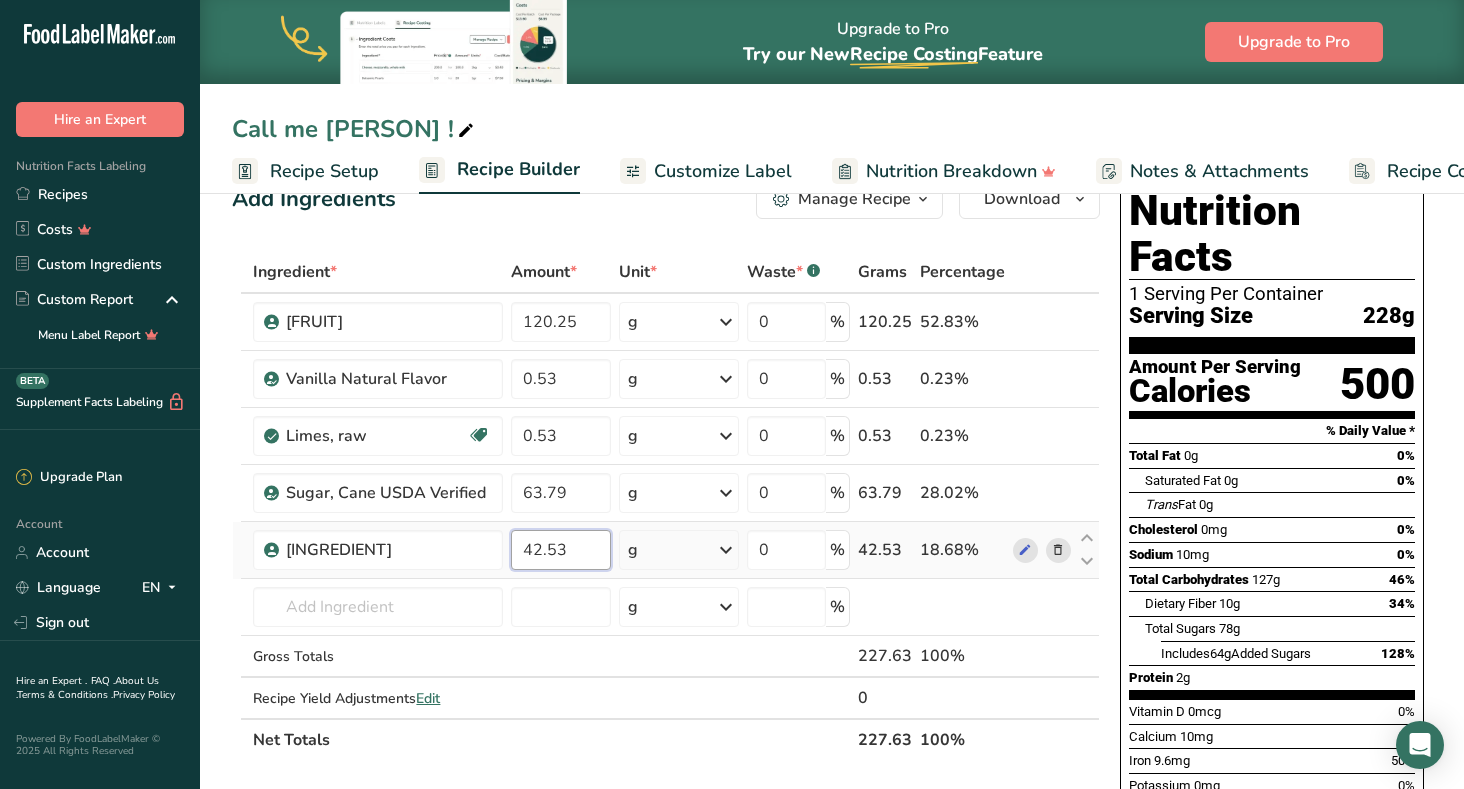 click on "42.53" at bounding box center [561, 550] 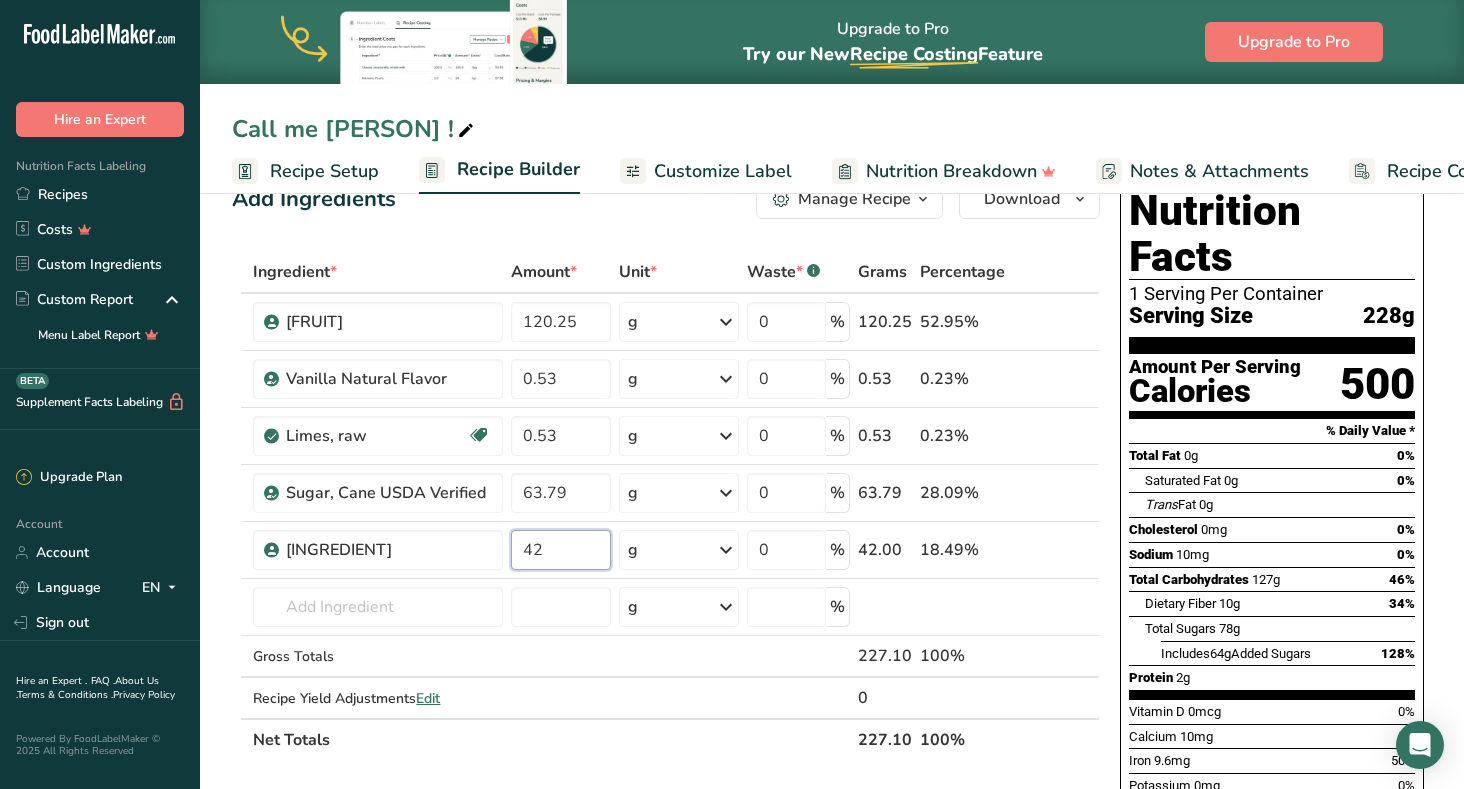 type on "42" 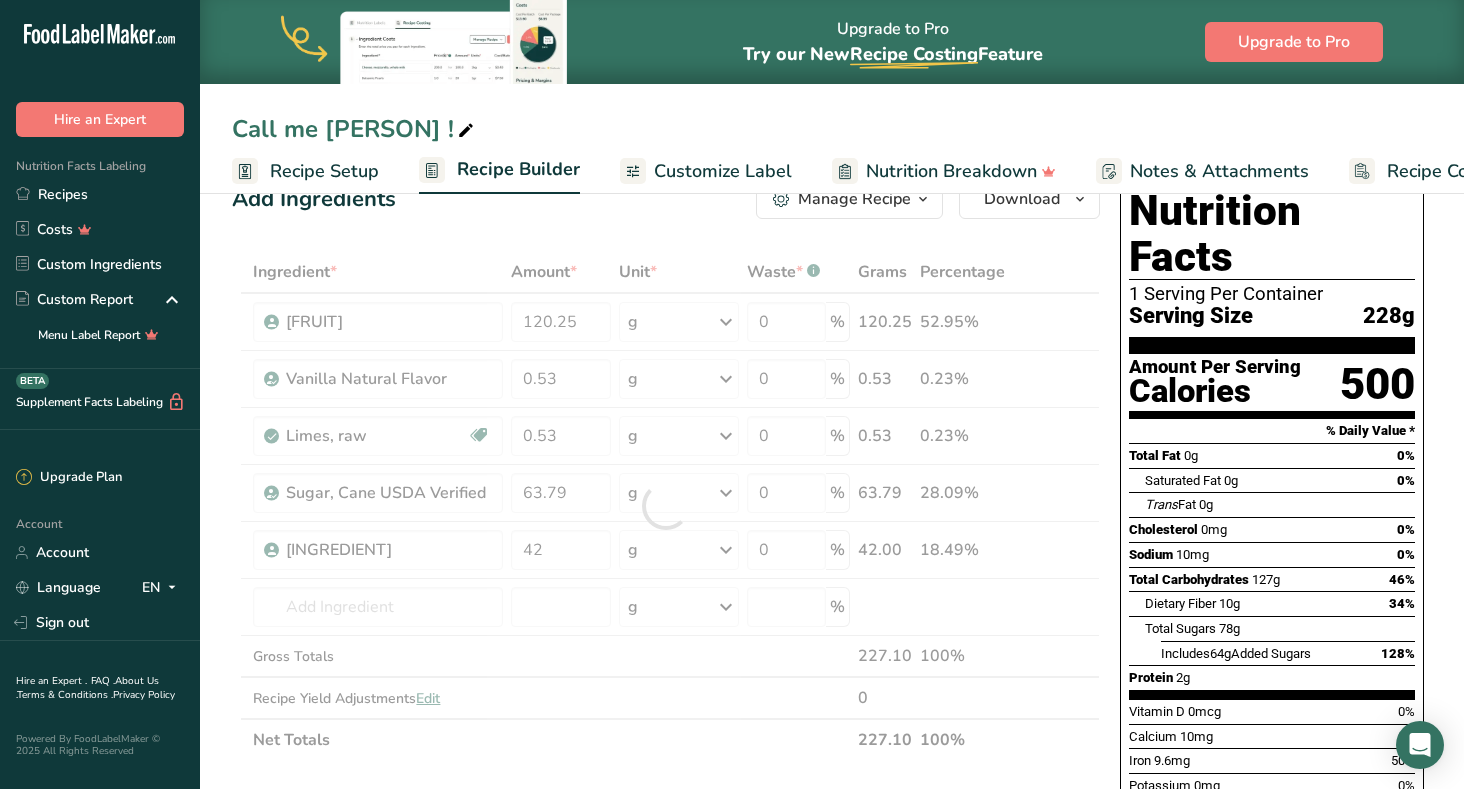 click on "Ingredient *
Amount *
Unit *
Waste *   .a-a{fill:#347362;}.b-a{fill:#fff;}          Grams
Percentage
[FRUIT]
120.25
g
Weight Units
g
kg
mg
See more
Volume Units
l
mL
fl oz
See more
0
%
120.25
52.95%
[INGREDIENT]
0.53
g
Portions
100 grams
Weight Units
g
kg
mg
See more
Volume Units
l
lb/ft3
g/cm3
Confirm
mL" at bounding box center [666, 506] 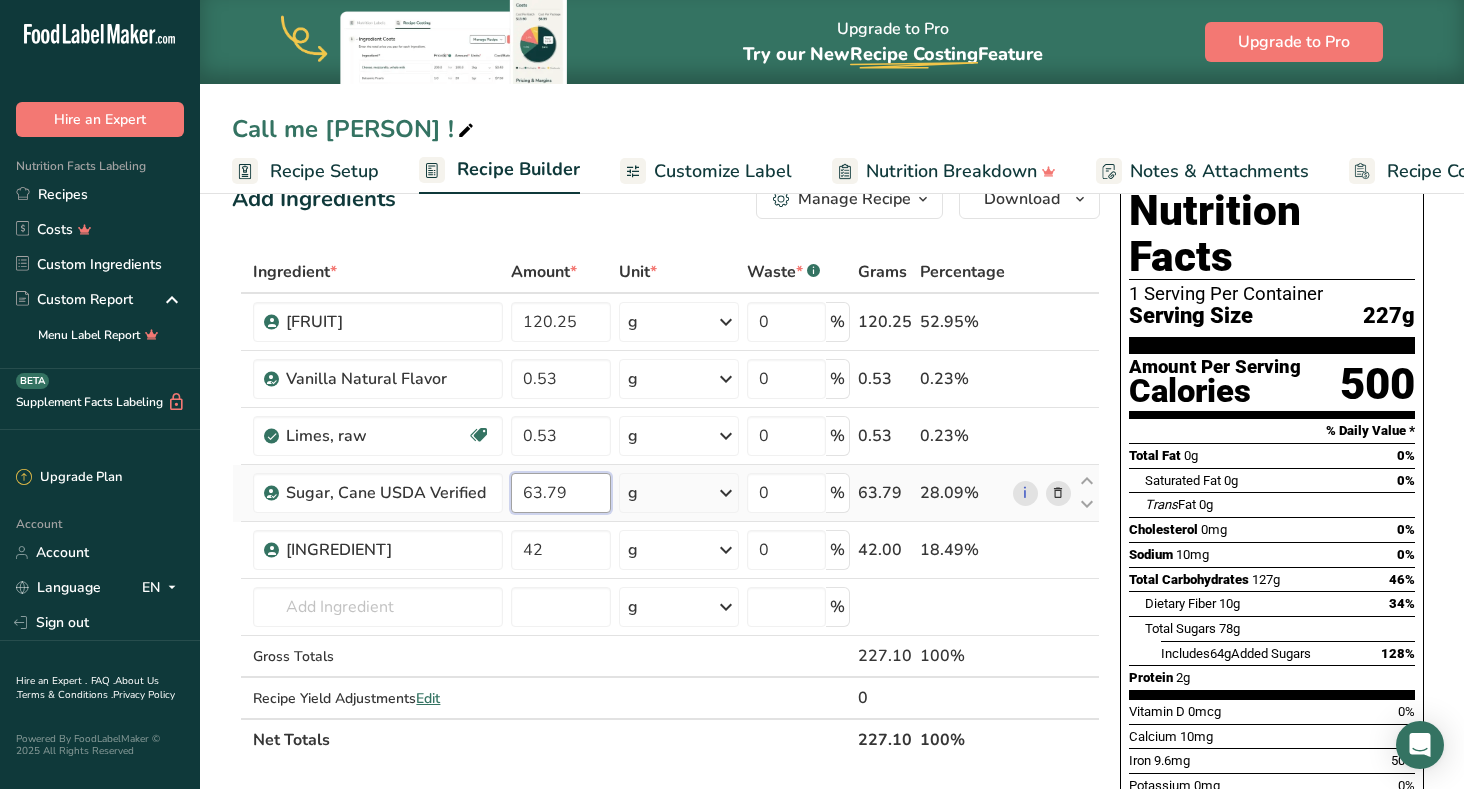 click on "63.79" at bounding box center [561, 493] 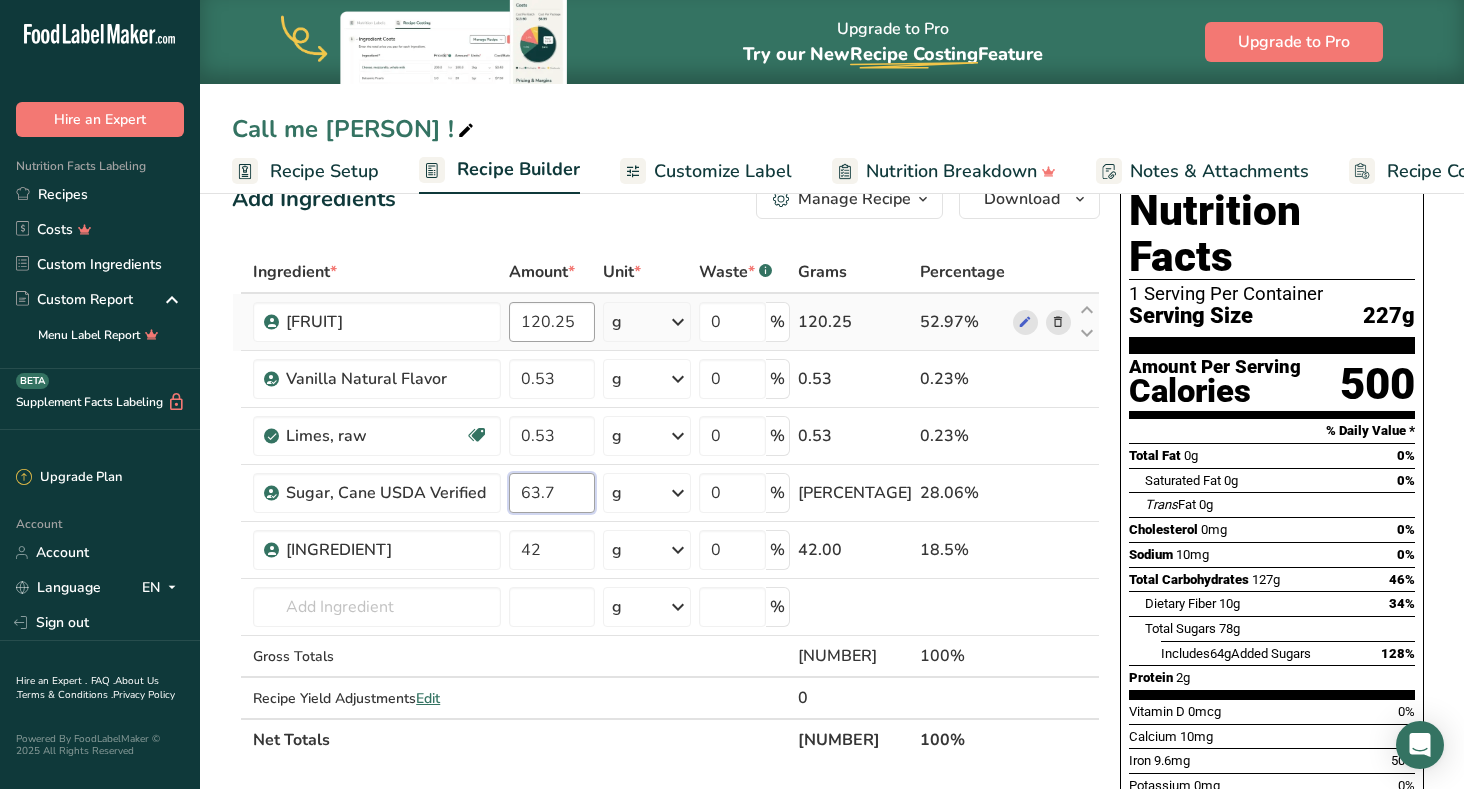 type on "63.7" 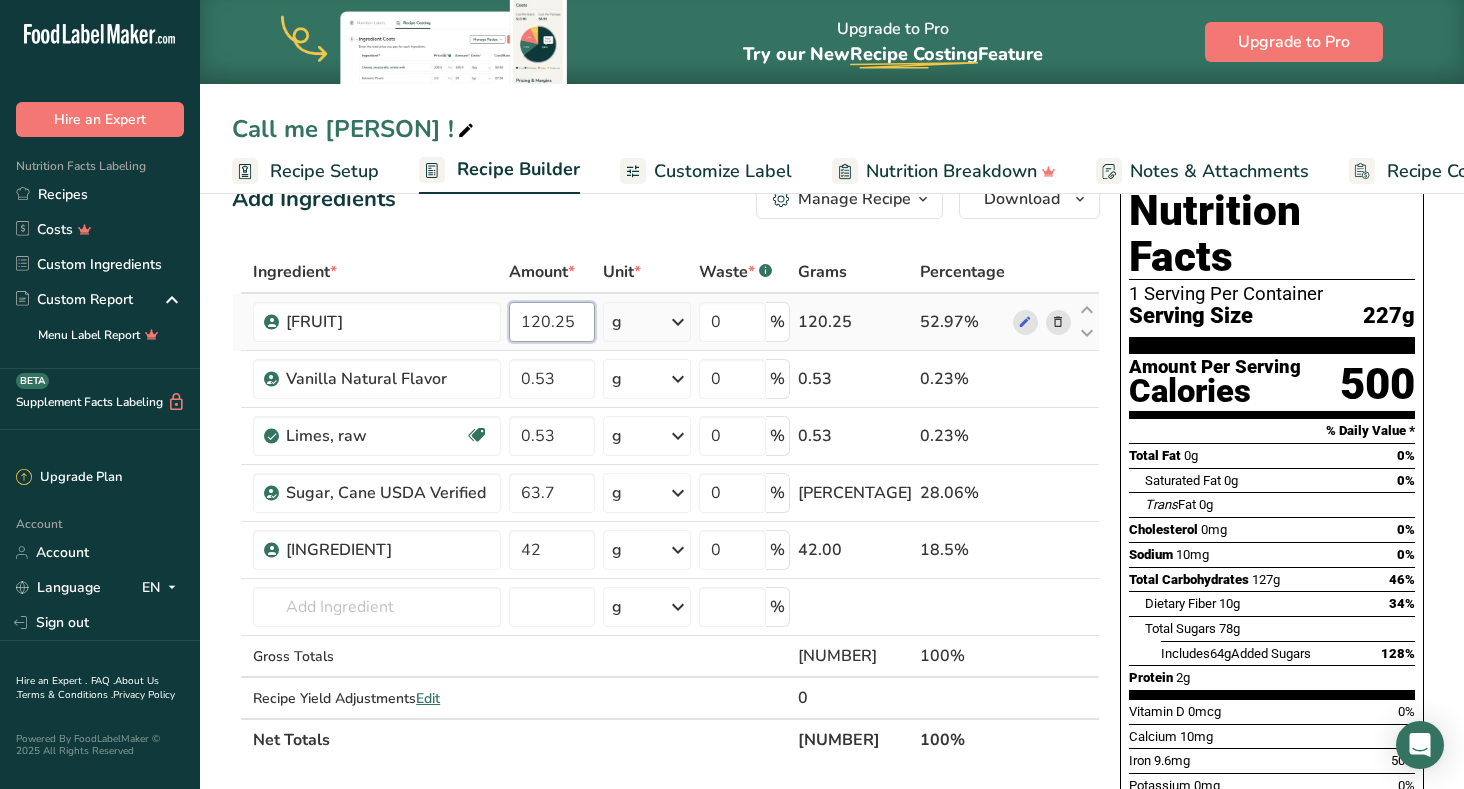 click on "Ingredient *
Amount *
Unit *
Waste *   .a-a{fill:#347362;}.b-a{fill:#fff;}          Grams
Percentage
[FRUIT]
120.25
g
Weight Units
g
kg
mg
See more
Volume Units
l
mL
fl oz
See more
0
%
120.25
52.97%
[INGREDIENT]
0.53
g
Portions
100 grams
Weight Units
g
kg
mg
See more
Volume Units
l
lb/ft3
g/cm3
Confirm
mL" at bounding box center (666, 506) 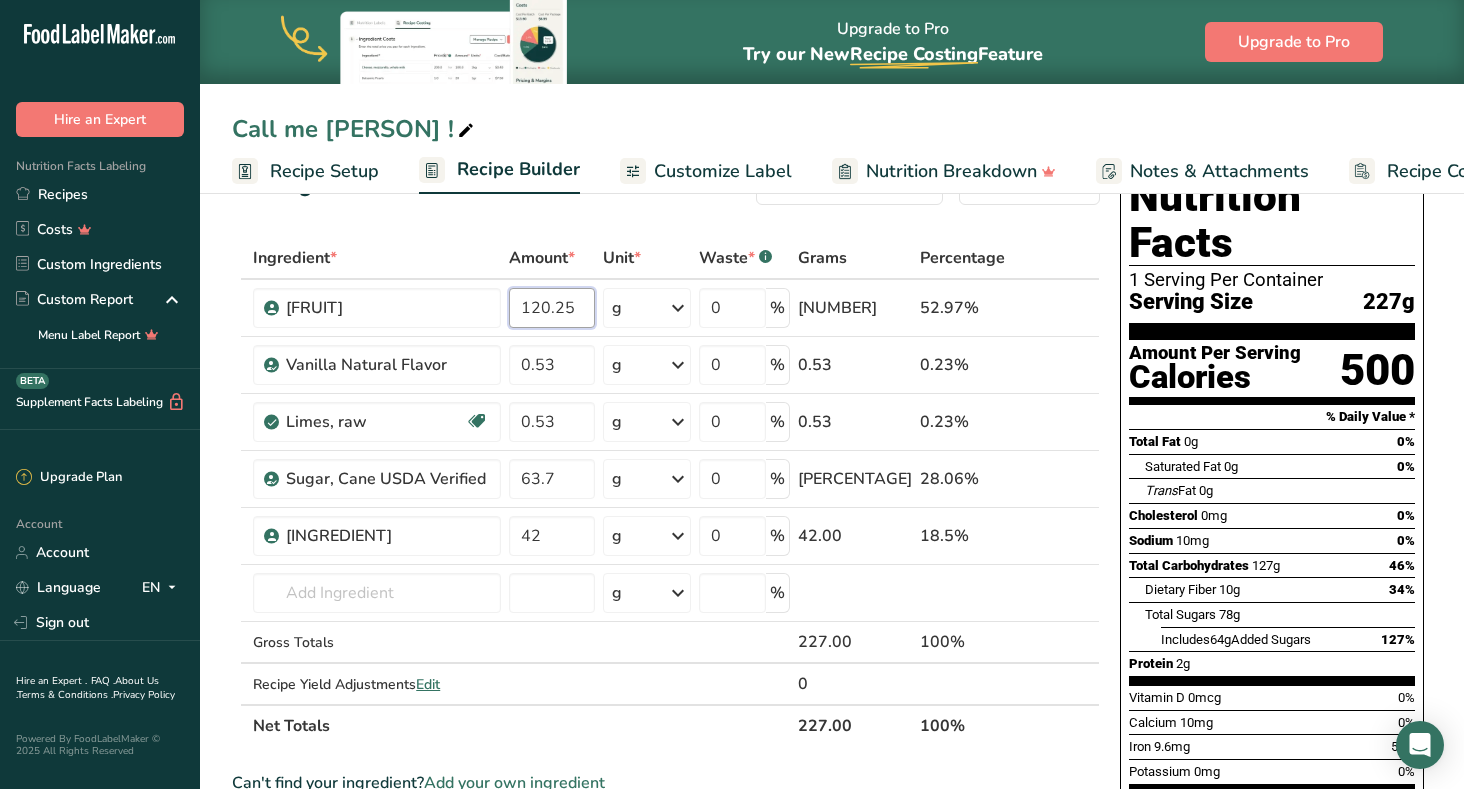 scroll, scrollTop: 55, scrollLeft: 0, axis: vertical 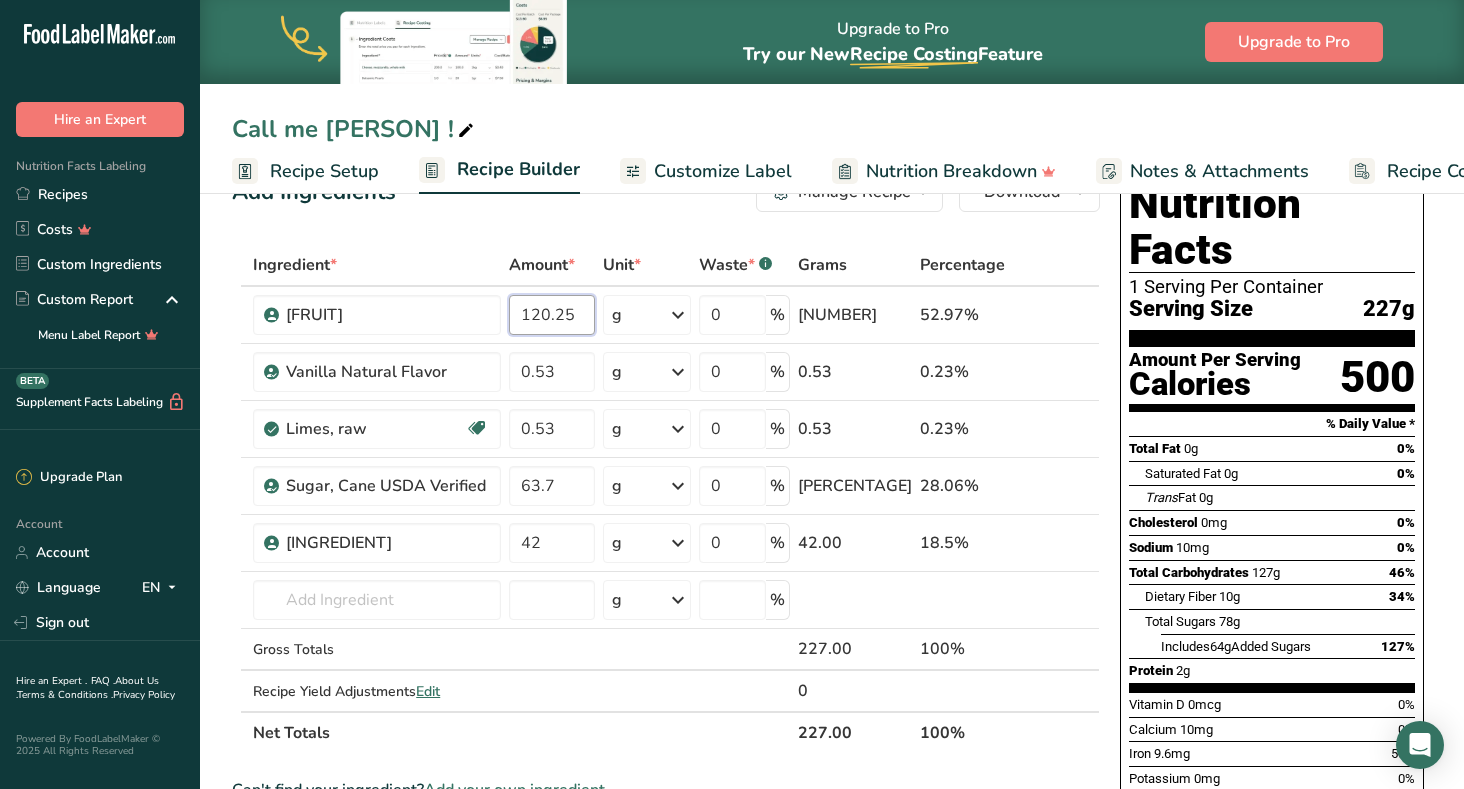 type on "[NUMBER]" 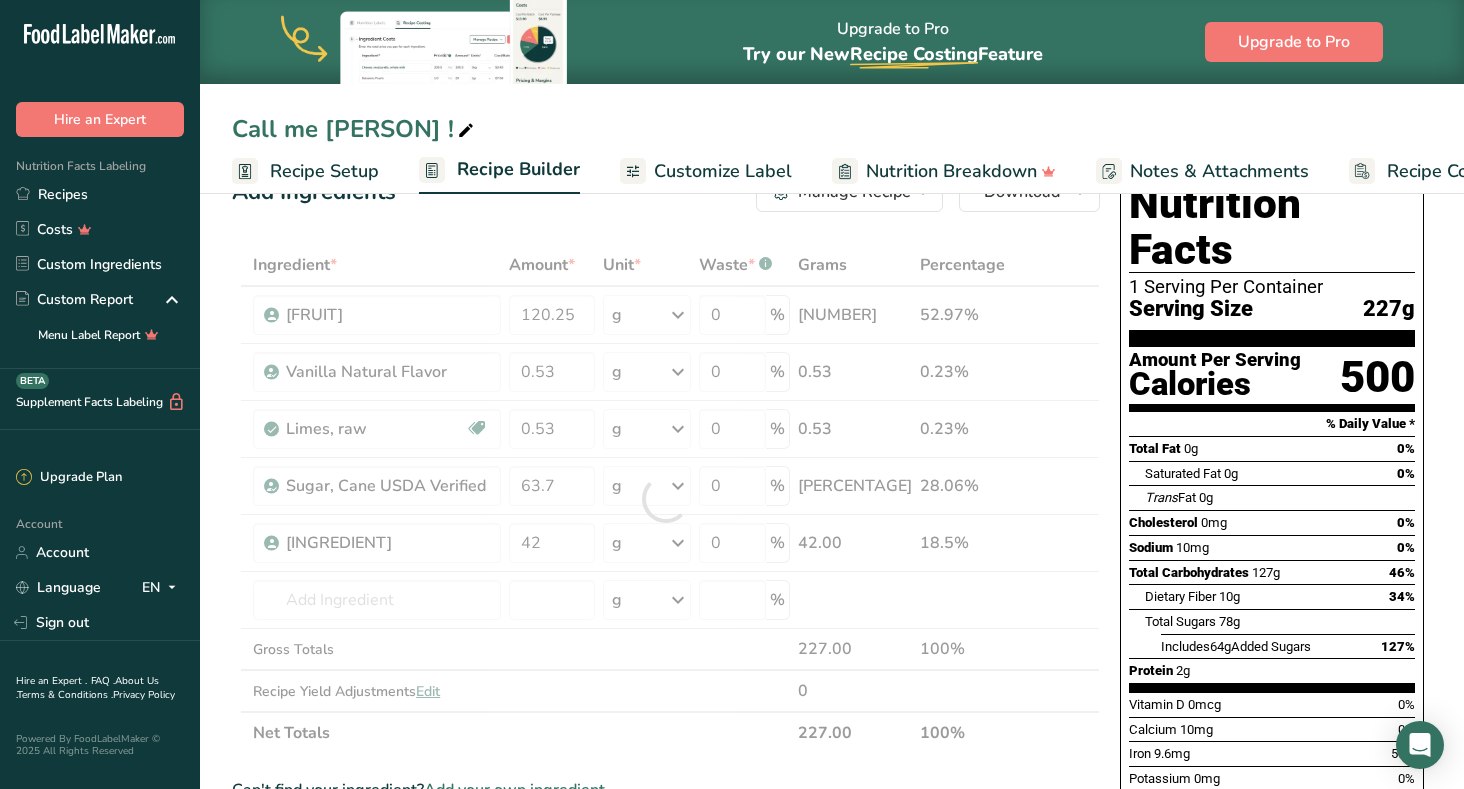 click on "Customize Label" at bounding box center [723, 171] 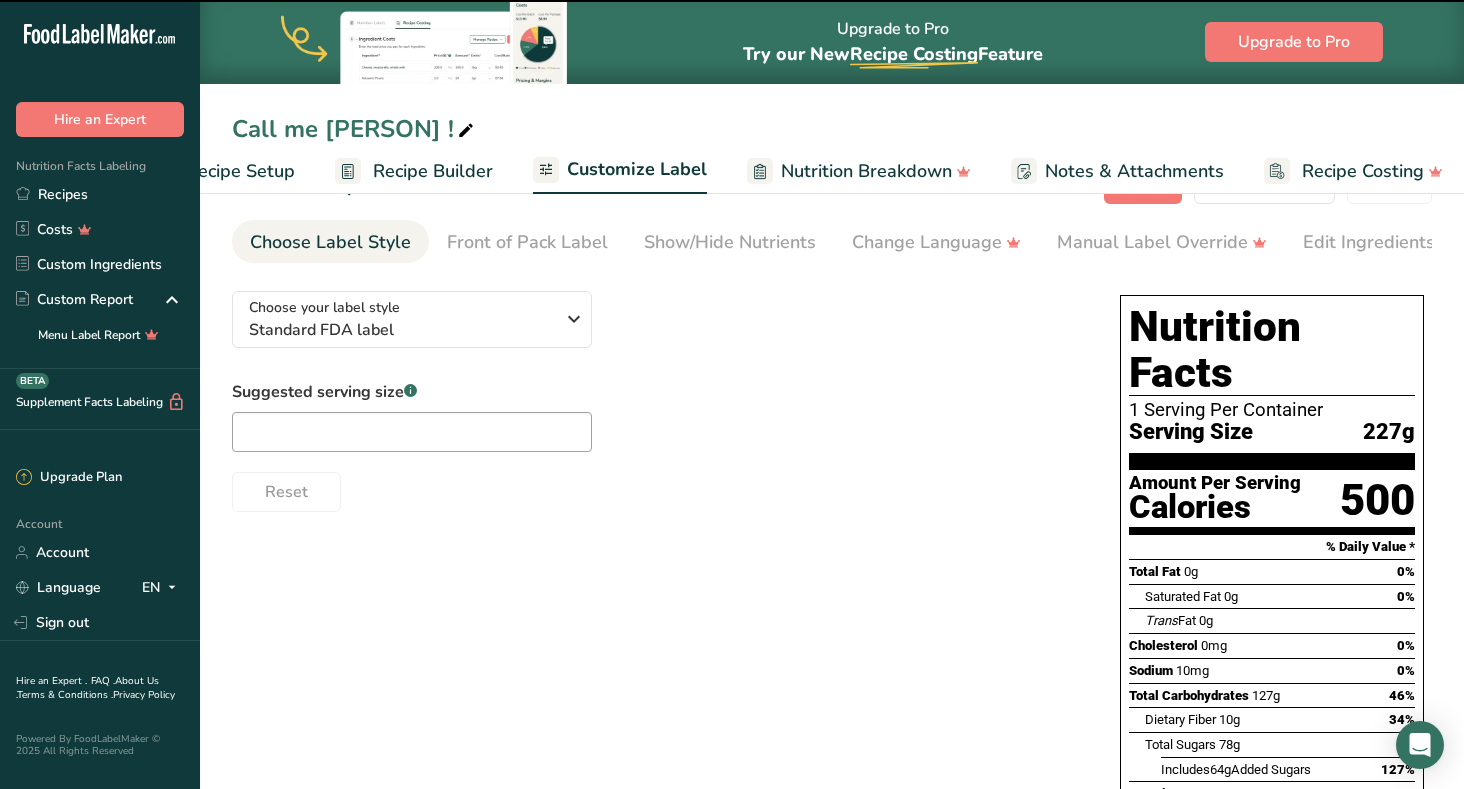 scroll, scrollTop: 0, scrollLeft: 95, axis: horizontal 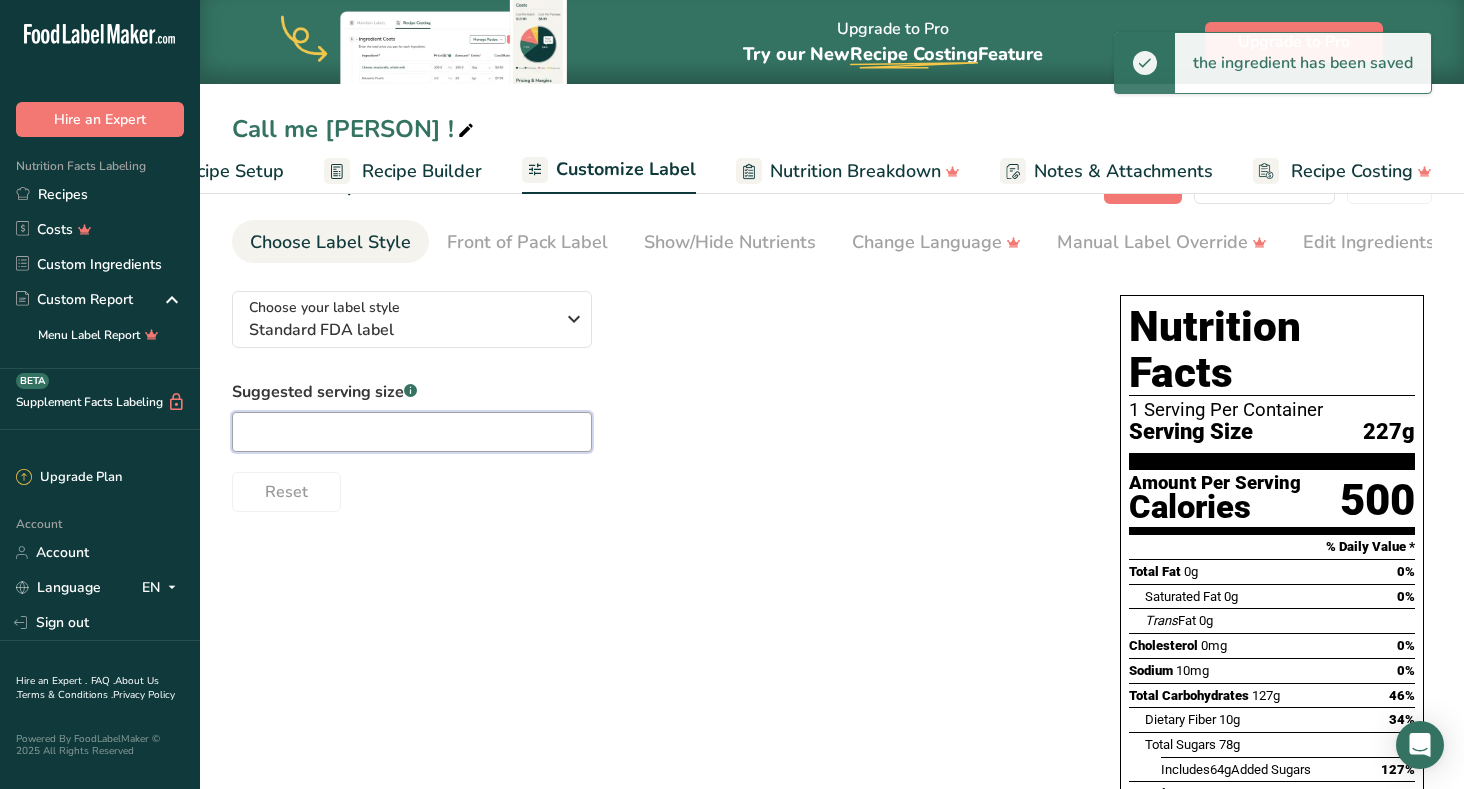 click at bounding box center [412, 432] 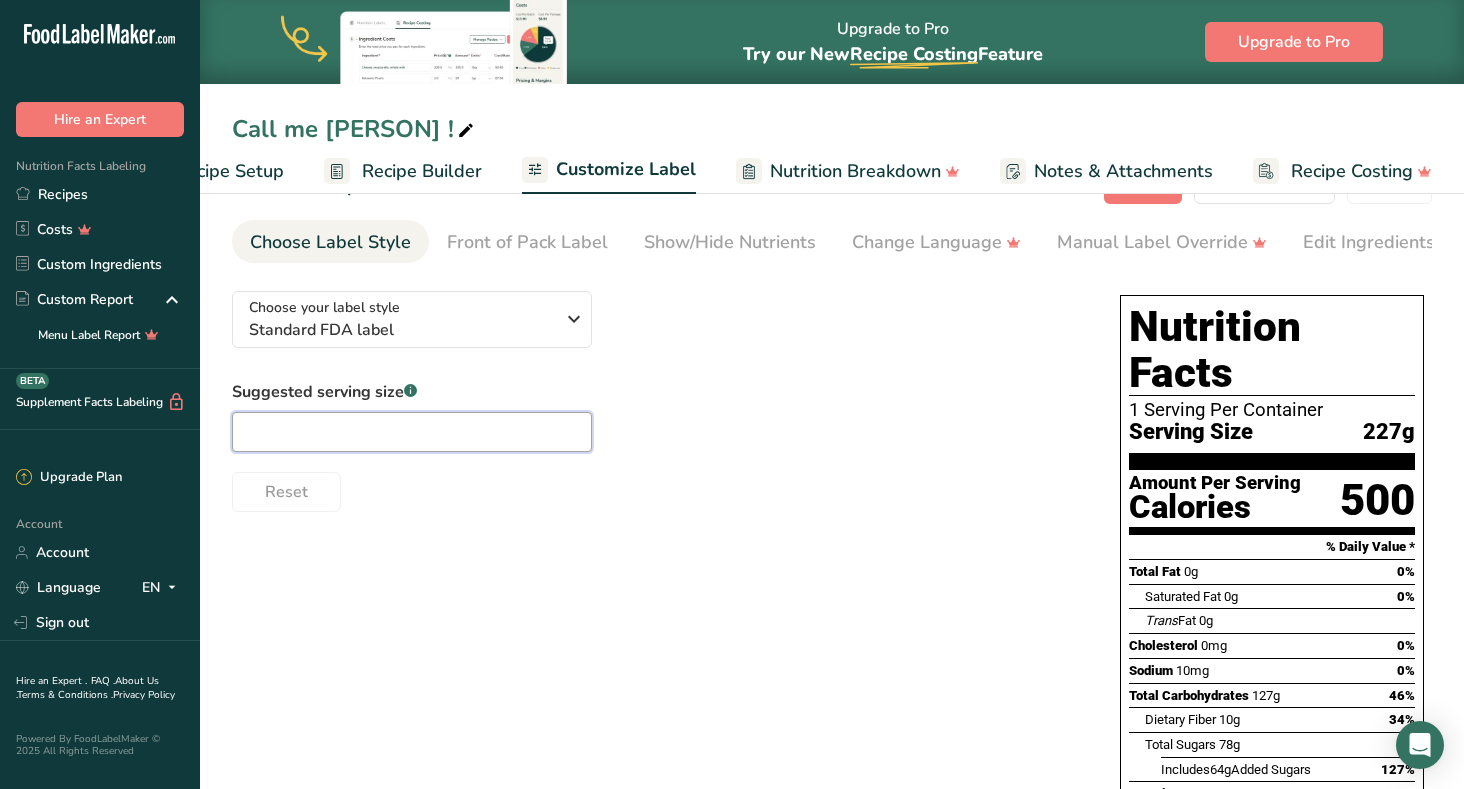 type on "t" 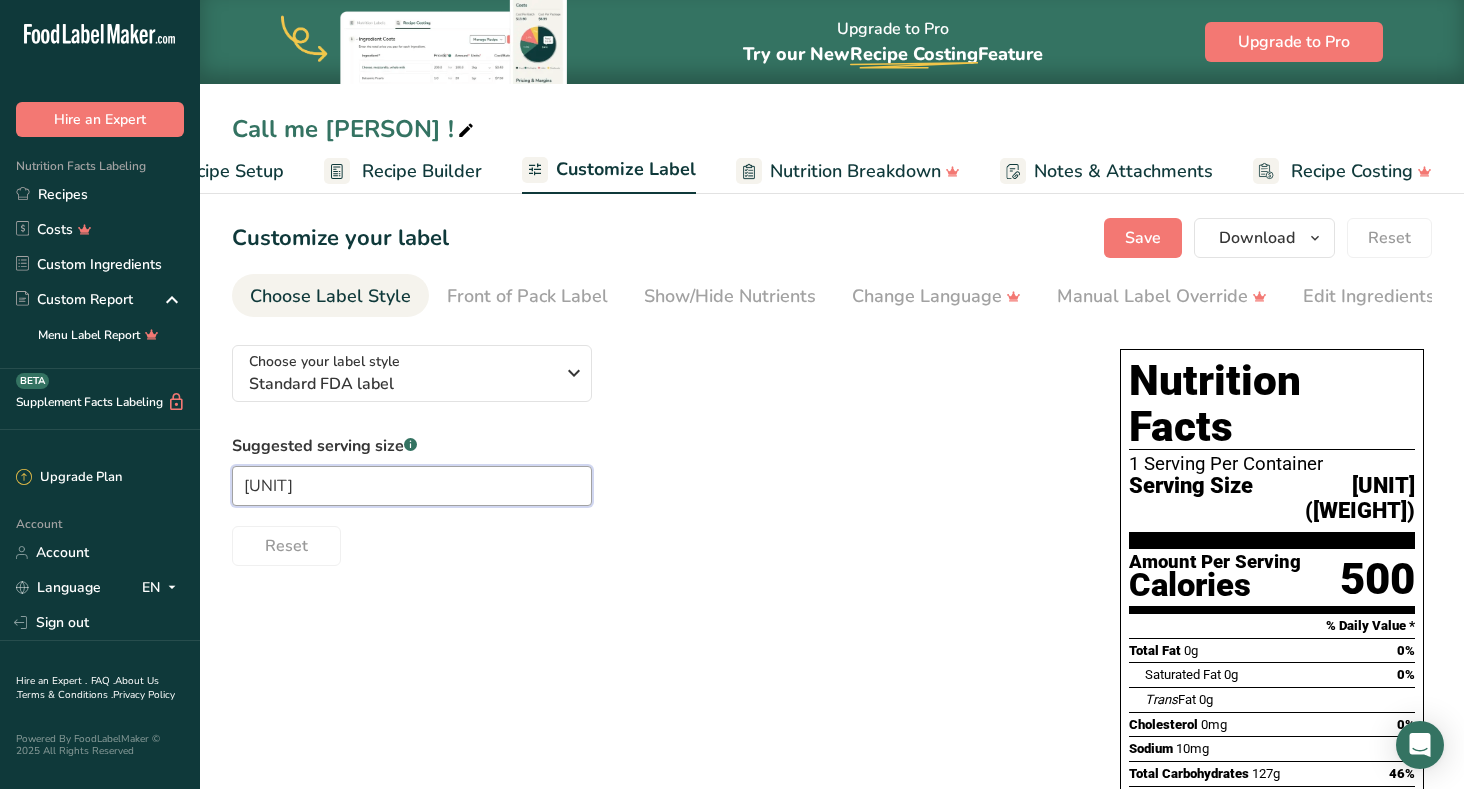 scroll, scrollTop: 0, scrollLeft: 0, axis: both 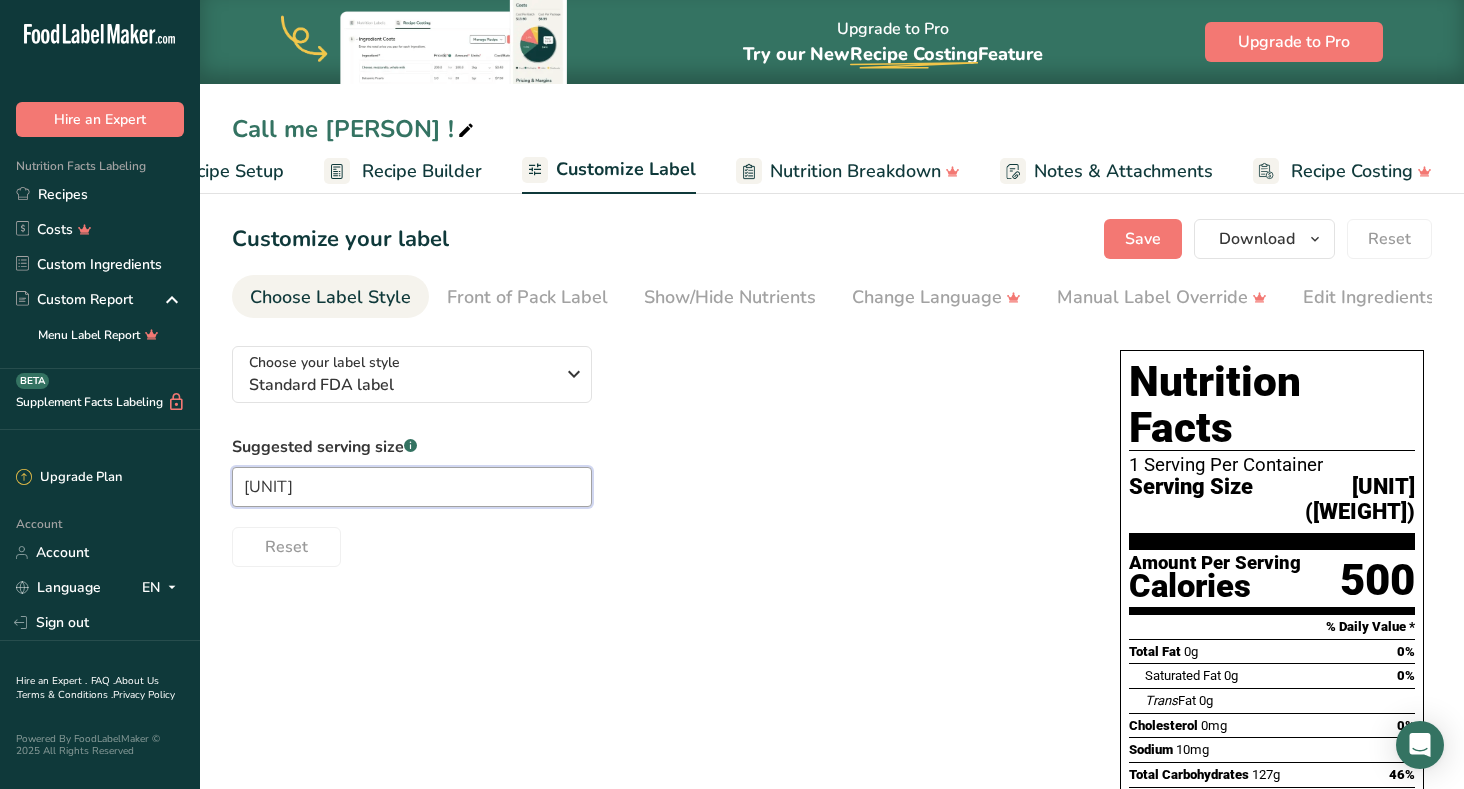 type on "[UNIT]" 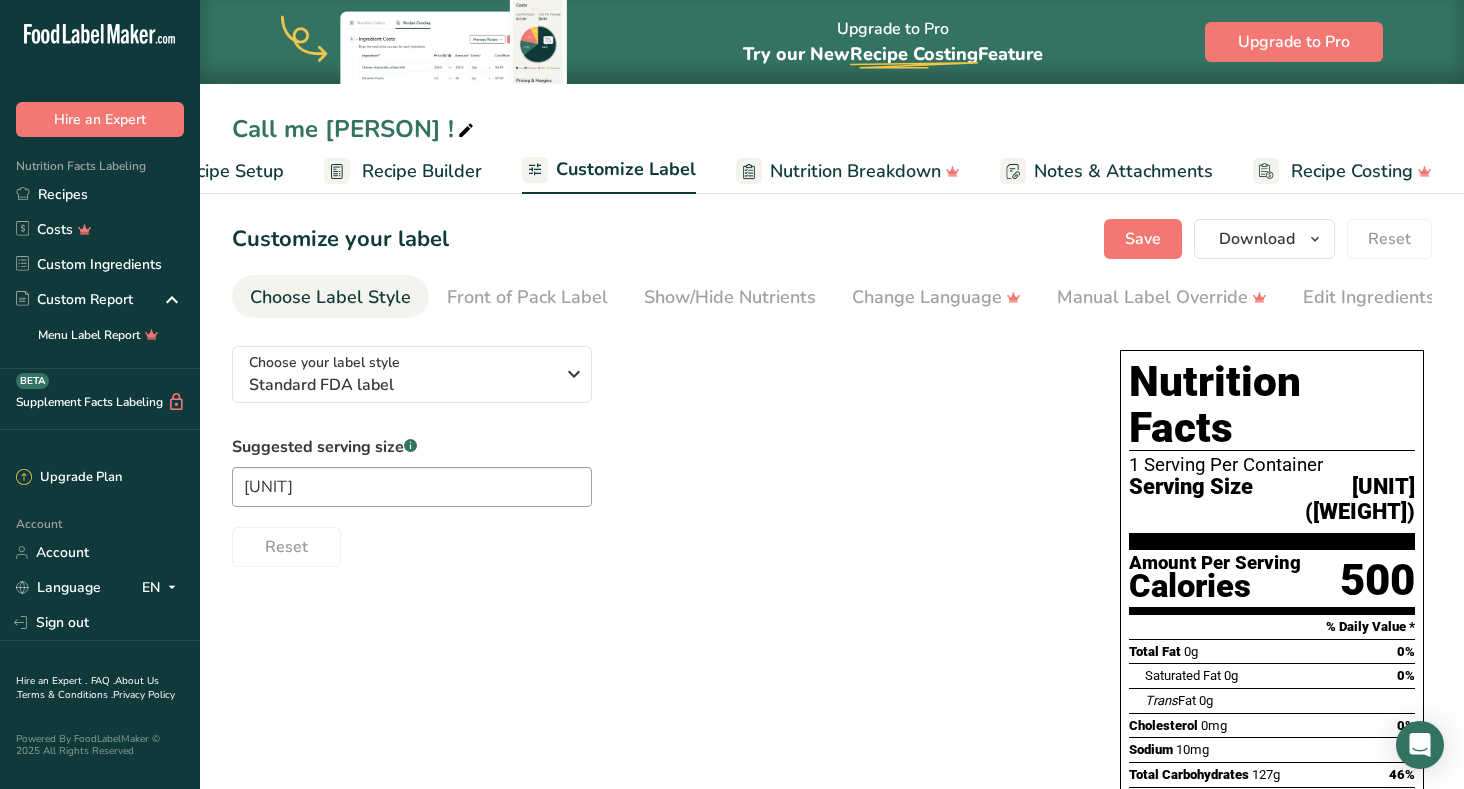 click on "Recipe Builder" at bounding box center (422, 171) 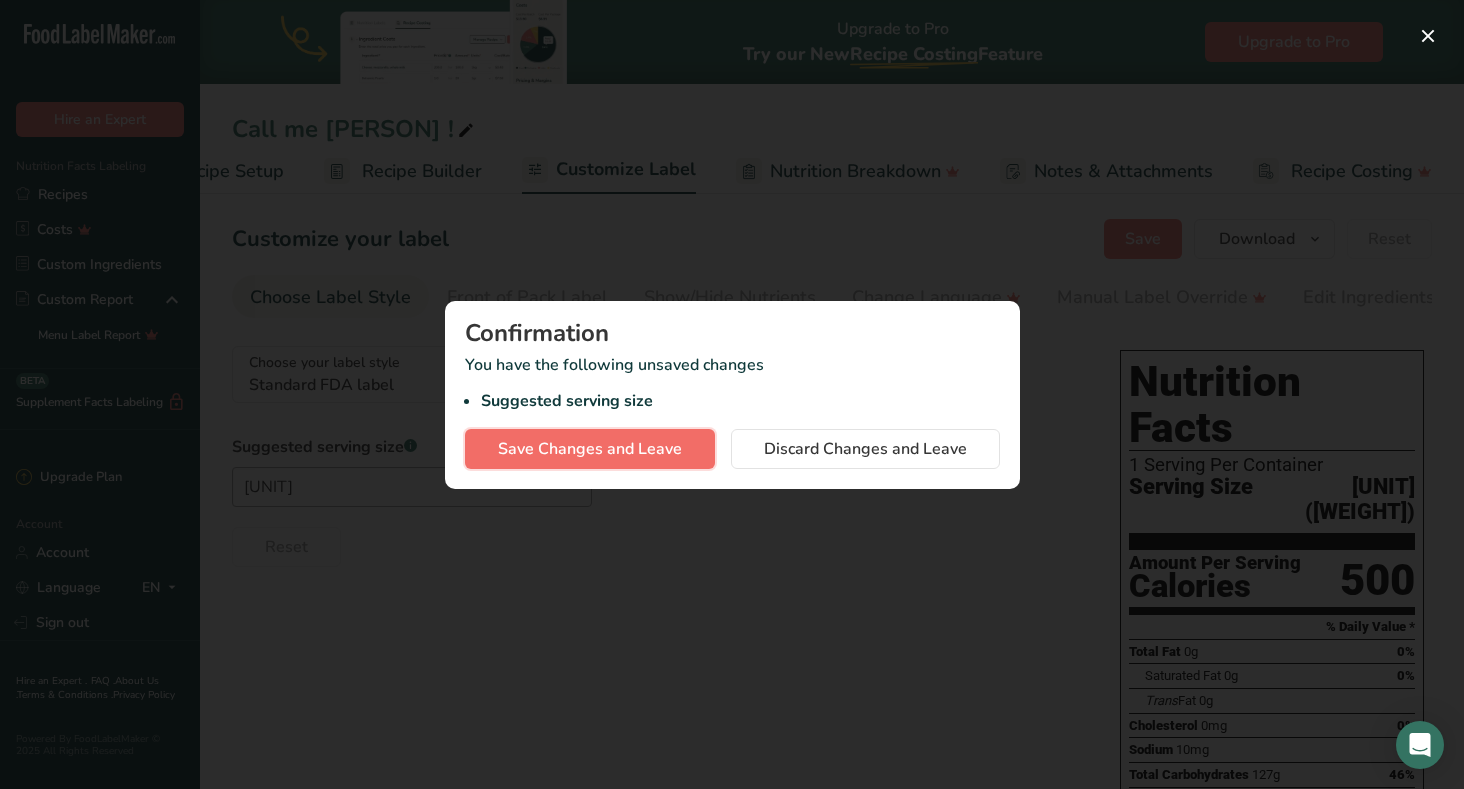 click on "Save Changes and Leave" at bounding box center [590, 449] 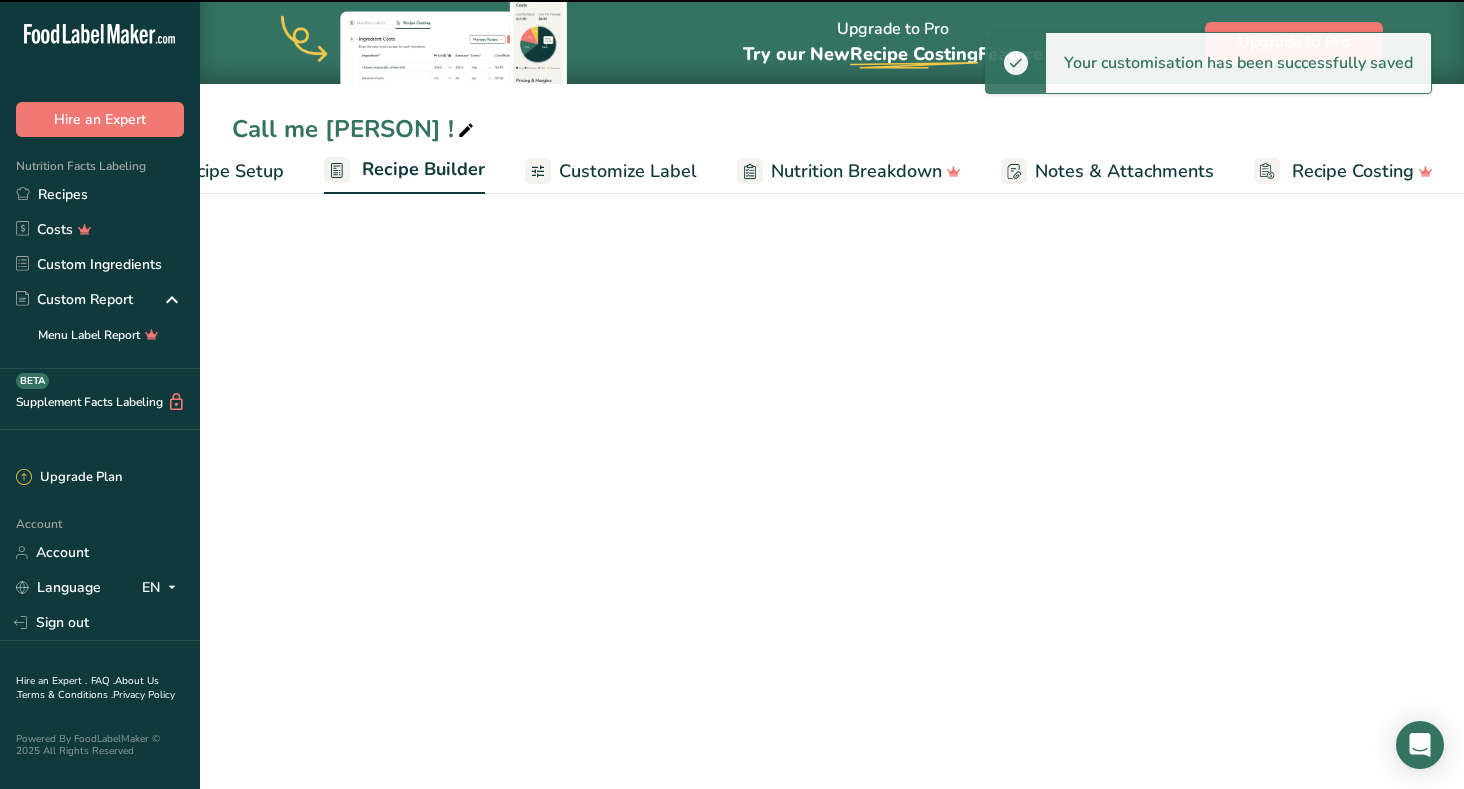 scroll, scrollTop: 0, scrollLeft: 95, axis: horizontal 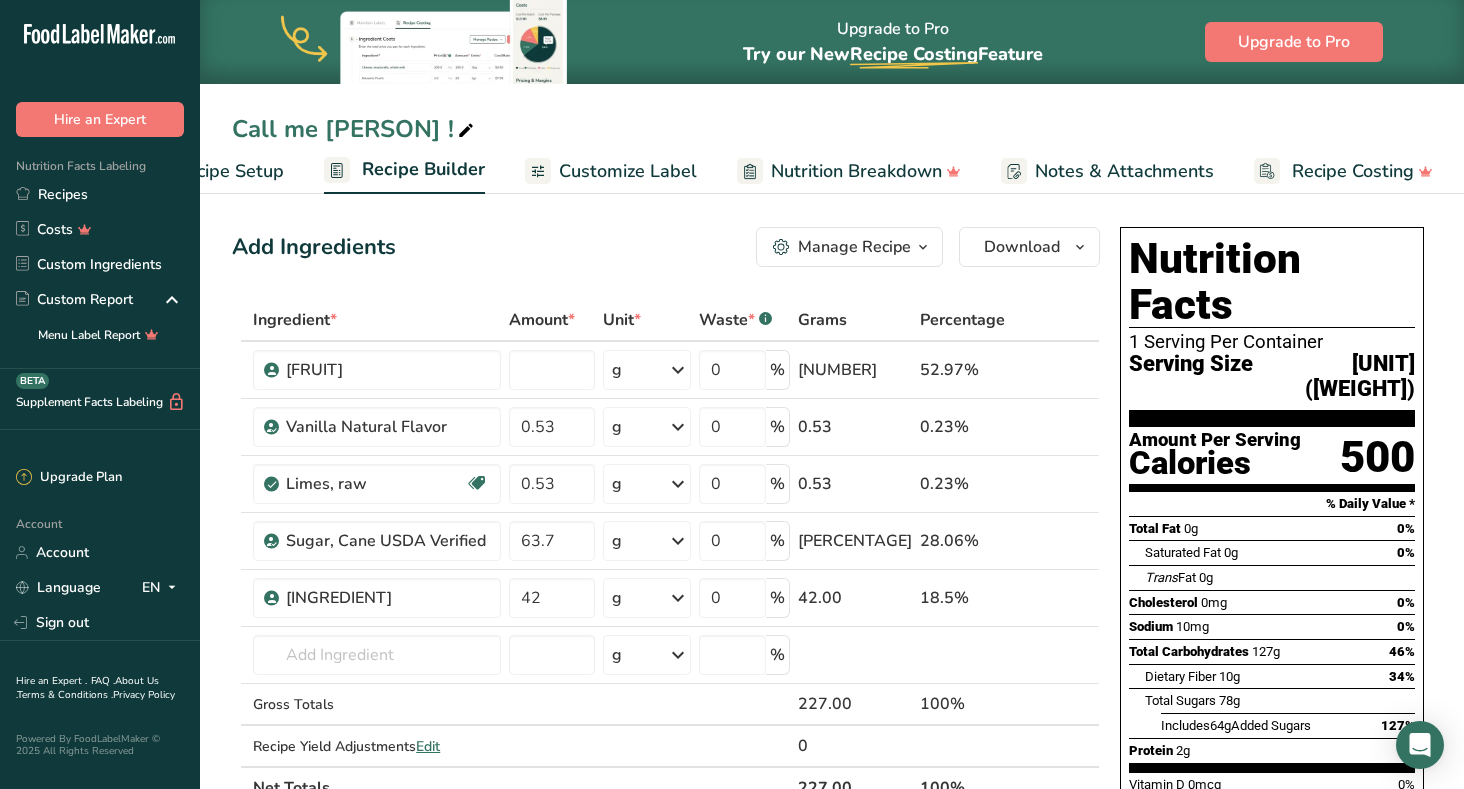 click on "Recipe Setup" at bounding box center [229, 171] 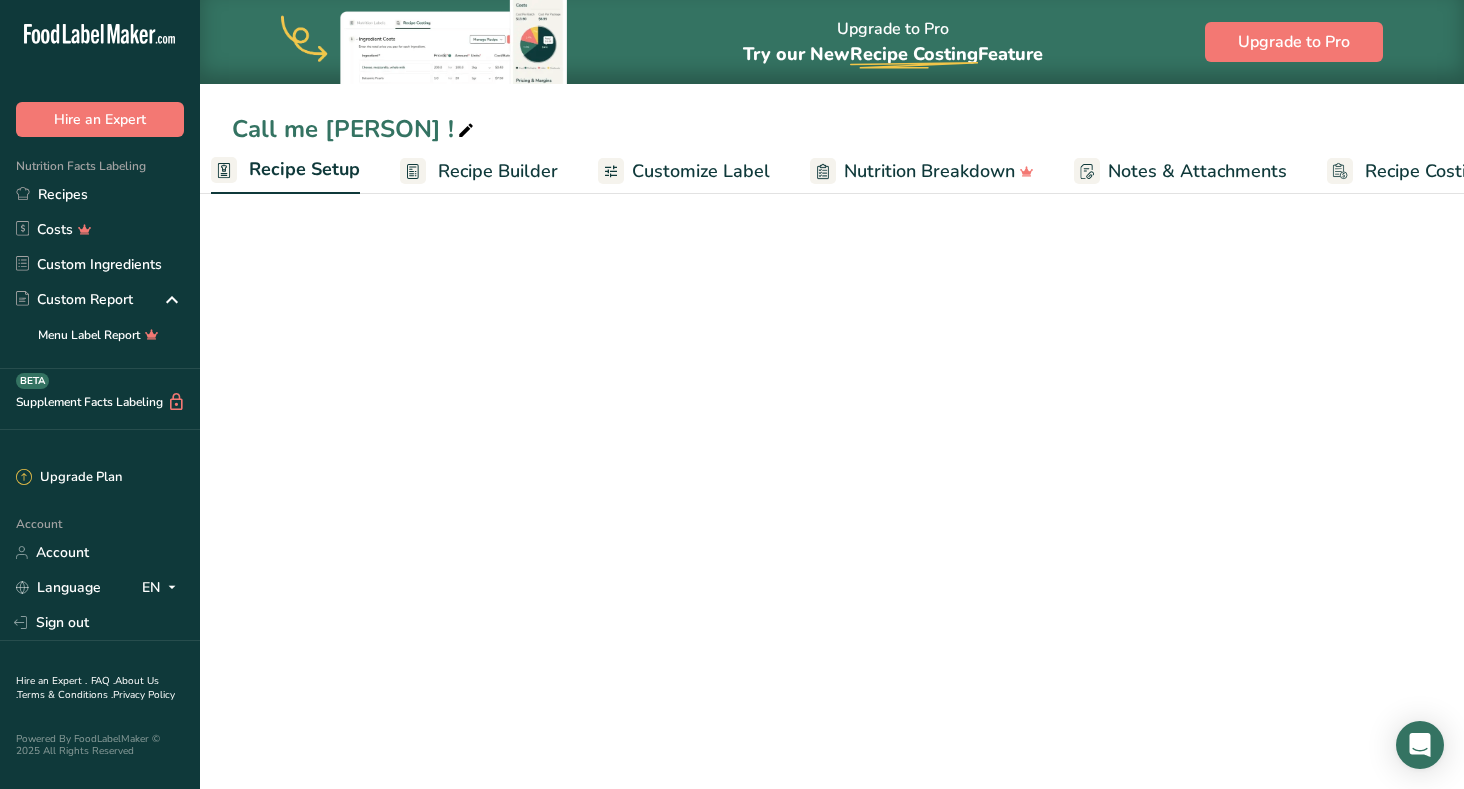 scroll, scrollTop: 0, scrollLeft: 7, axis: horizontal 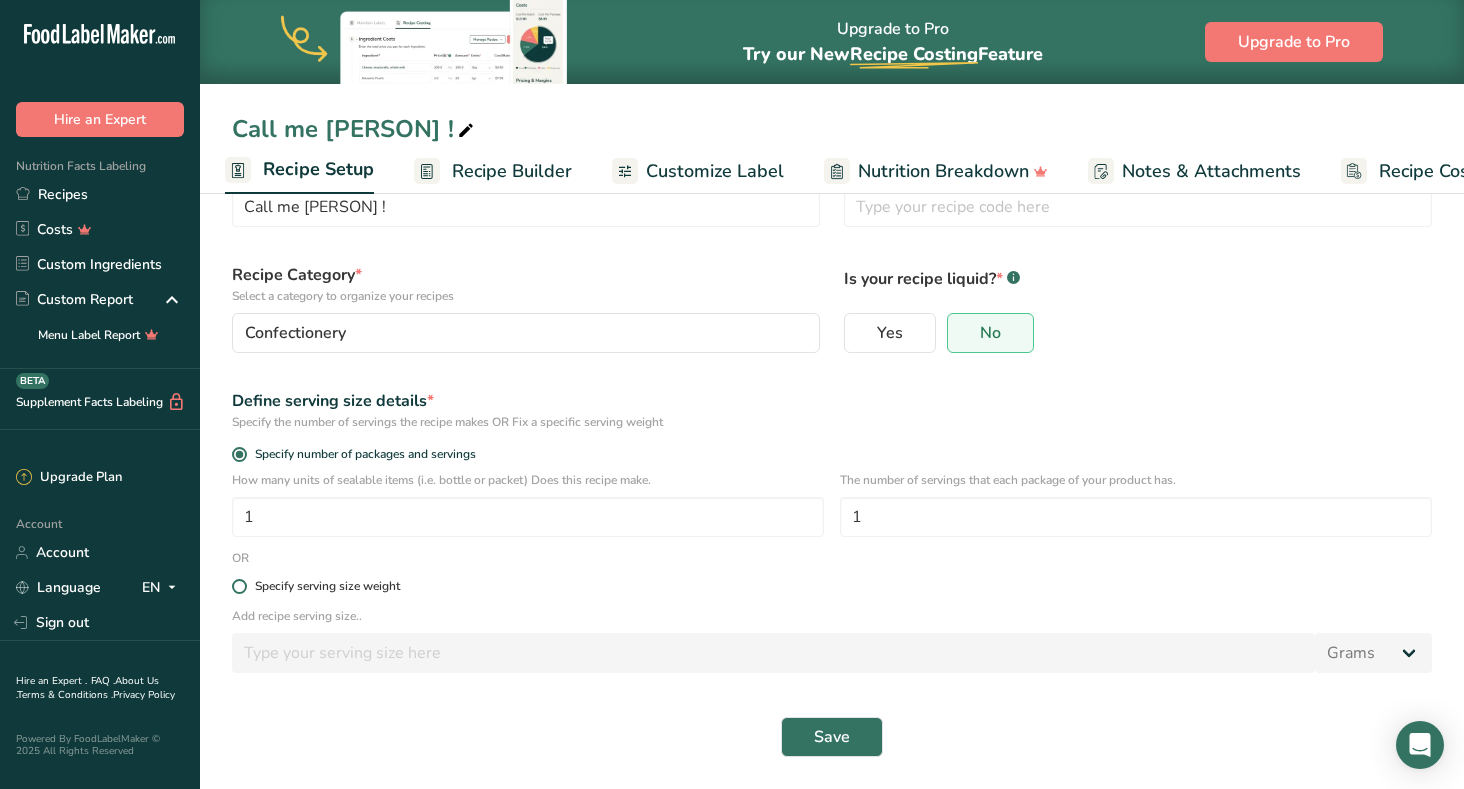 click at bounding box center [239, 586] 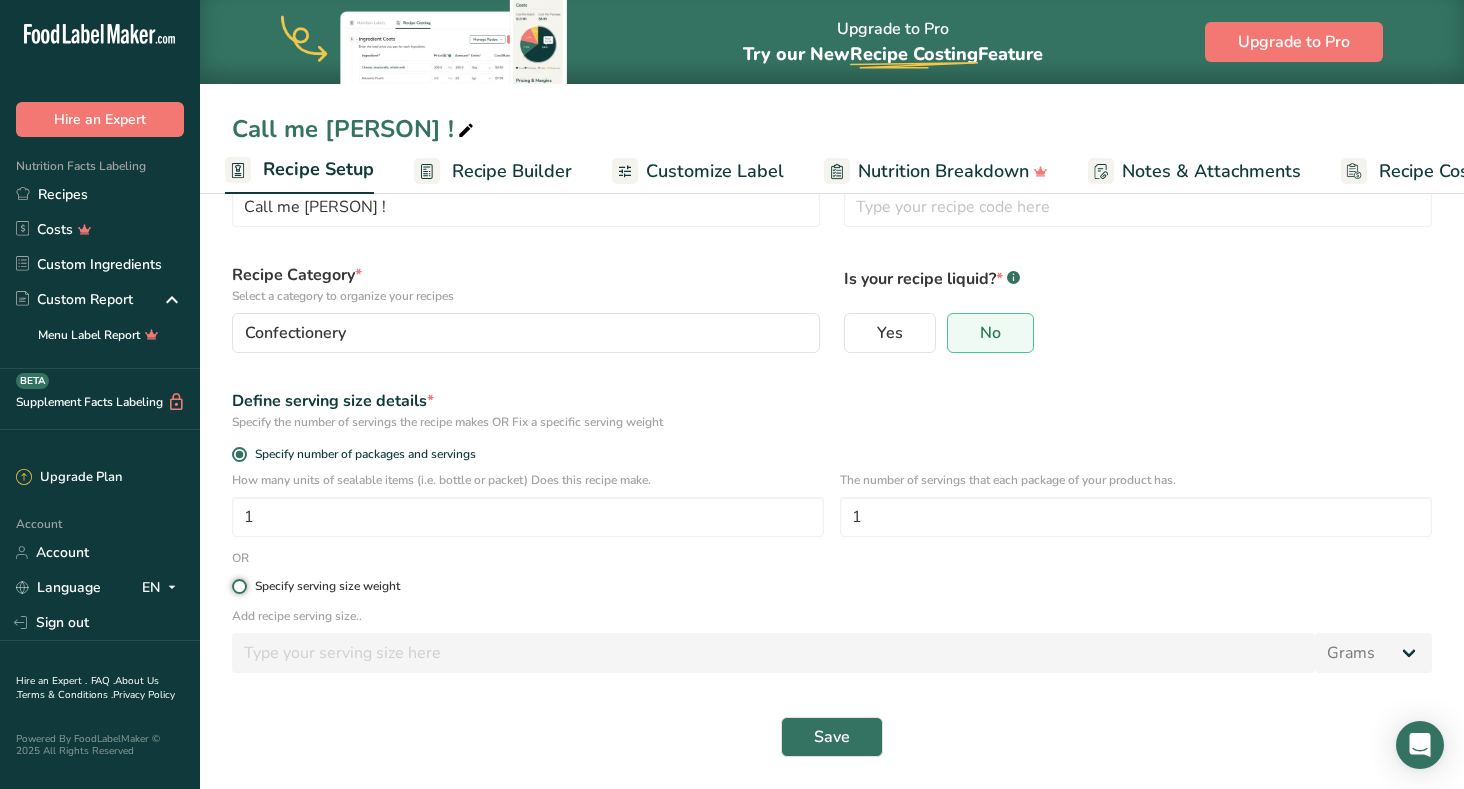 click on "Specify serving size weight" at bounding box center [238, 586] 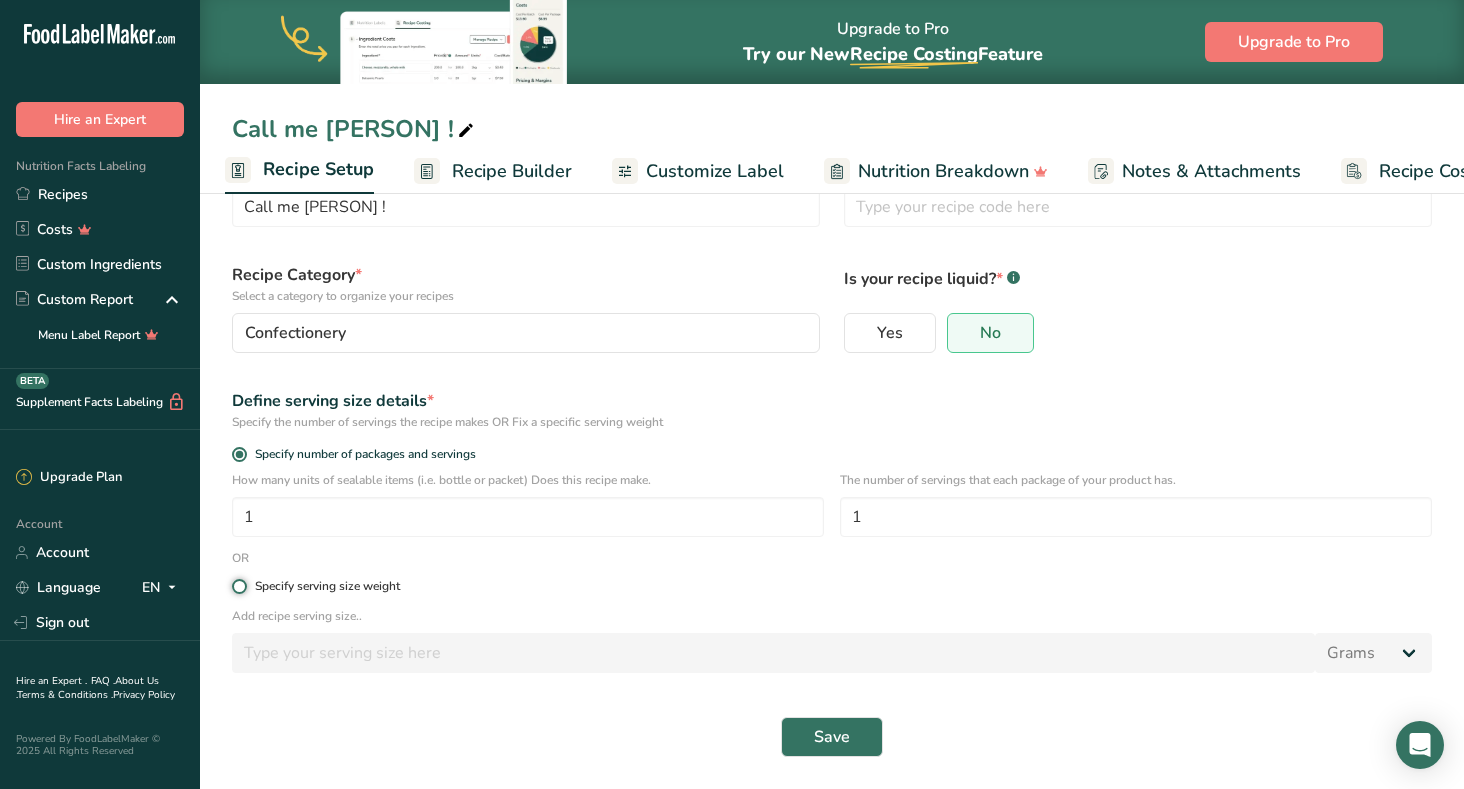 radio on "true" 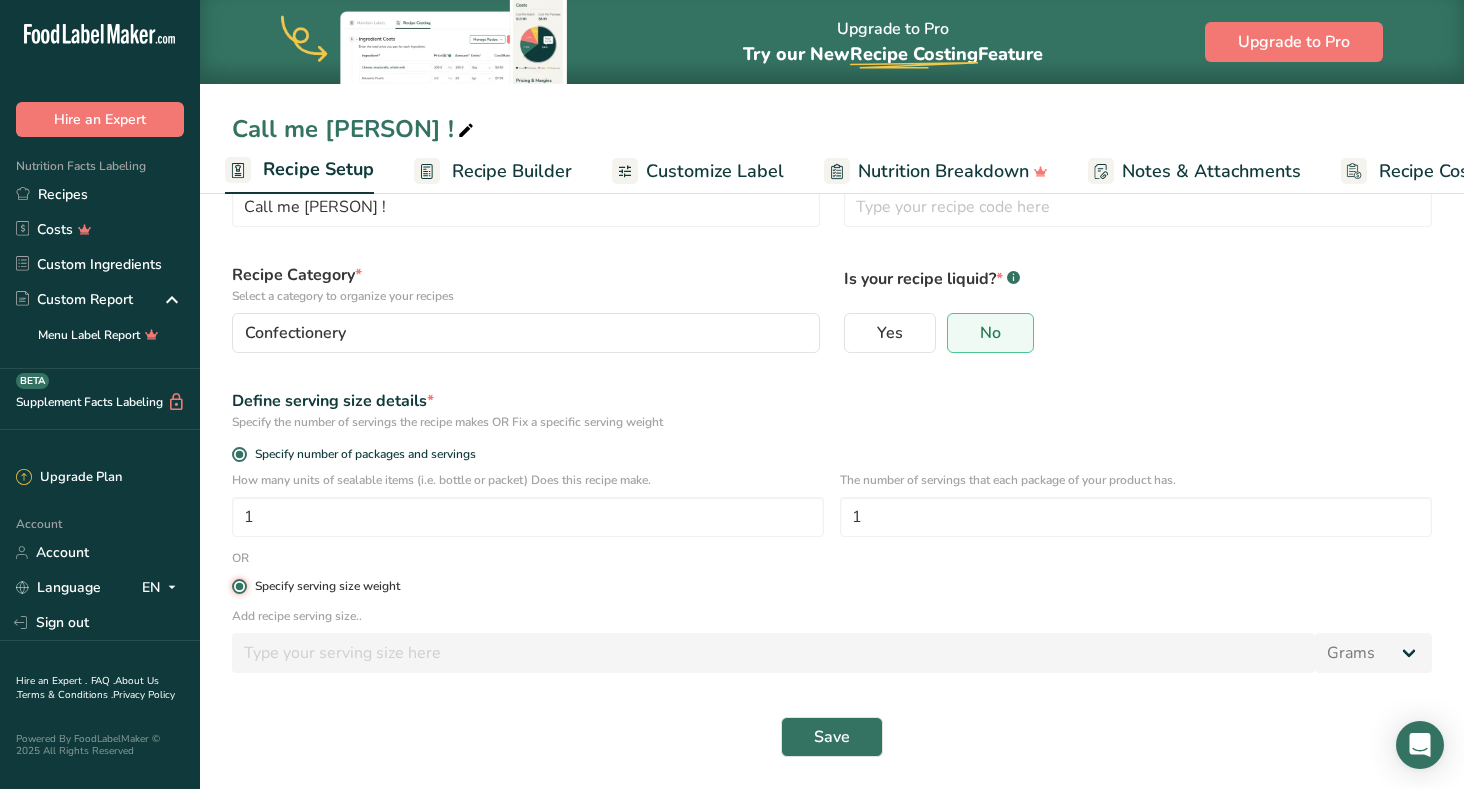radio on "false" 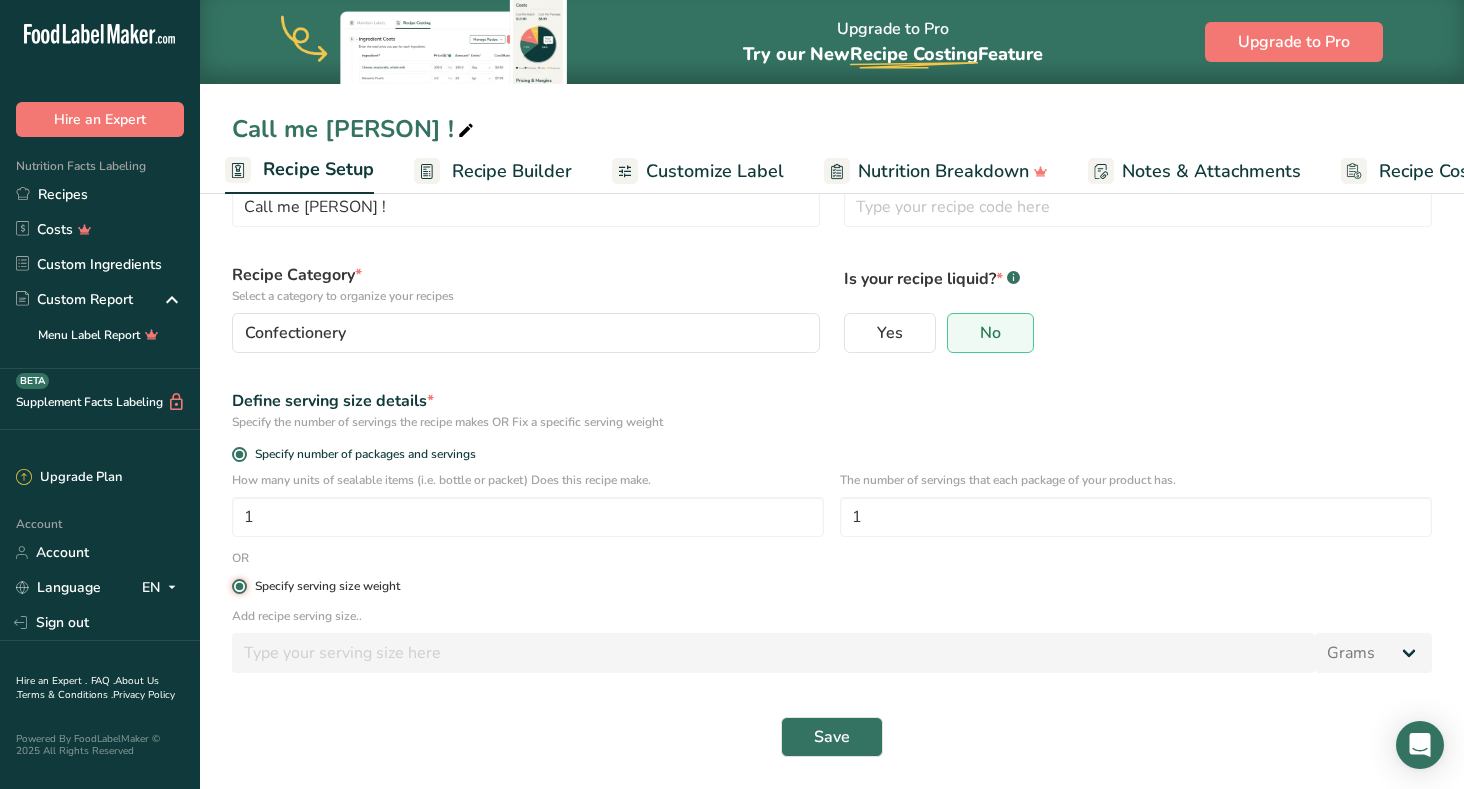 type 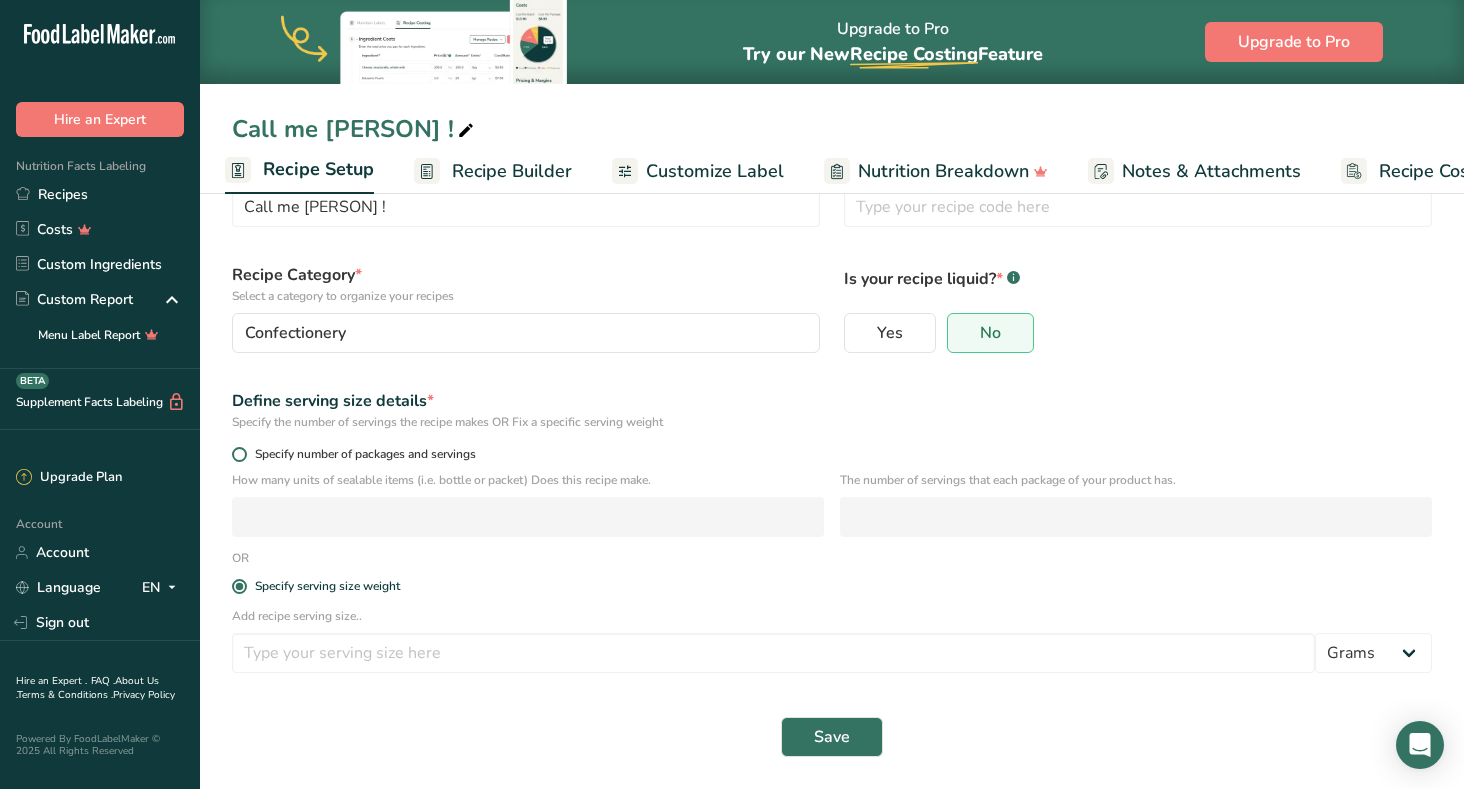 click at bounding box center [239, 454] 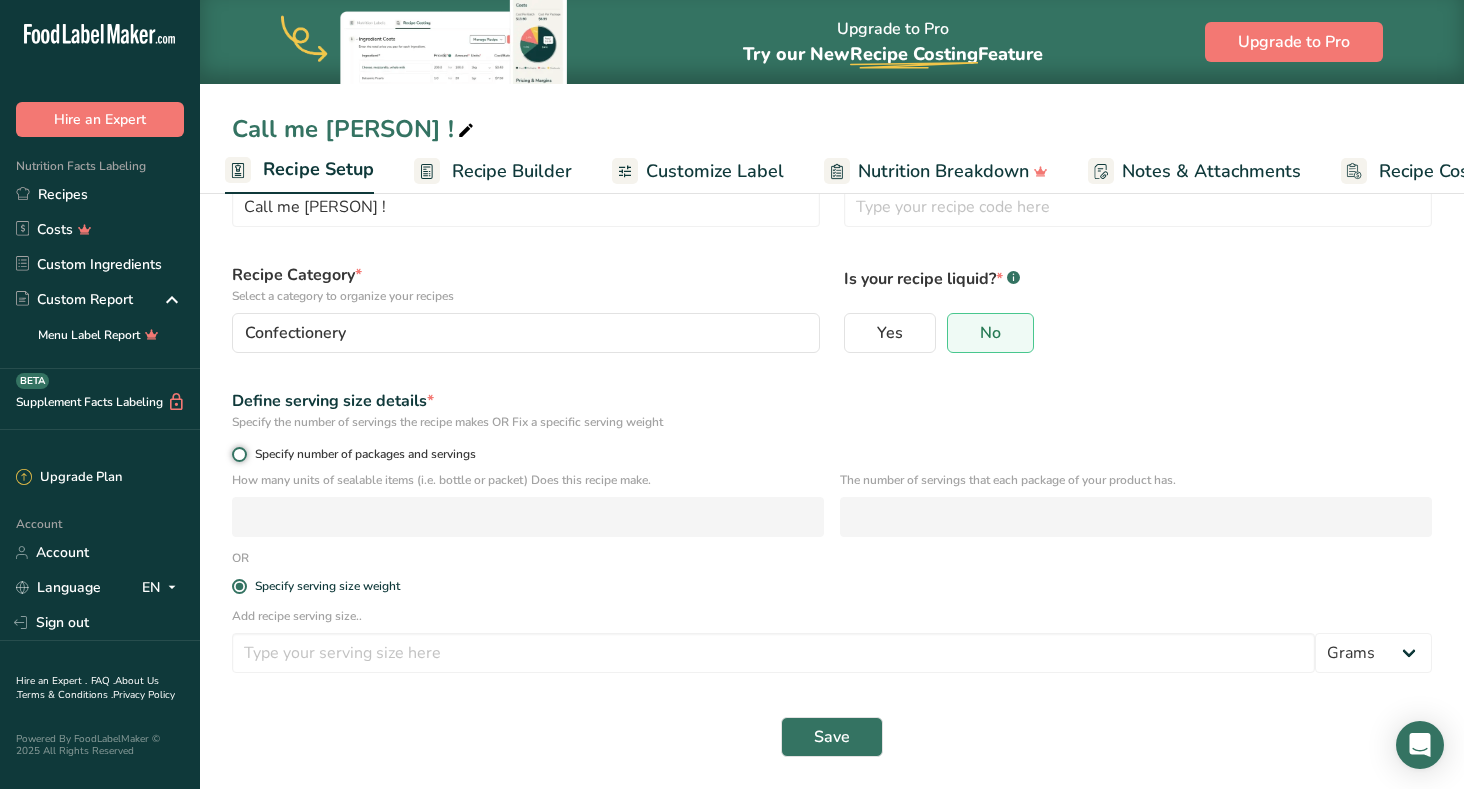 click on "Specify number of packages and servings" at bounding box center (238, 454) 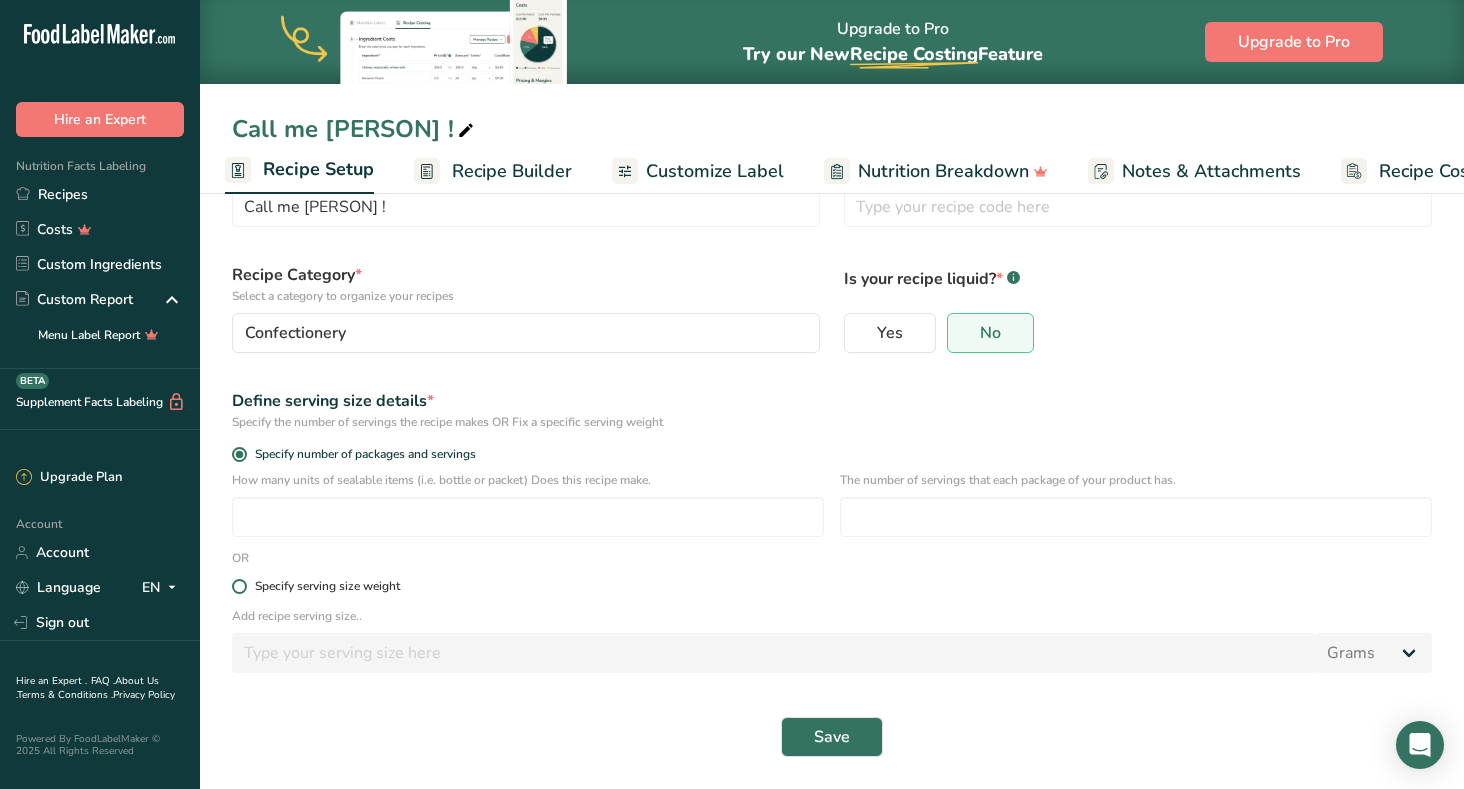 click at bounding box center (239, 586) 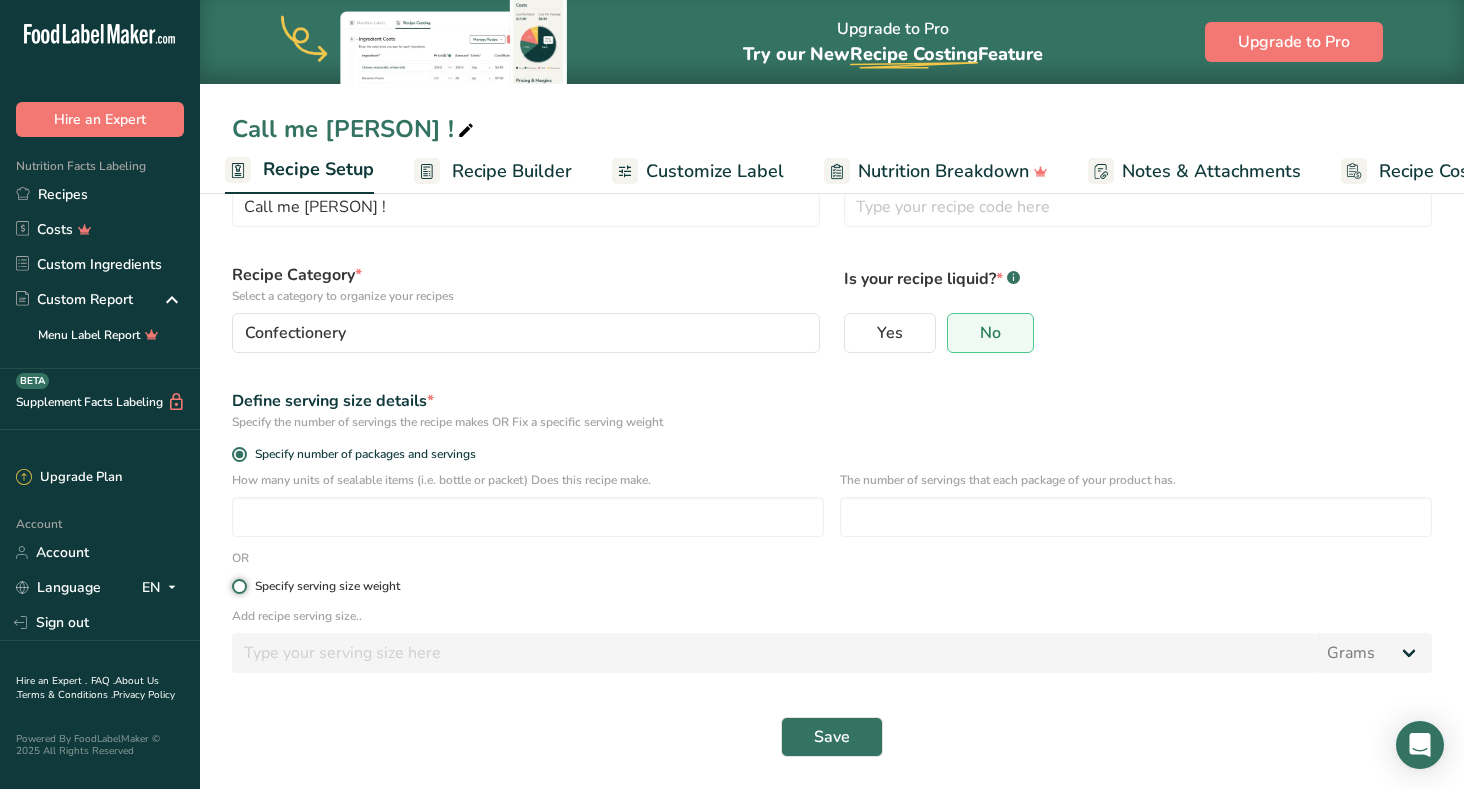 radio on "true" 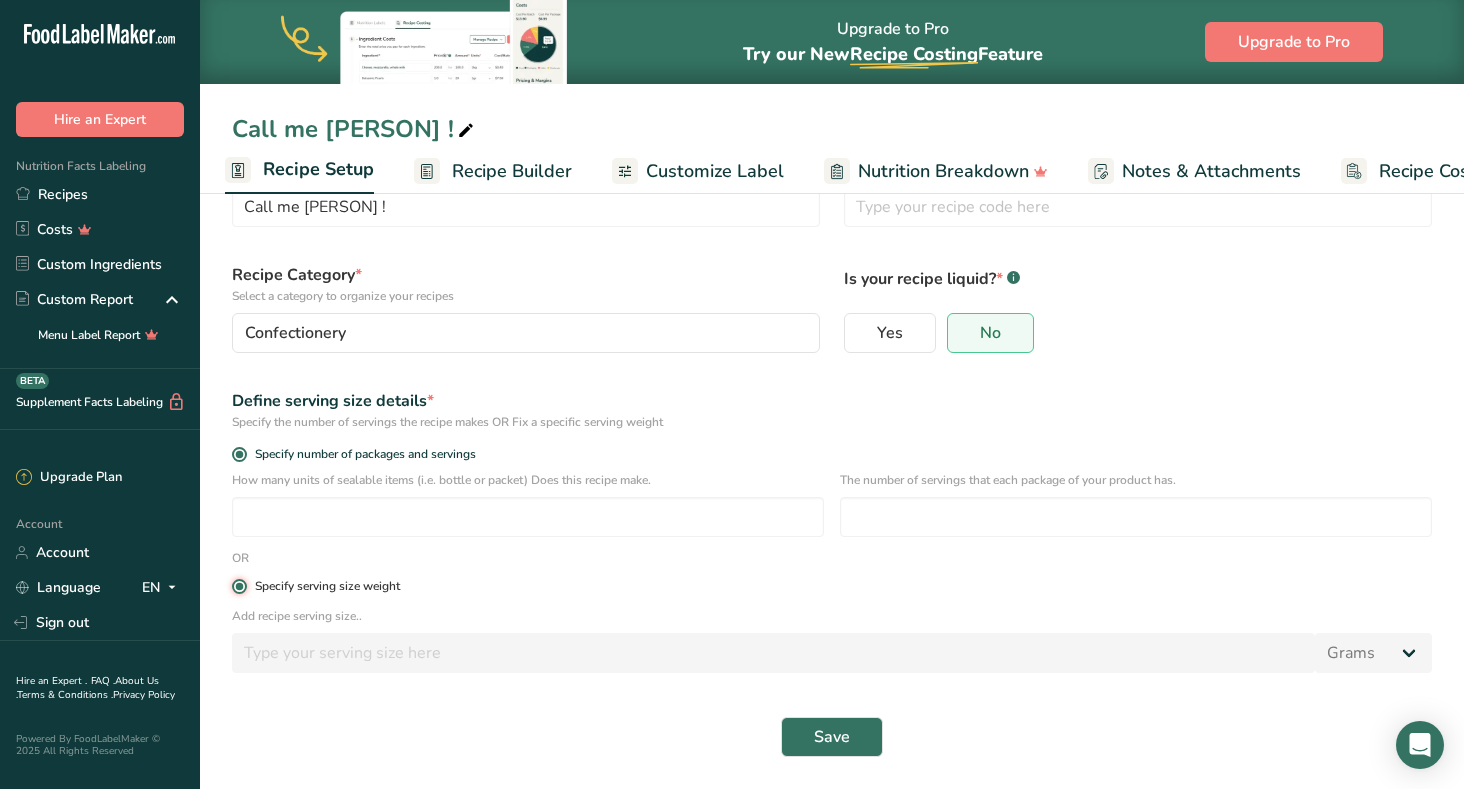 radio on "false" 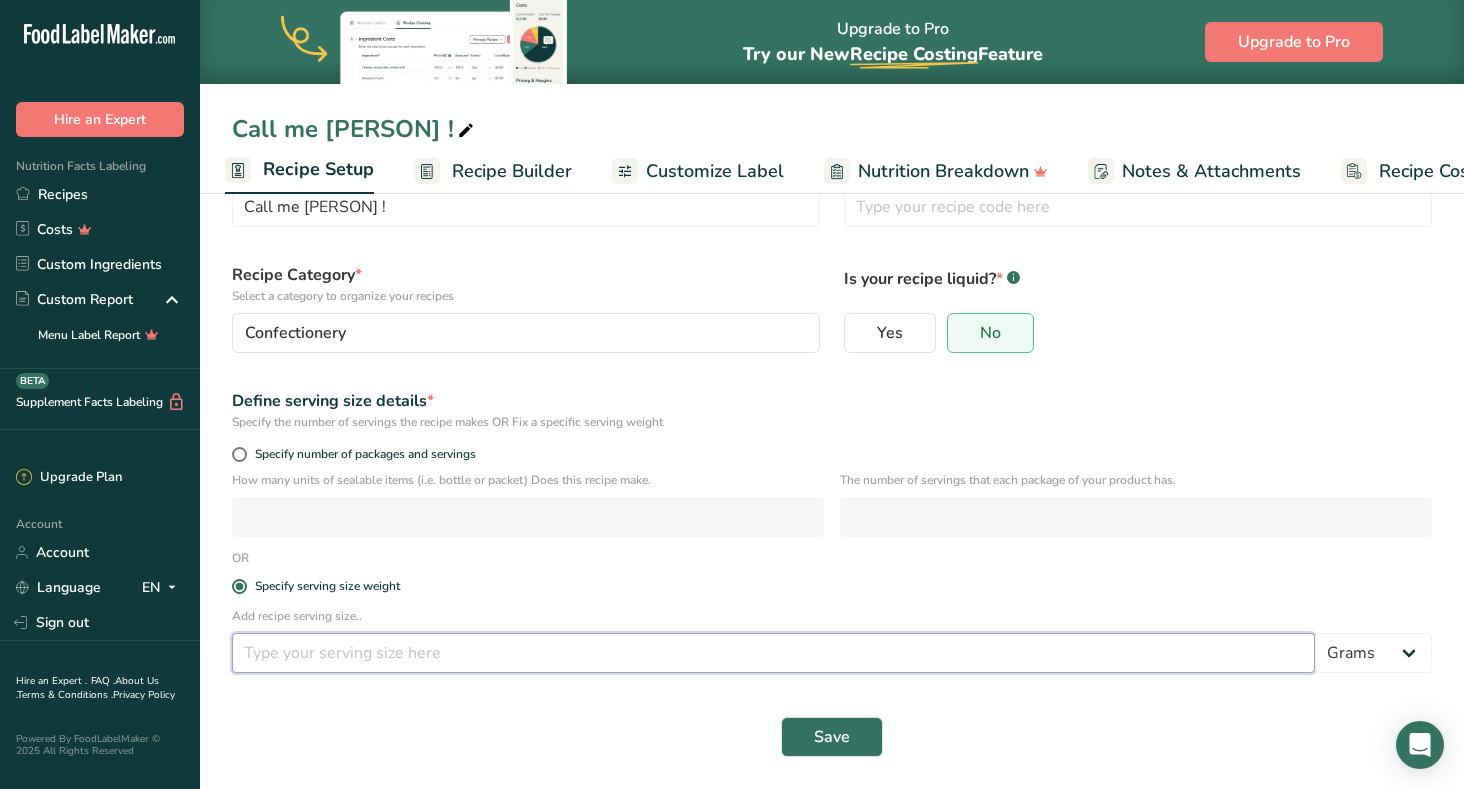 click at bounding box center [773, 653] 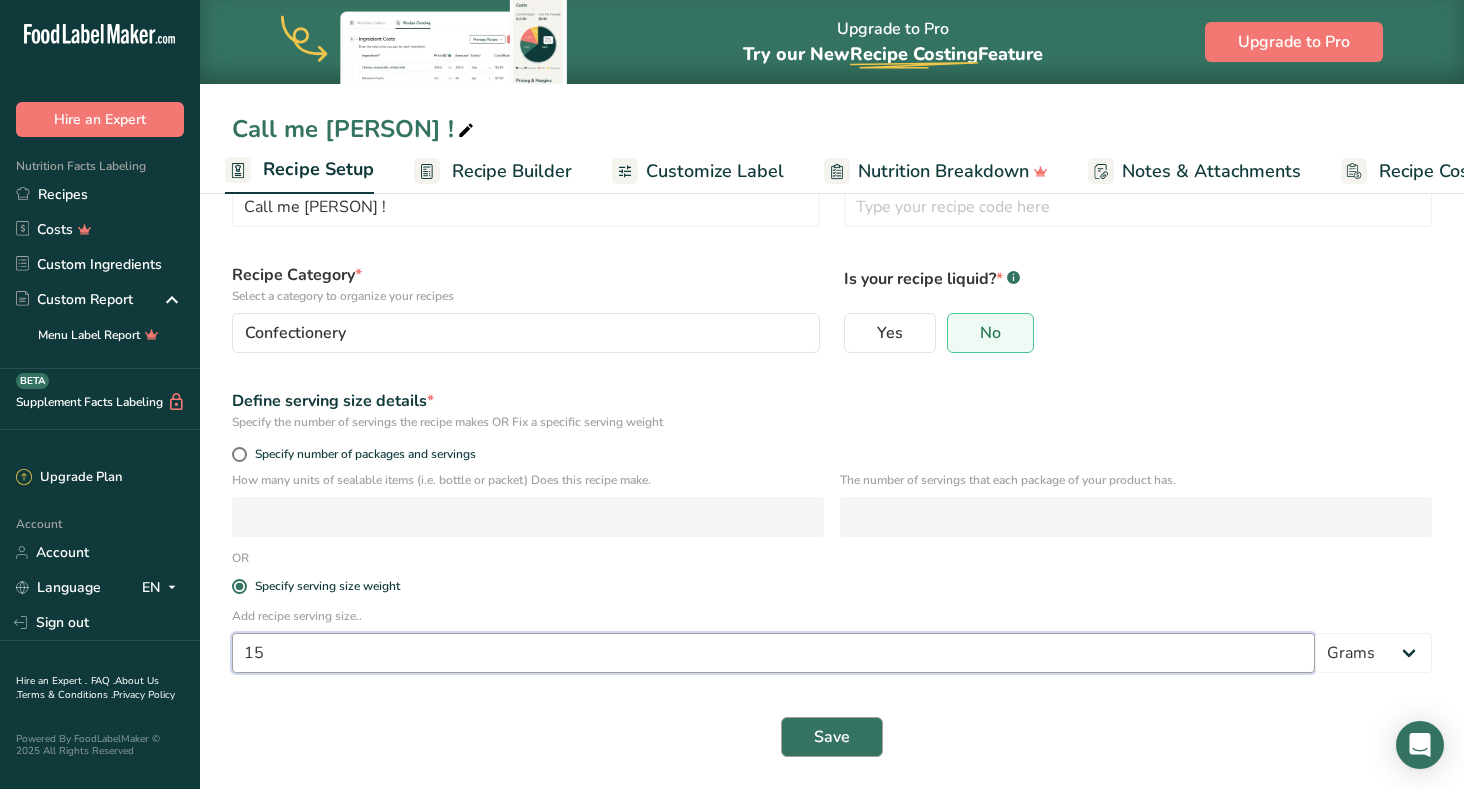 type on "15" 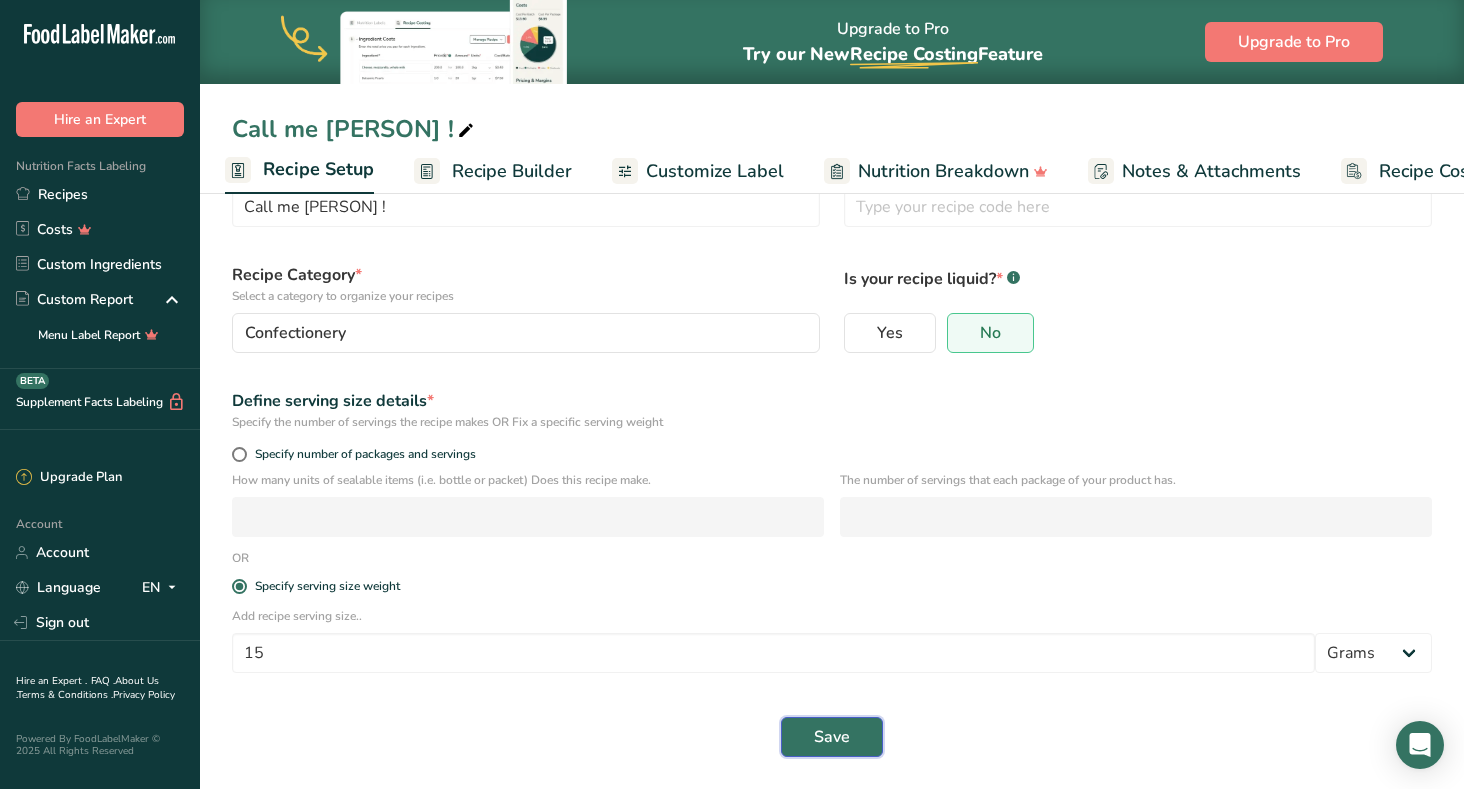 click on "Save" at bounding box center (832, 737) 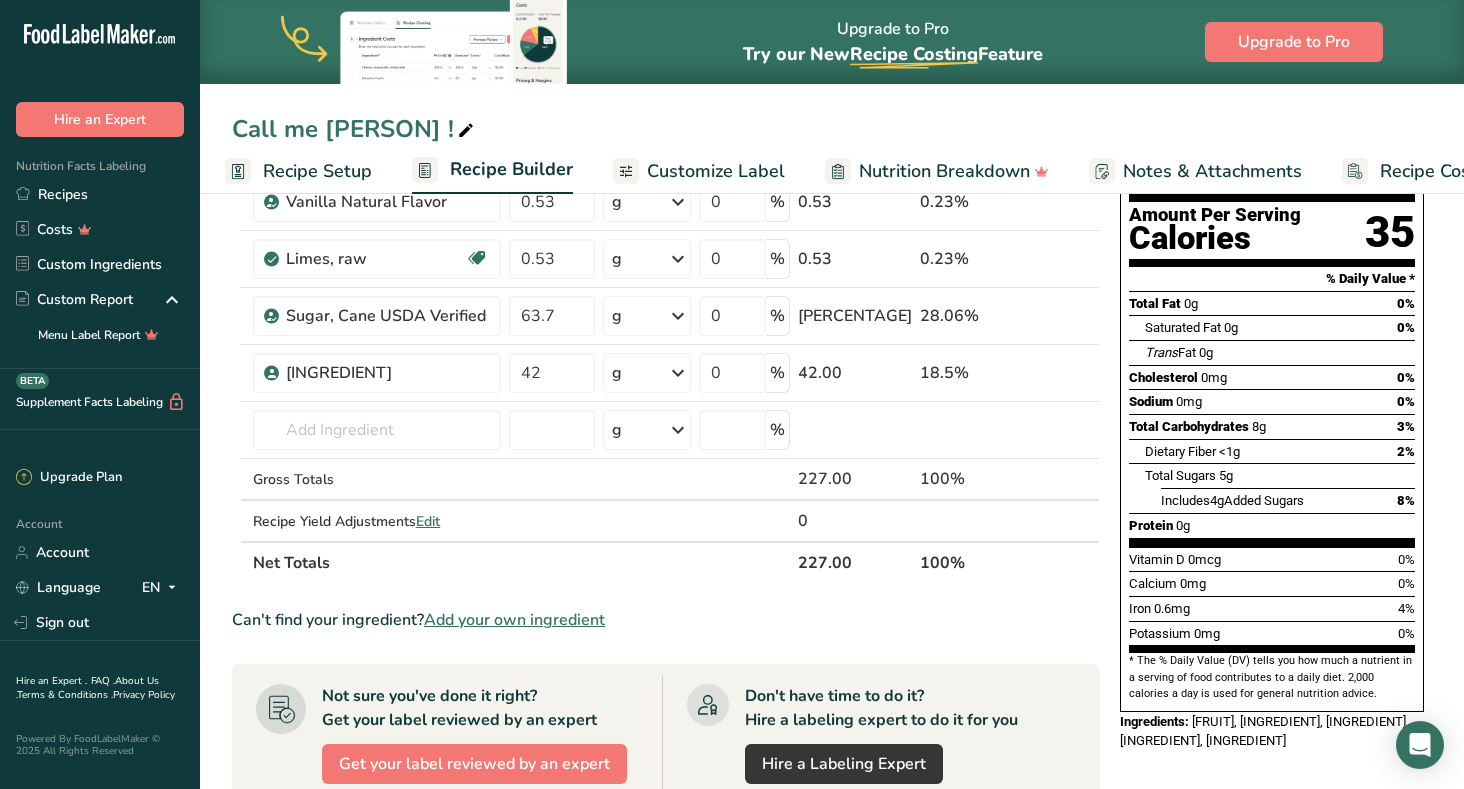 scroll, scrollTop: 208, scrollLeft: 0, axis: vertical 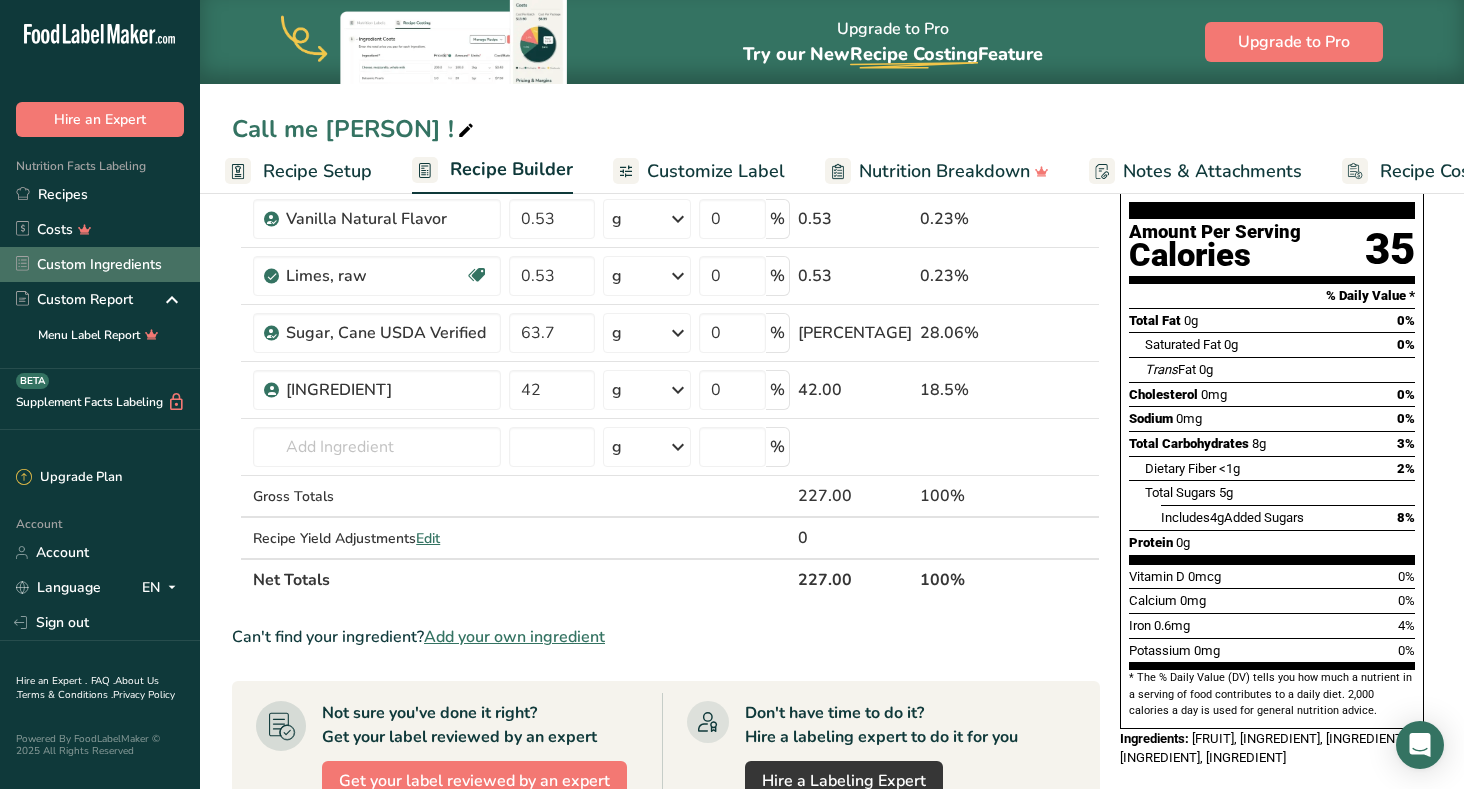 click on "Custom Ingredients" at bounding box center (100, 264) 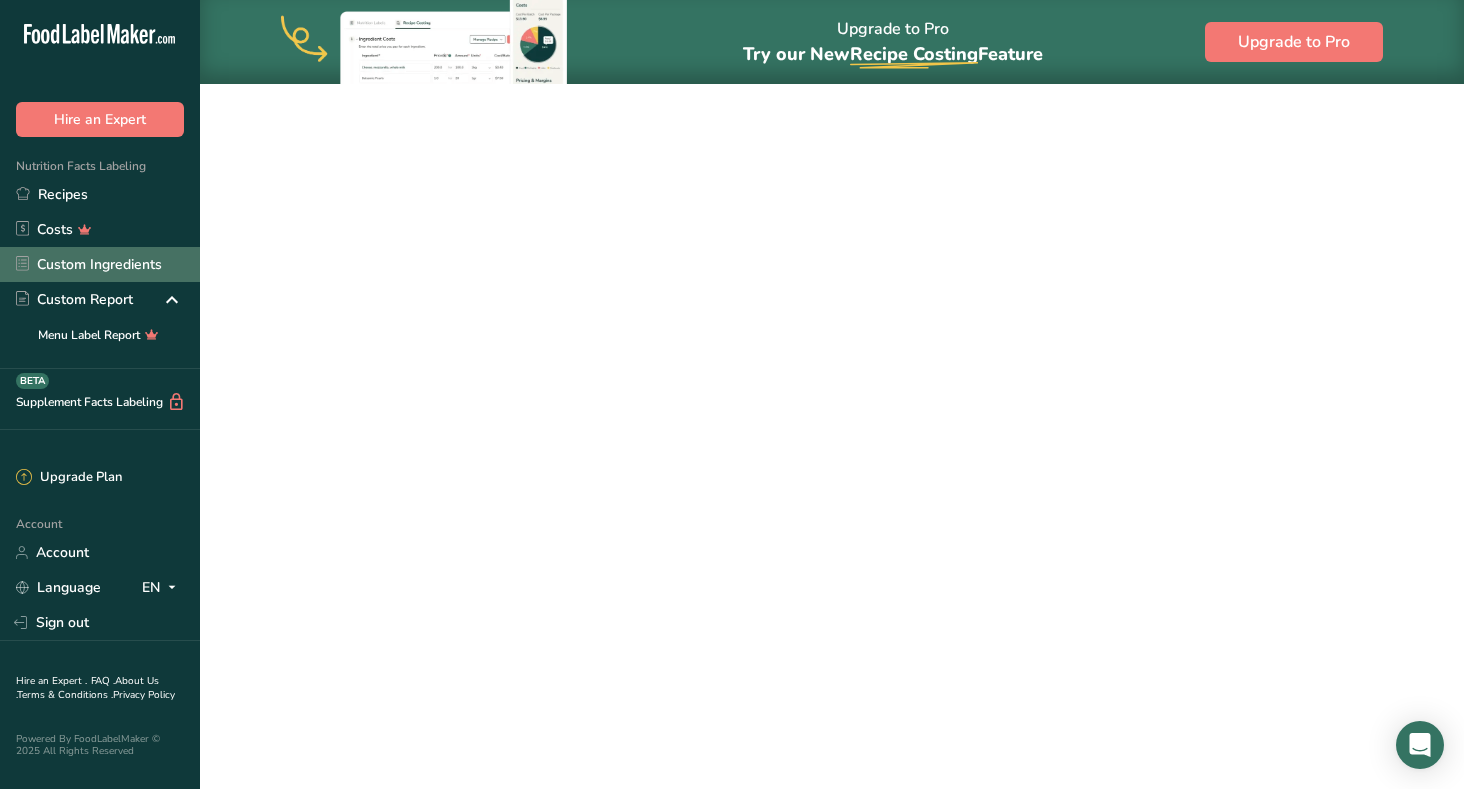 scroll, scrollTop: 0, scrollLeft: 0, axis: both 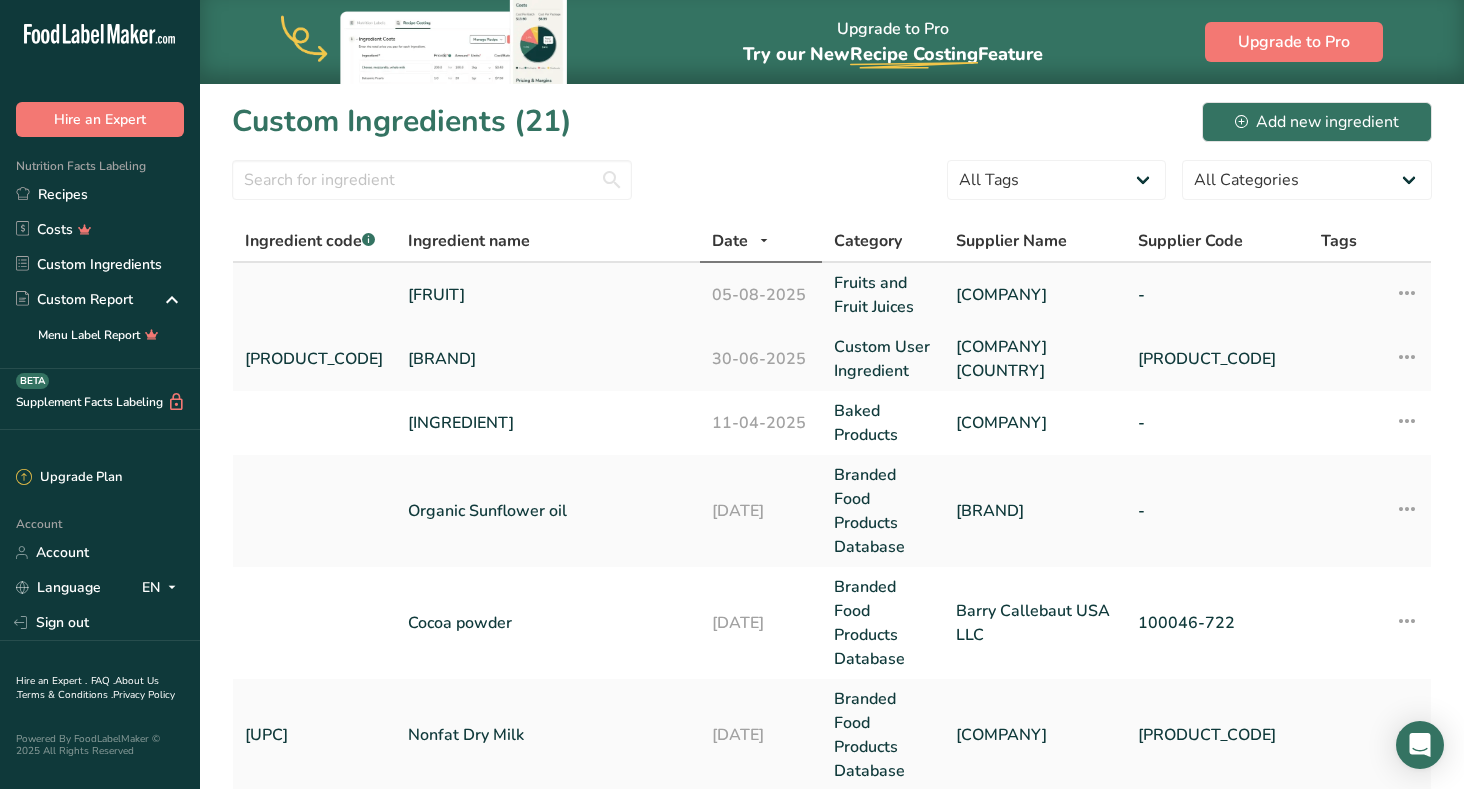 click on "[FRUIT]" at bounding box center (548, 295) 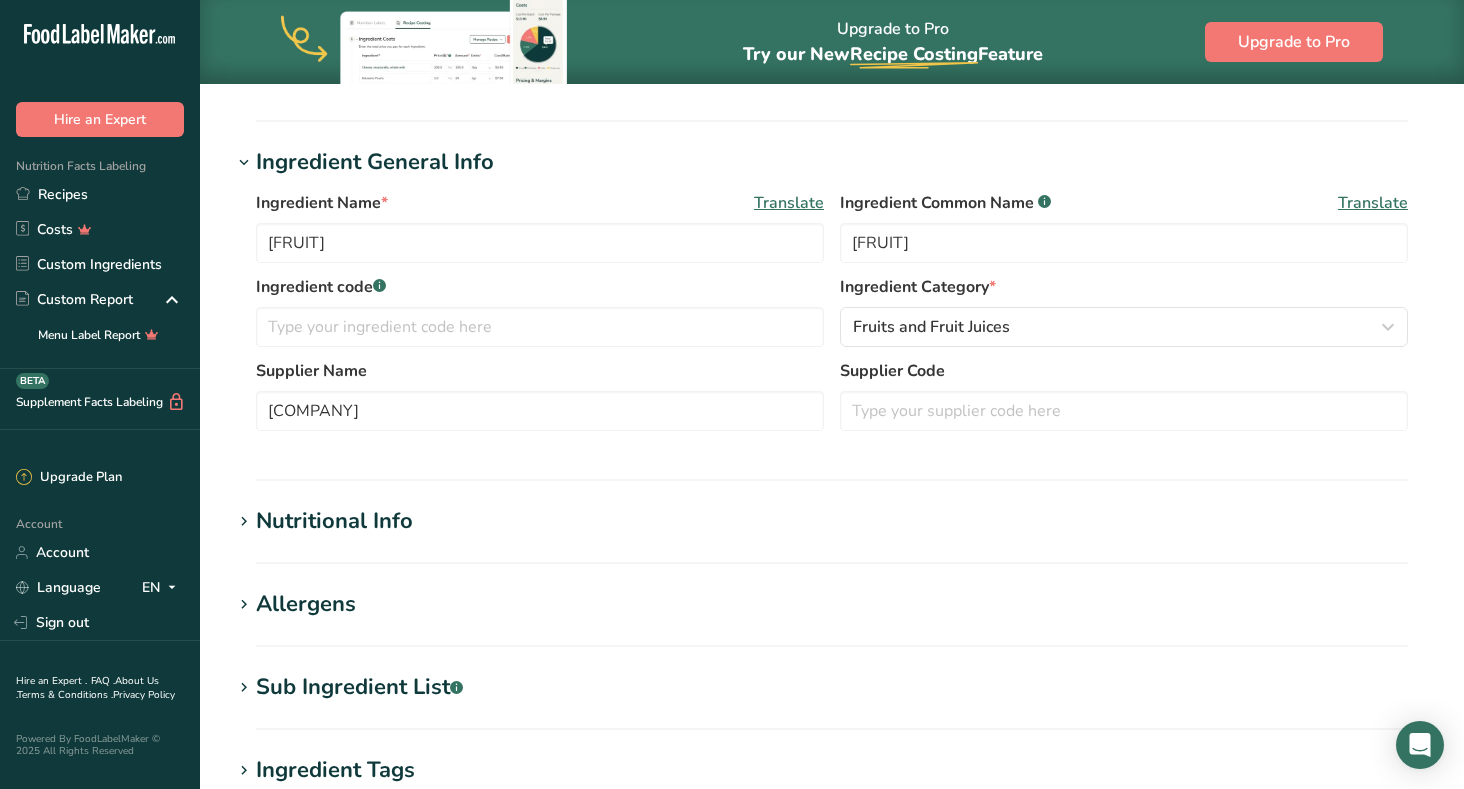 scroll, scrollTop: 337, scrollLeft: 0, axis: vertical 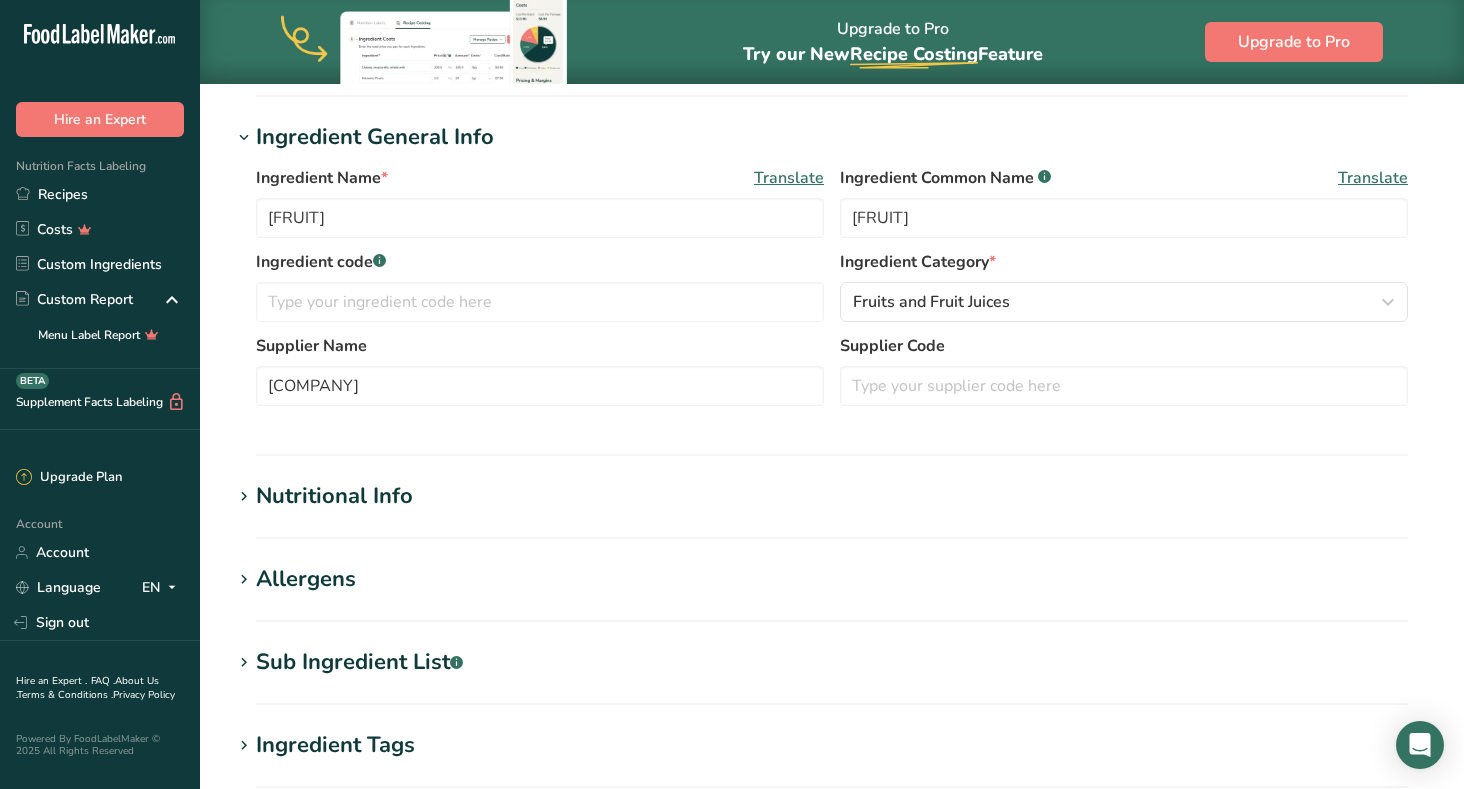 click on "Nutritional Info" at bounding box center (334, 496) 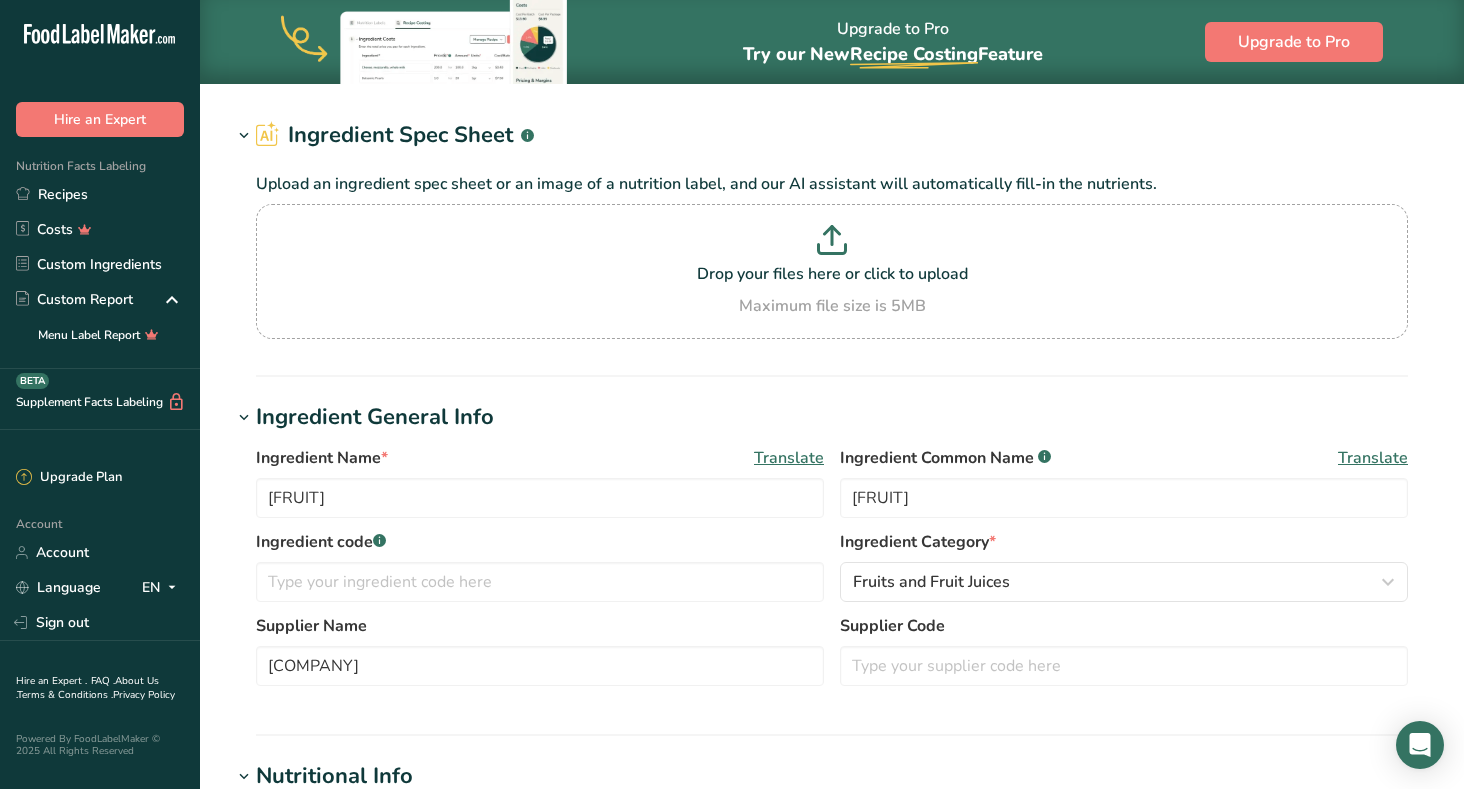 scroll, scrollTop: 0, scrollLeft: 0, axis: both 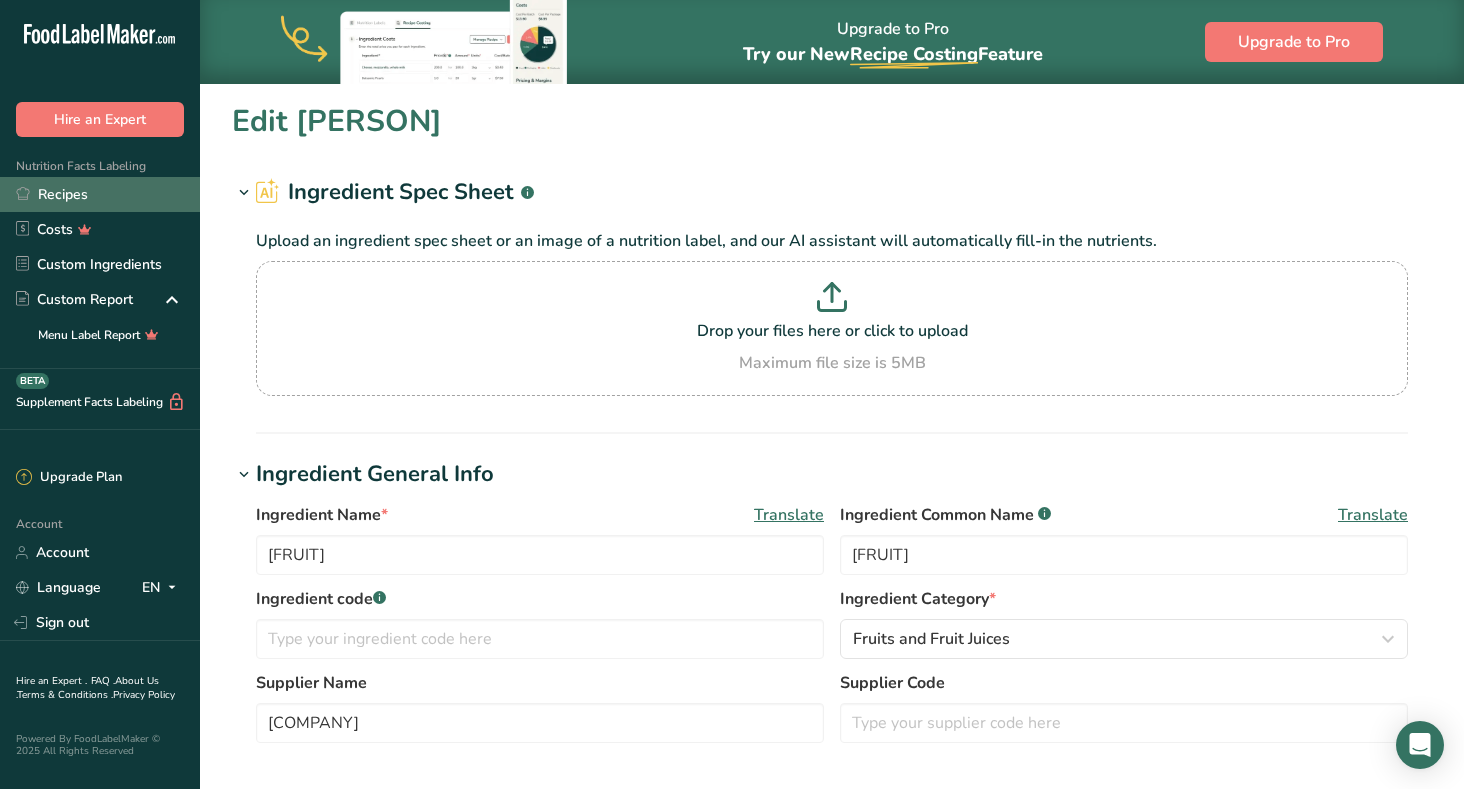 click on "Recipes" at bounding box center (100, 194) 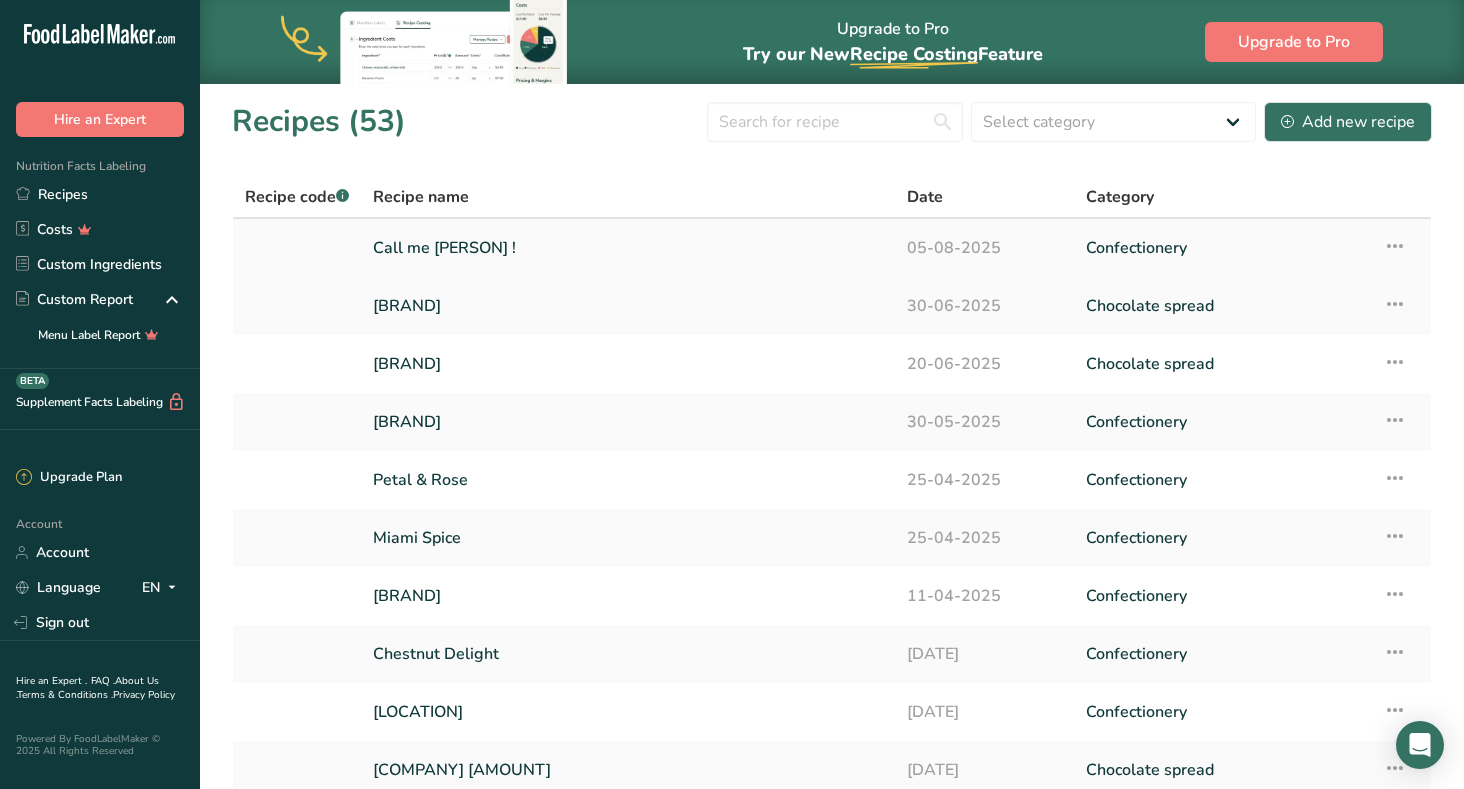 click on "Call me [PERSON] !" at bounding box center [628, 248] 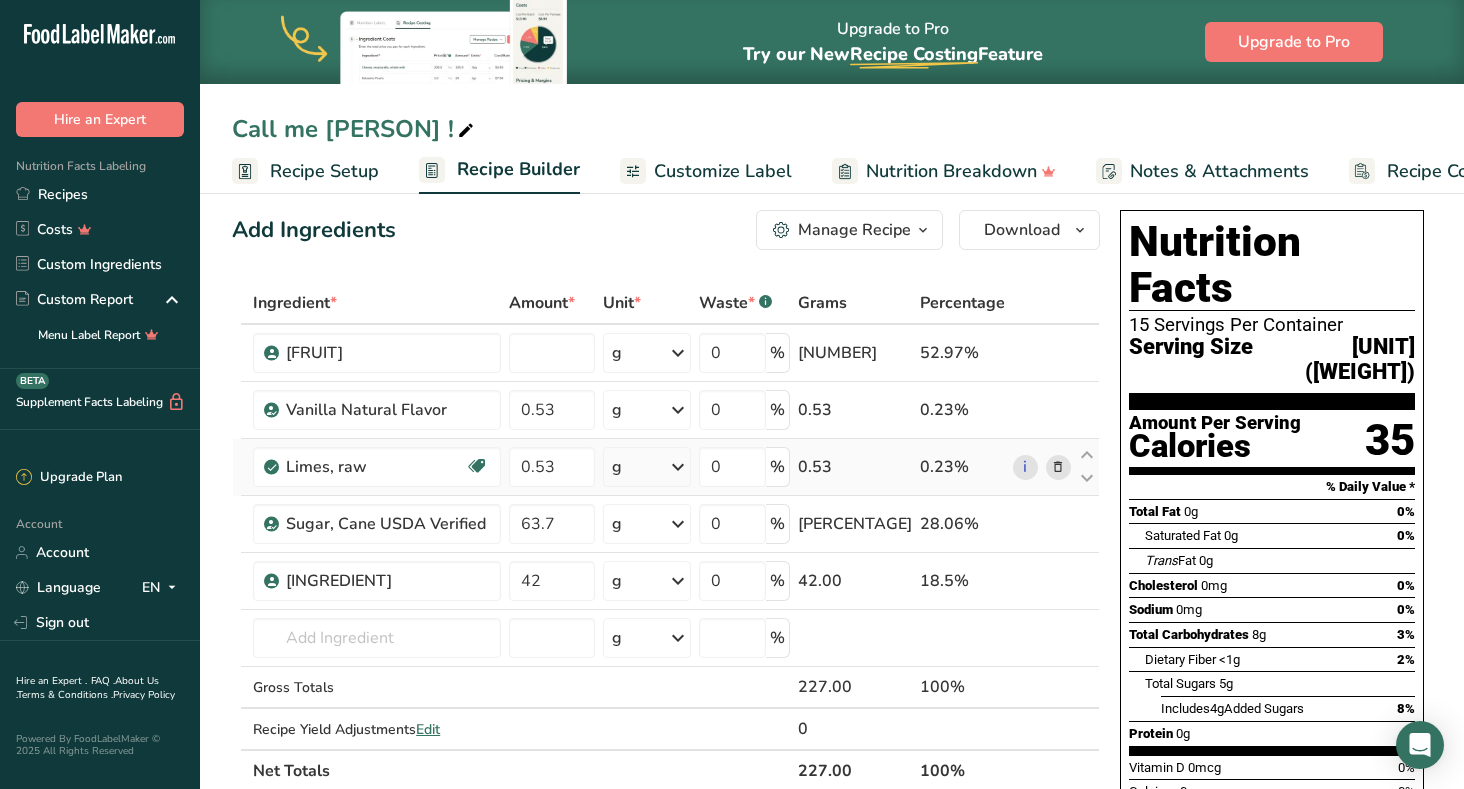 scroll, scrollTop: 5, scrollLeft: 0, axis: vertical 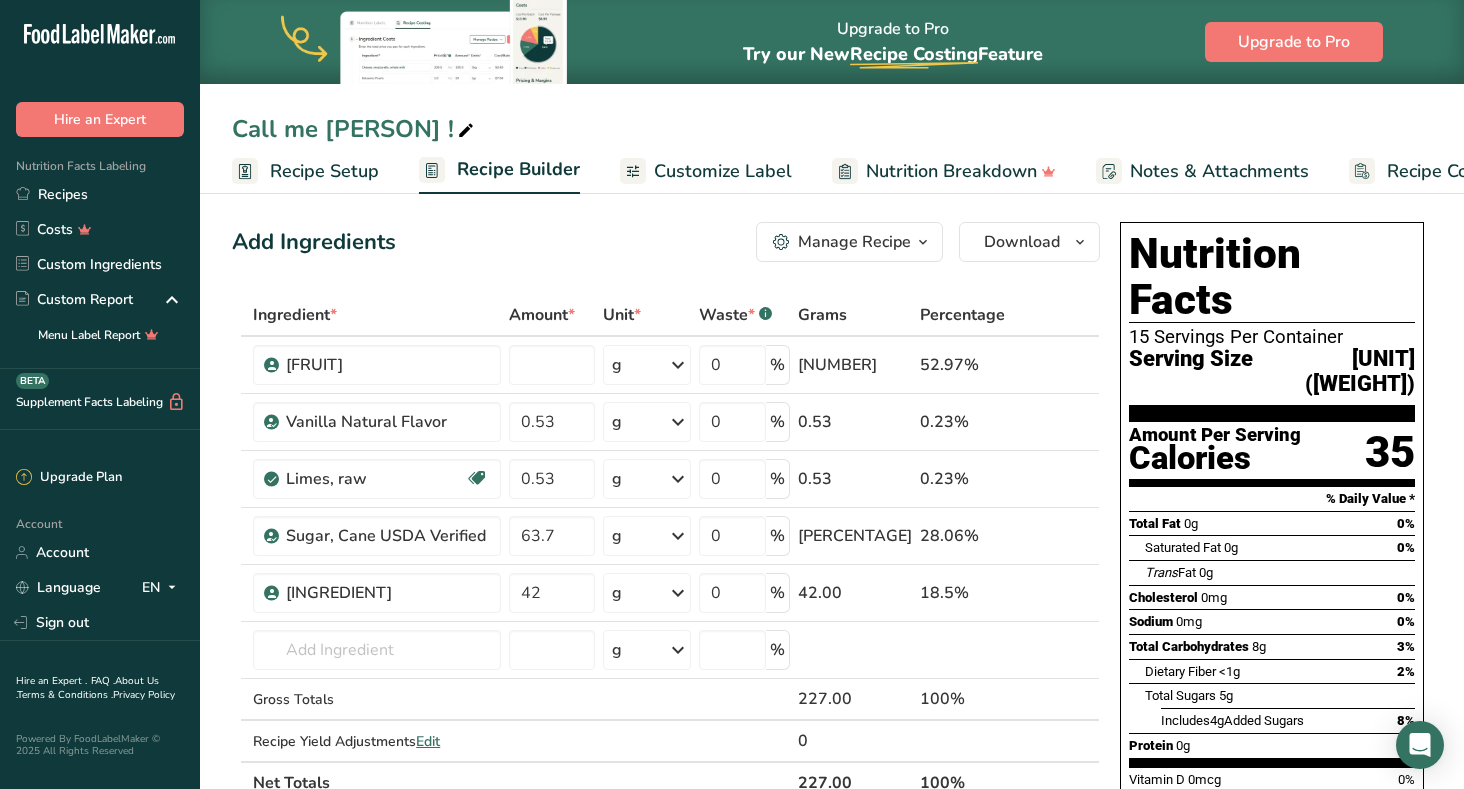 click on "Customize Label" at bounding box center [723, 171] 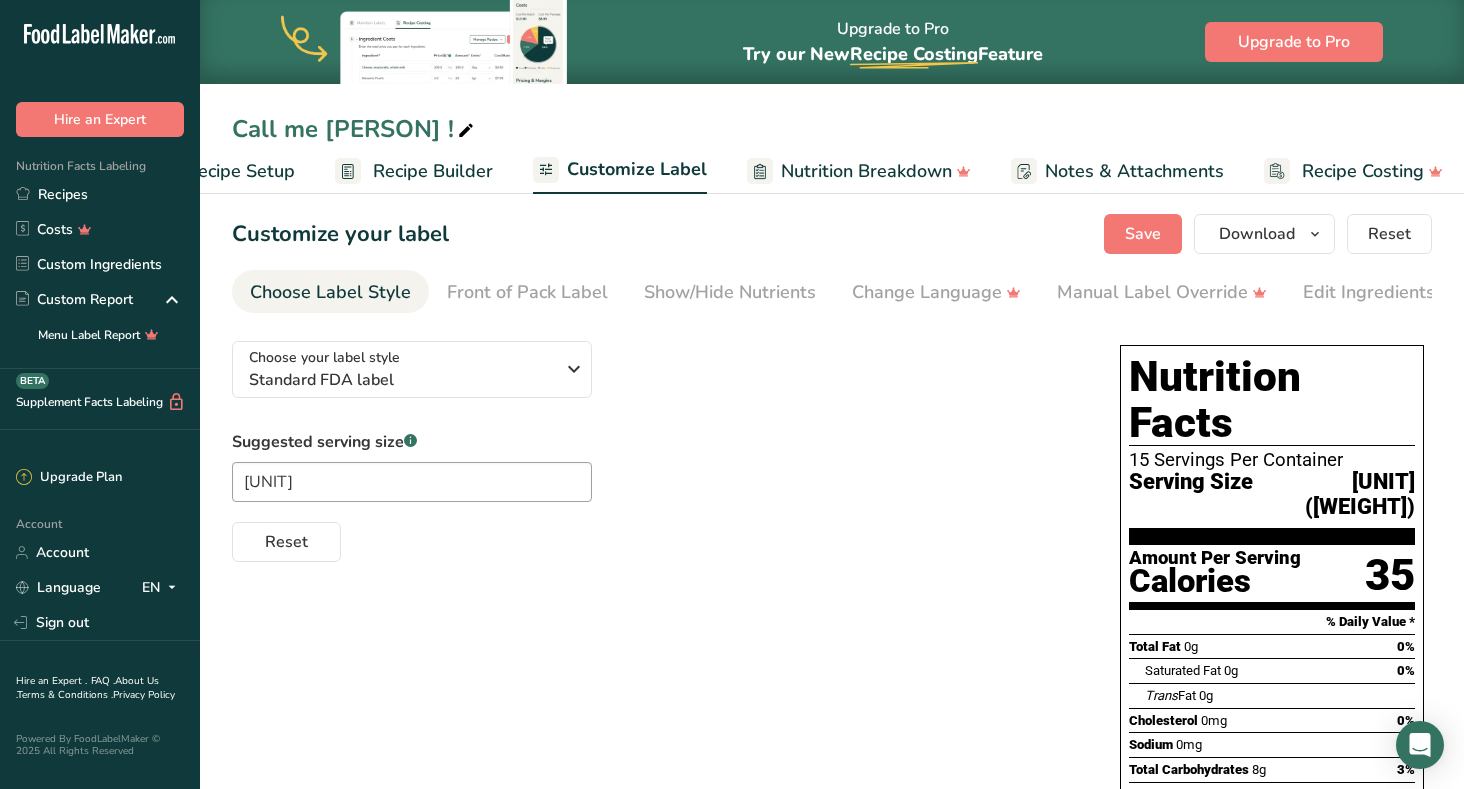 scroll, scrollTop: 0, scrollLeft: 95, axis: horizontal 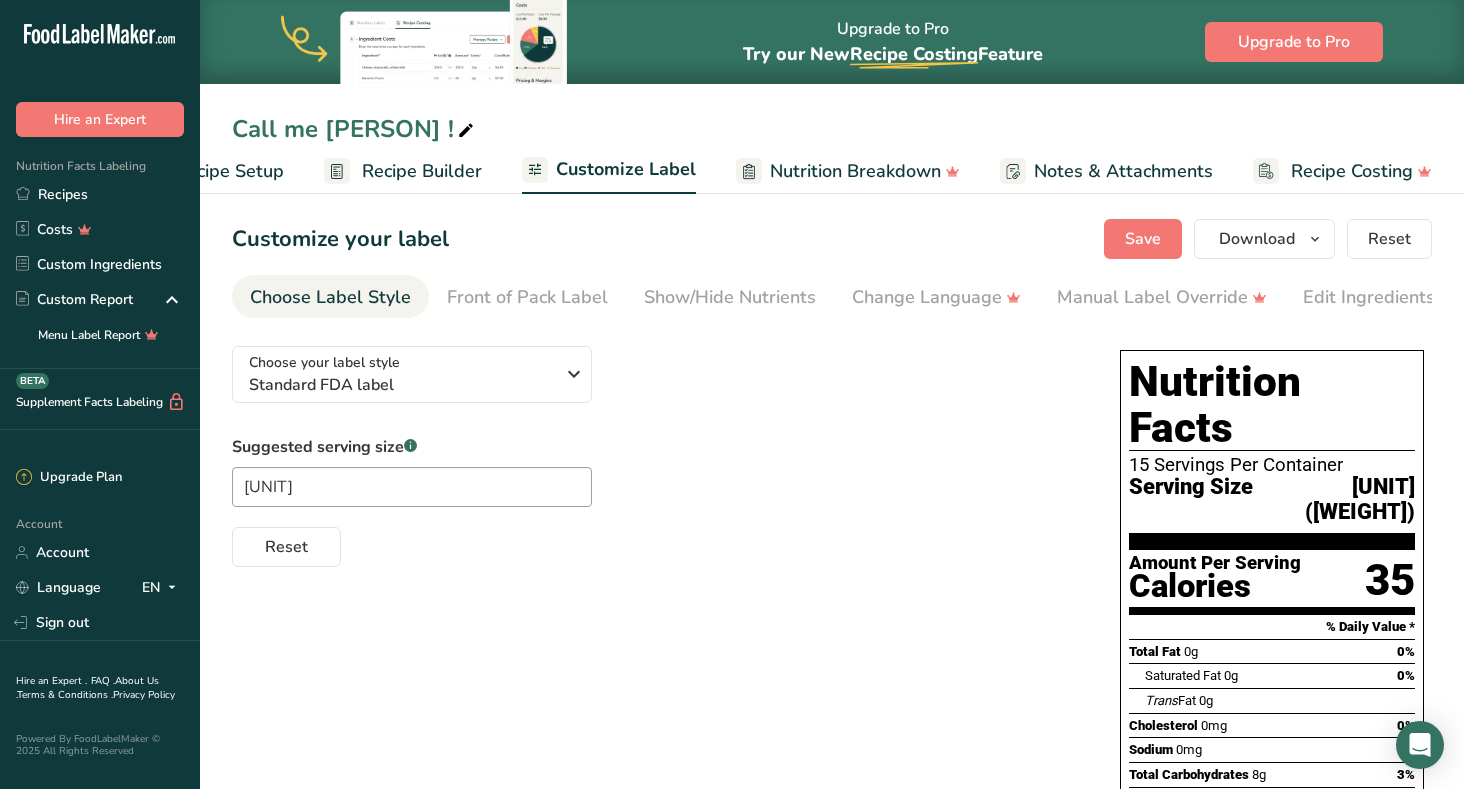 click on "Customize Label" at bounding box center [626, 169] 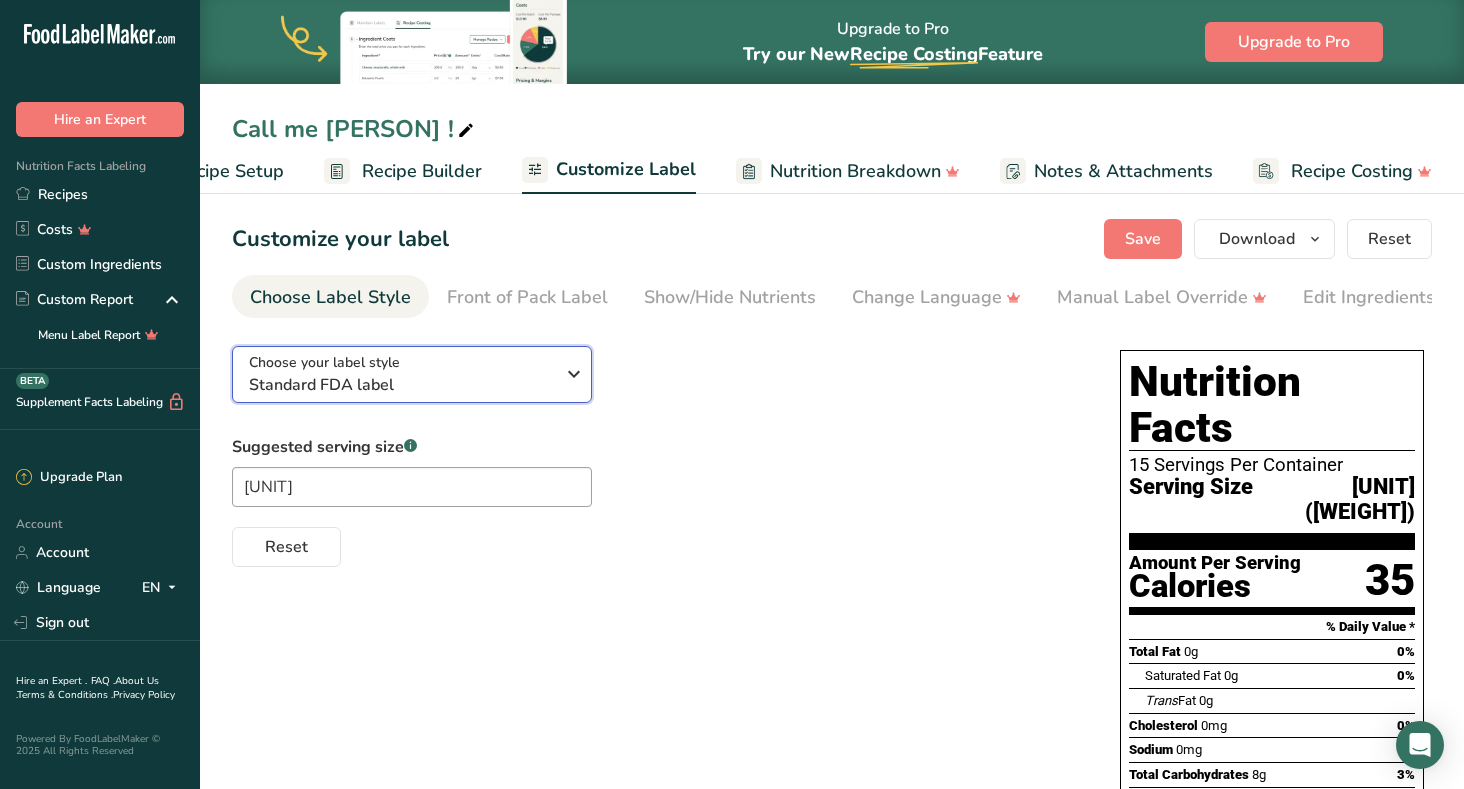 click at bounding box center [574, 374] 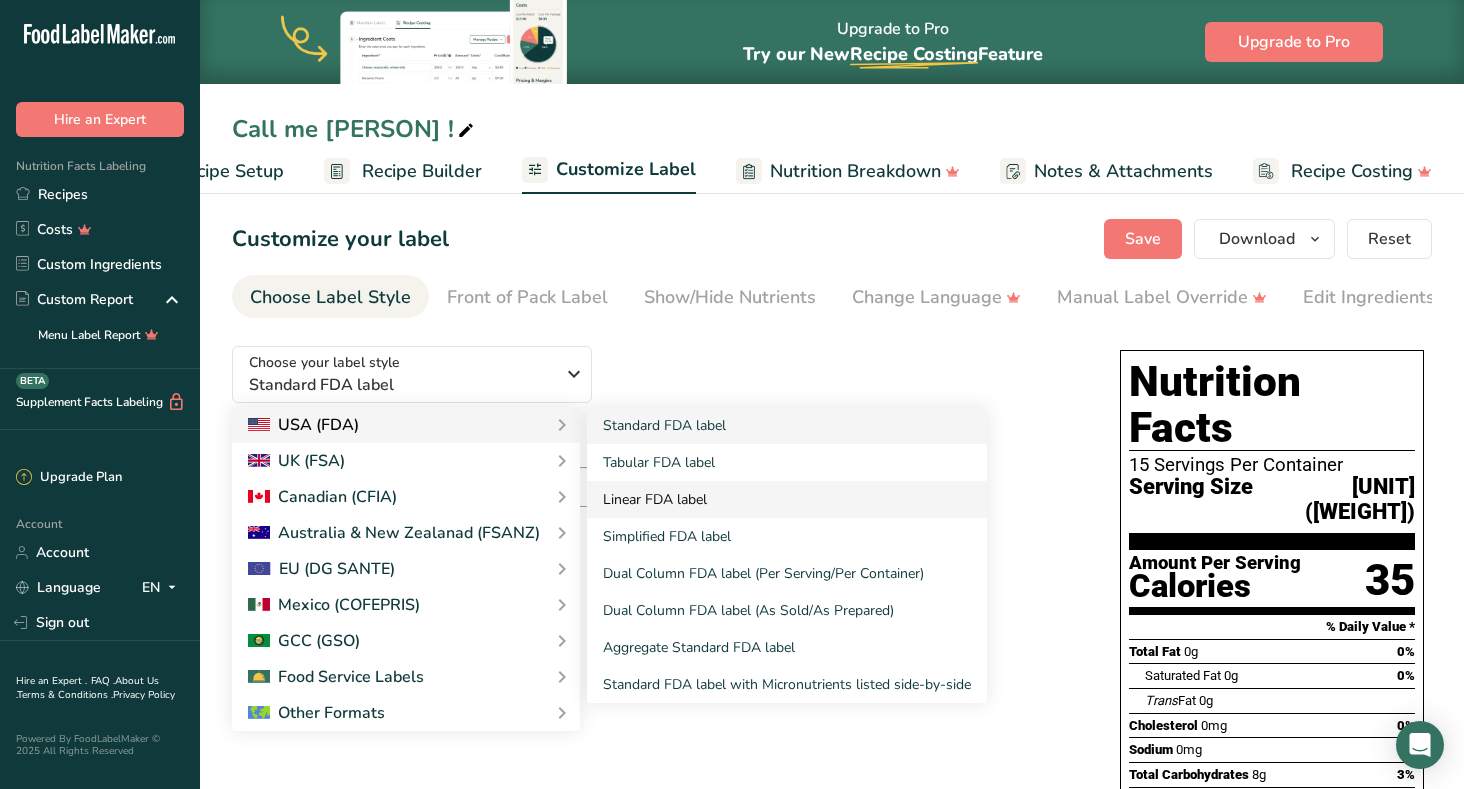 click on "Linear FDA label" at bounding box center [787, 499] 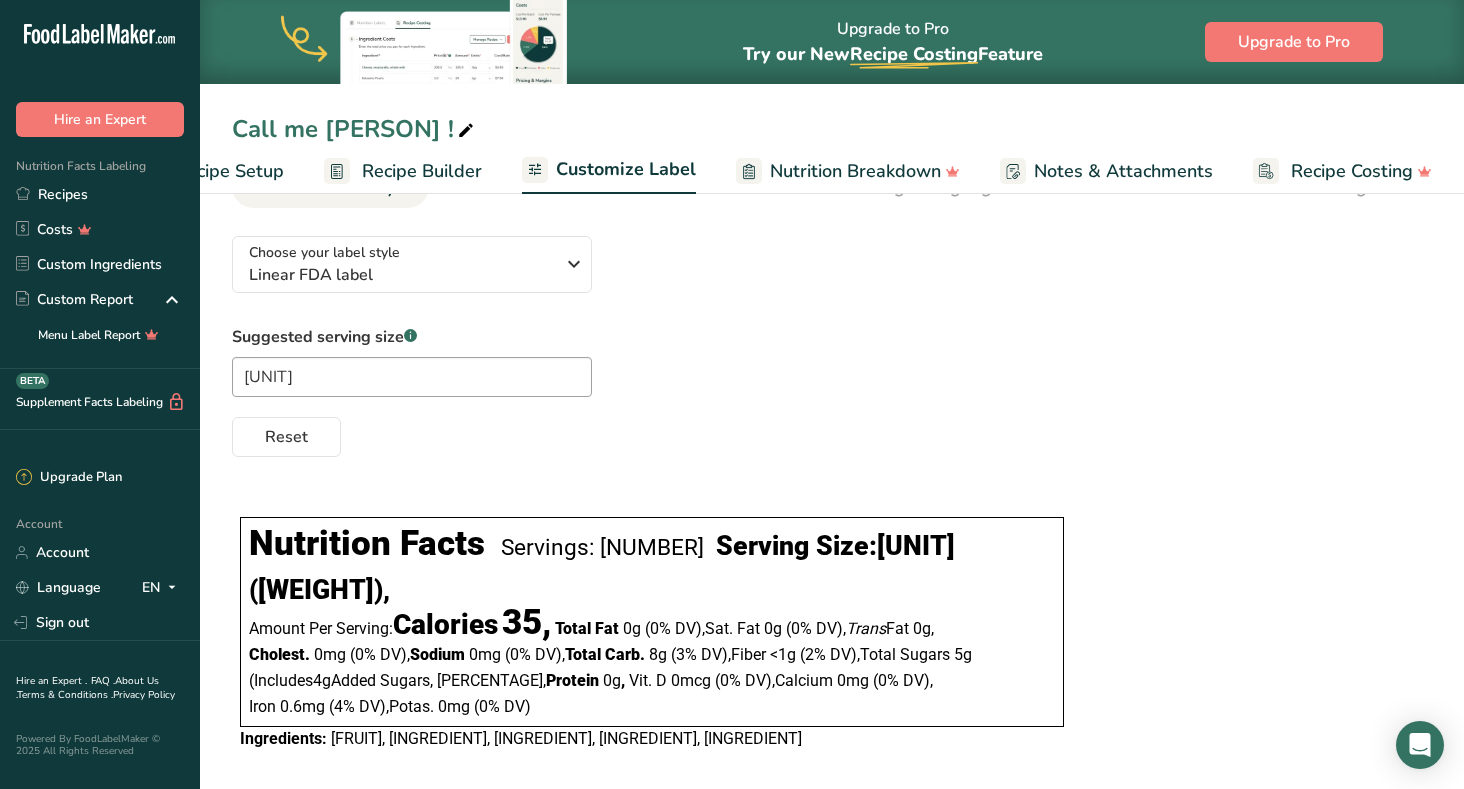 scroll, scrollTop: 113, scrollLeft: 0, axis: vertical 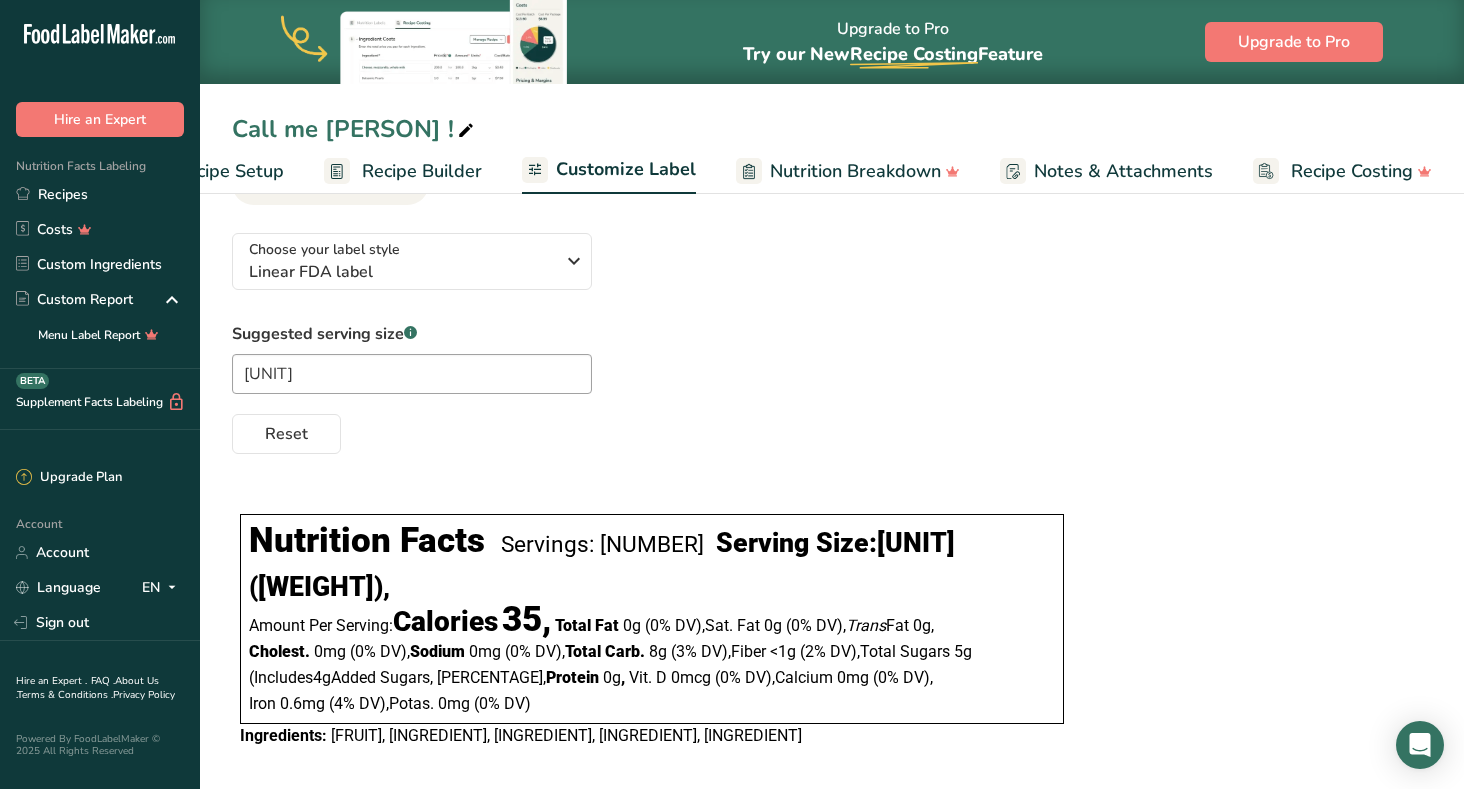 click on "Vit. D
0mcg
‏(0% DV) ," at bounding box center (702, 678) 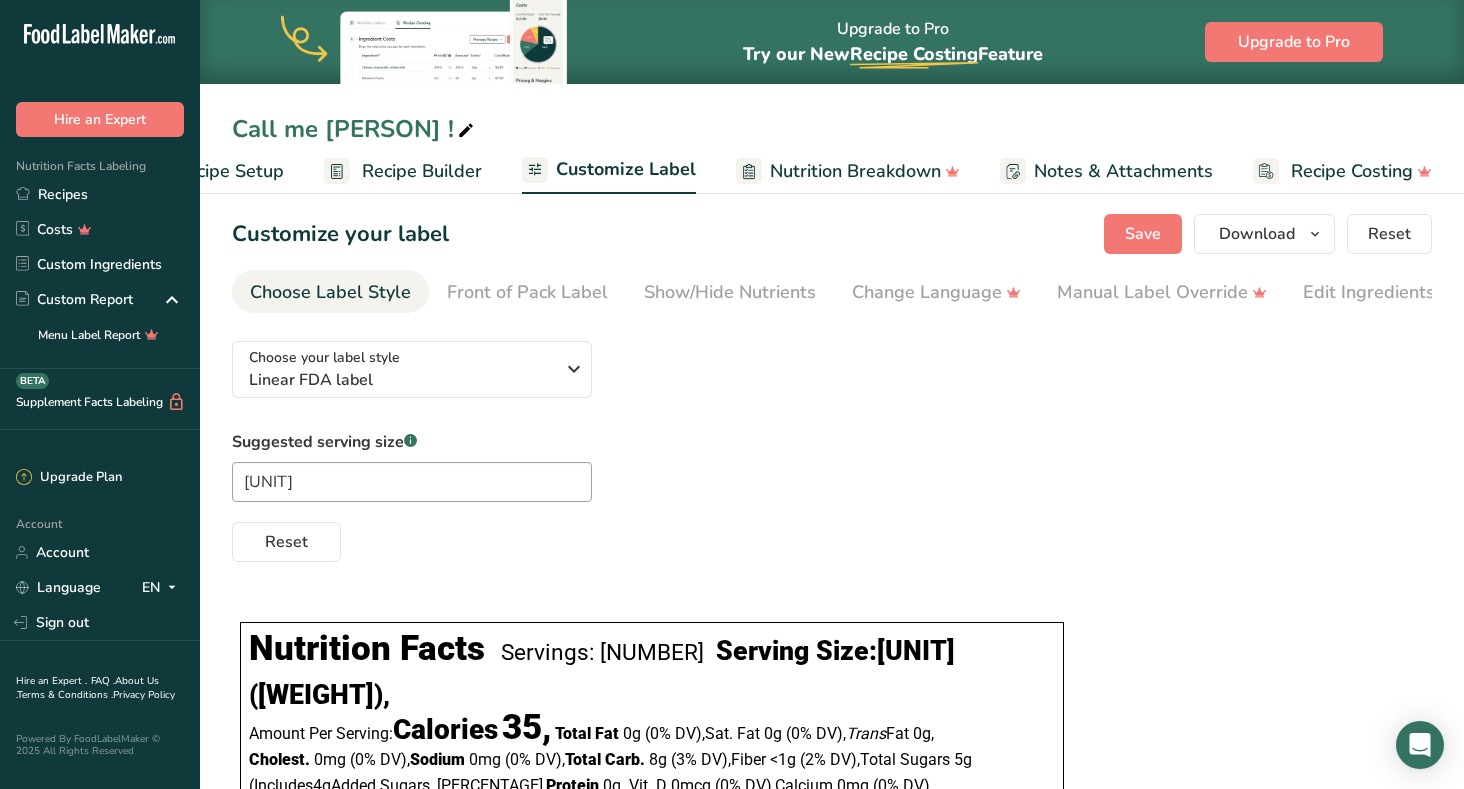 scroll, scrollTop: 0, scrollLeft: 0, axis: both 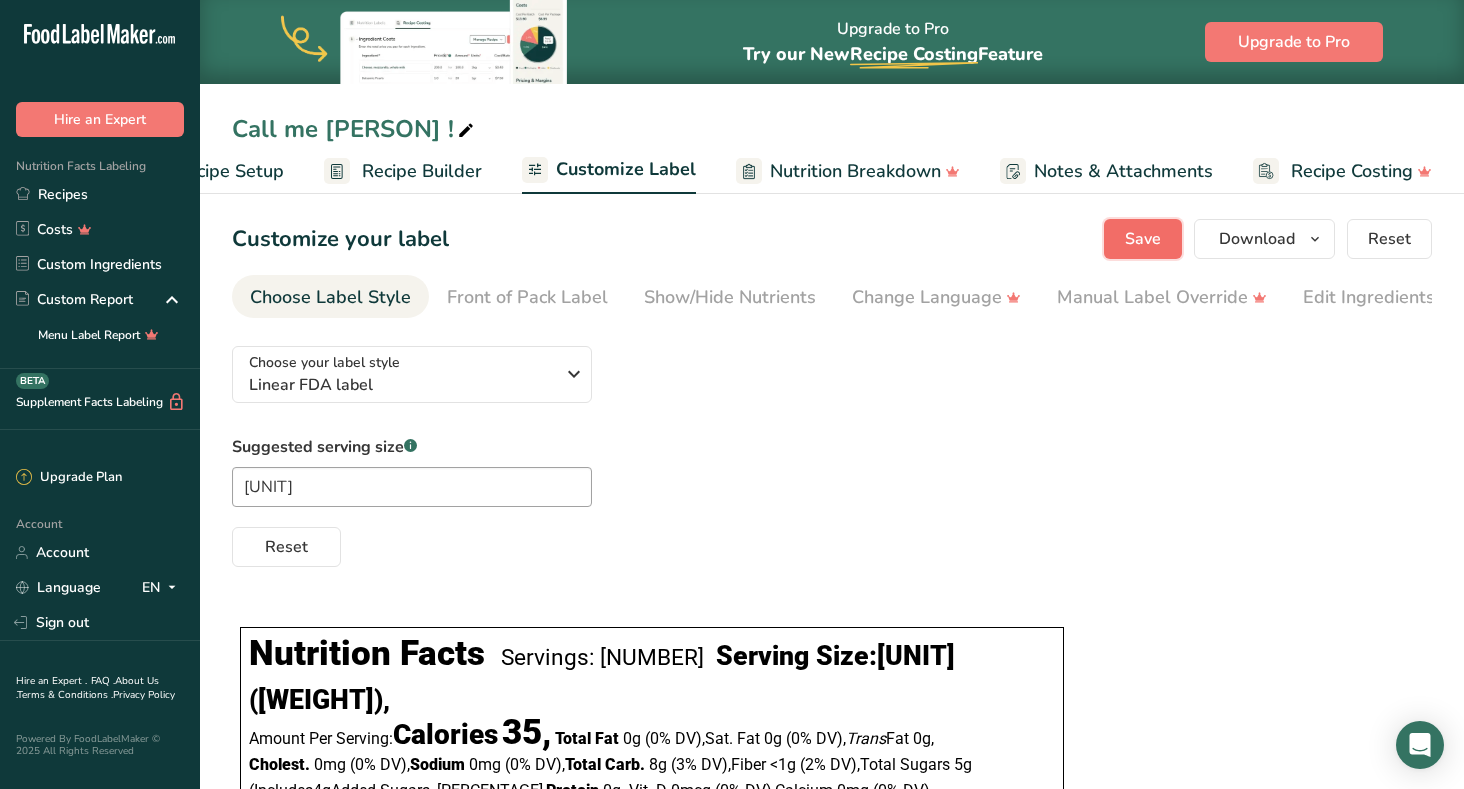click on "Save" at bounding box center [1143, 239] 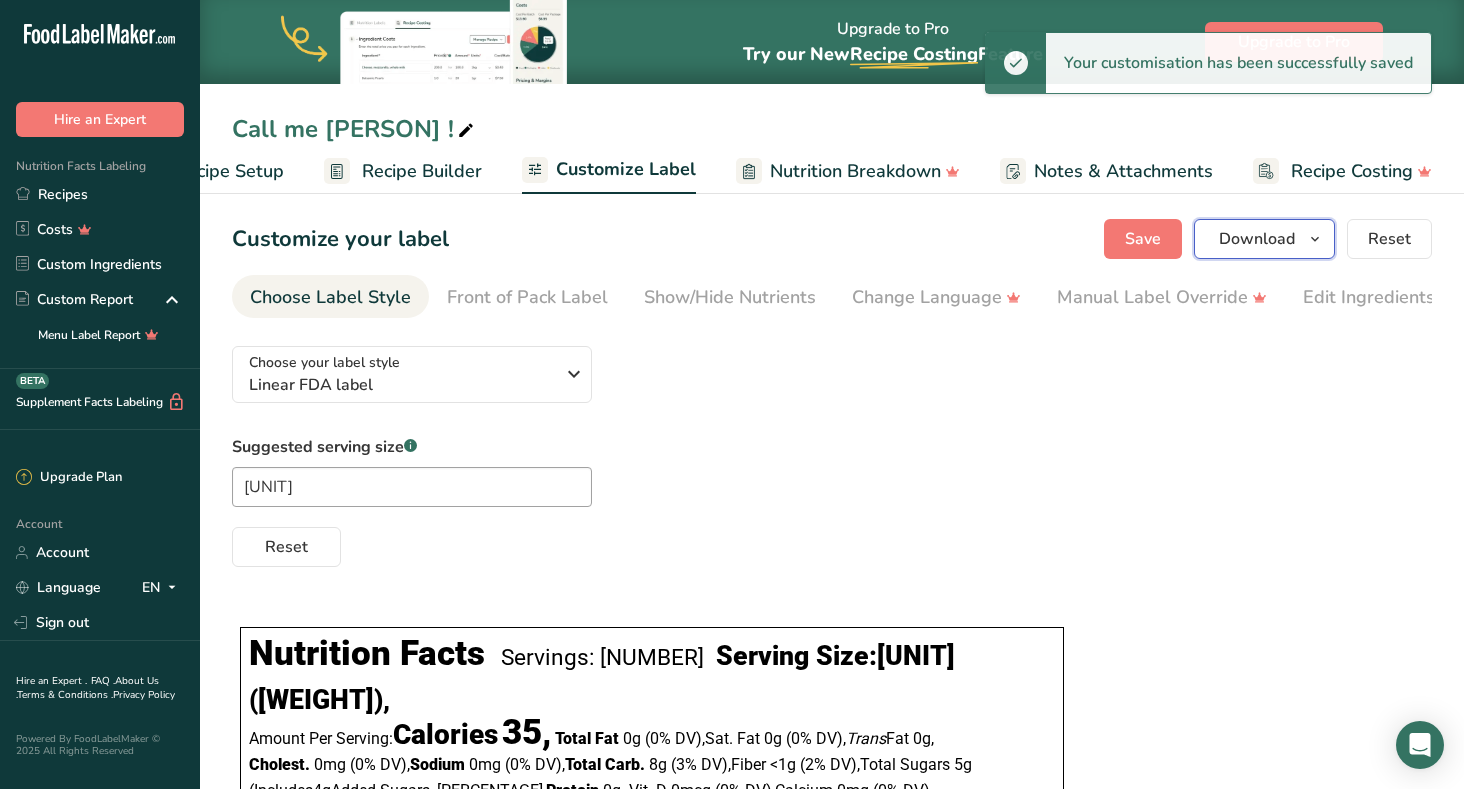 click at bounding box center [1315, 239] 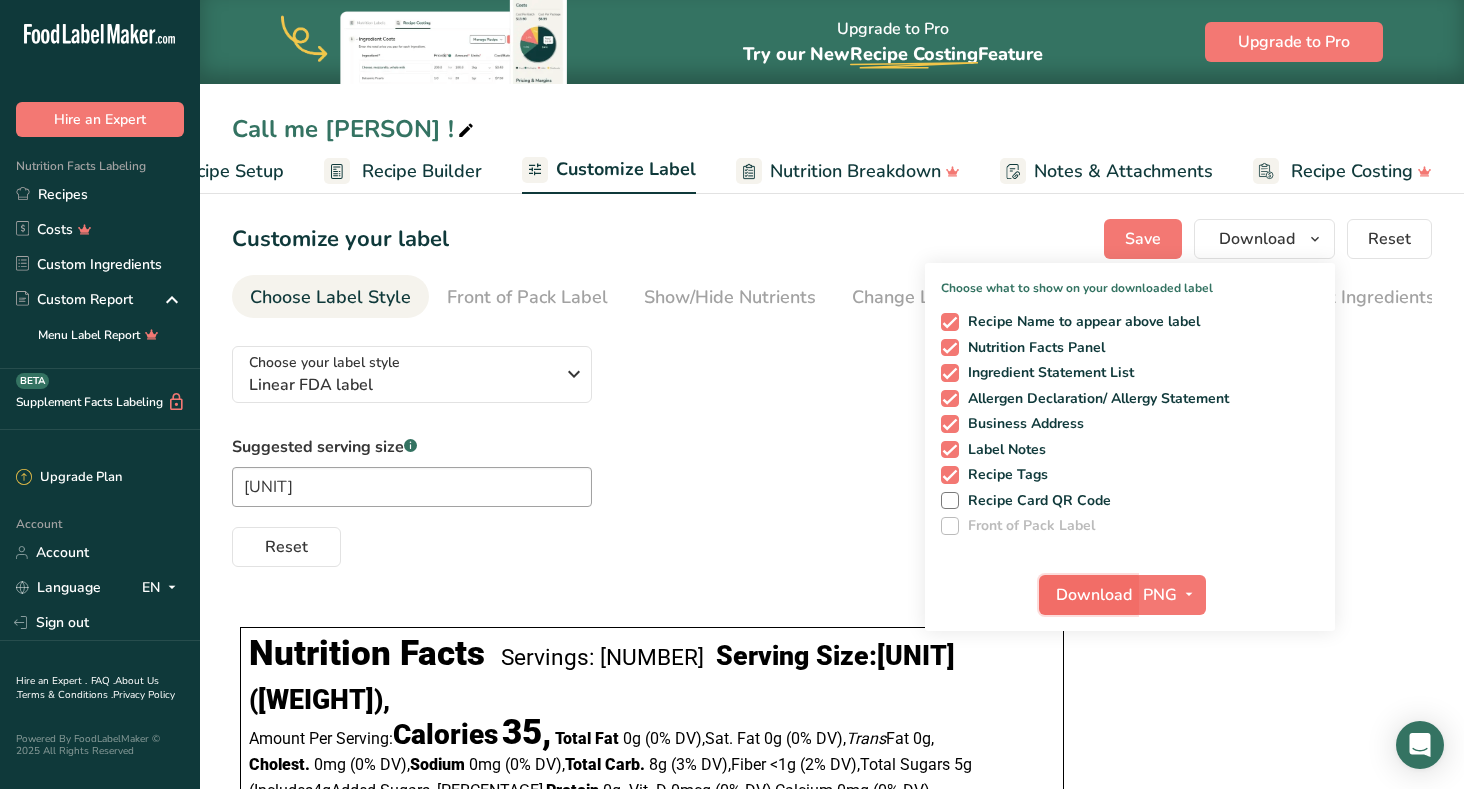 click on "Download" at bounding box center [1094, 595] 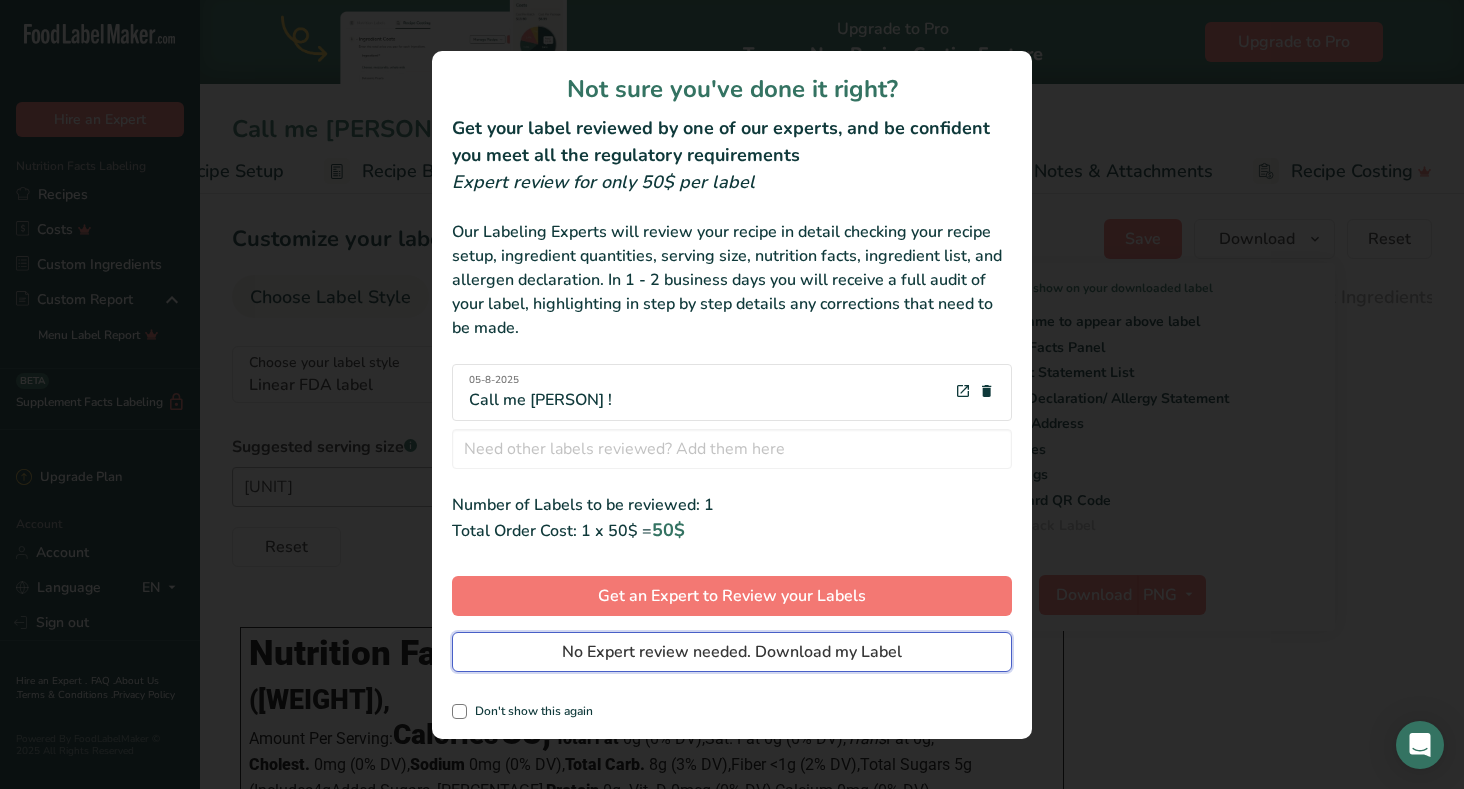 click on "No Expert review needed. Download my Label" at bounding box center [732, 652] 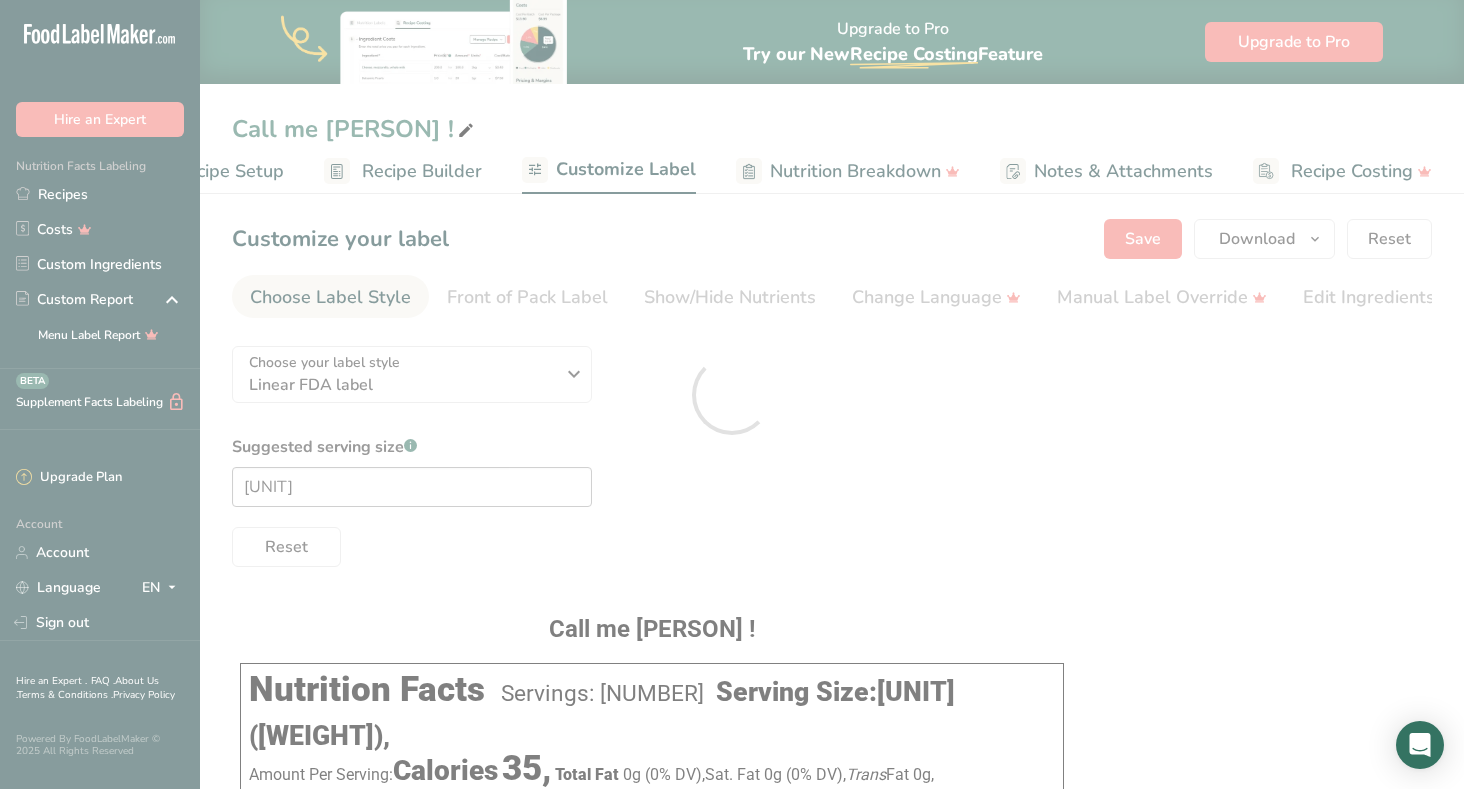 scroll, scrollTop: 0, scrollLeft: 0, axis: both 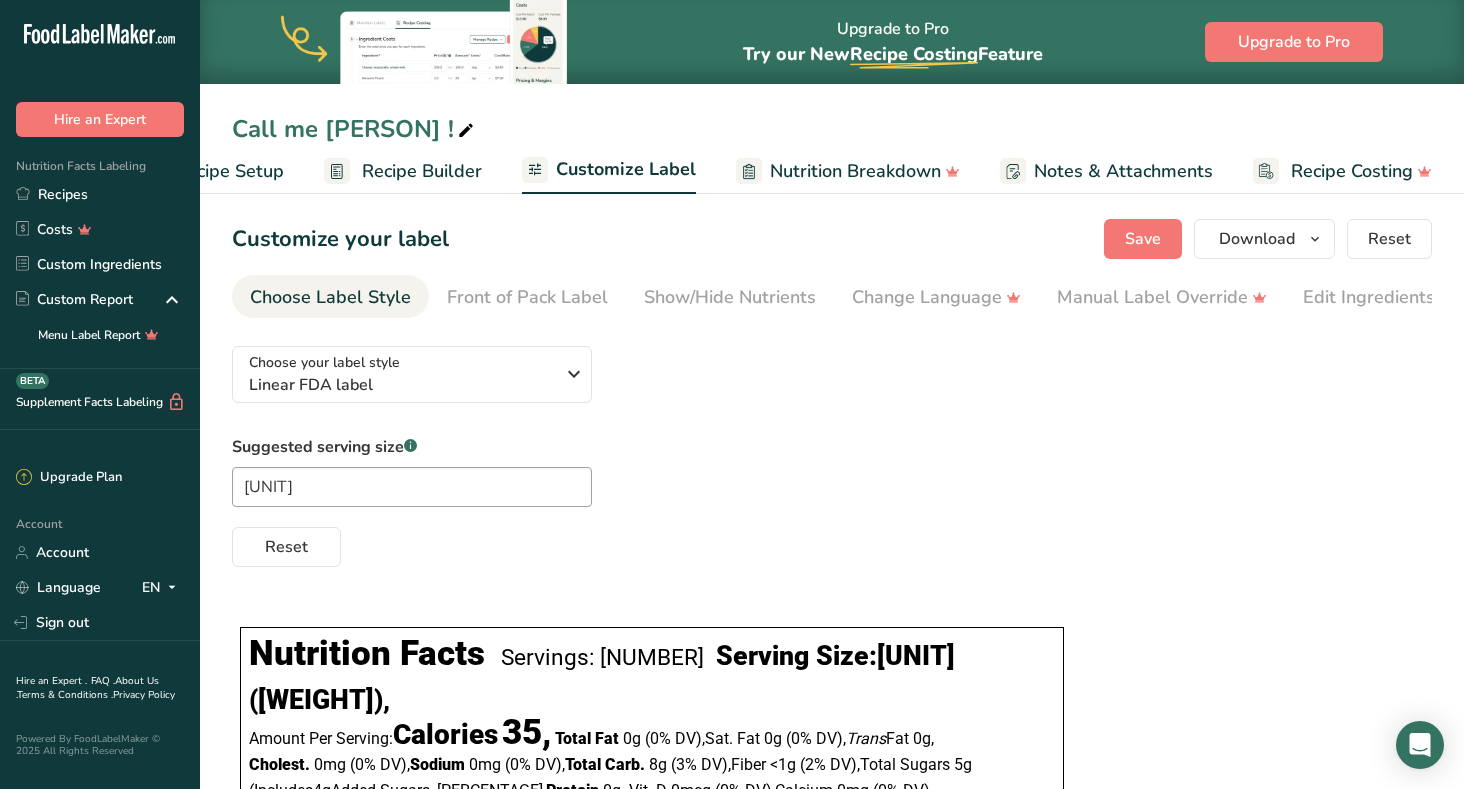 click on "Recipe Setup" at bounding box center [229, 171] 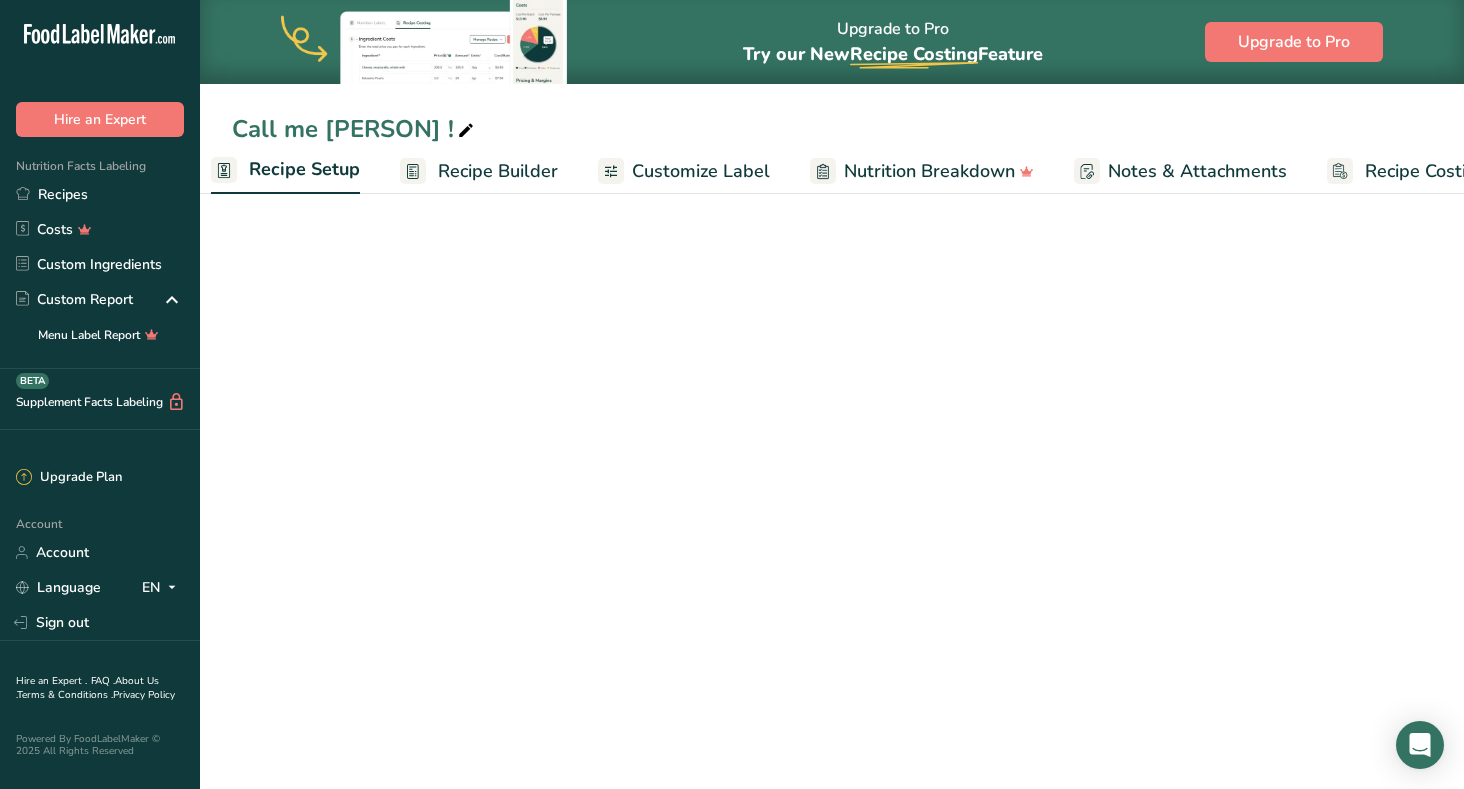 scroll, scrollTop: 0, scrollLeft: 7, axis: horizontal 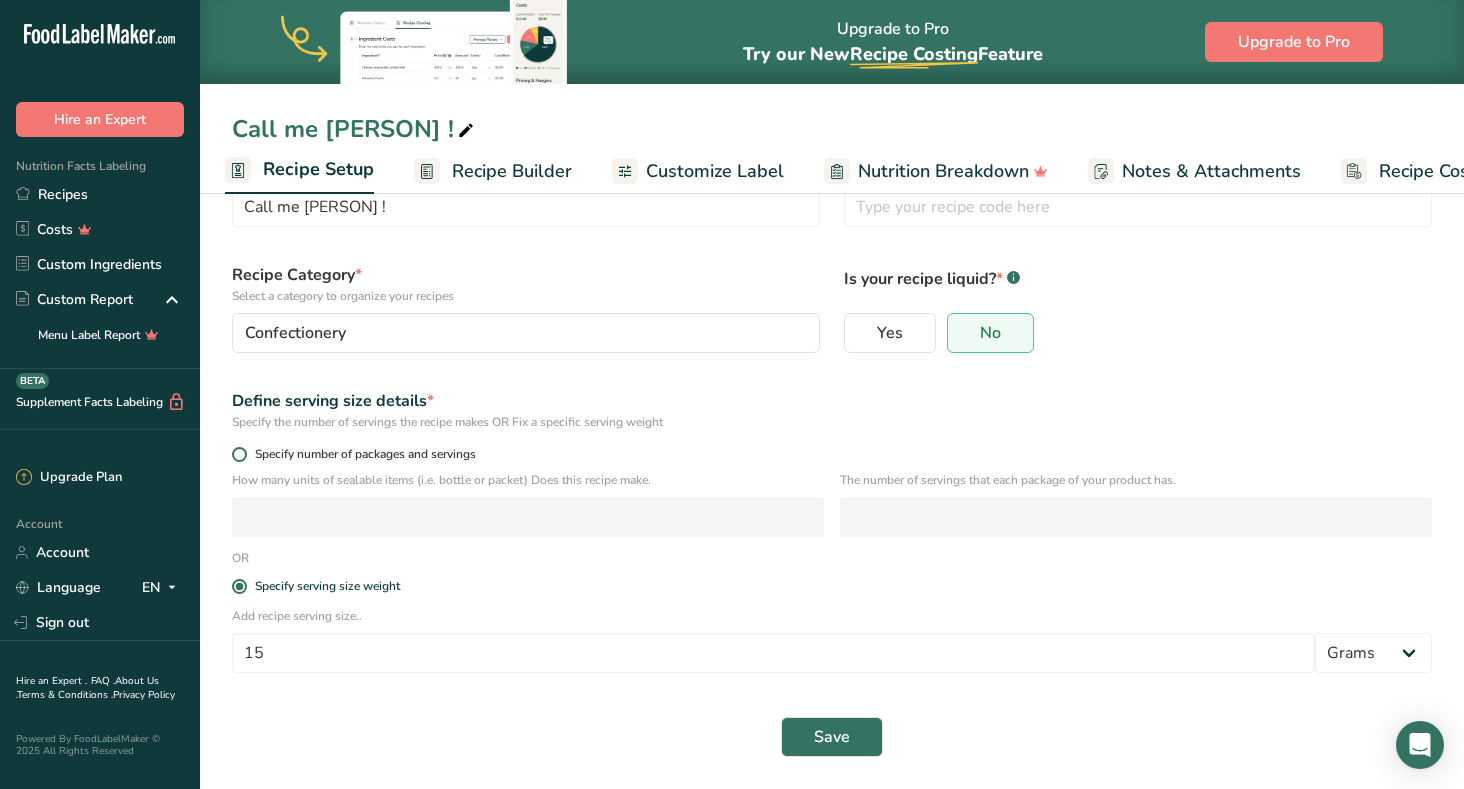 click at bounding box center (239, 454) 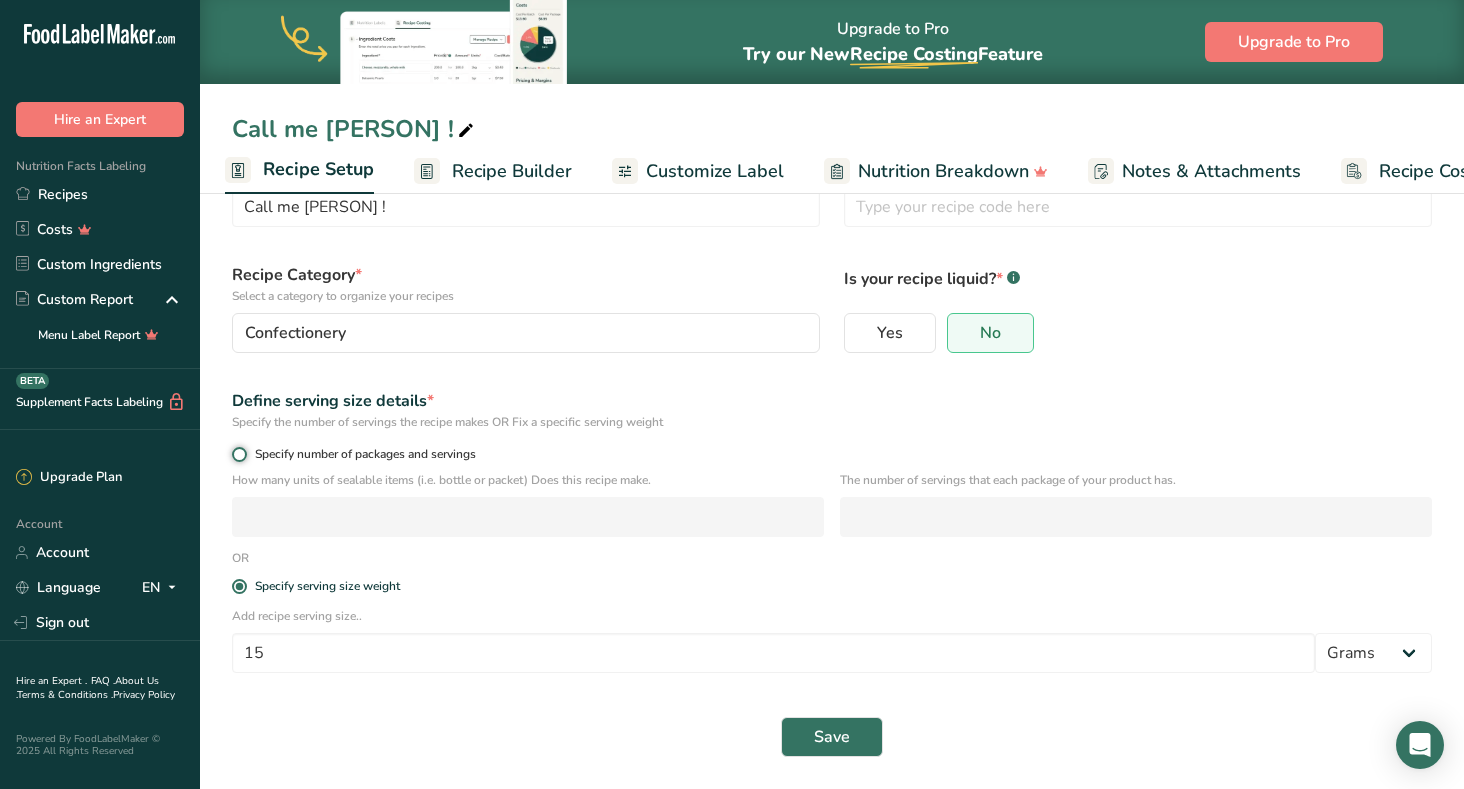 click on "Specify number of packages and servings" at bounding box center (238, 454) 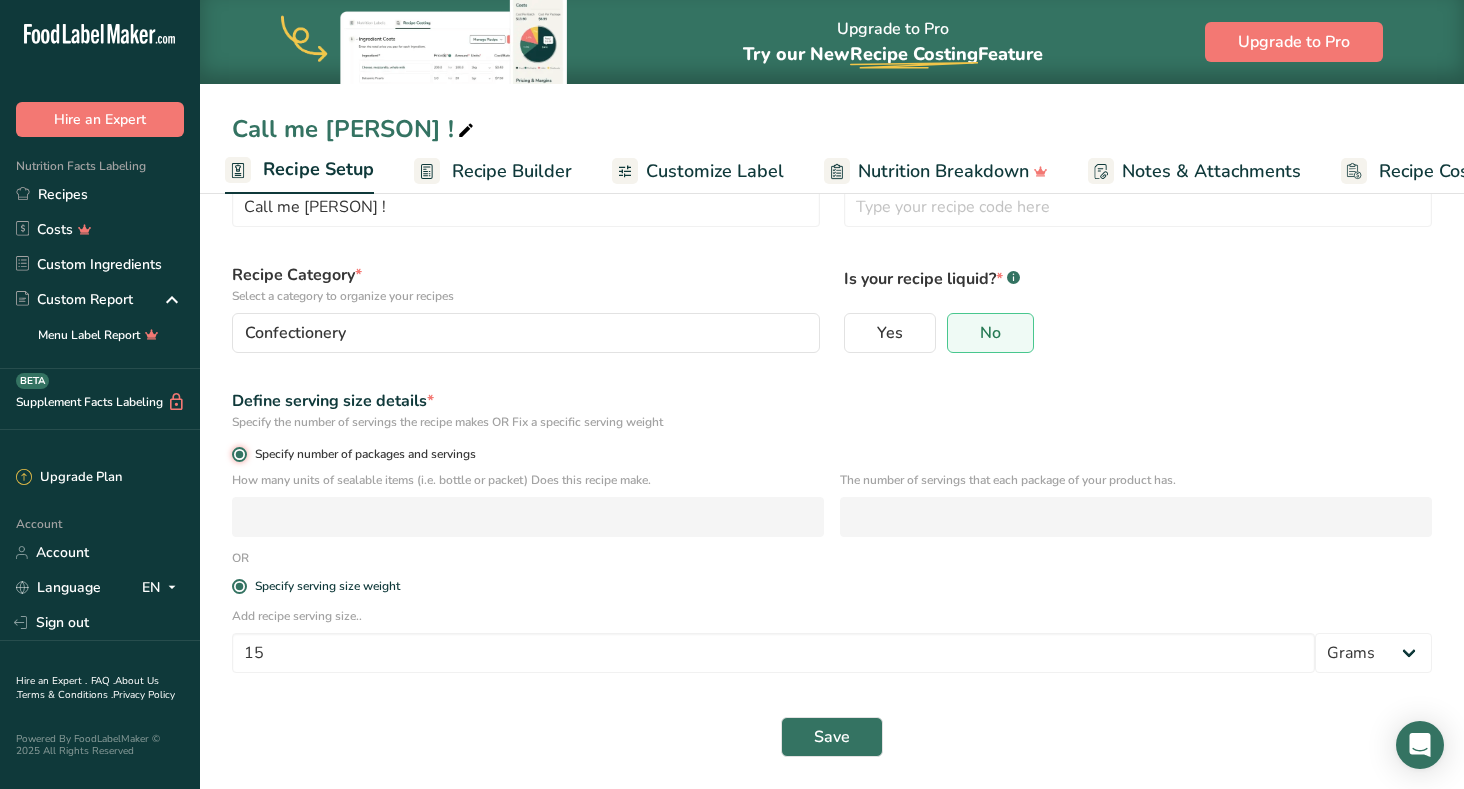 radio on "false" 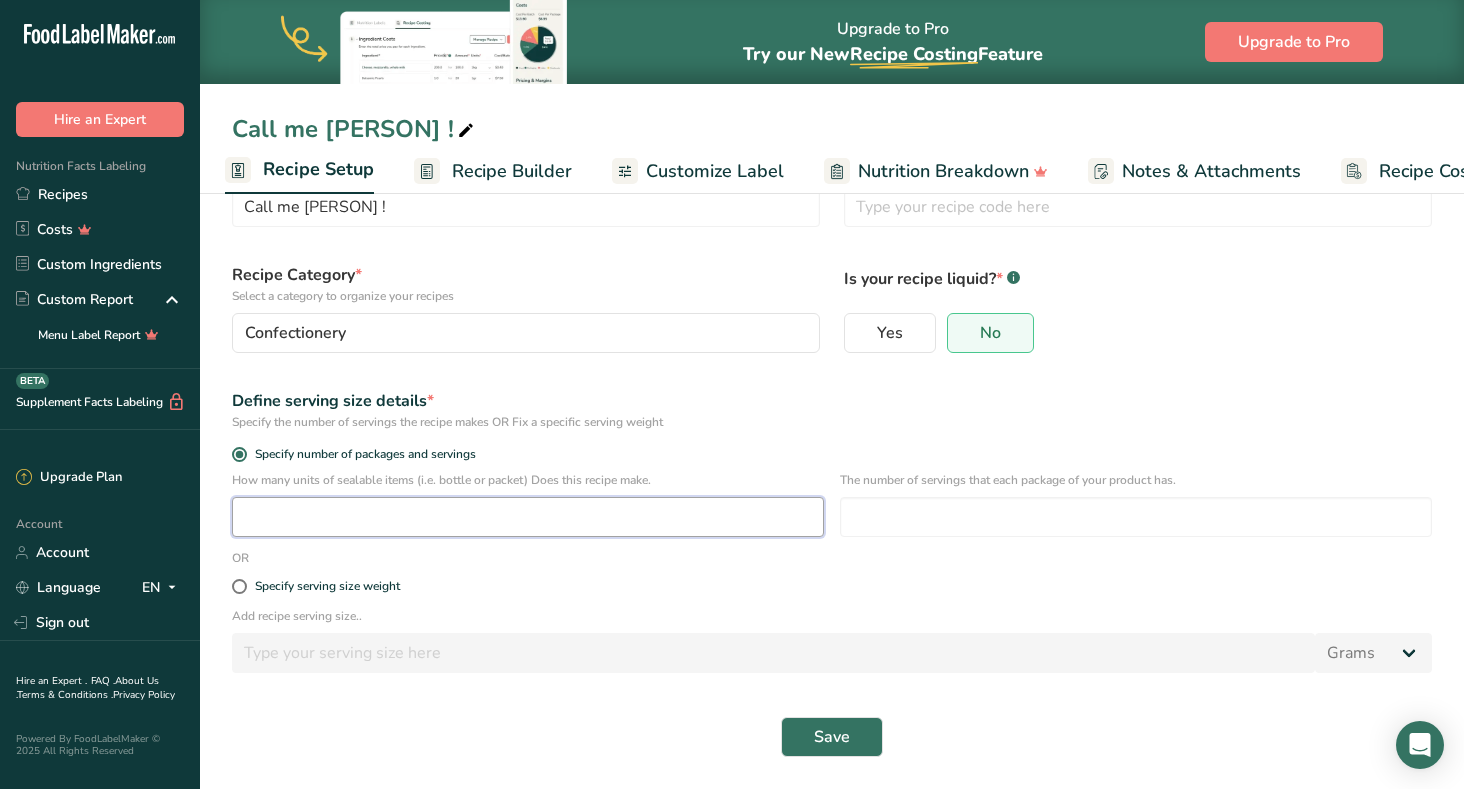click at bounding box center [528, 517] 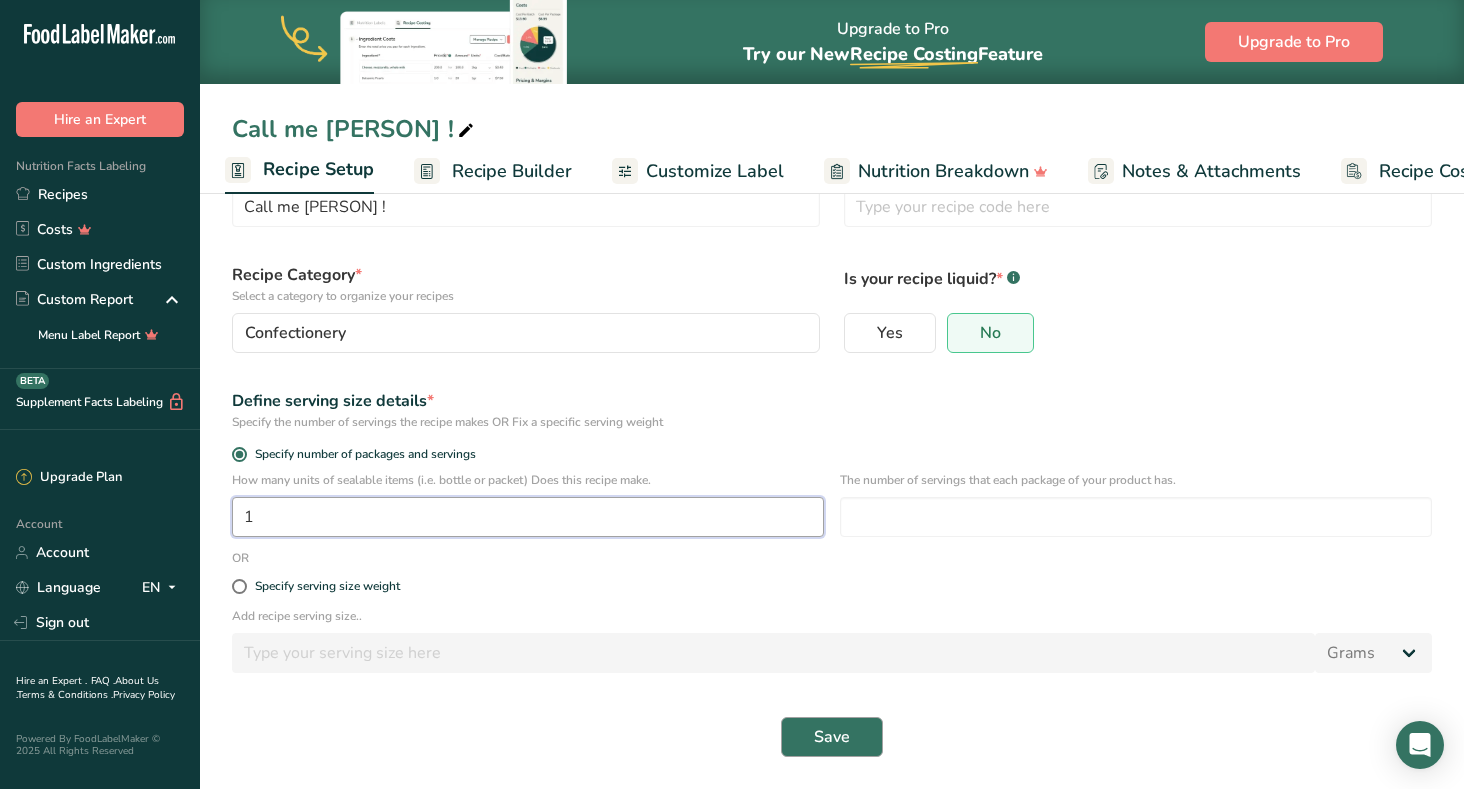 type on "1" 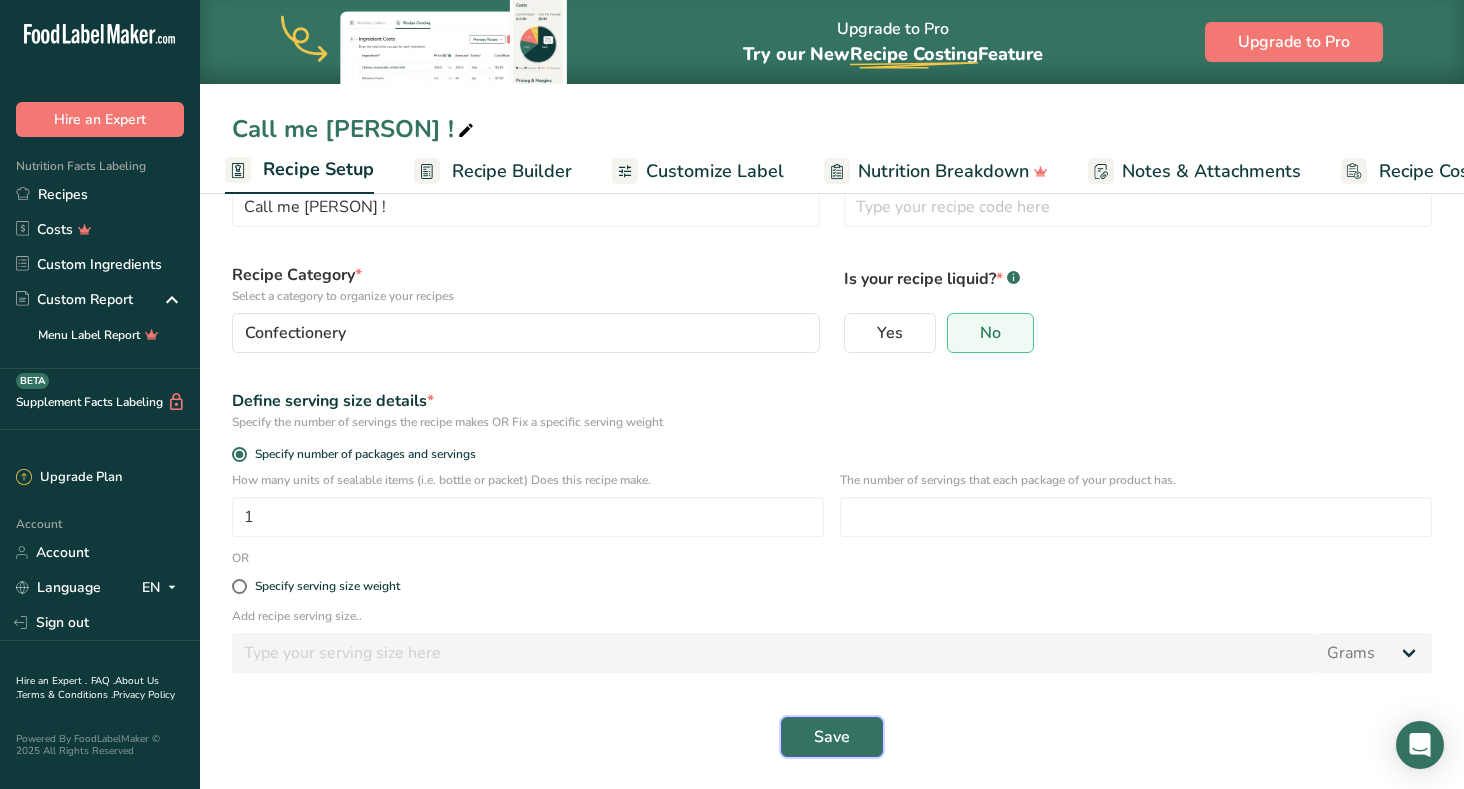 click on "Save" at bounding box center (832, 737) 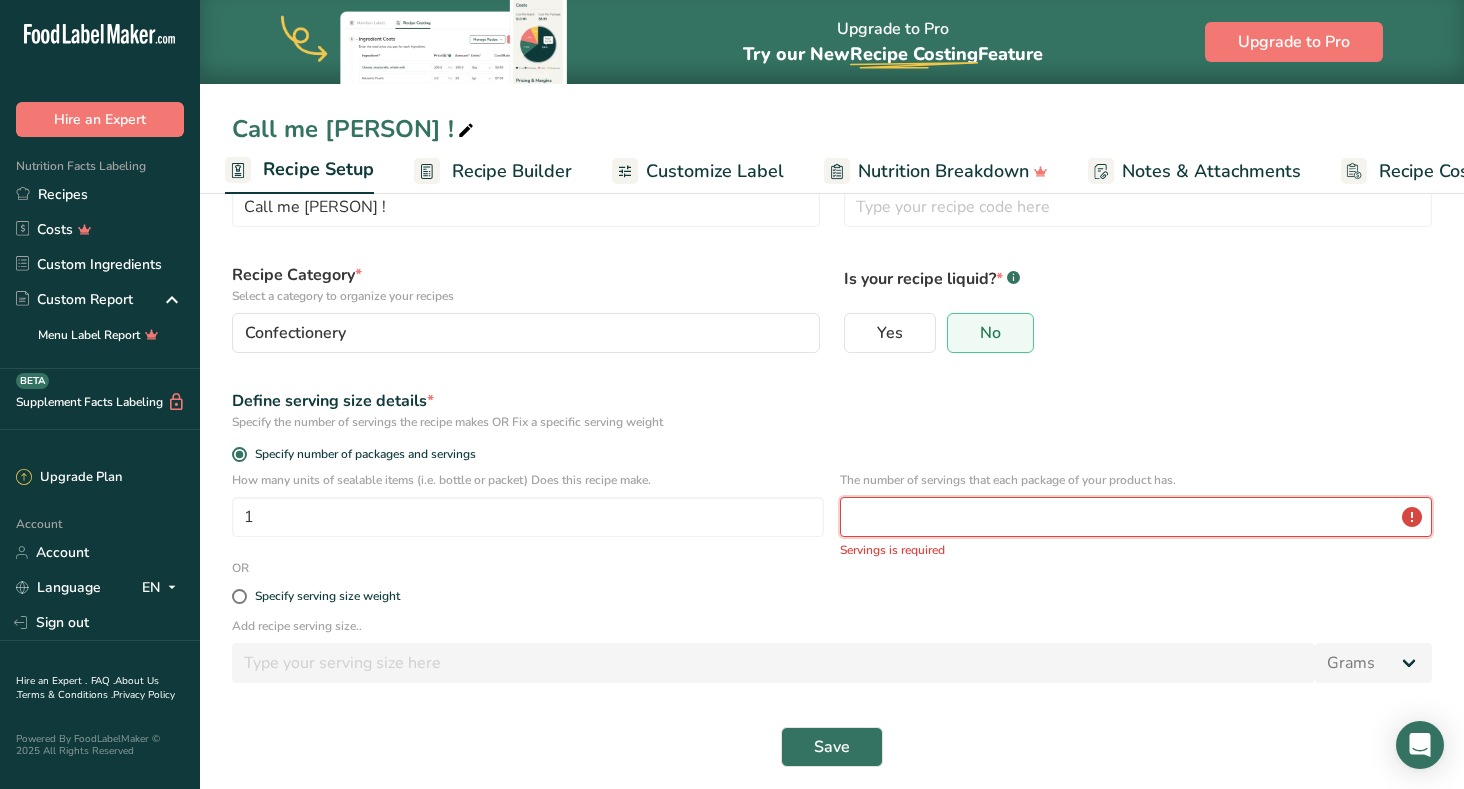 click at bounding box center (1136, 517) 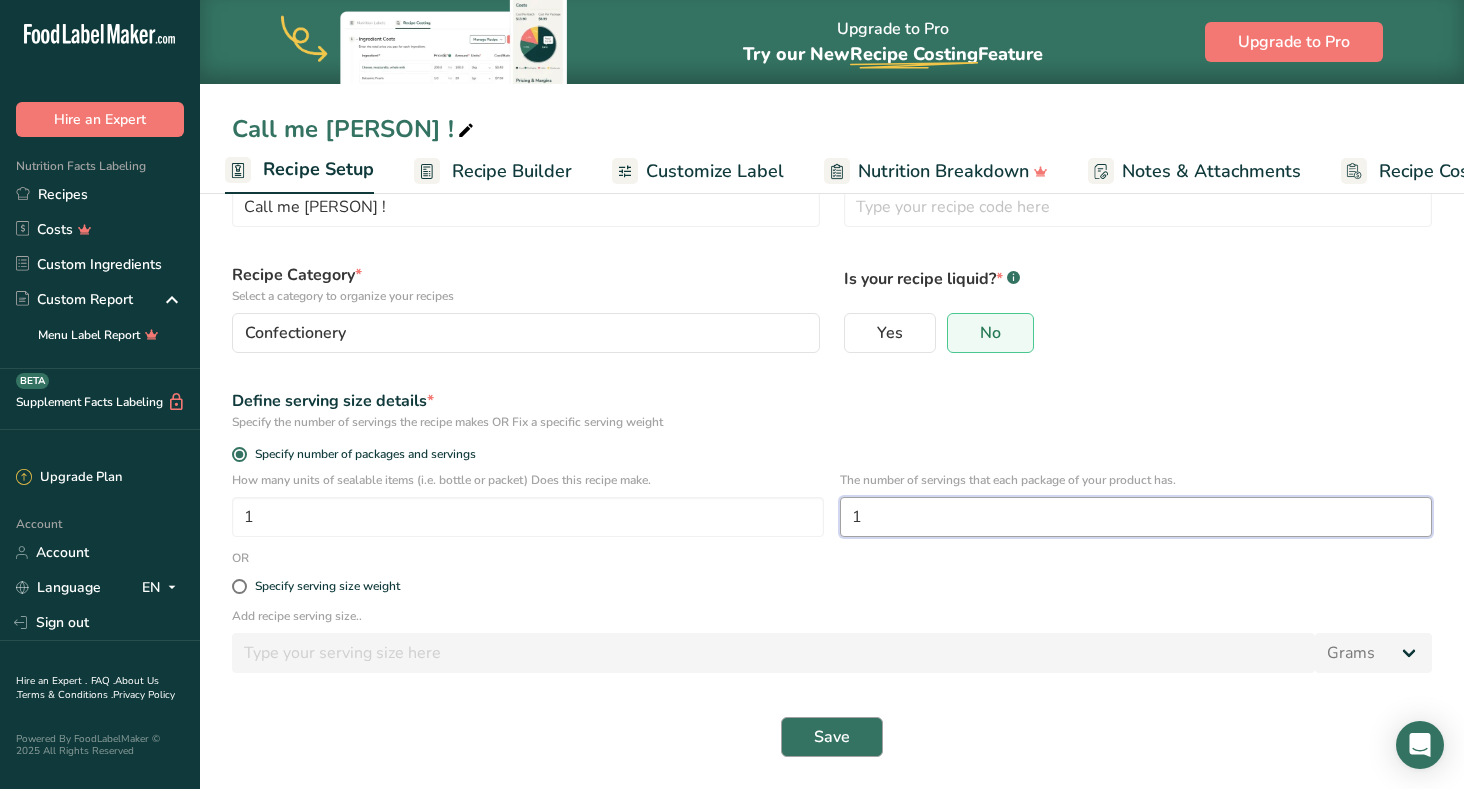 type on "1" 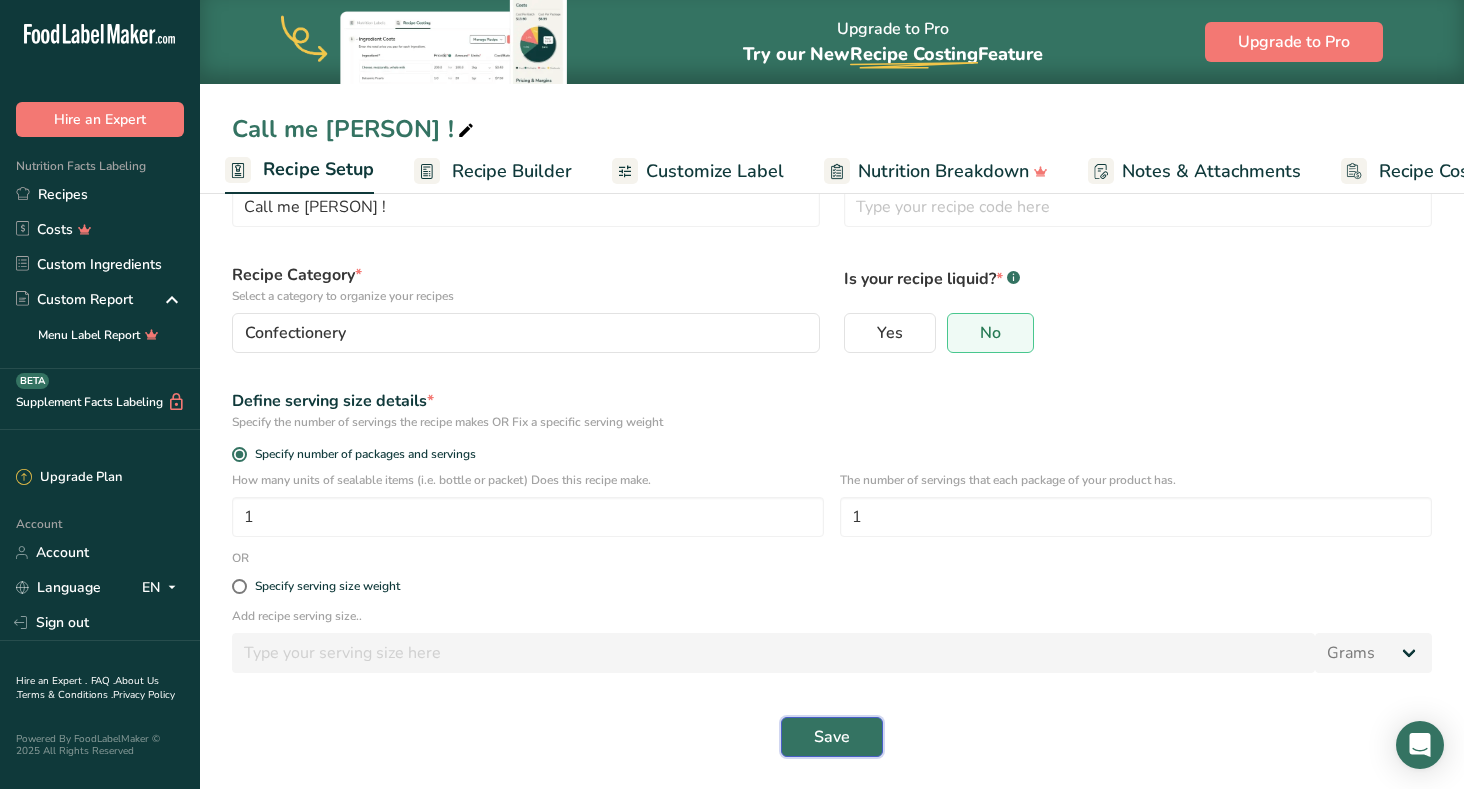 click on "Save" at bounding box center (832, 737) 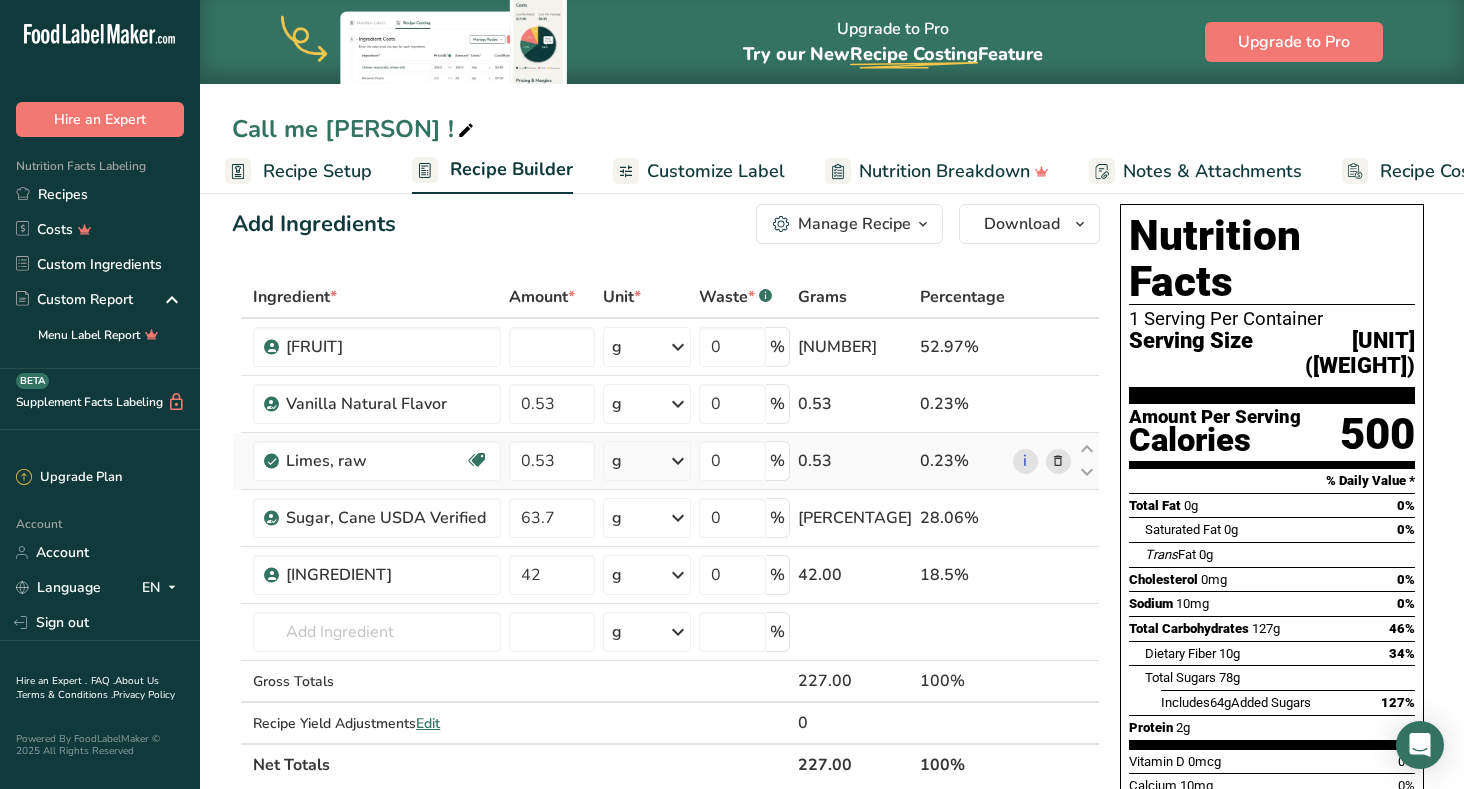 scroll, scrollTop: 17, scrollLeft: 0, axis: vertical 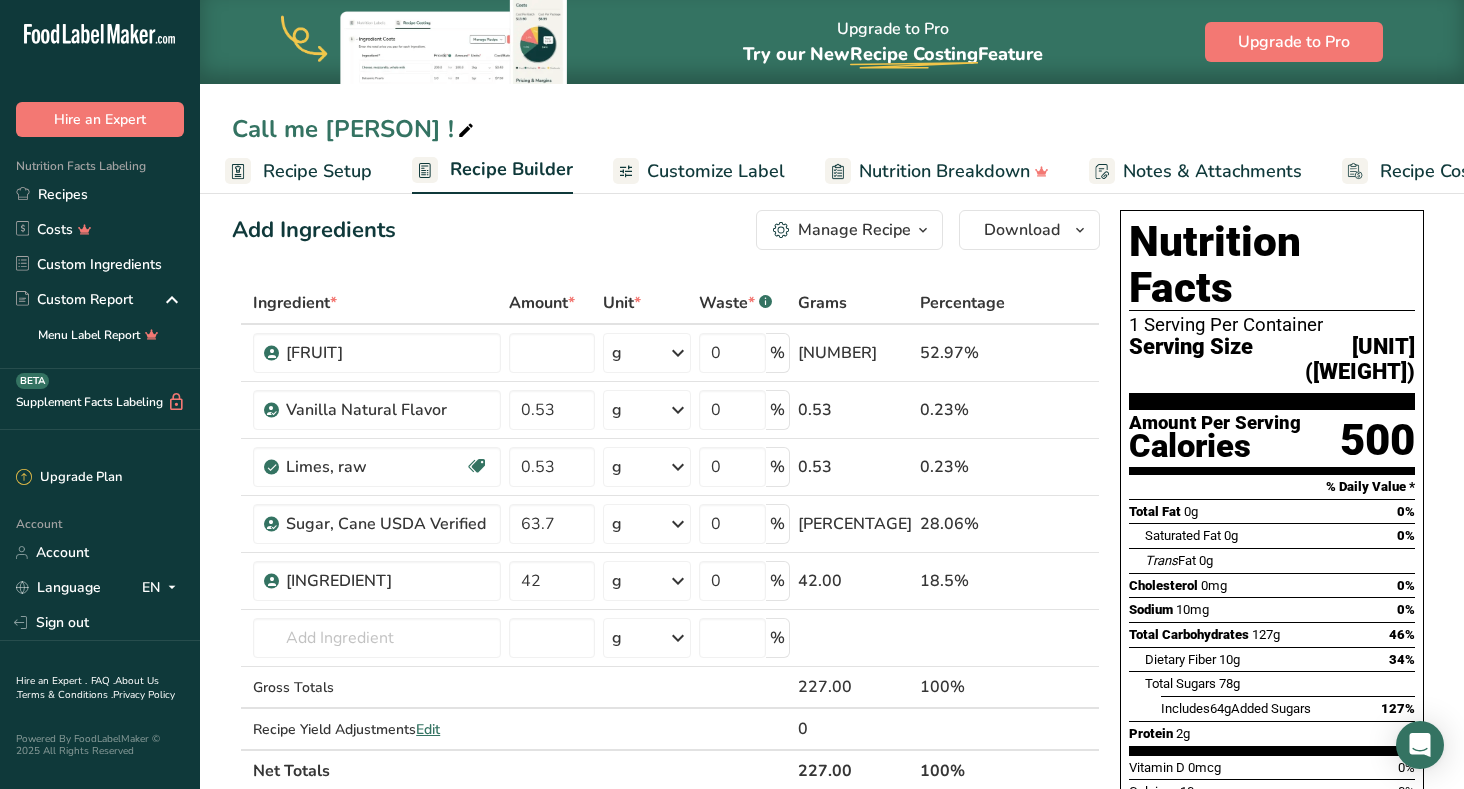 click on "Customize Label" at bounding box center (716, 171) 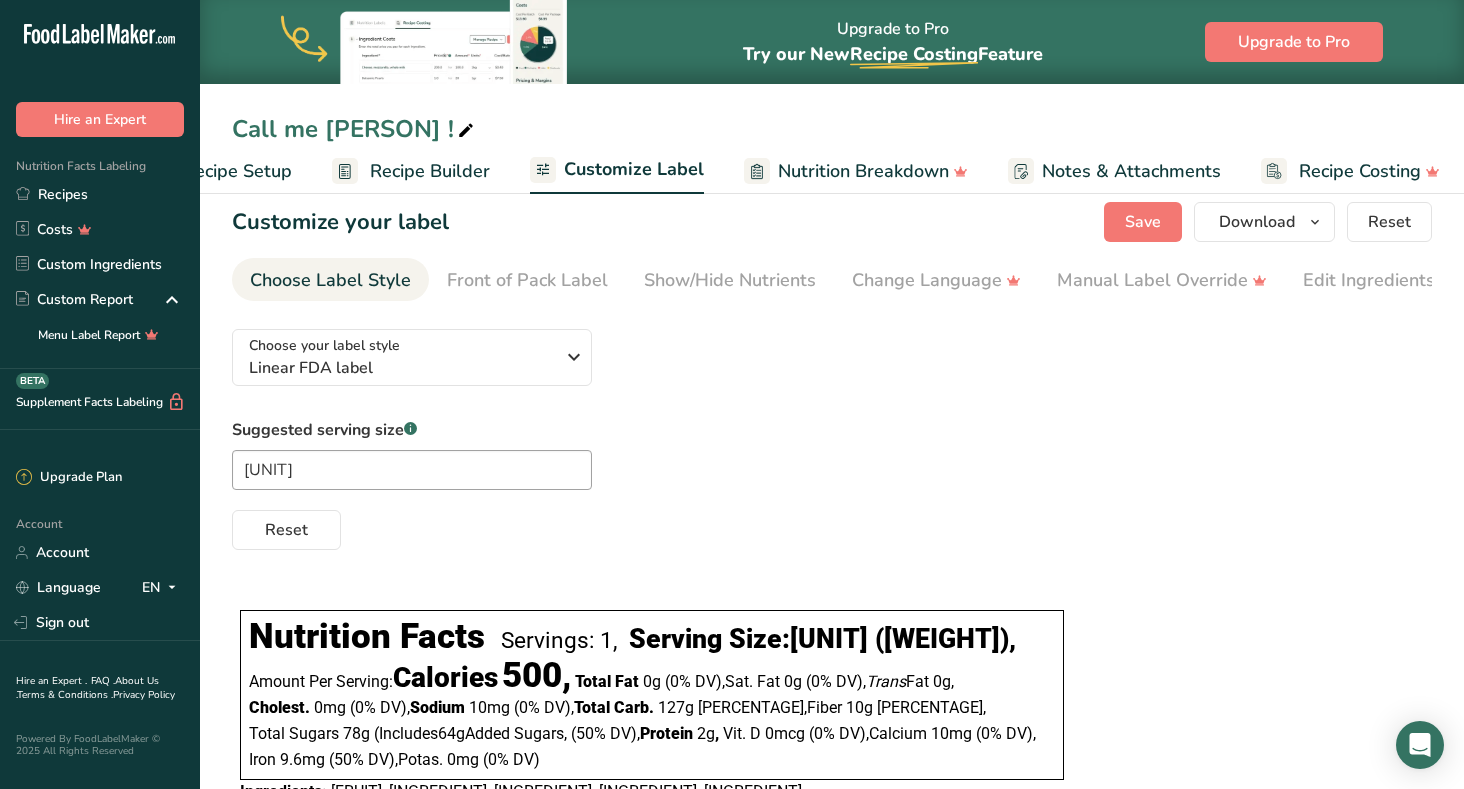 scroll, scrollTop: 0, scrollLeft: 95, axis: horizontal 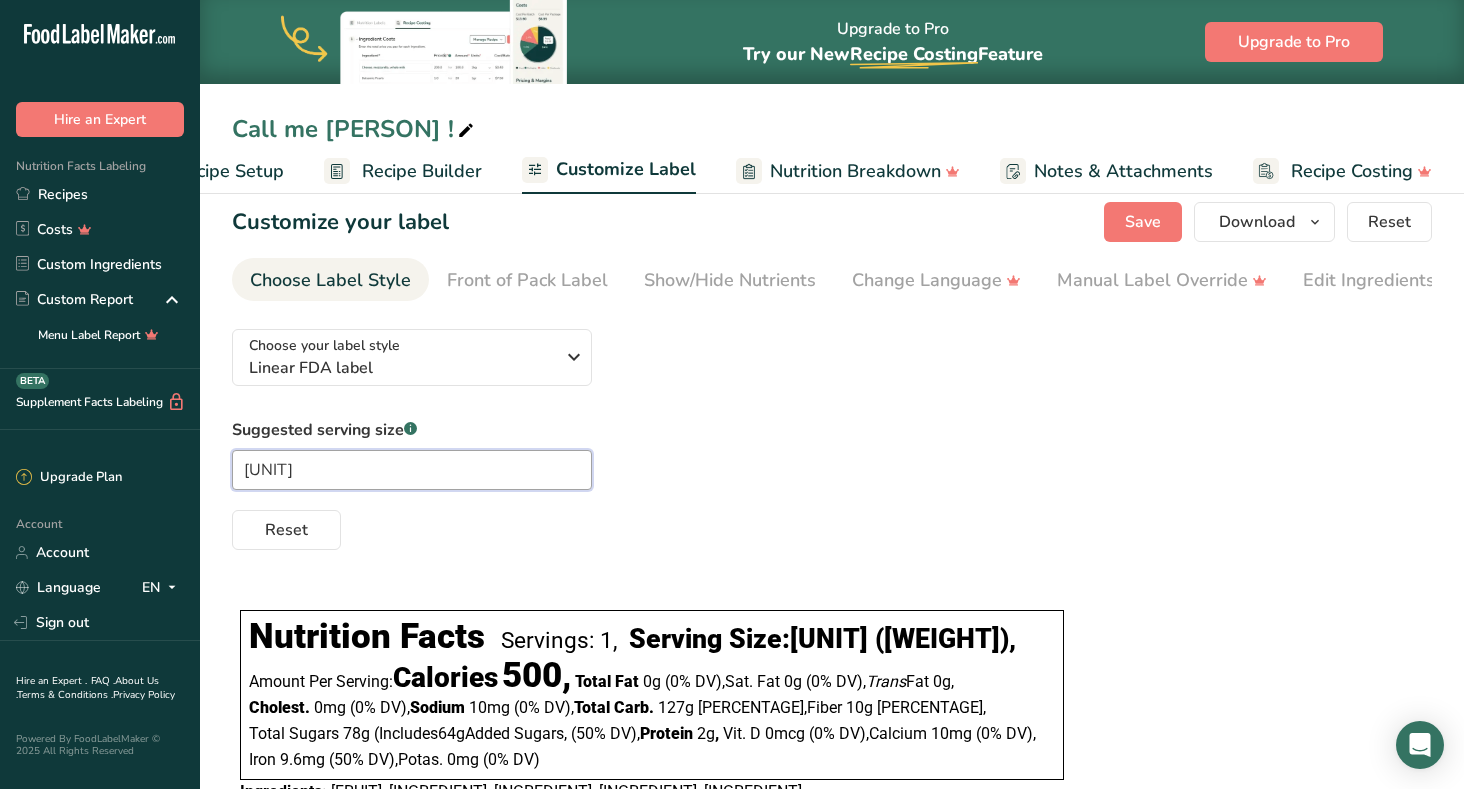 click on "[UNIT]" at bounding box center (412, 470) 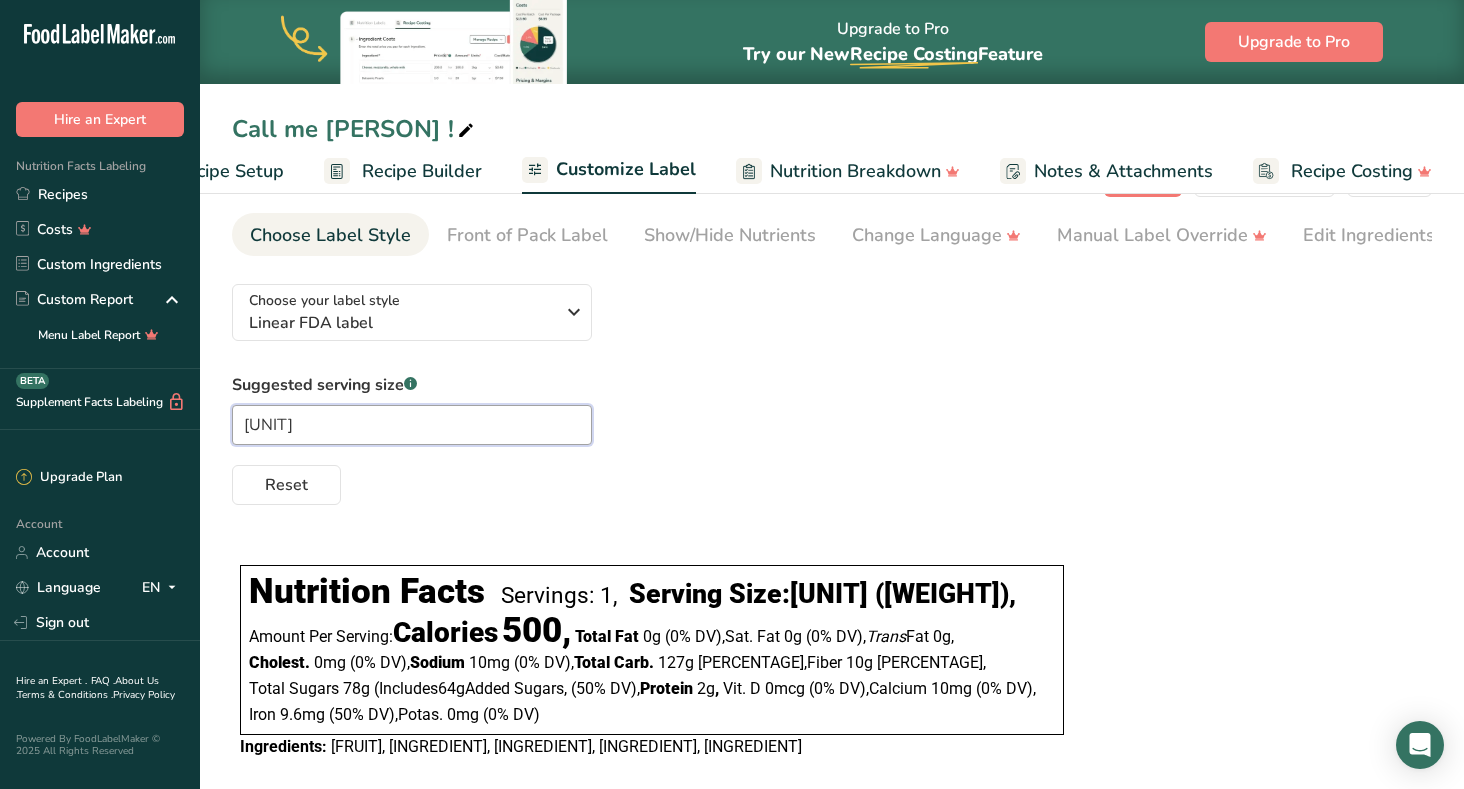 scroll, scrollTop: 90, scrollLeft: 0, axis: vertical 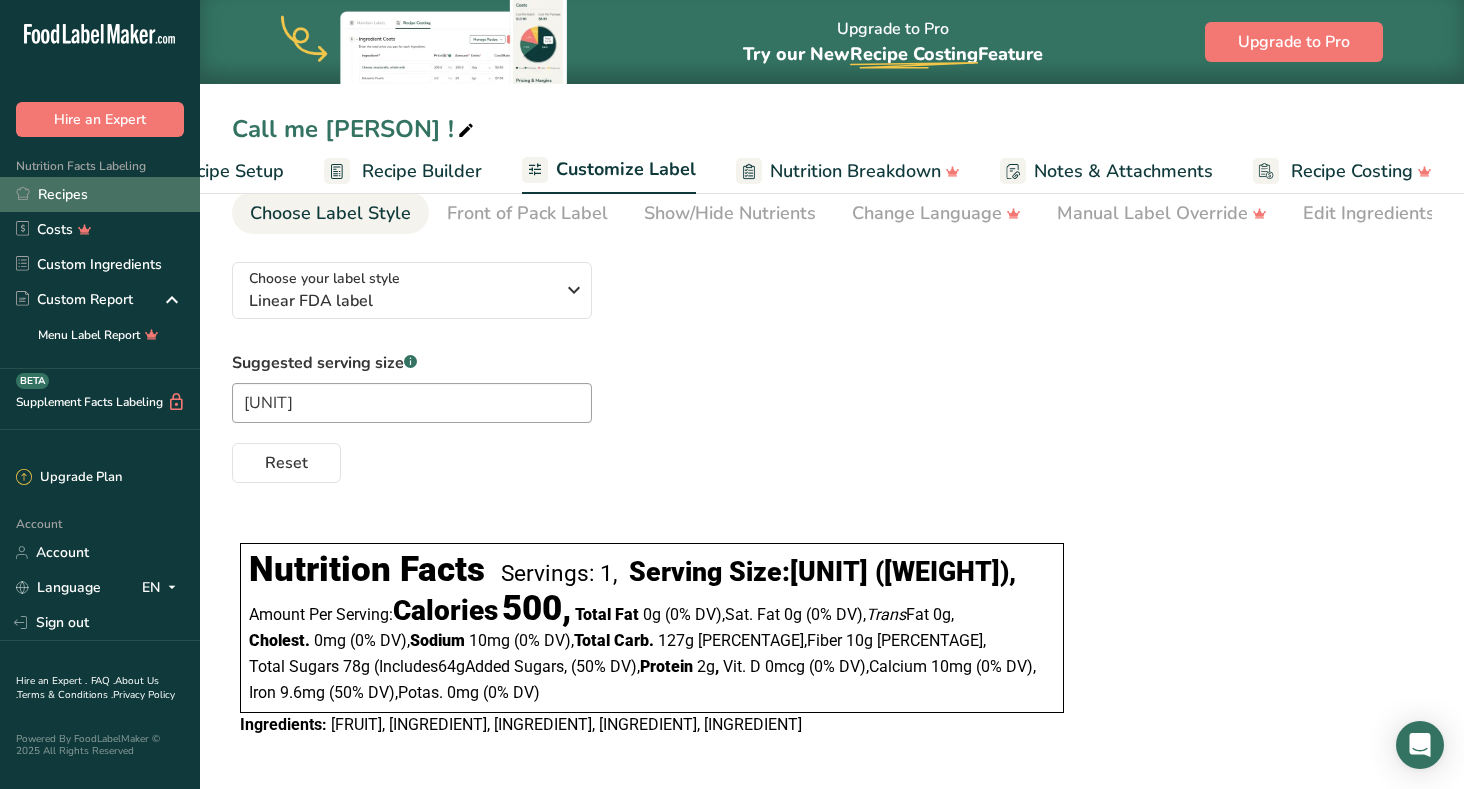 click on "Recipes" at bounding box center [100, 194] 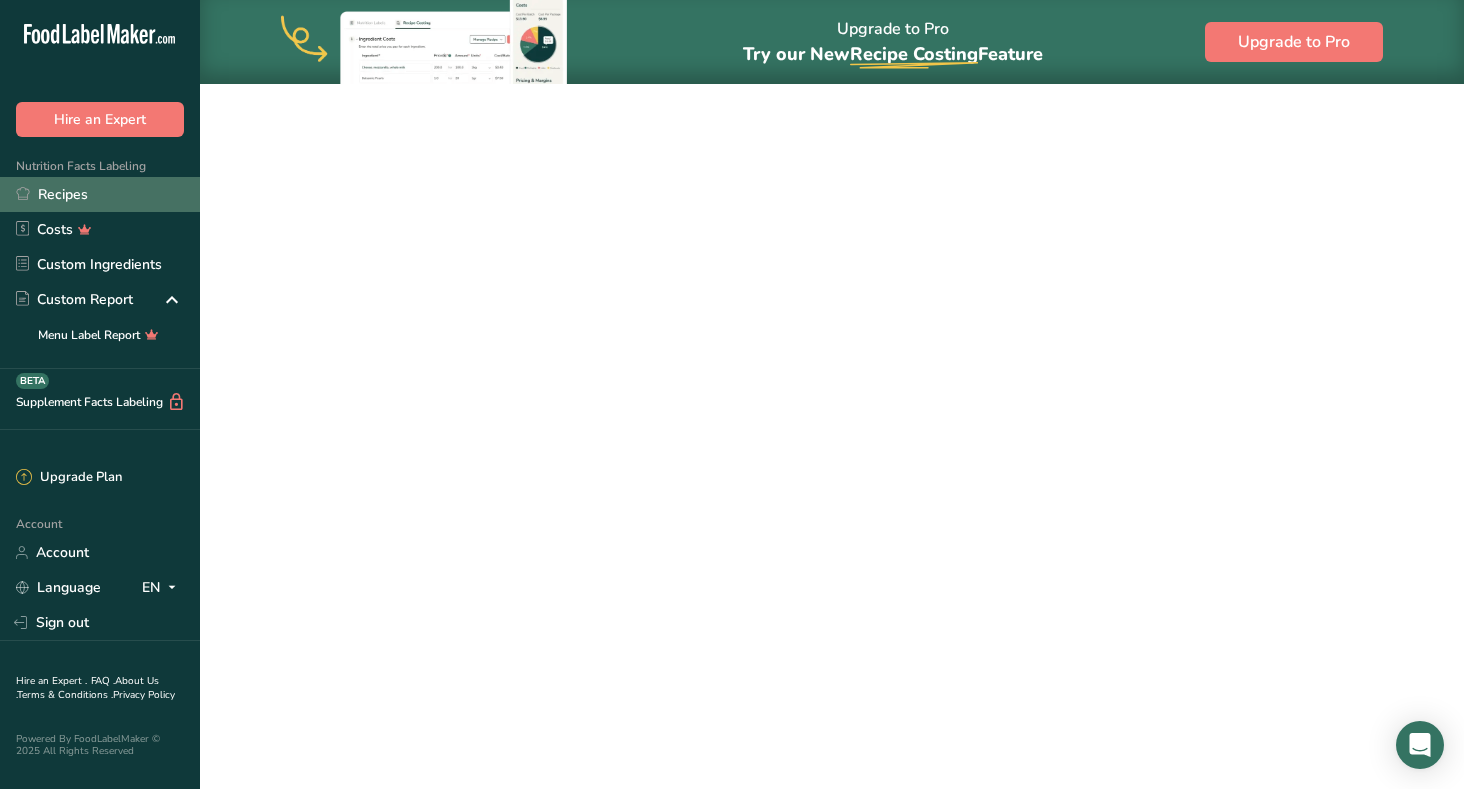 scroll, scrollTop: 0, scrollLeft: 0, axis: both 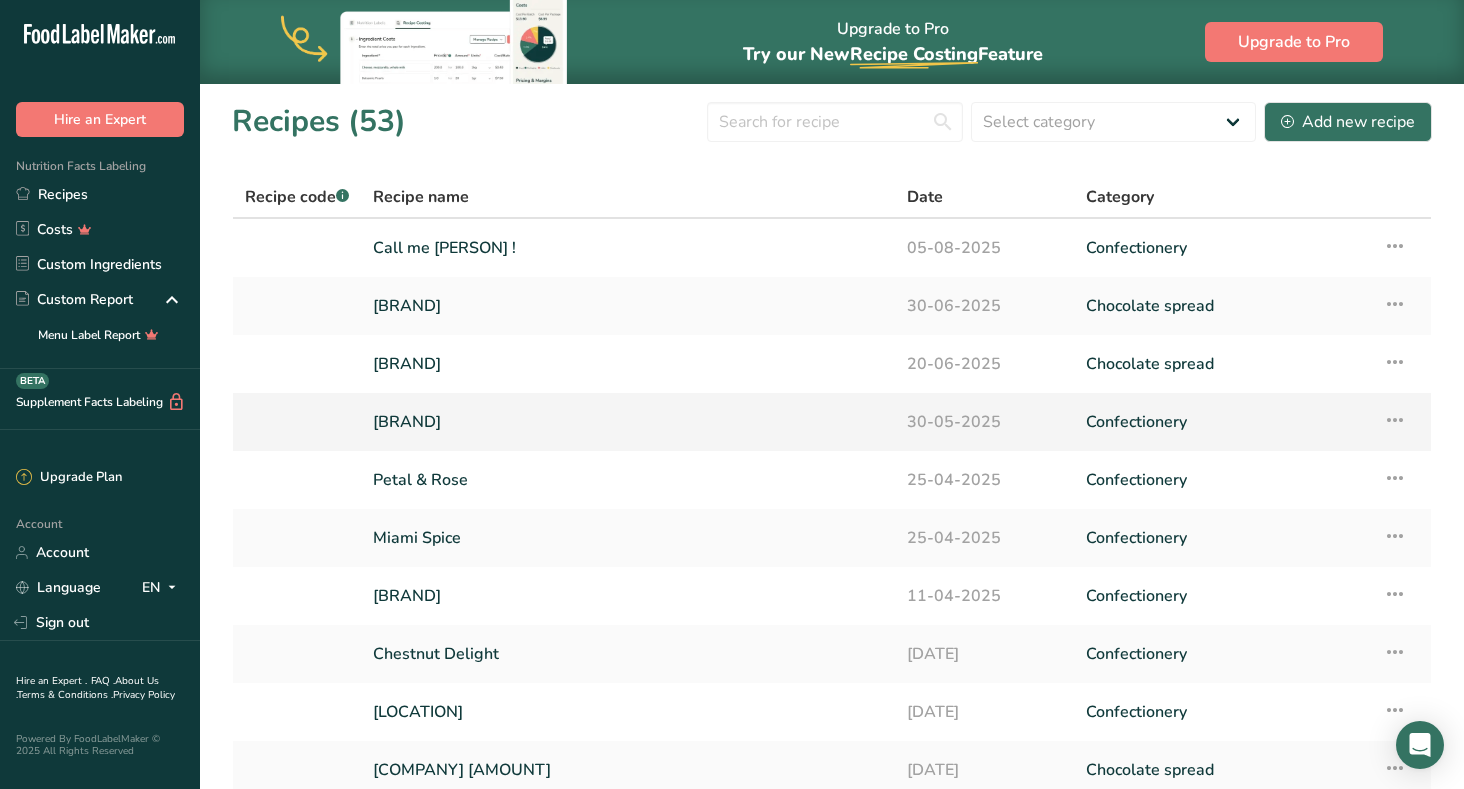 click on "[BRAND]" at bounding box center (628, 422) 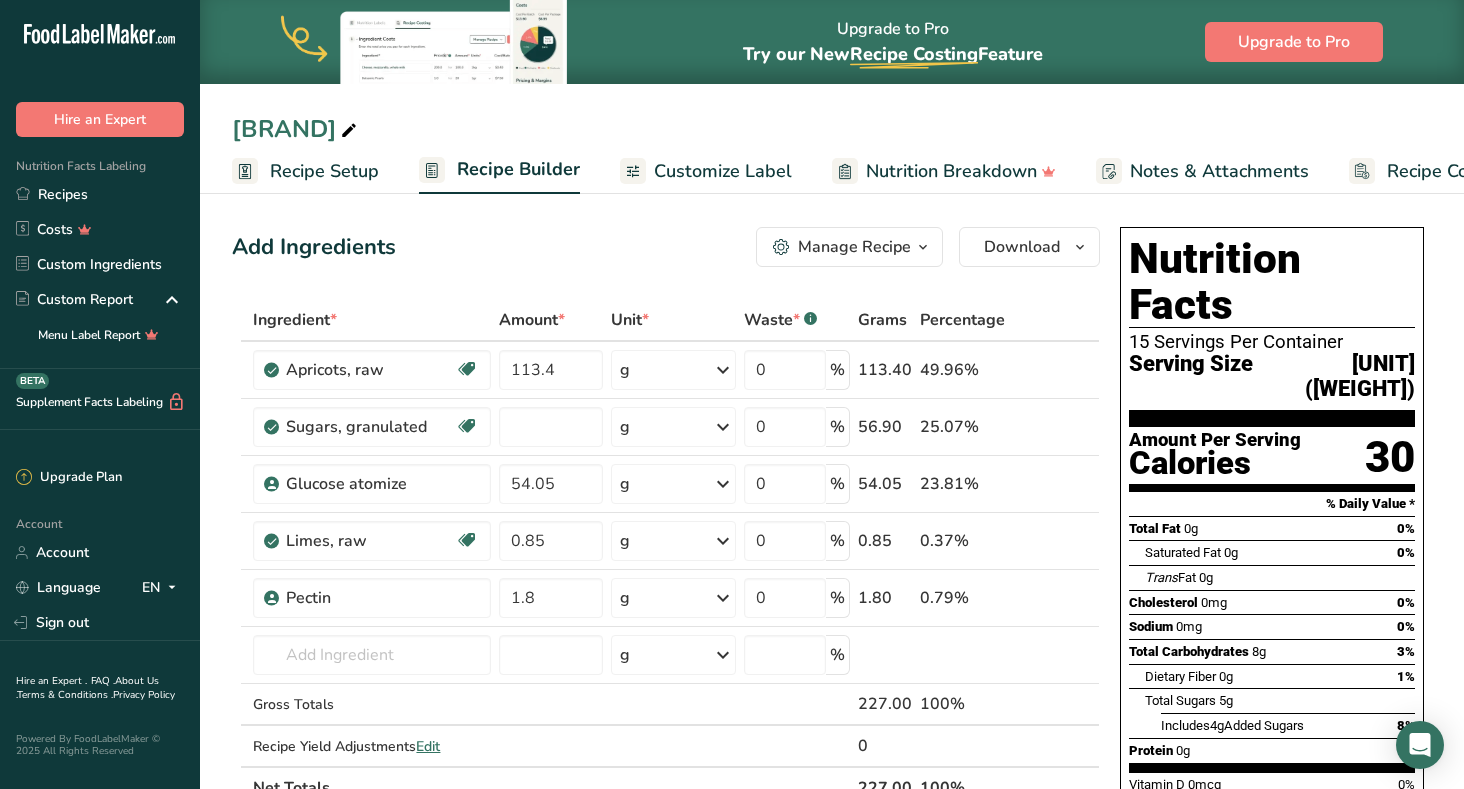 click on "Recipe Setup" at bounding box center [324, 171] 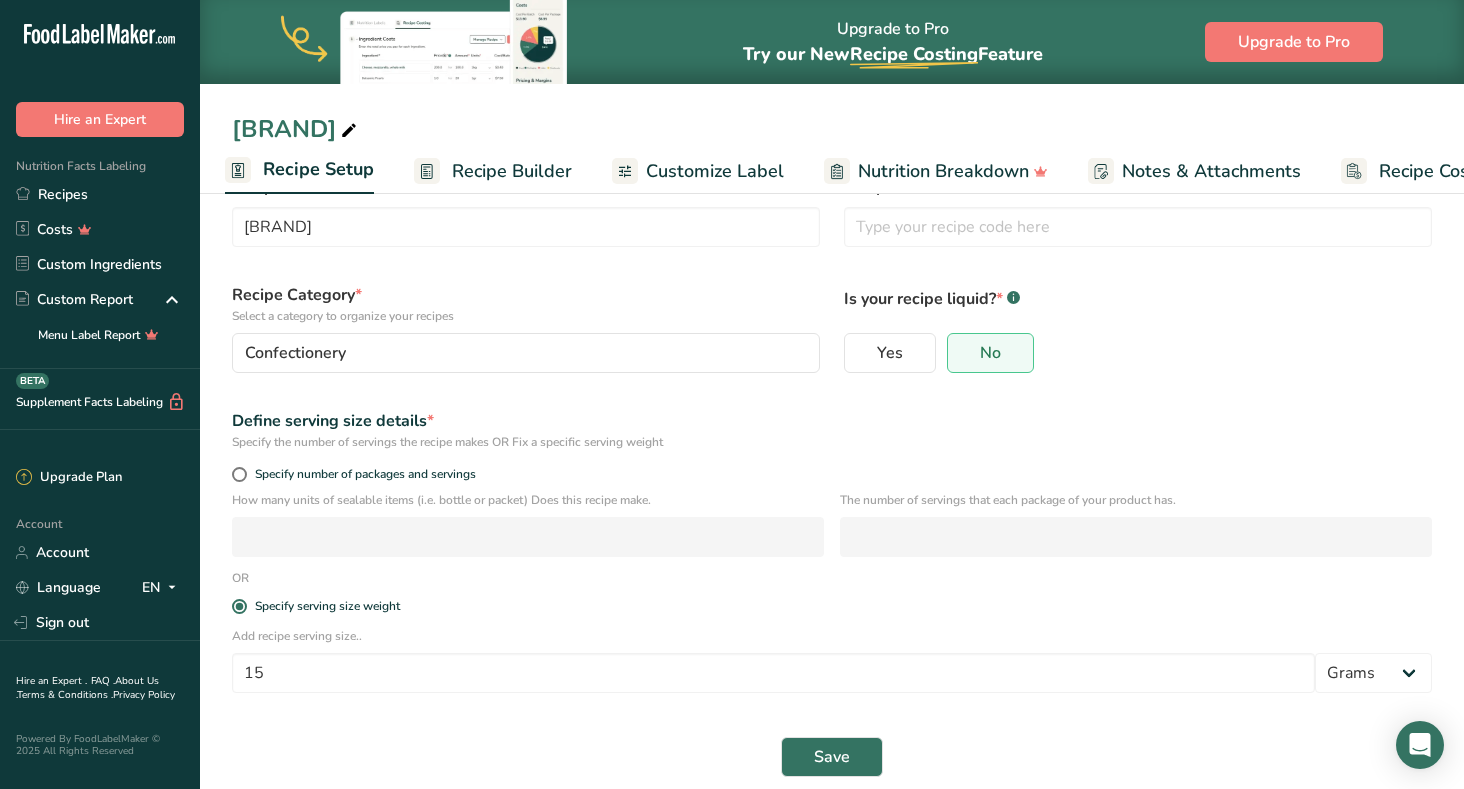 scroll, scrollTop: 57, scrollLeft: 0, axis: vertical 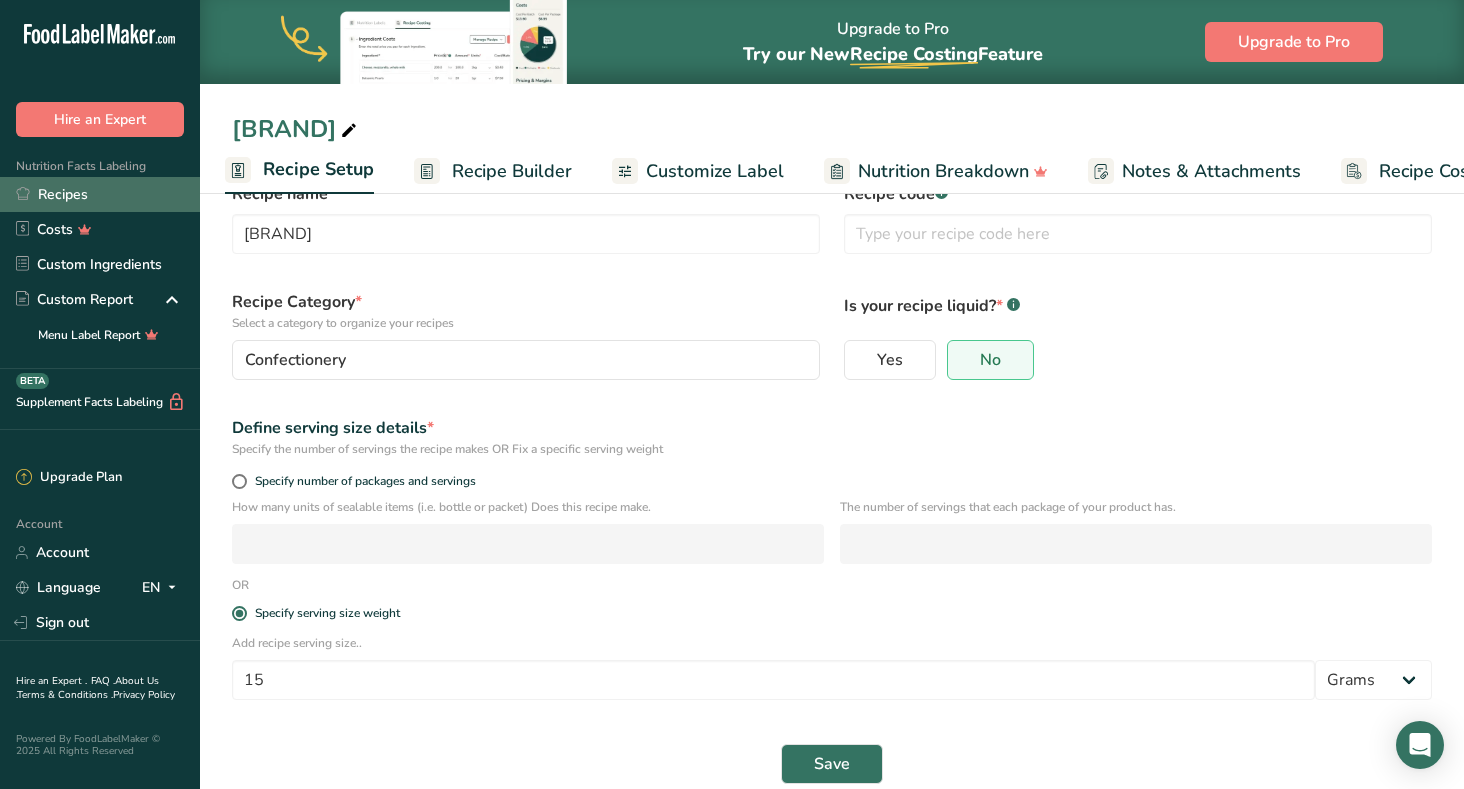 click on "Recipes" at bounding box center (100, 194) 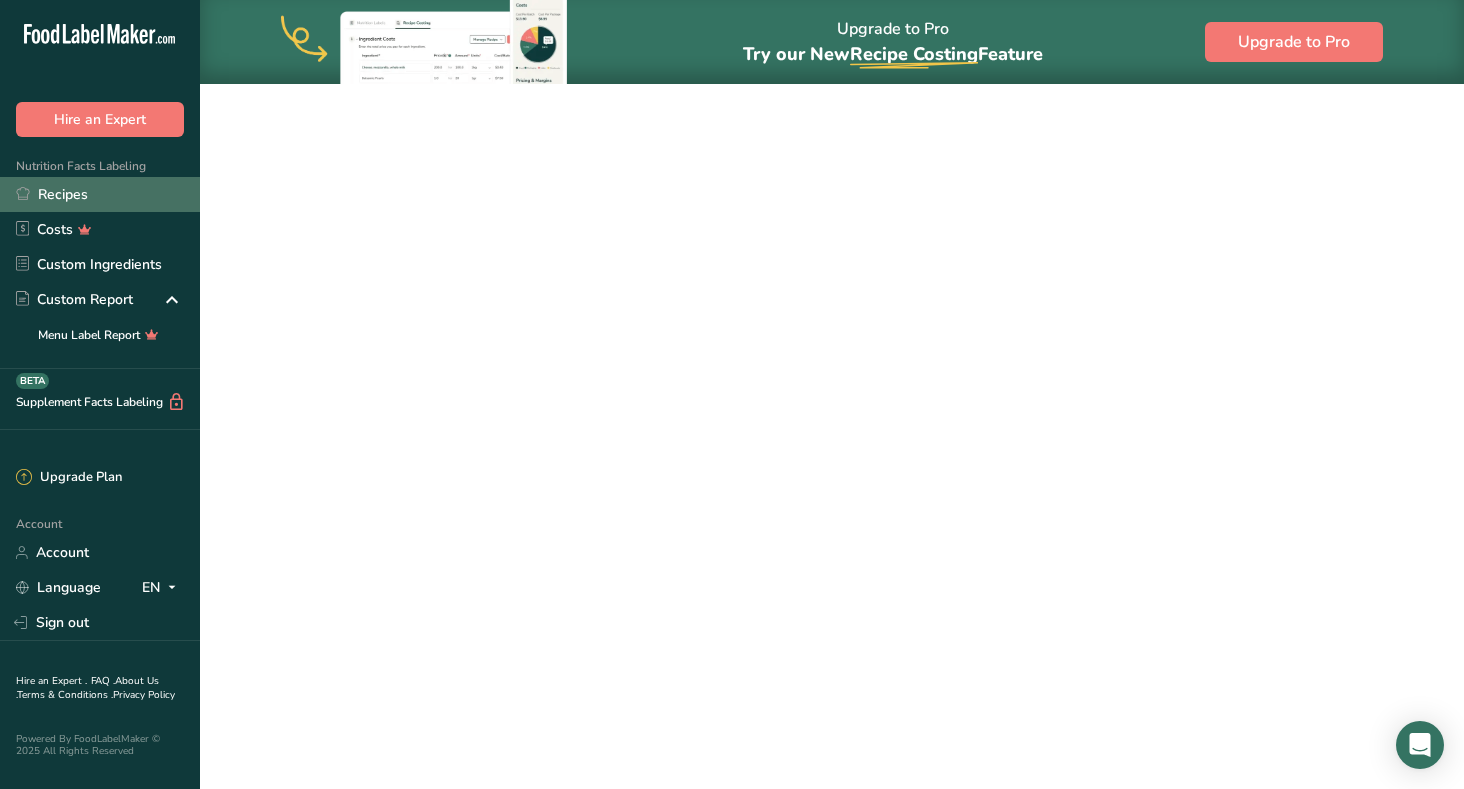 scroll, scrollTop: 0, scrollLeft: 0, axis: both 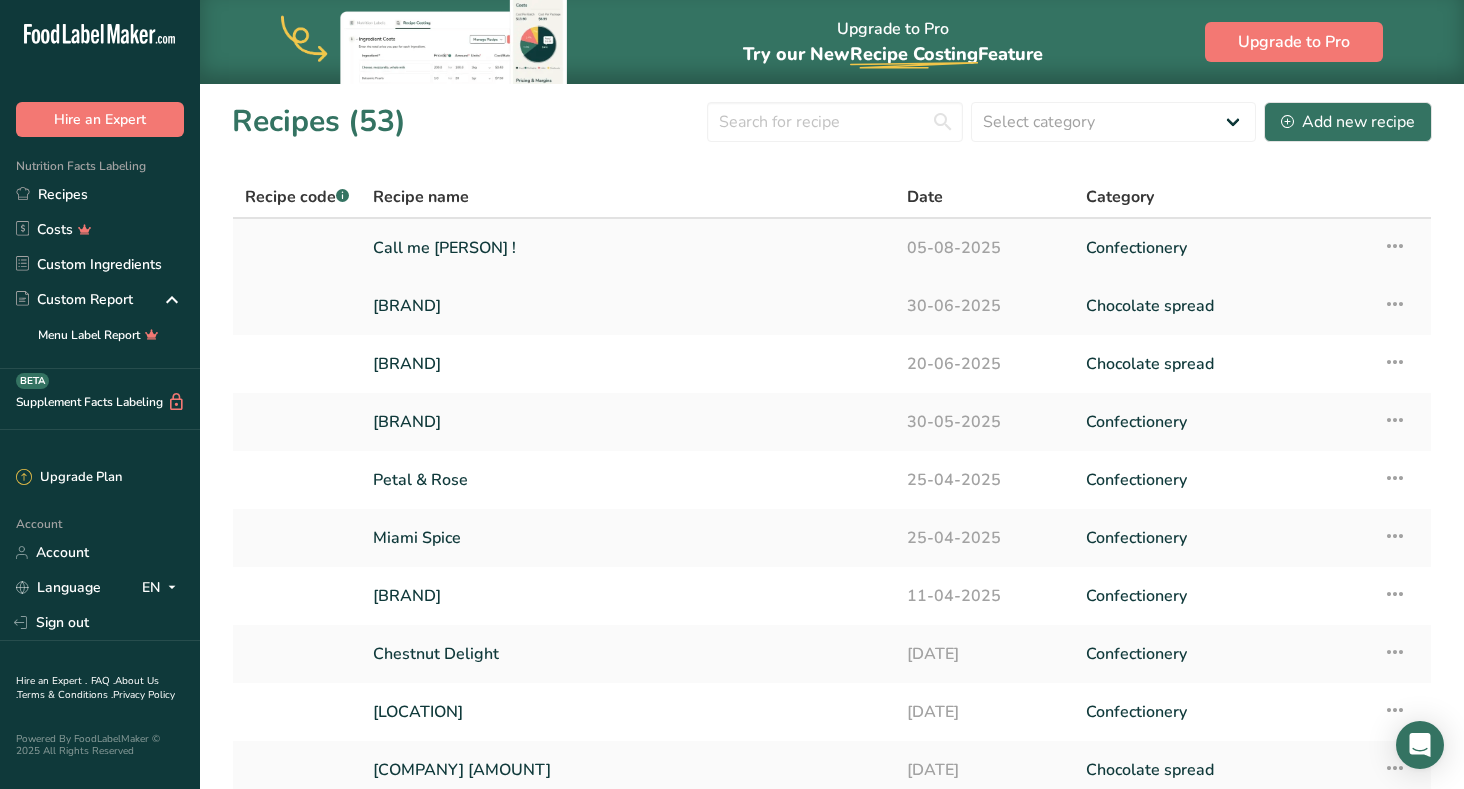 click on "Call me [PERSON] !" at bounding box center (628, 248) 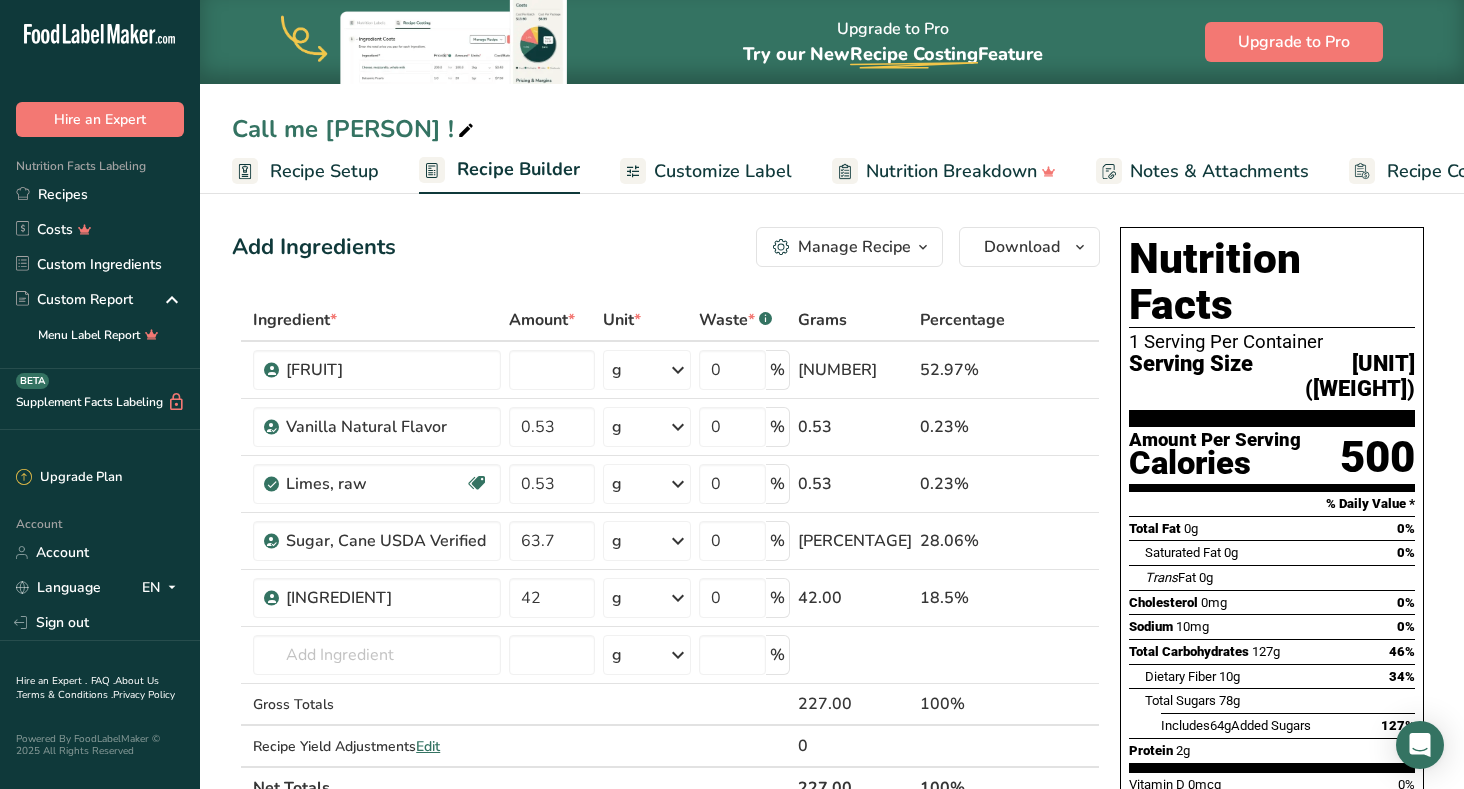 click on "Recipe Setup" at bounding box center (324, 171) 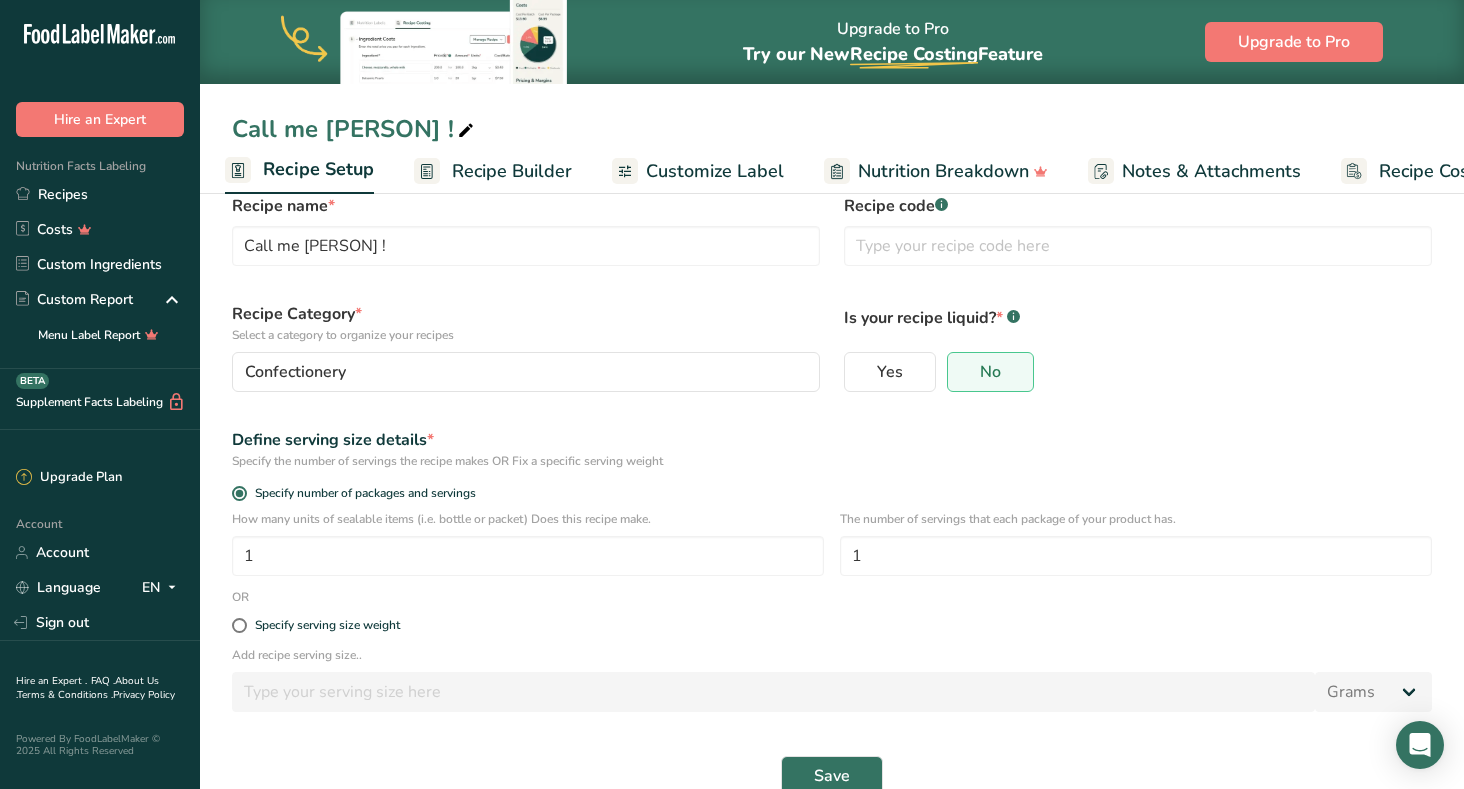 scroll, scrollTop: 58, scrollLeft: 0, axis: vertical 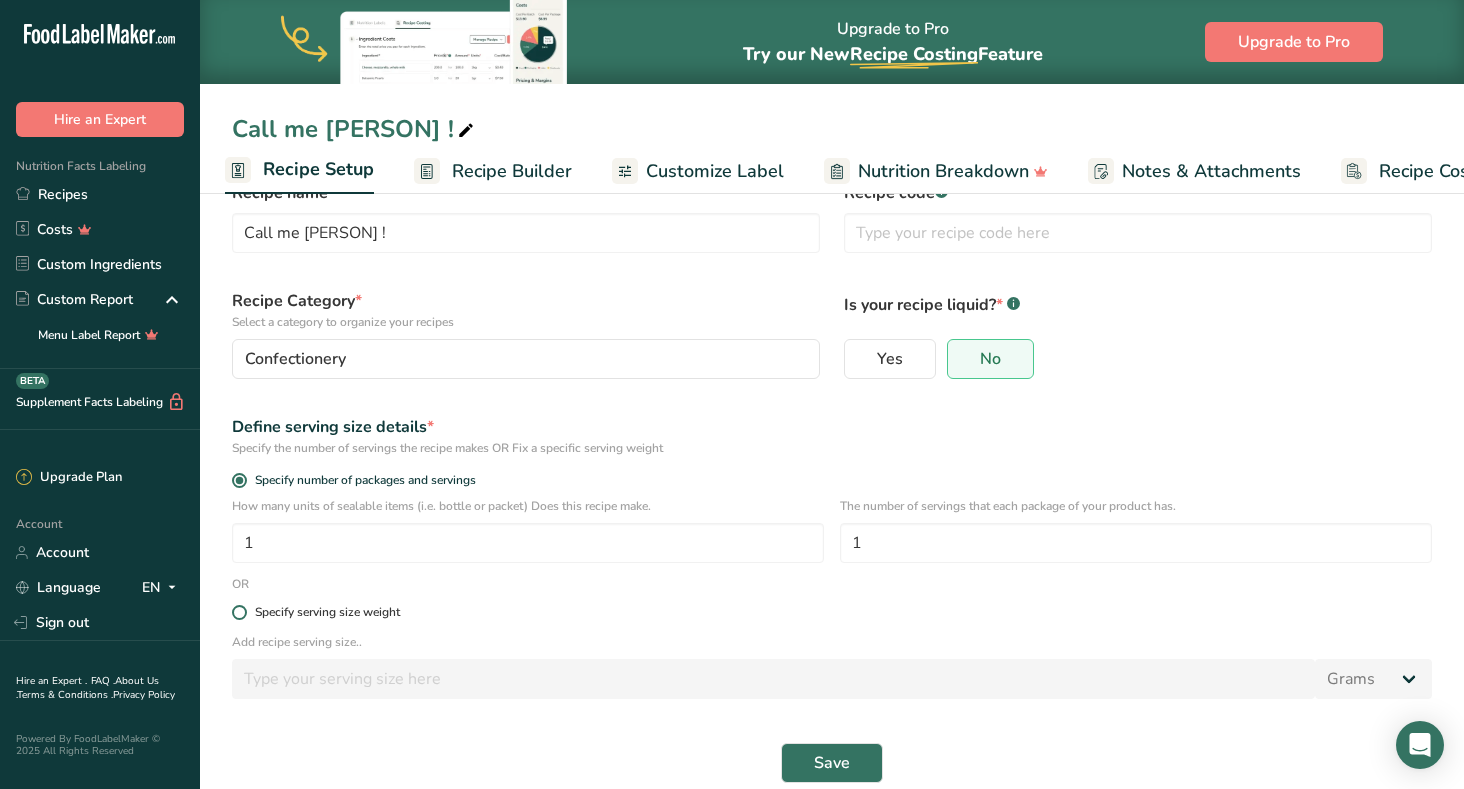 click at bounding box center [239, 612] 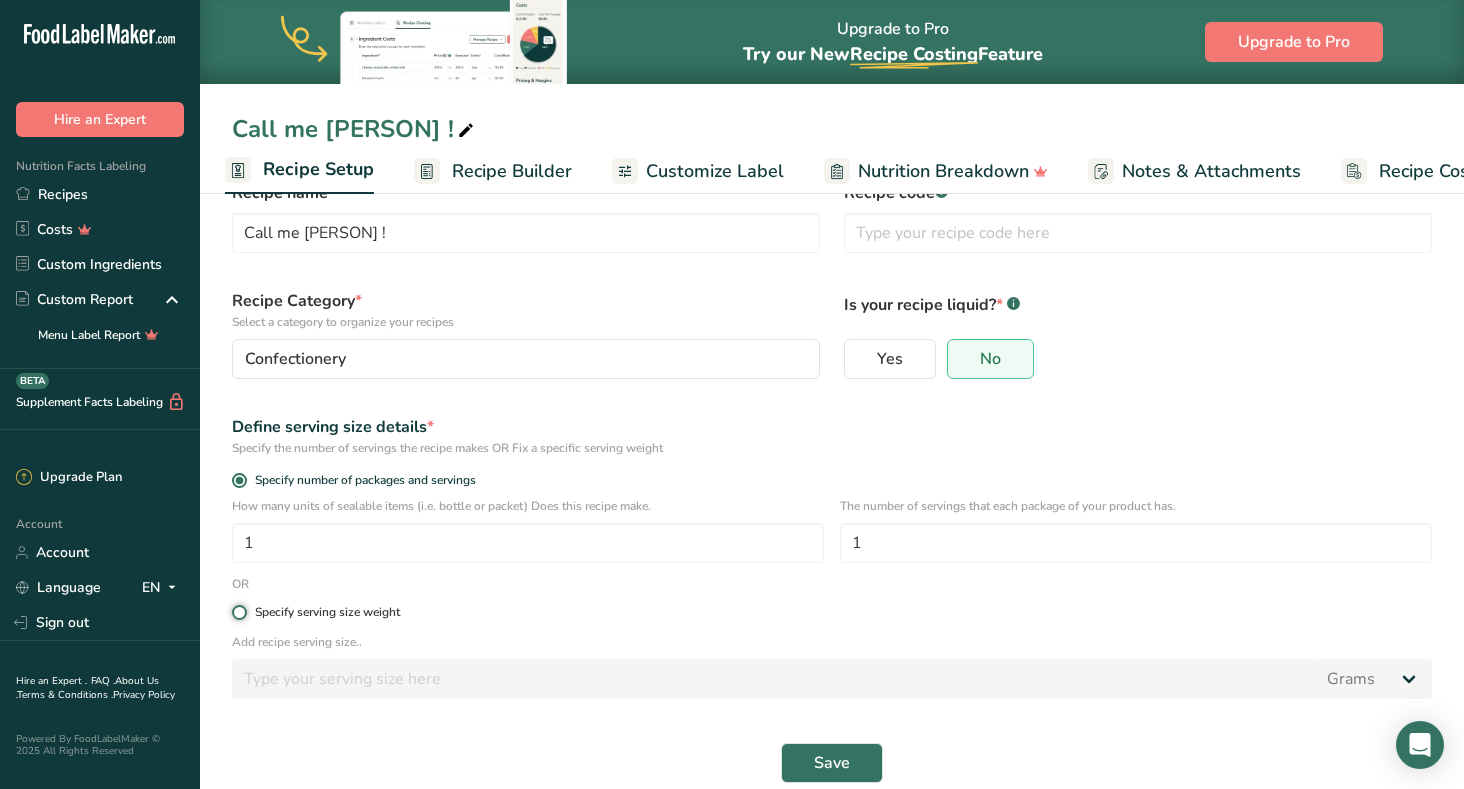 click on "Specify serving size weight" at bounding box center (238, 612) 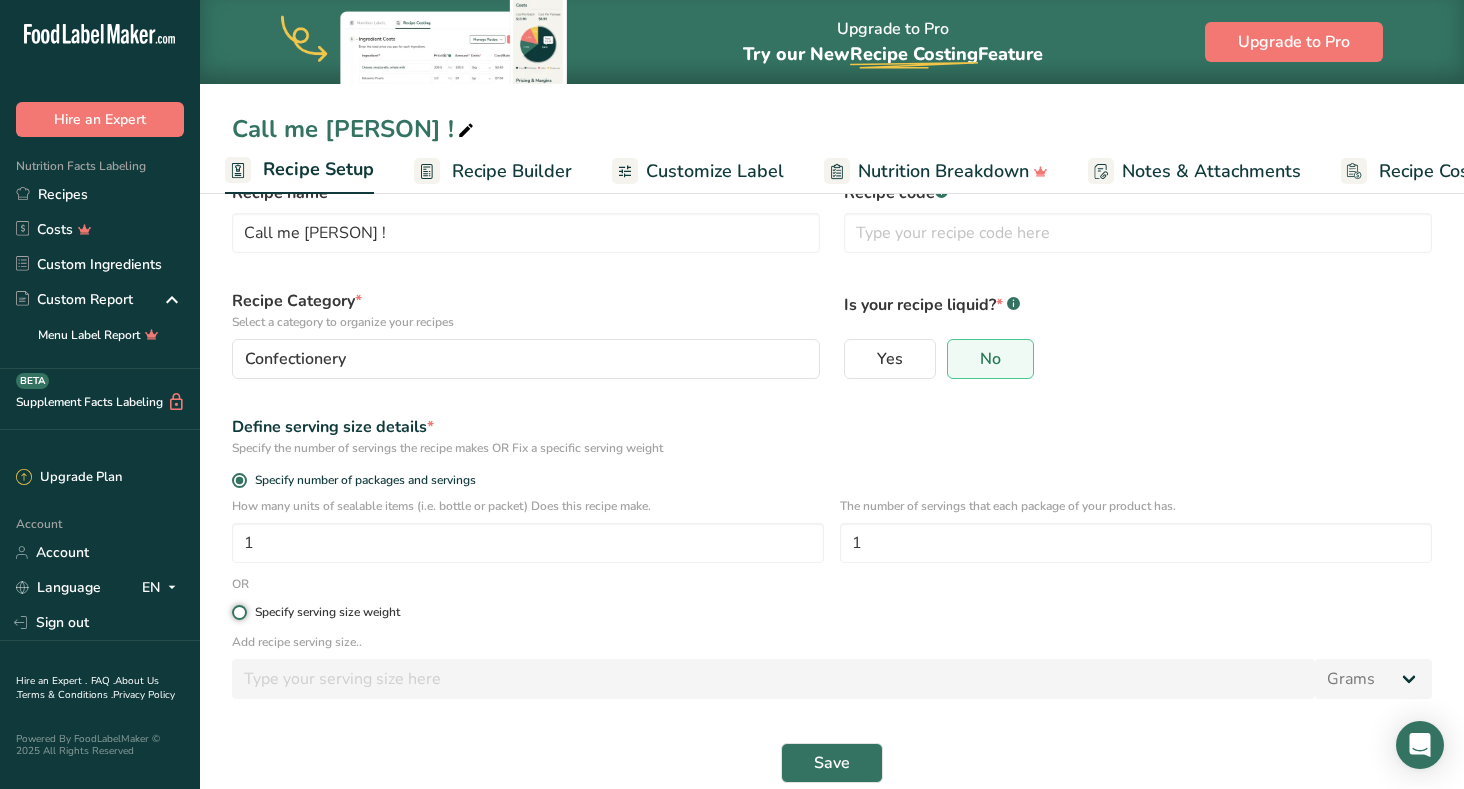 radio on "true" 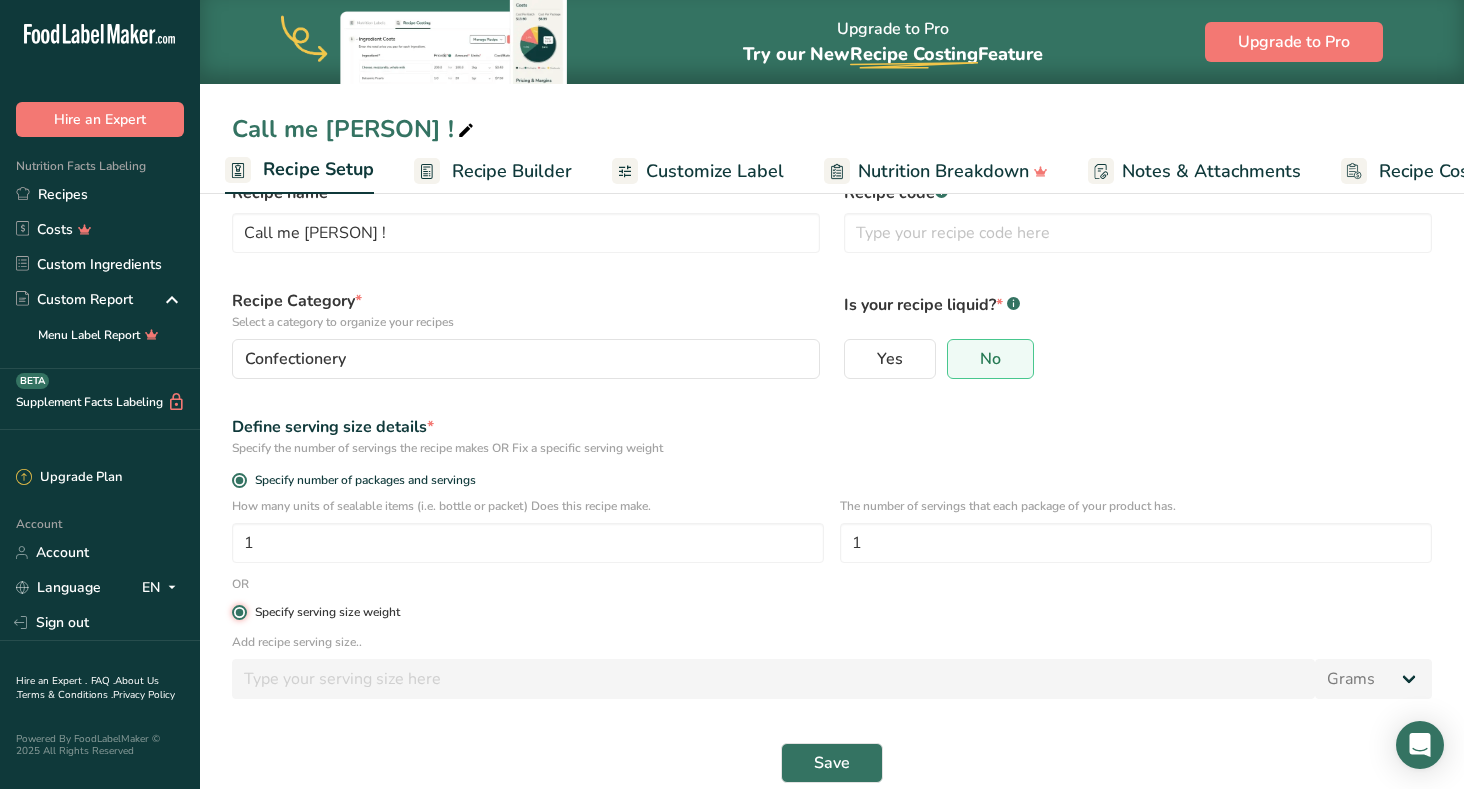 radio on "false" 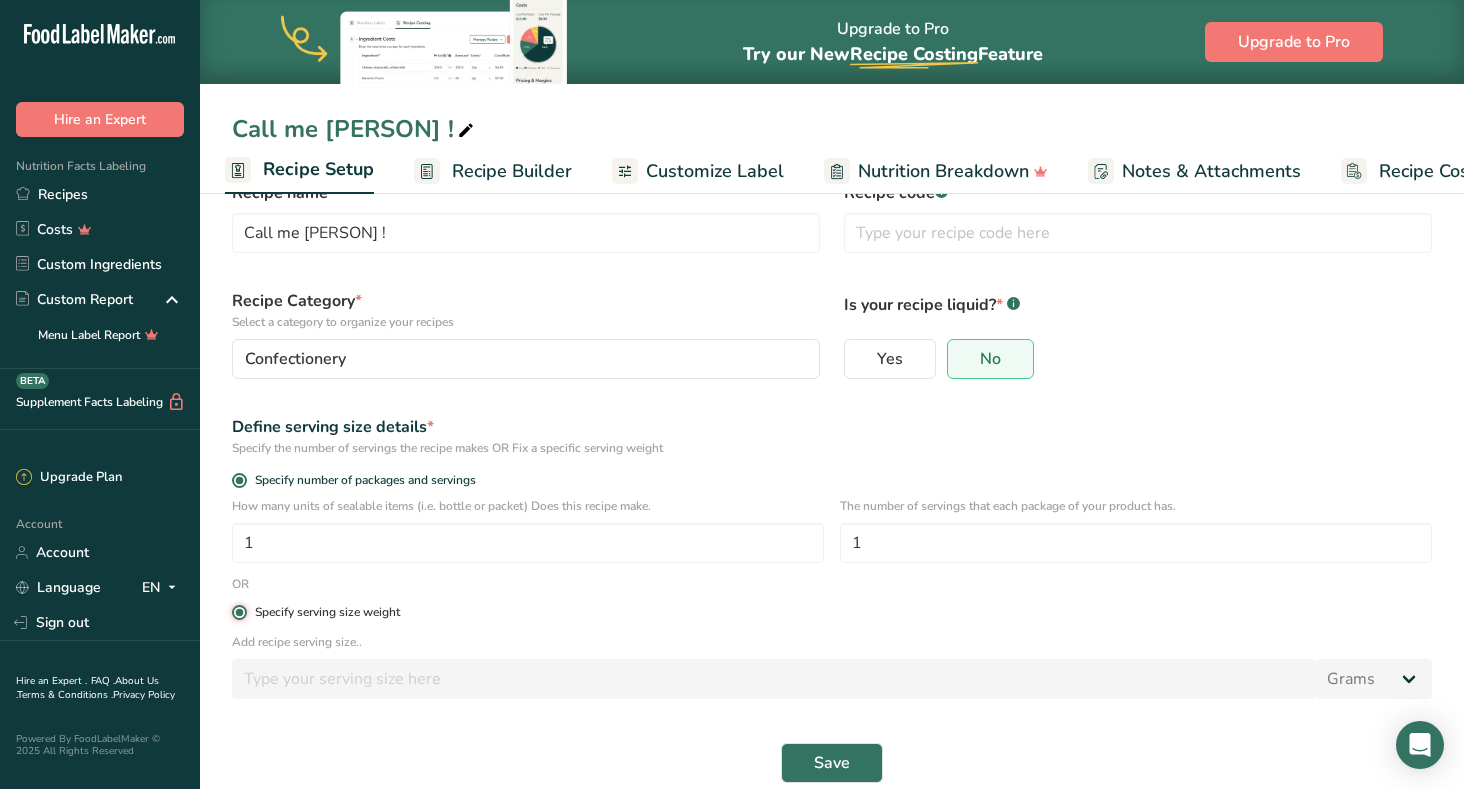 type 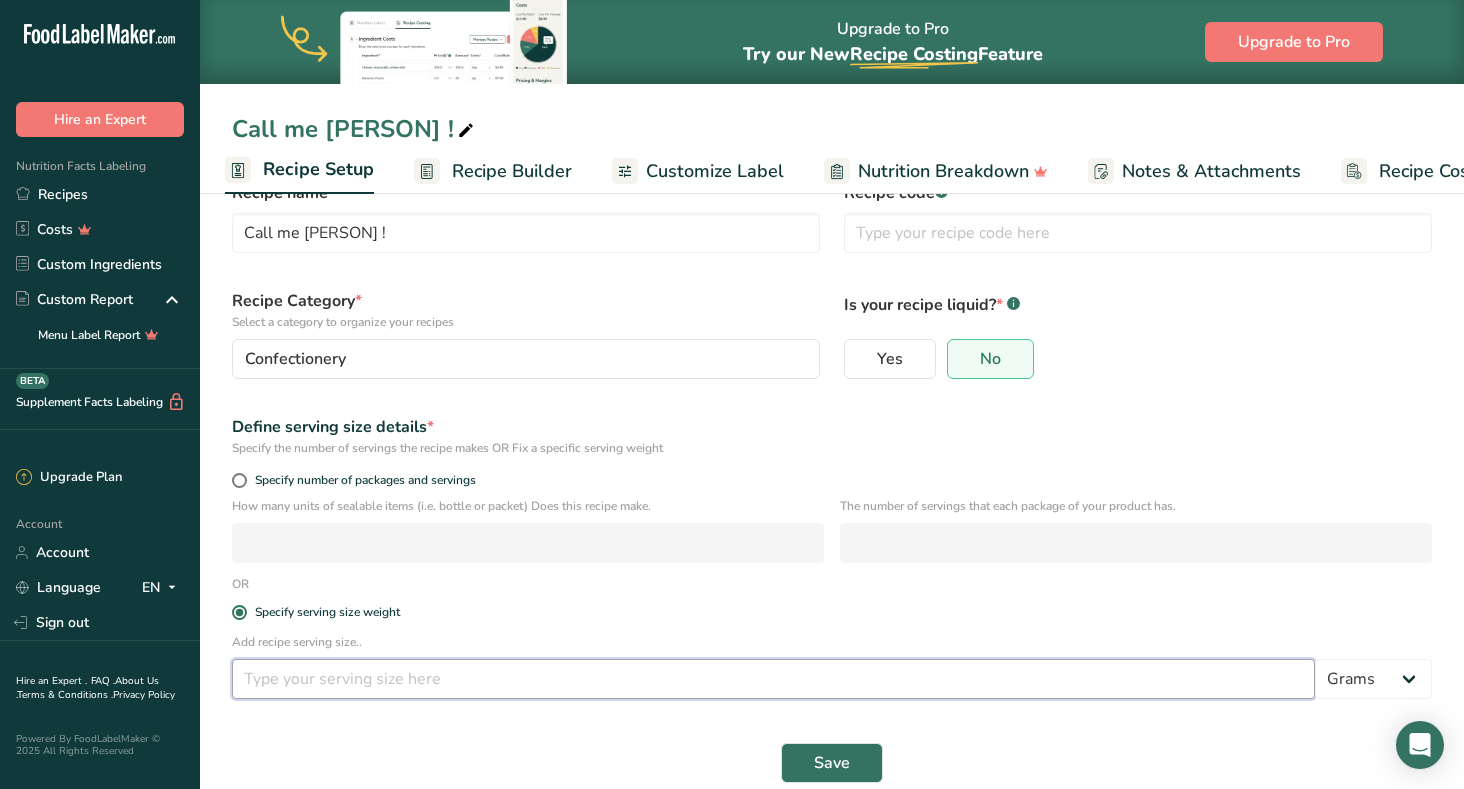 click at bounding box center (773, 679) 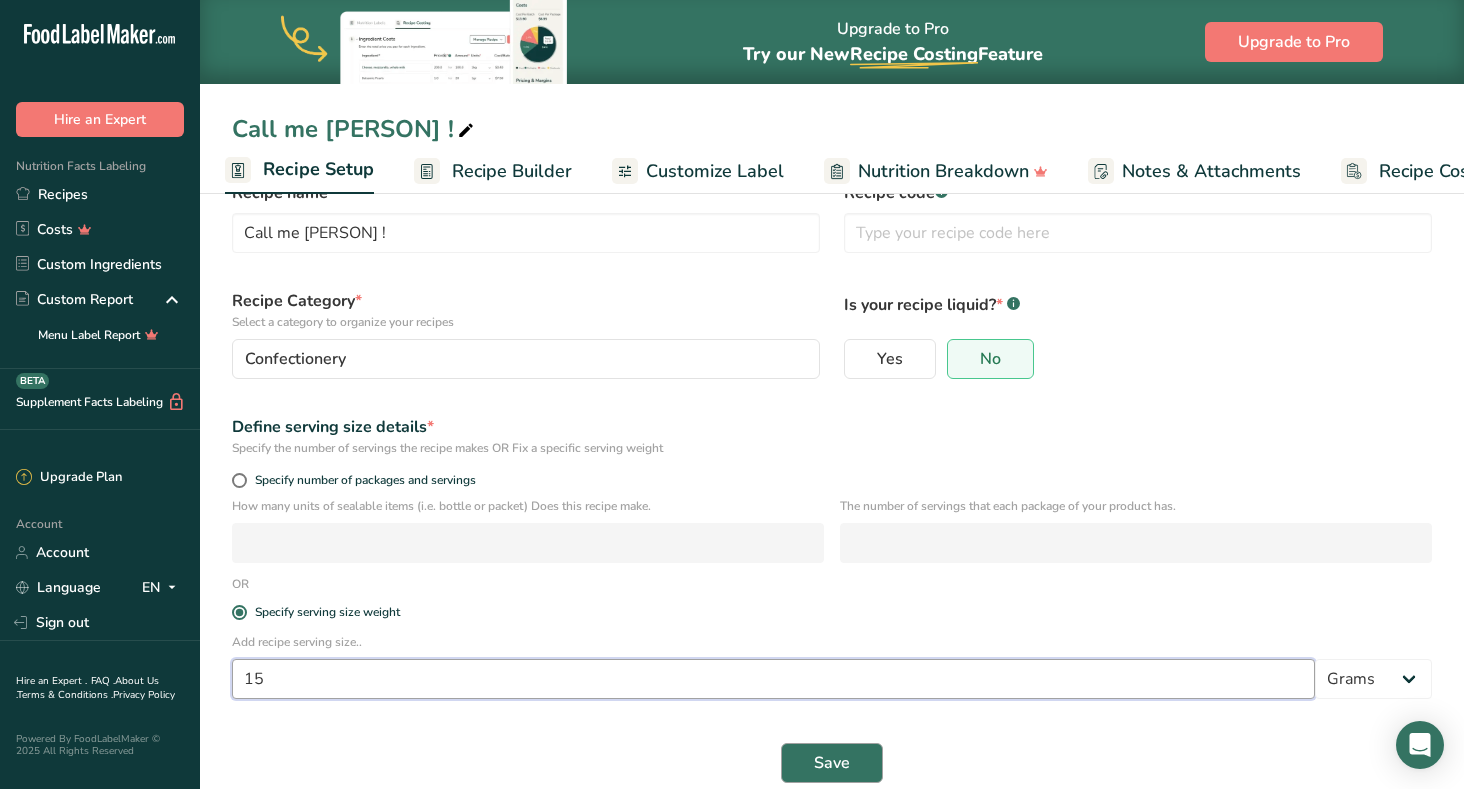 type on "15" 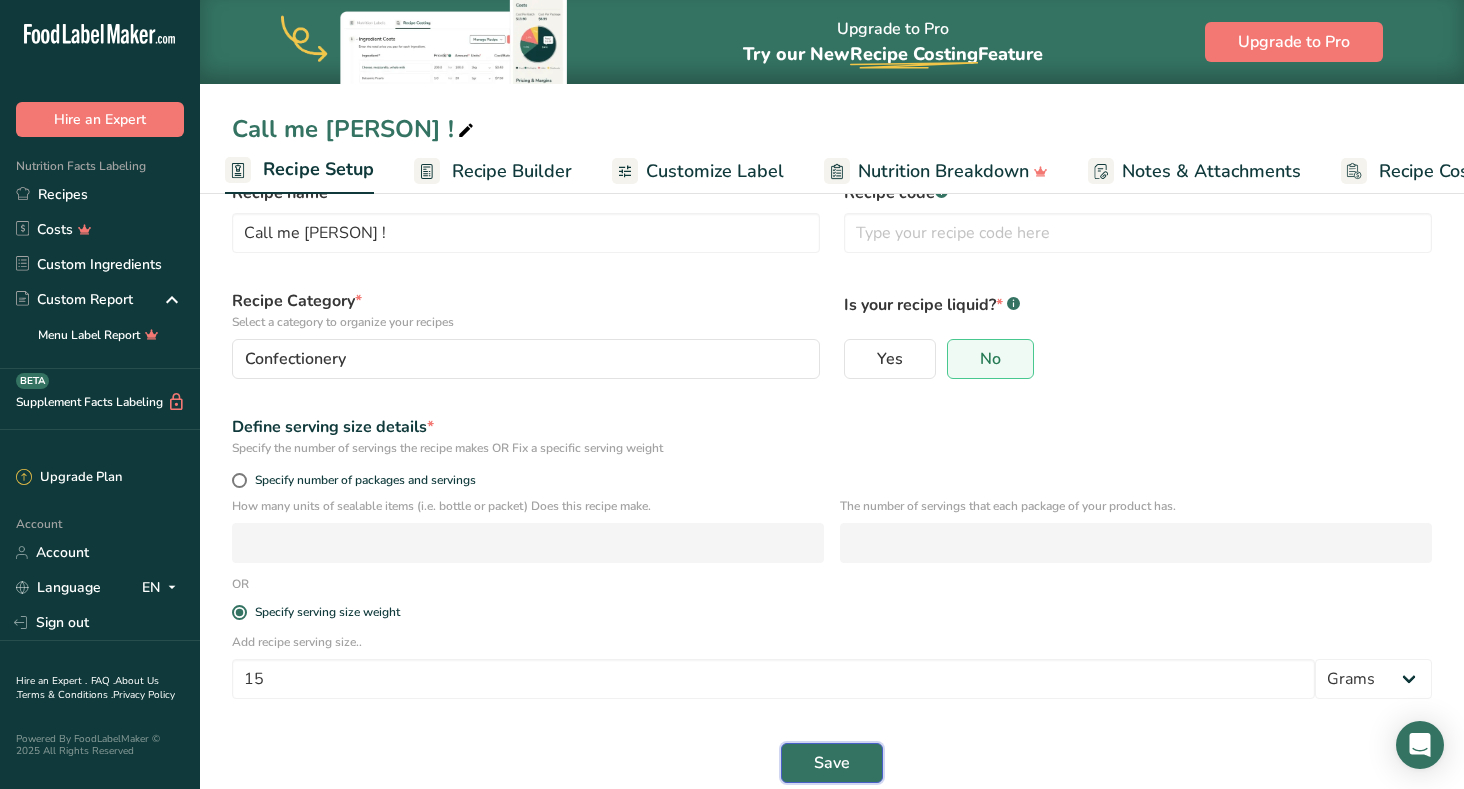 click on "Save" at bounding box center [832, 763] 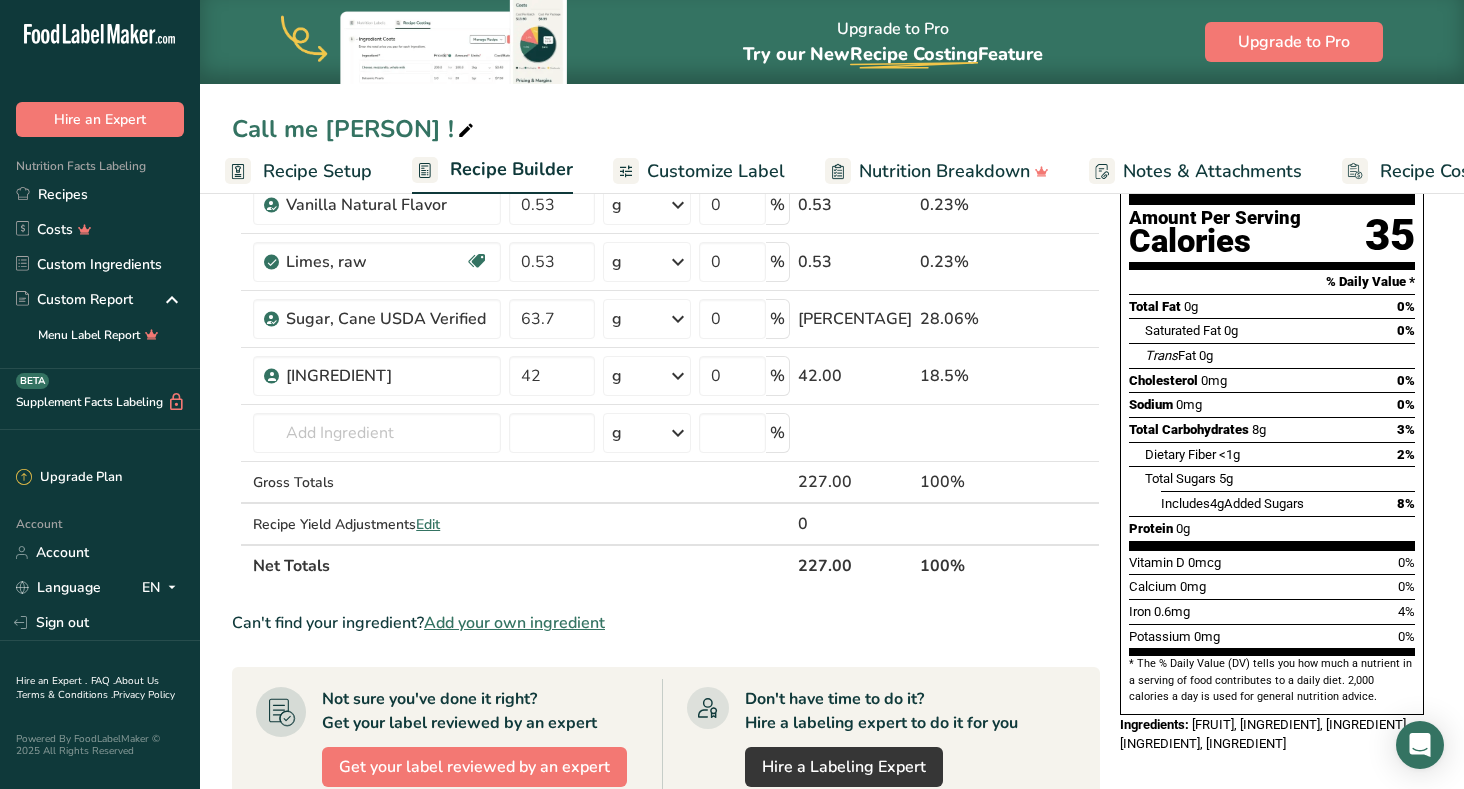 scroll, scrollTop: 223, scrollLeft: 0, axis: vertical 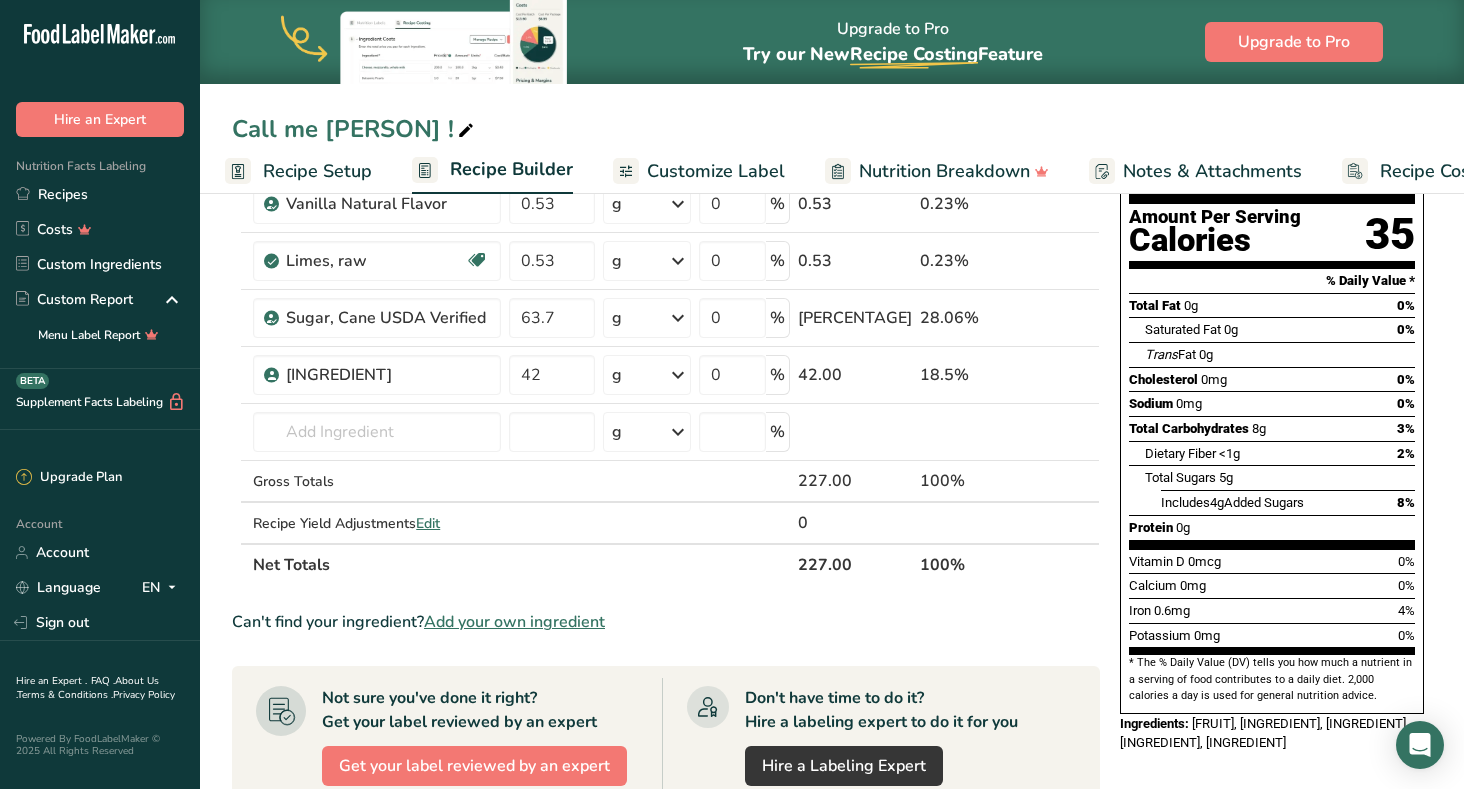 click on "Customize Label" at bounding box center (716, 171) 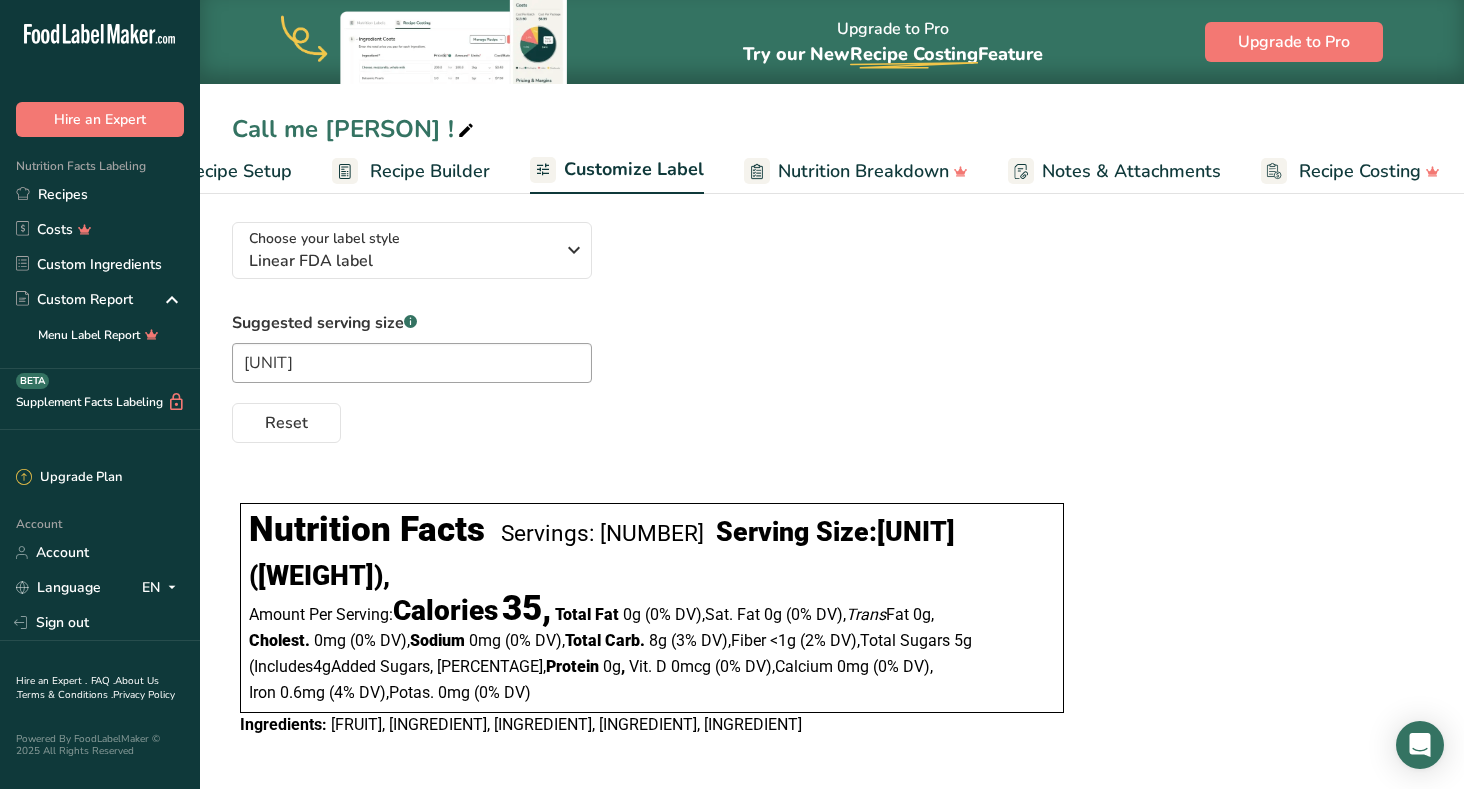 scroll, scrollTop: 0, scrollLeft: 95, axis: horizontal 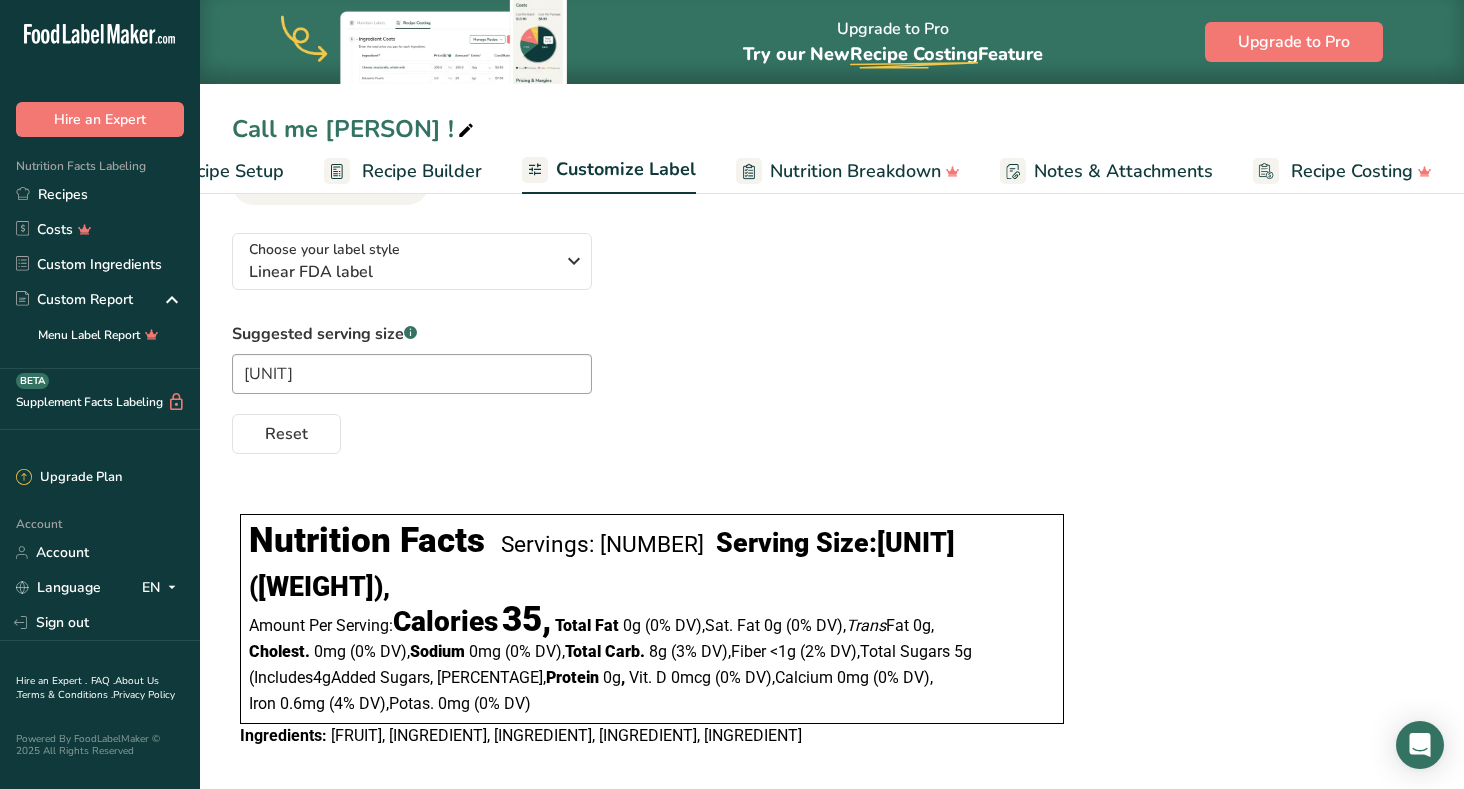 click on "Suggested serving size
.a-a{fill:#347362;}.b-a{fill:#fff;}           Tbs
Reset" at bounding box center (832, 388) 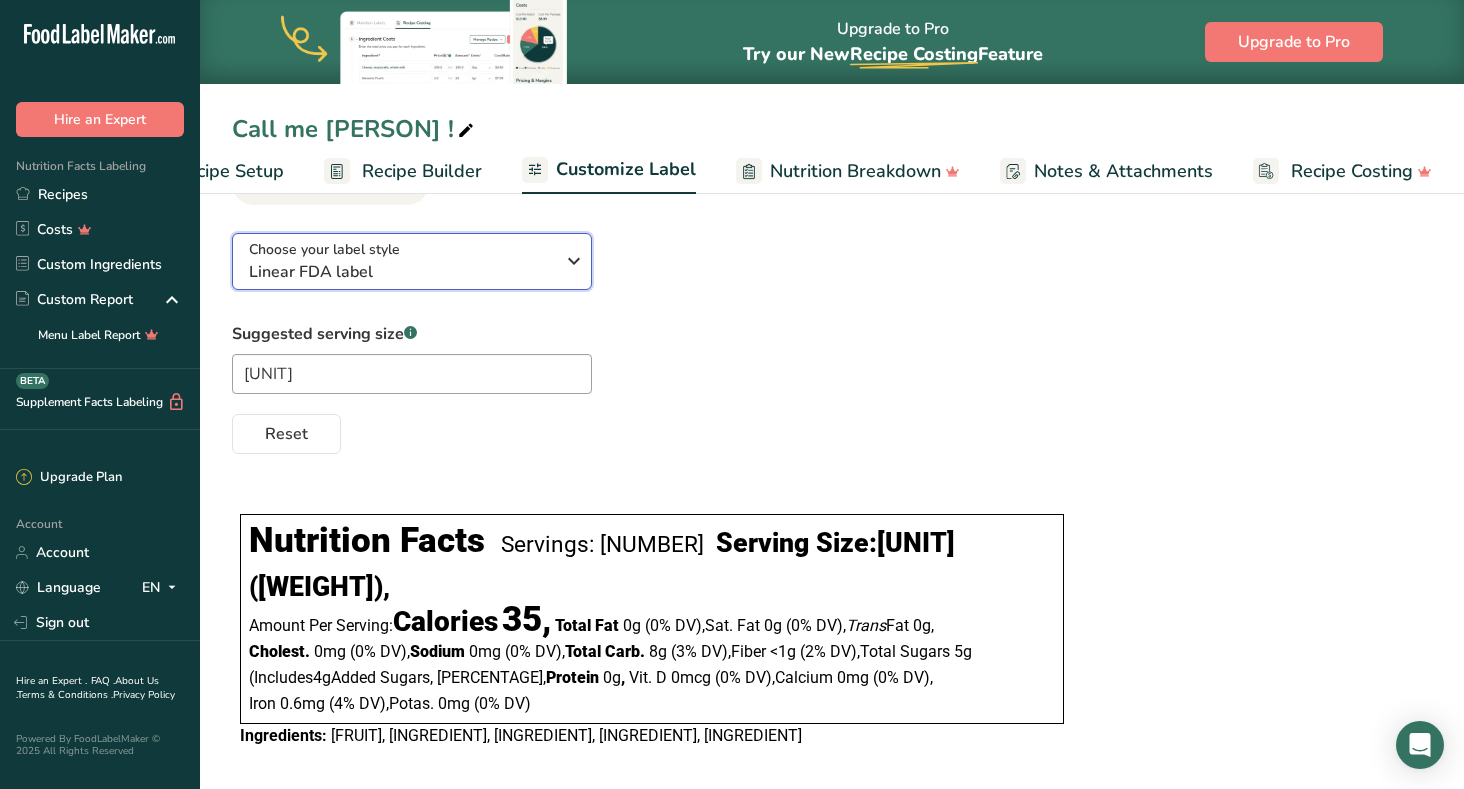 click at bounding box center (574, 261) 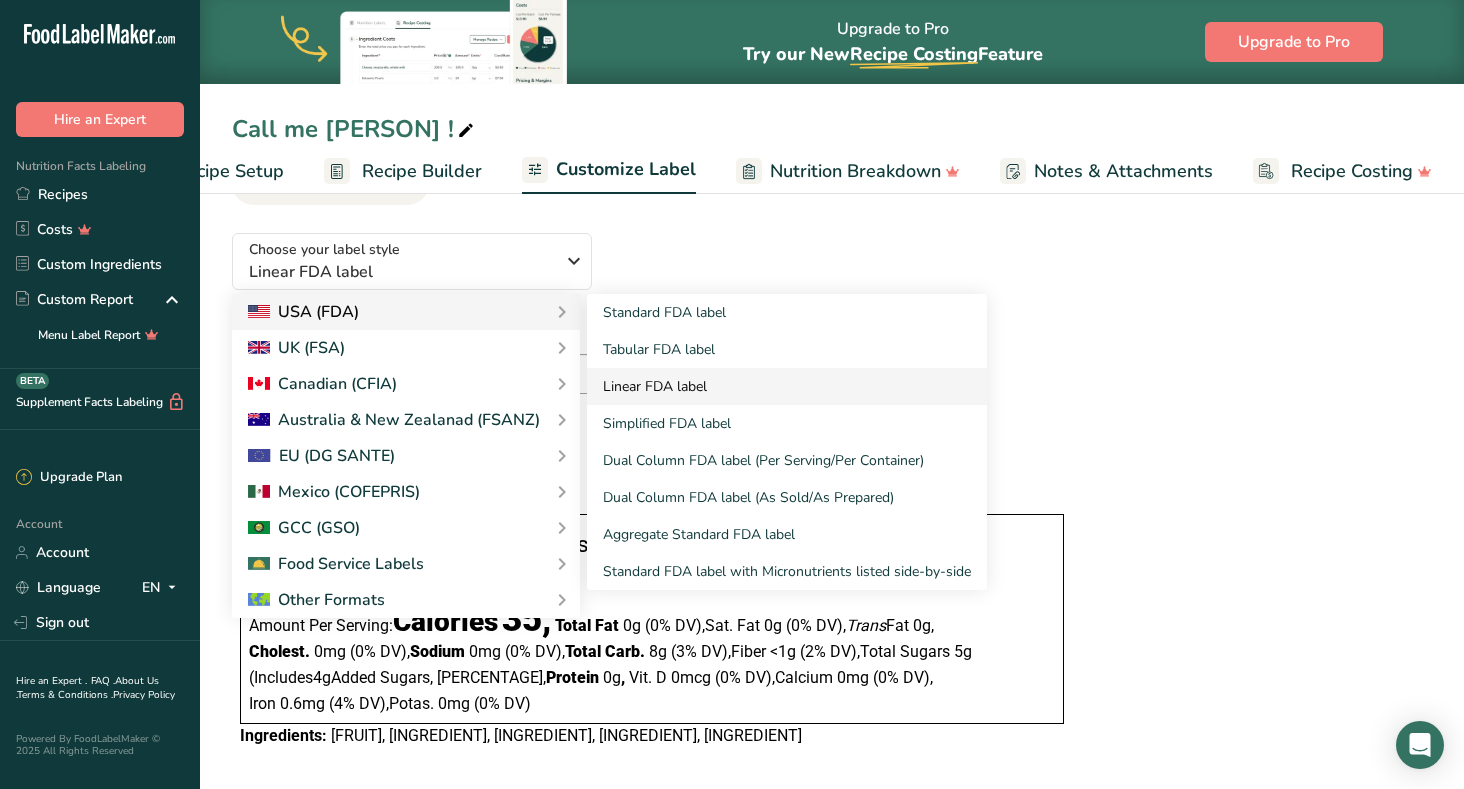 click on "Linear FDA label" at bounding box center (787, 386) 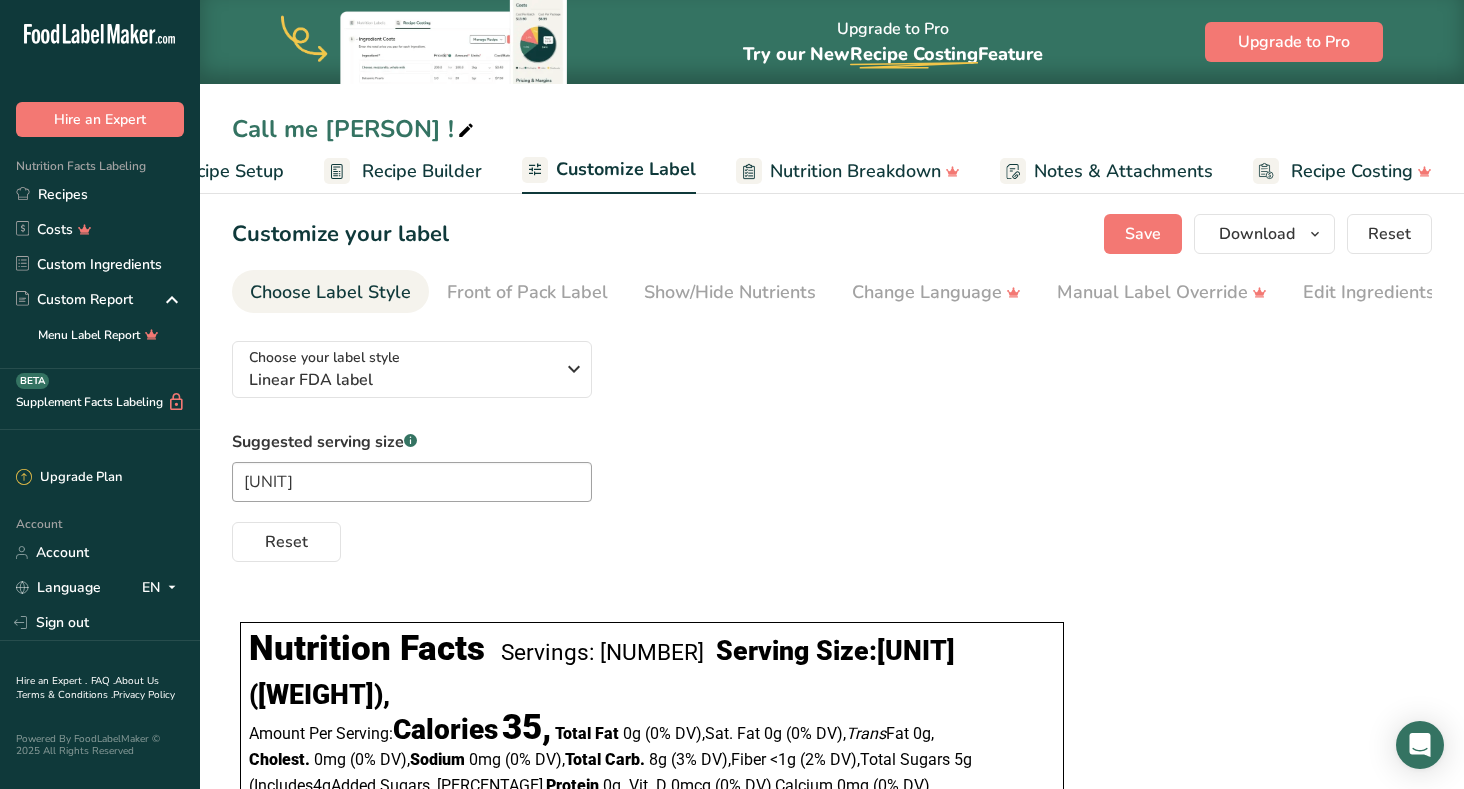 scroll, scrollTop: 0, scrollLeft: 0, axis: both 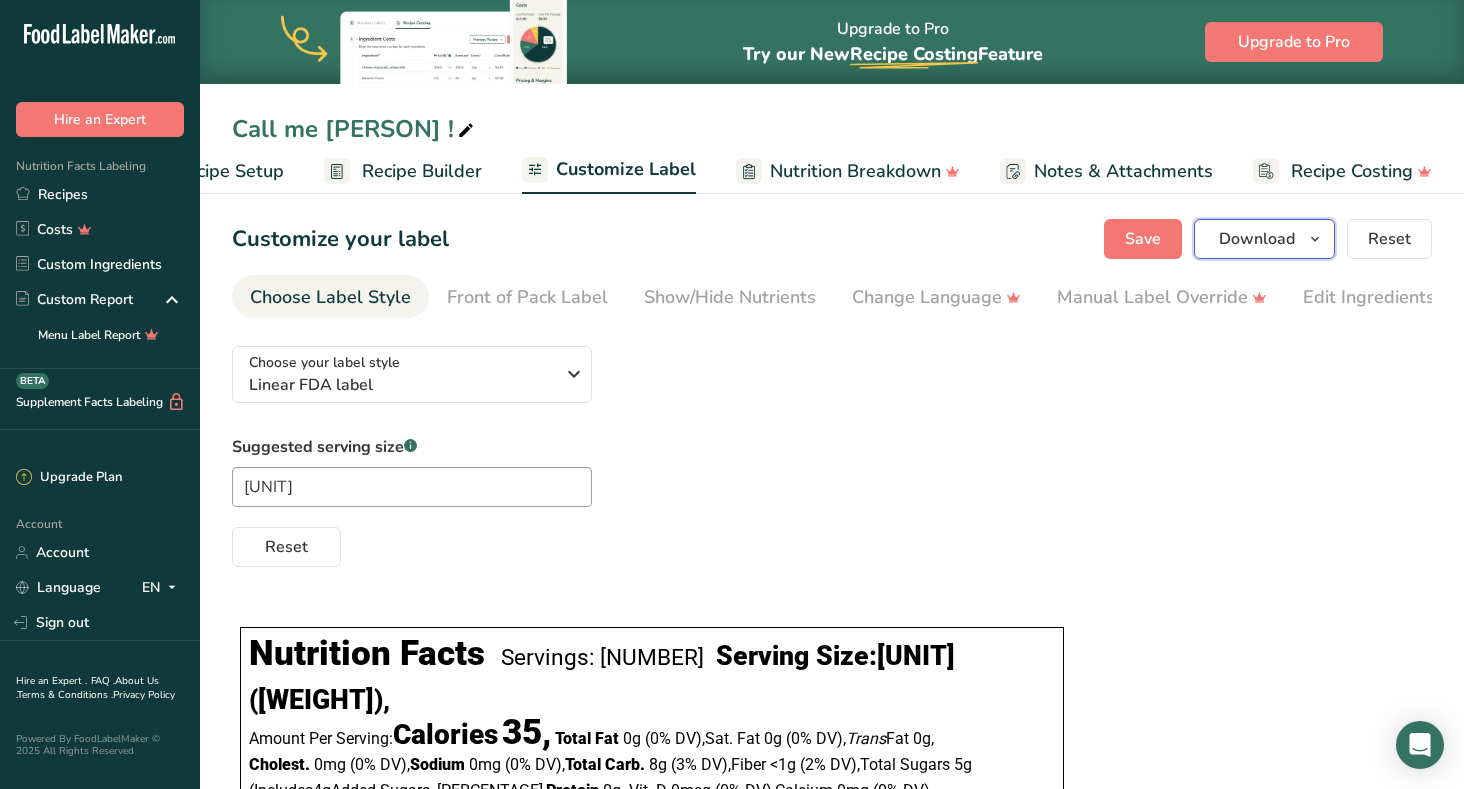 click on "Download" at bounding box center [1257, 239] 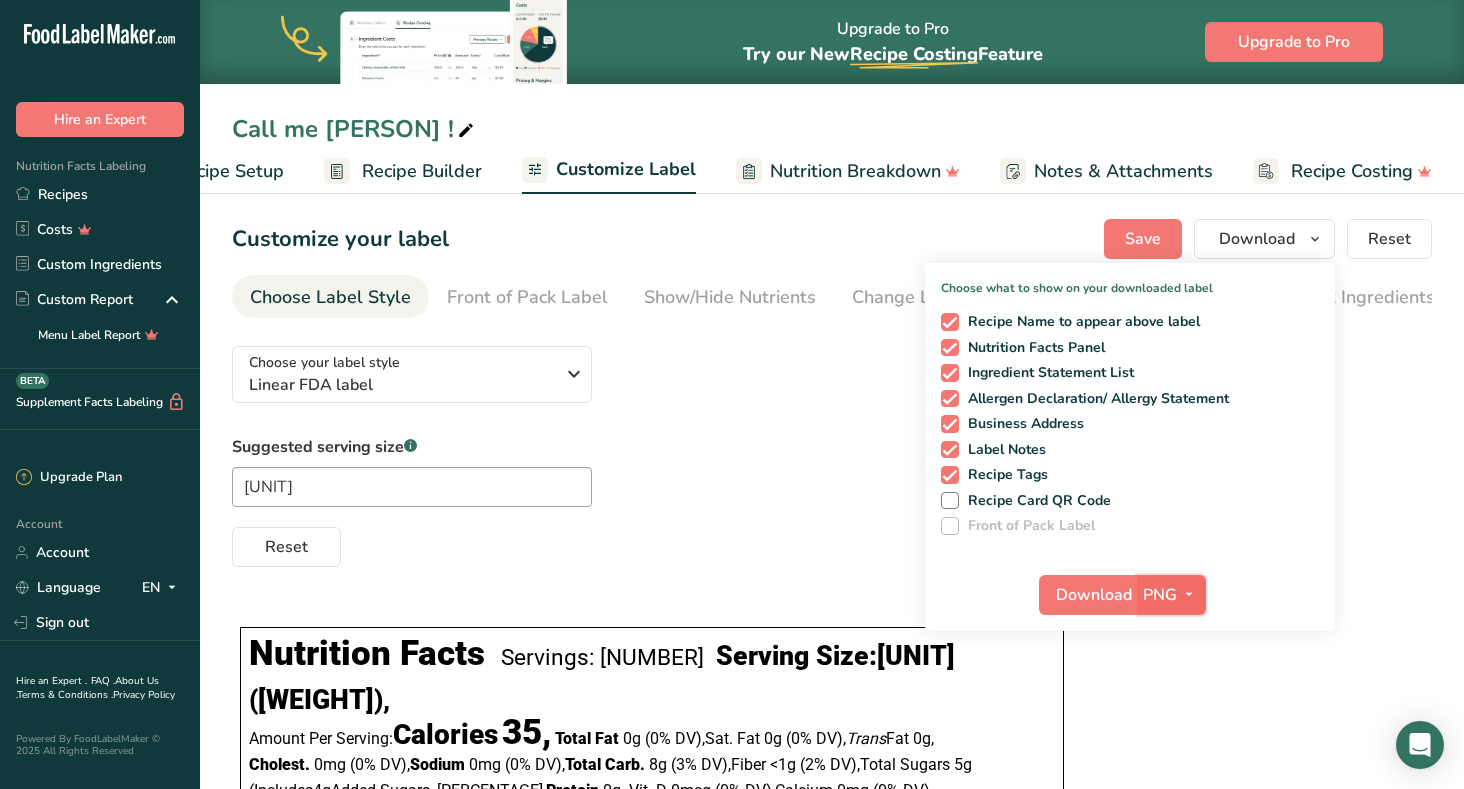 click on "PNG" at bounding box center [1171, 595] 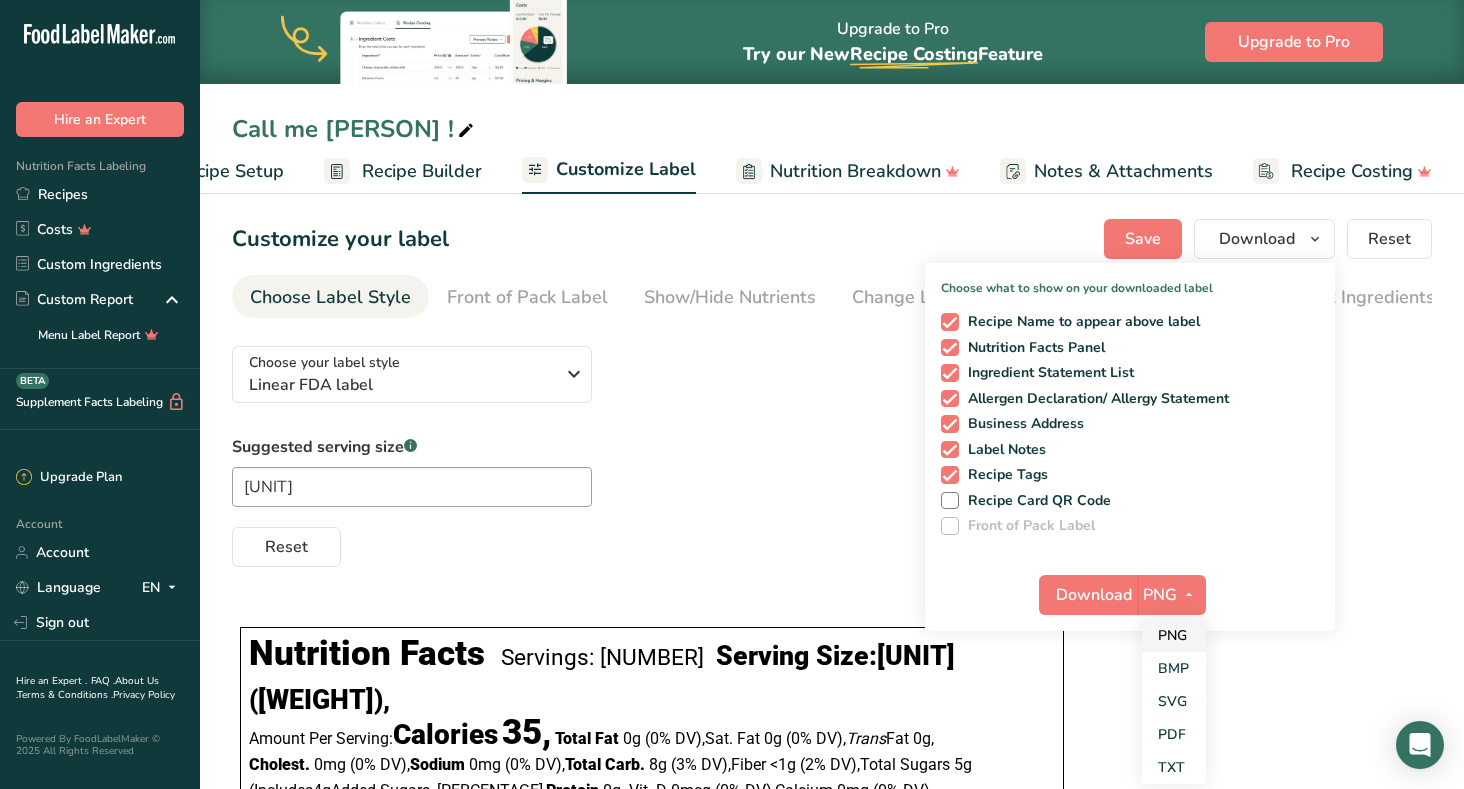 click on "PNG" at bounding box center [1174, 635] 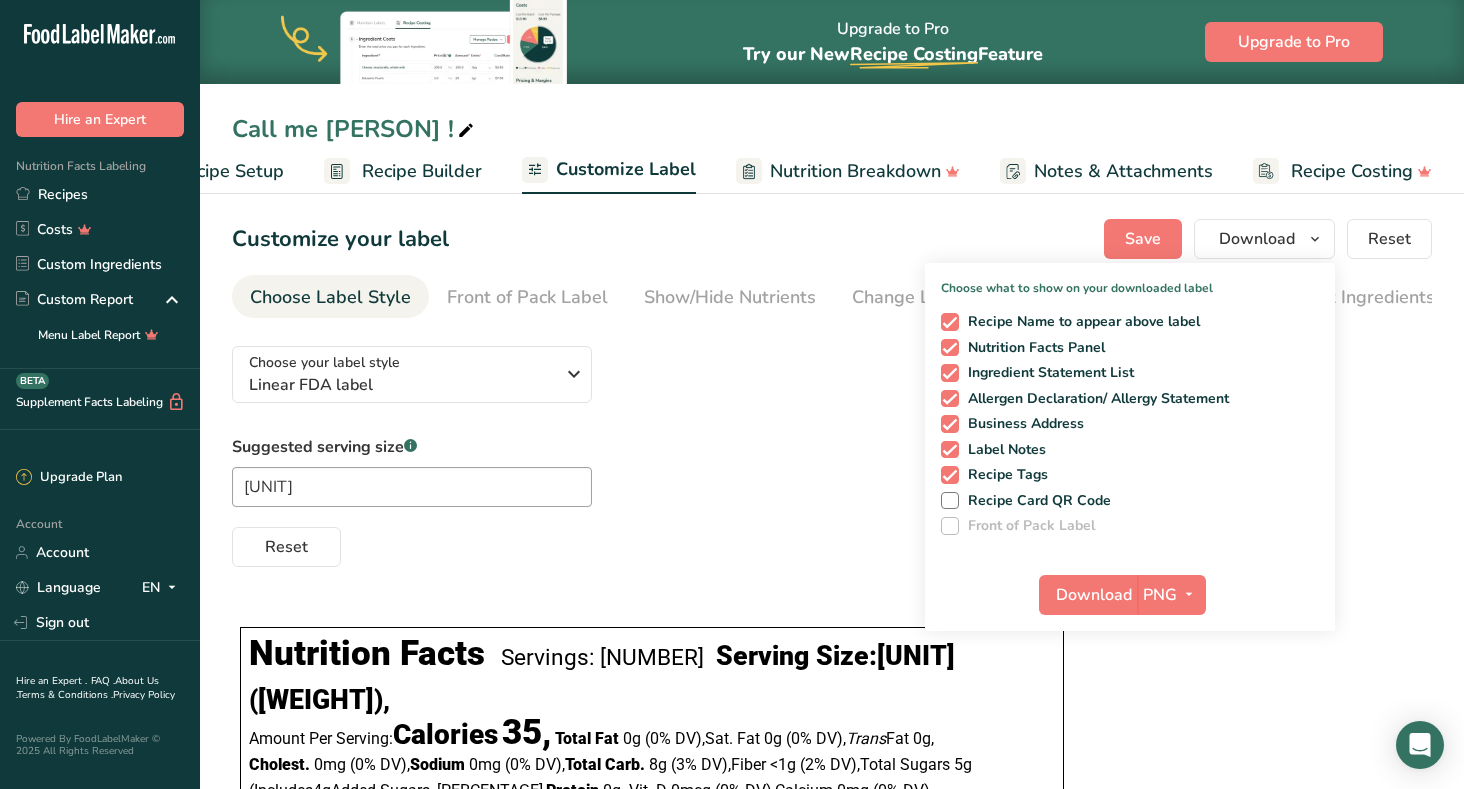 click on "Reset" at bounding box center [832, 543] 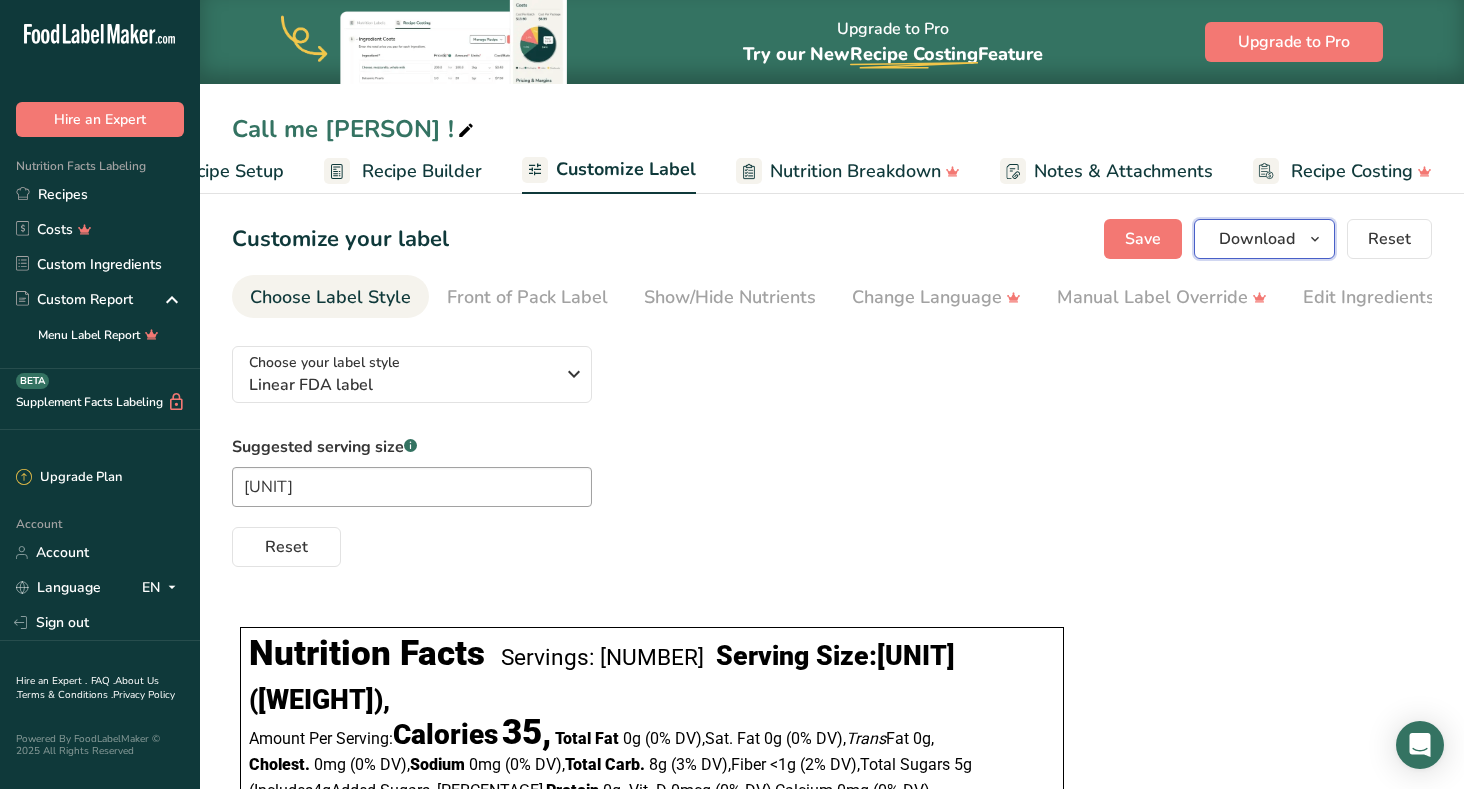 click at bounding box center [1315, 239] 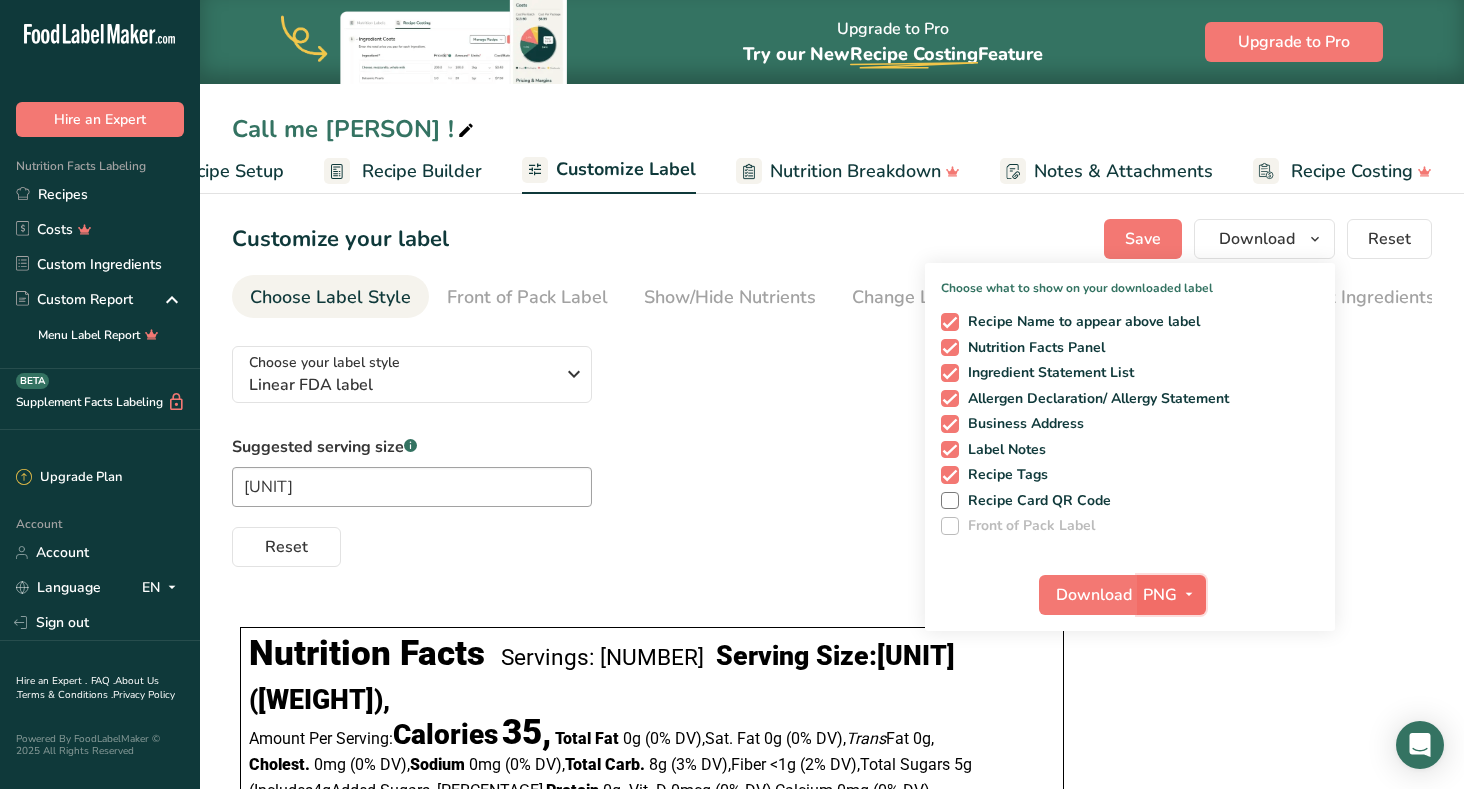 click on "PNG" at bounding box center (1160, 595) 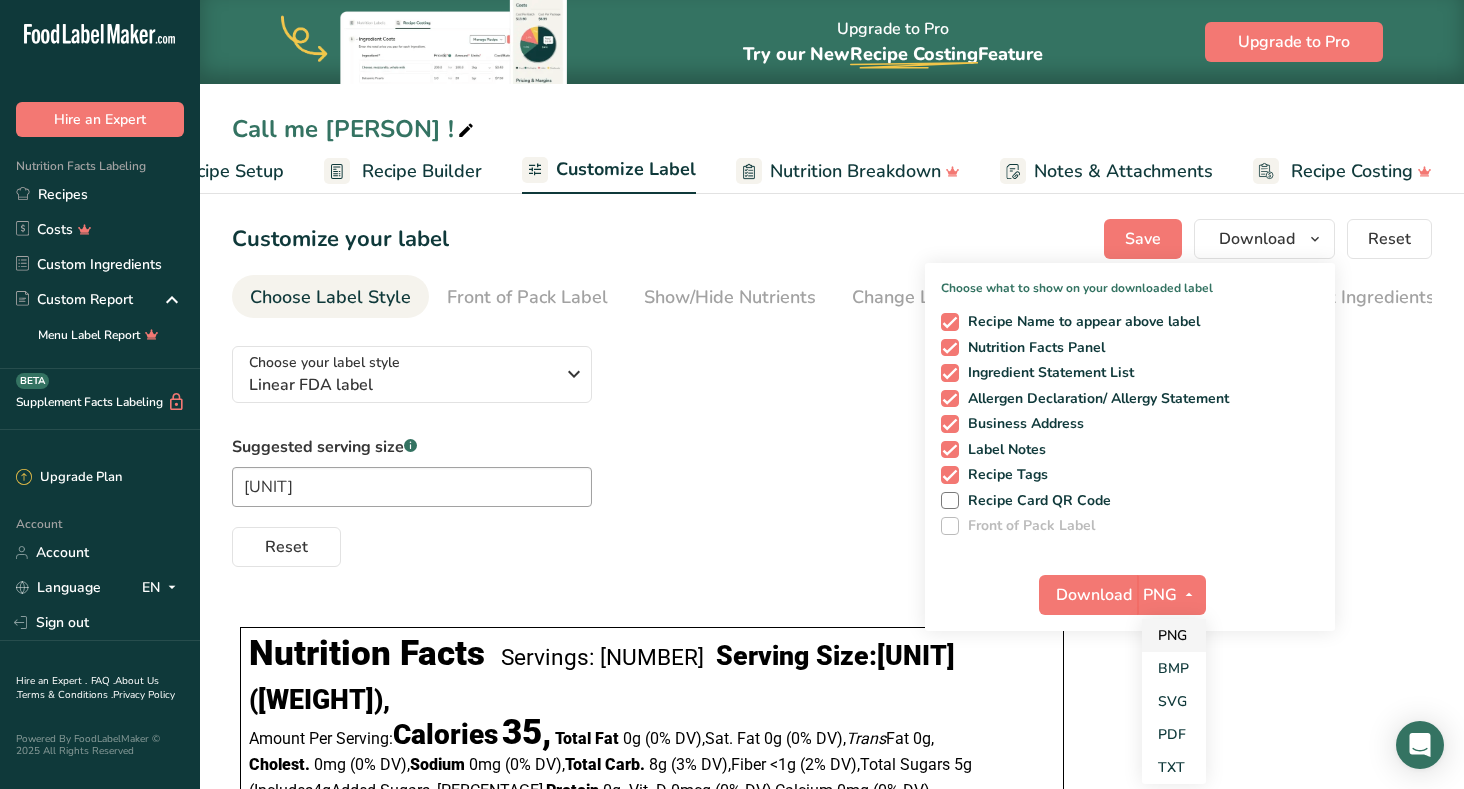 click on "PNG" at bounding box center (1174, 635) 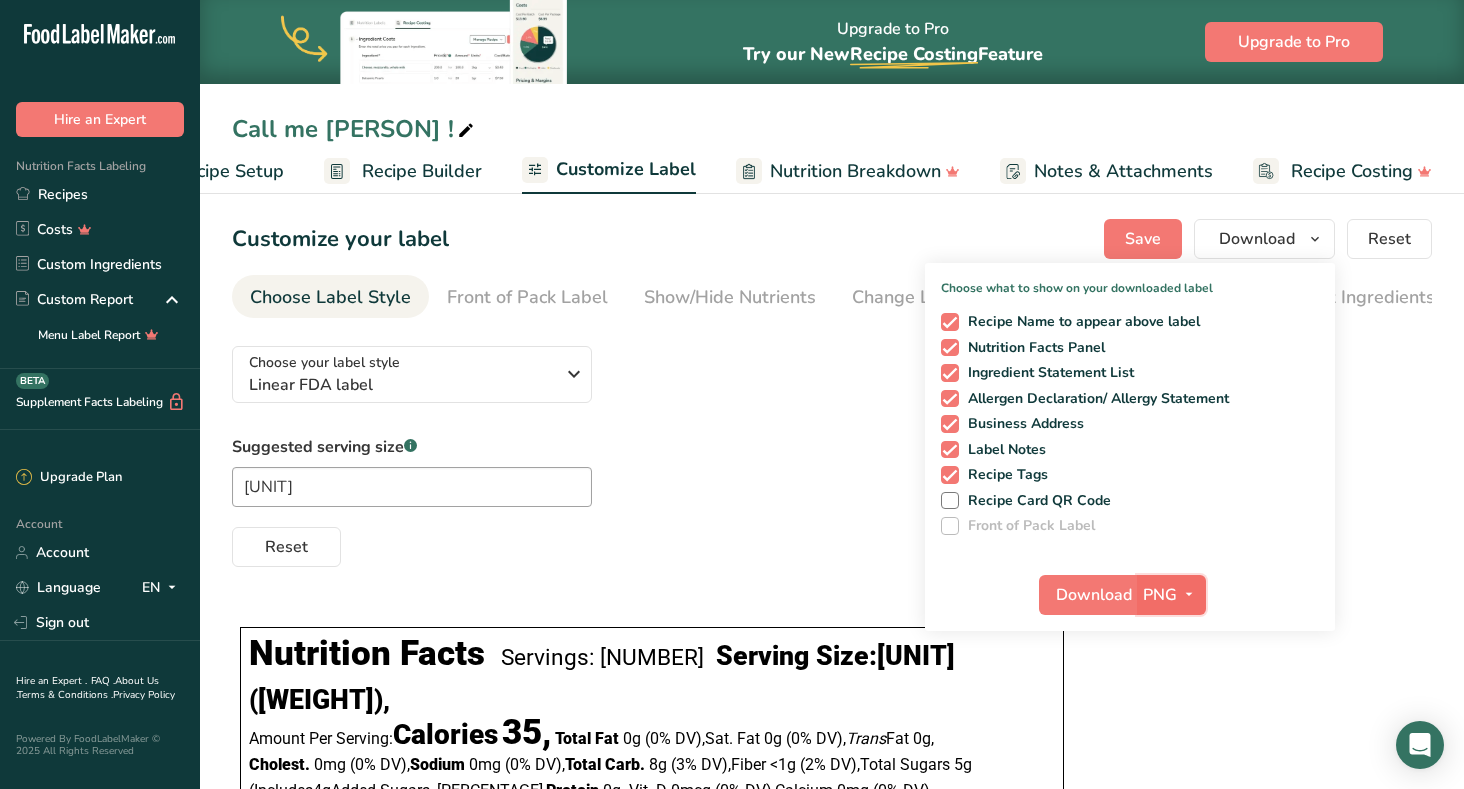 click on "PNG" at bounding box center [1160, 595] 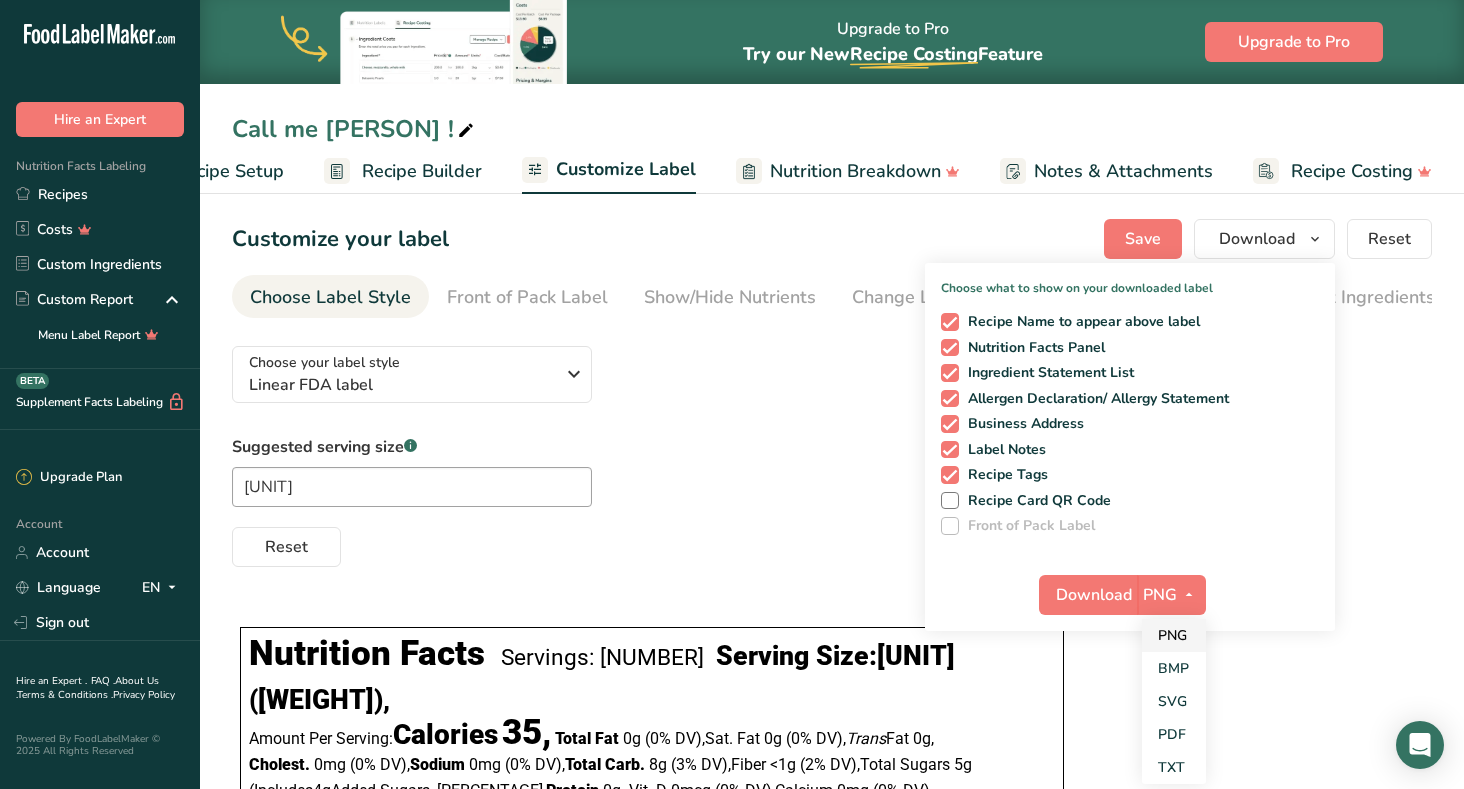 click on "PNG" at bounding box center [1174, 635] 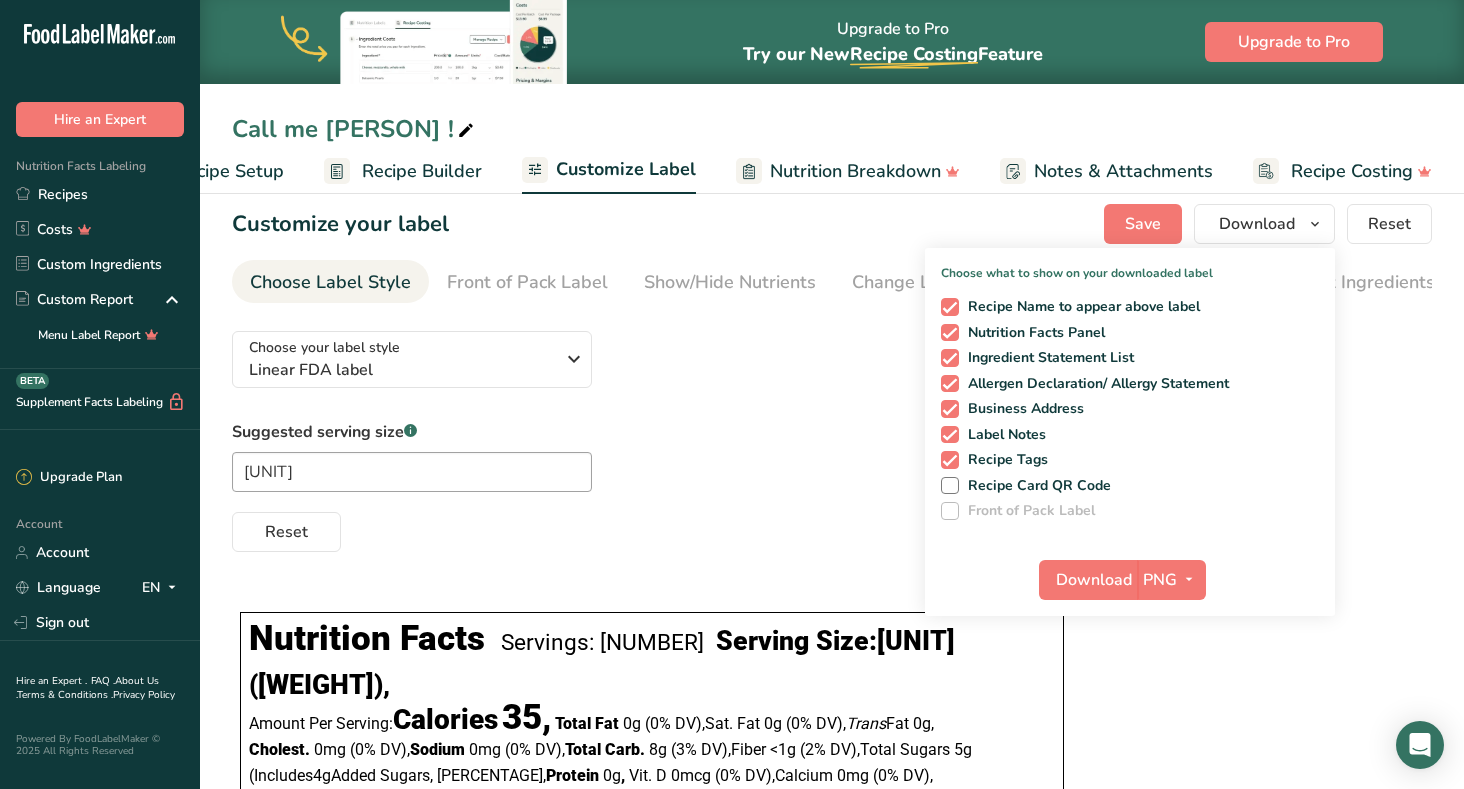 scroll, scrollTop: 0, scrollLeft: 0, axis: both 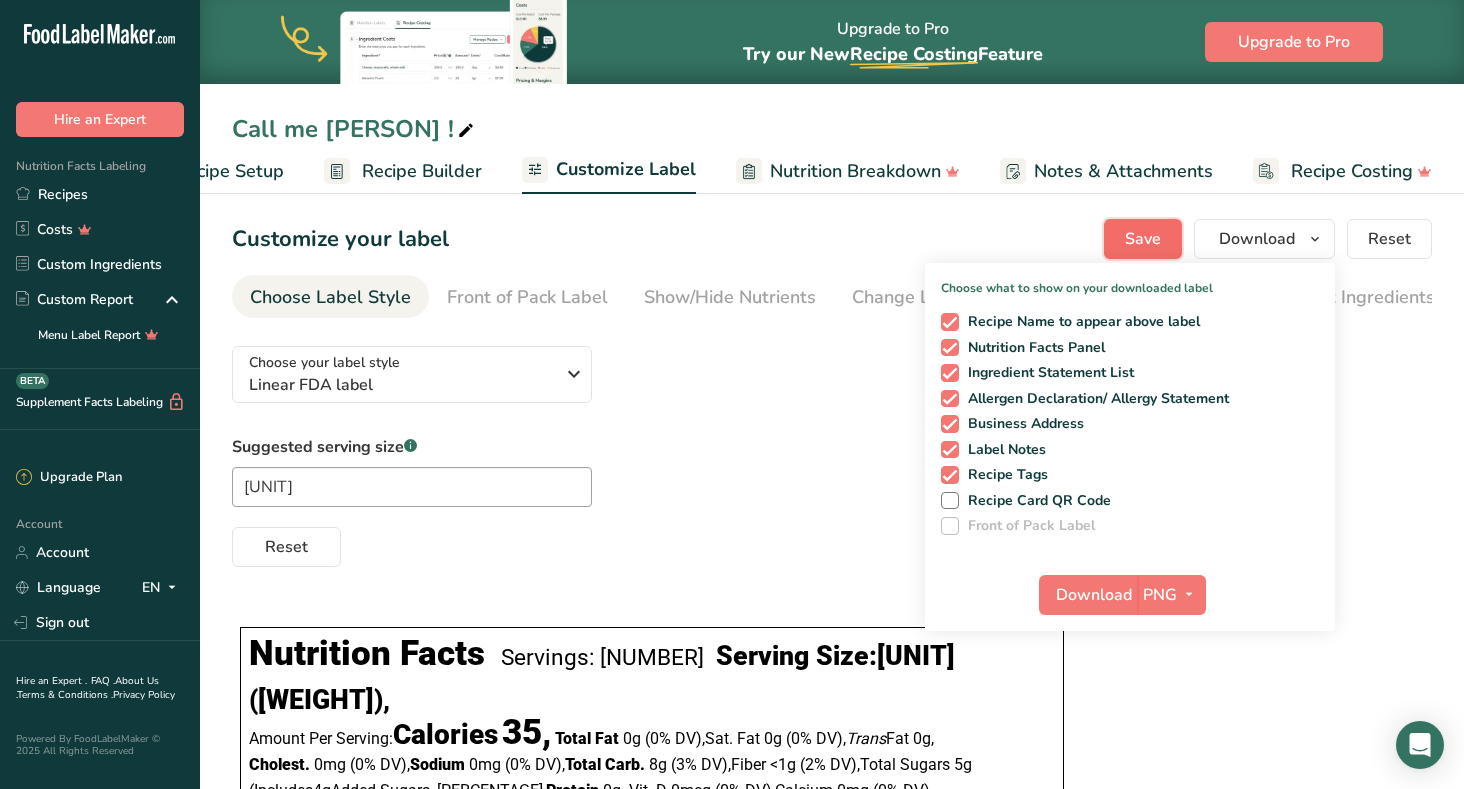 click on "Save" at bounding box center [1143, 239] 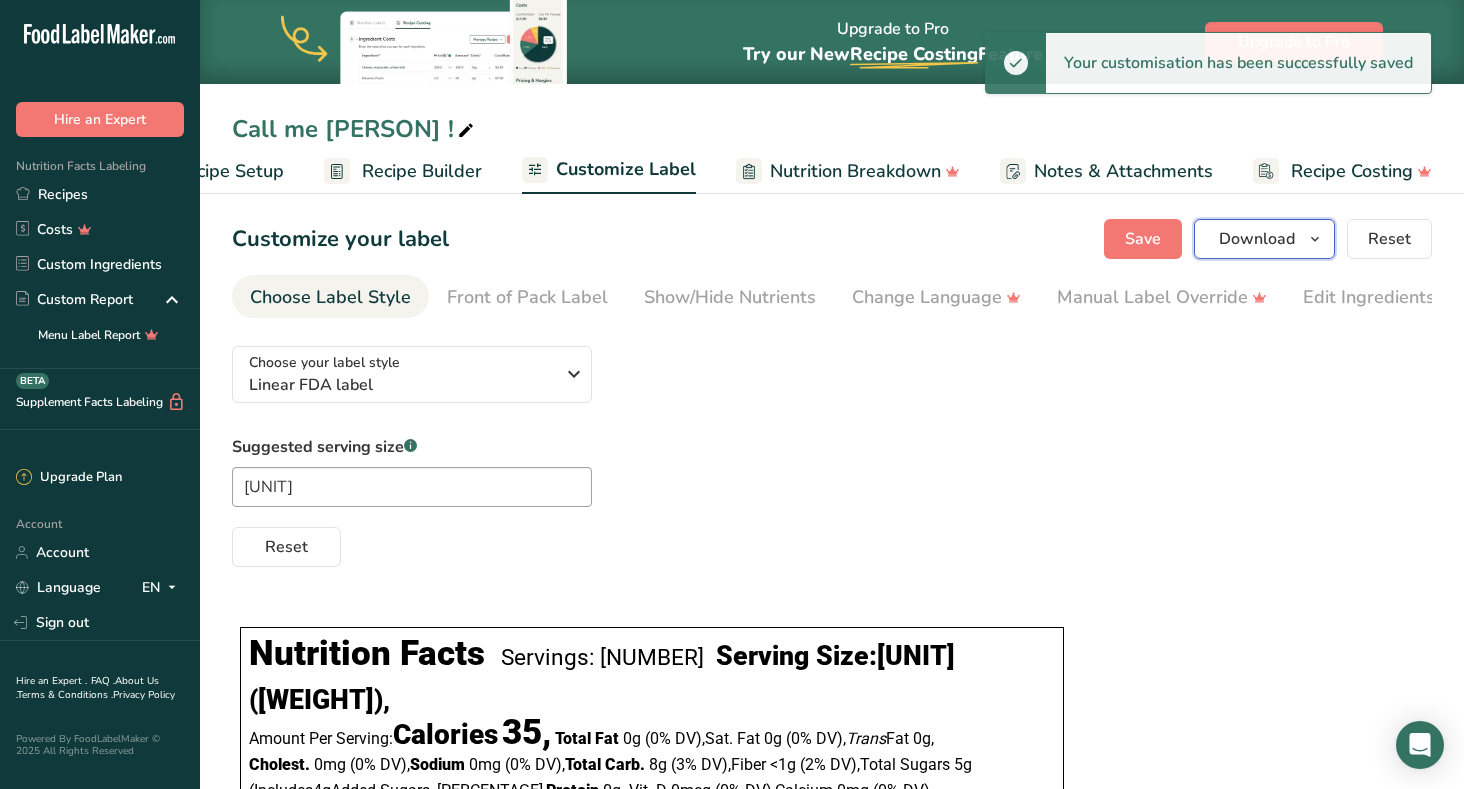 click at bounding box center [1315, 239] 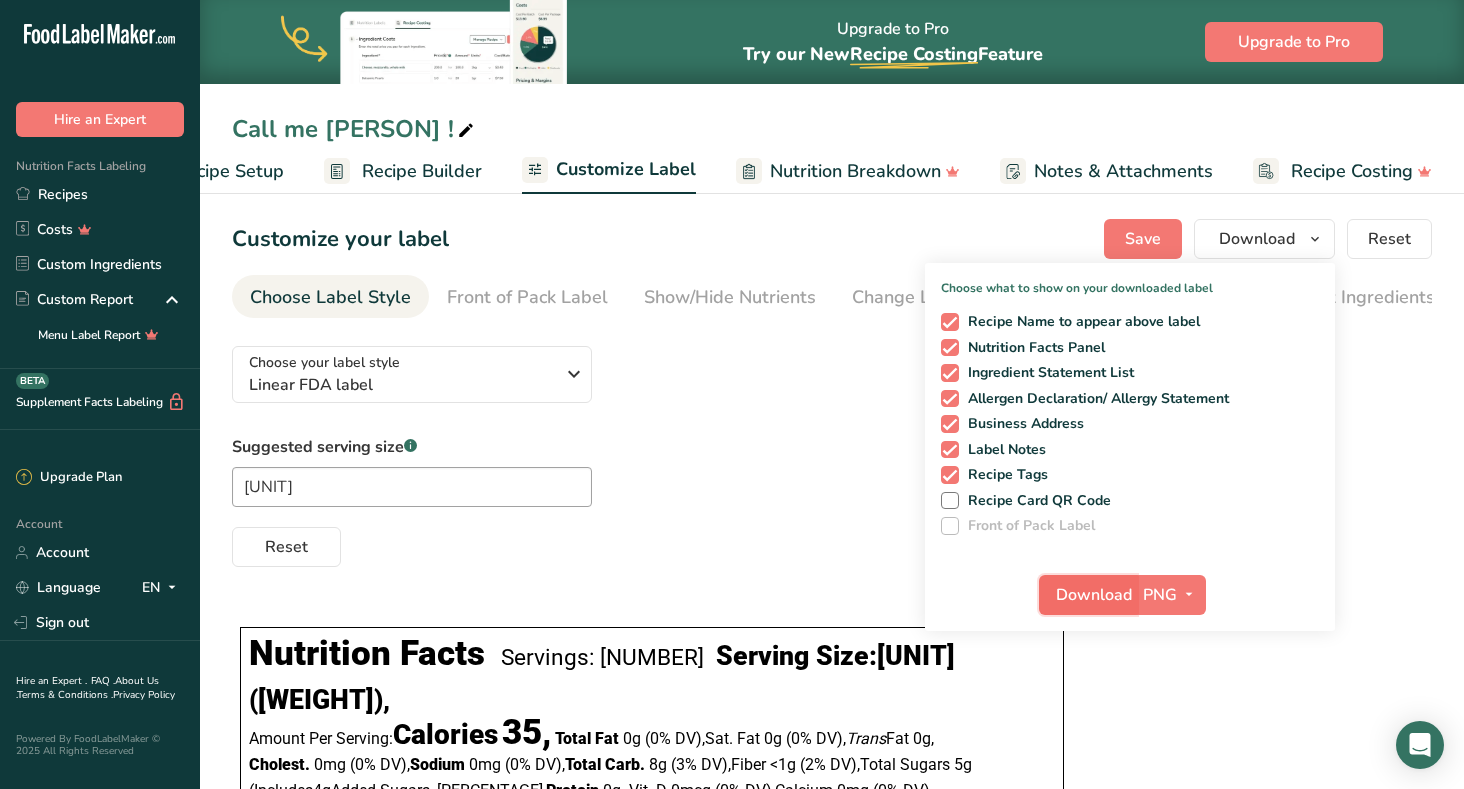 click on "Download" at bounding box center [1088, 595] 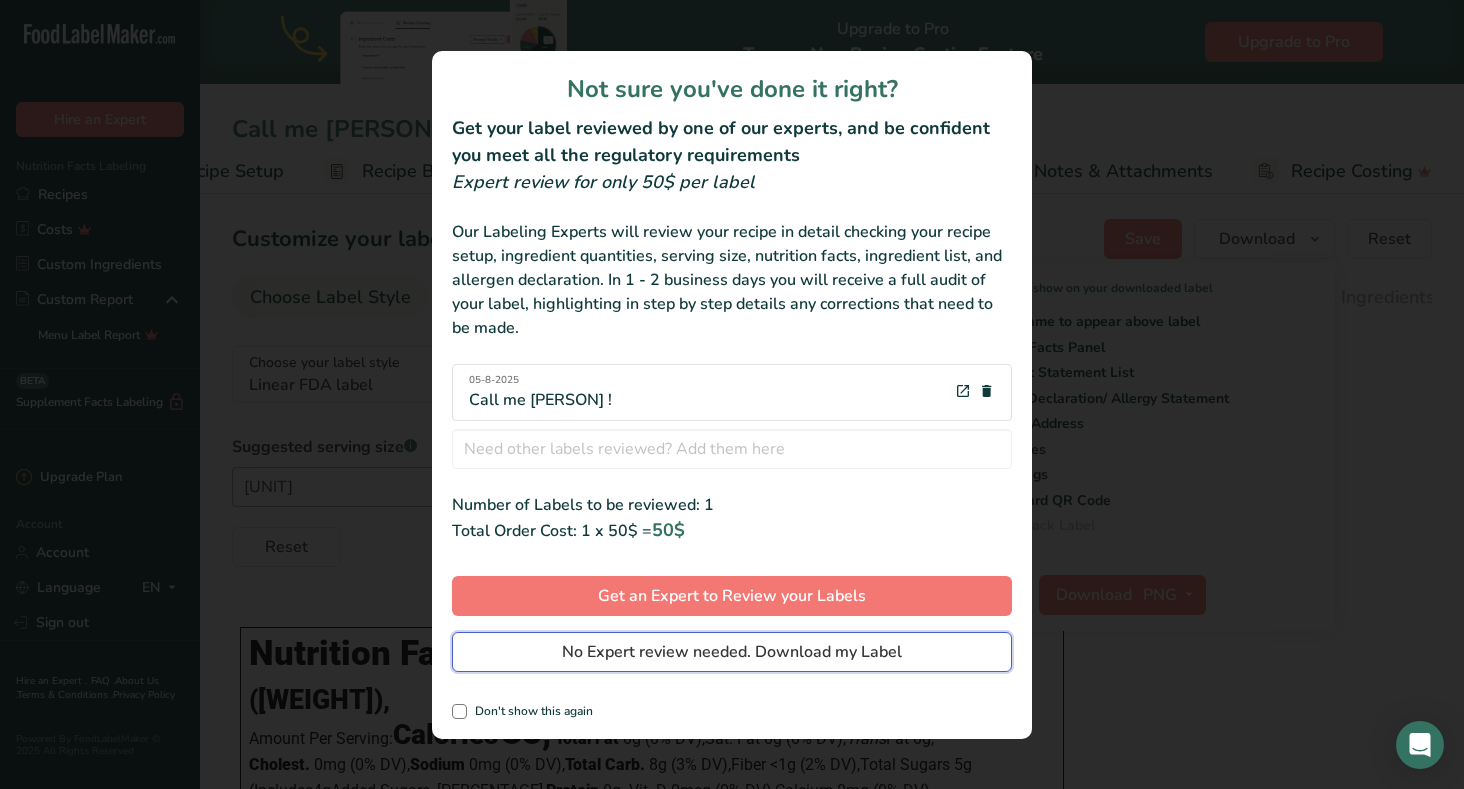 click on "No Expert review needed. Download my Label" at bounding box center (732, 652) 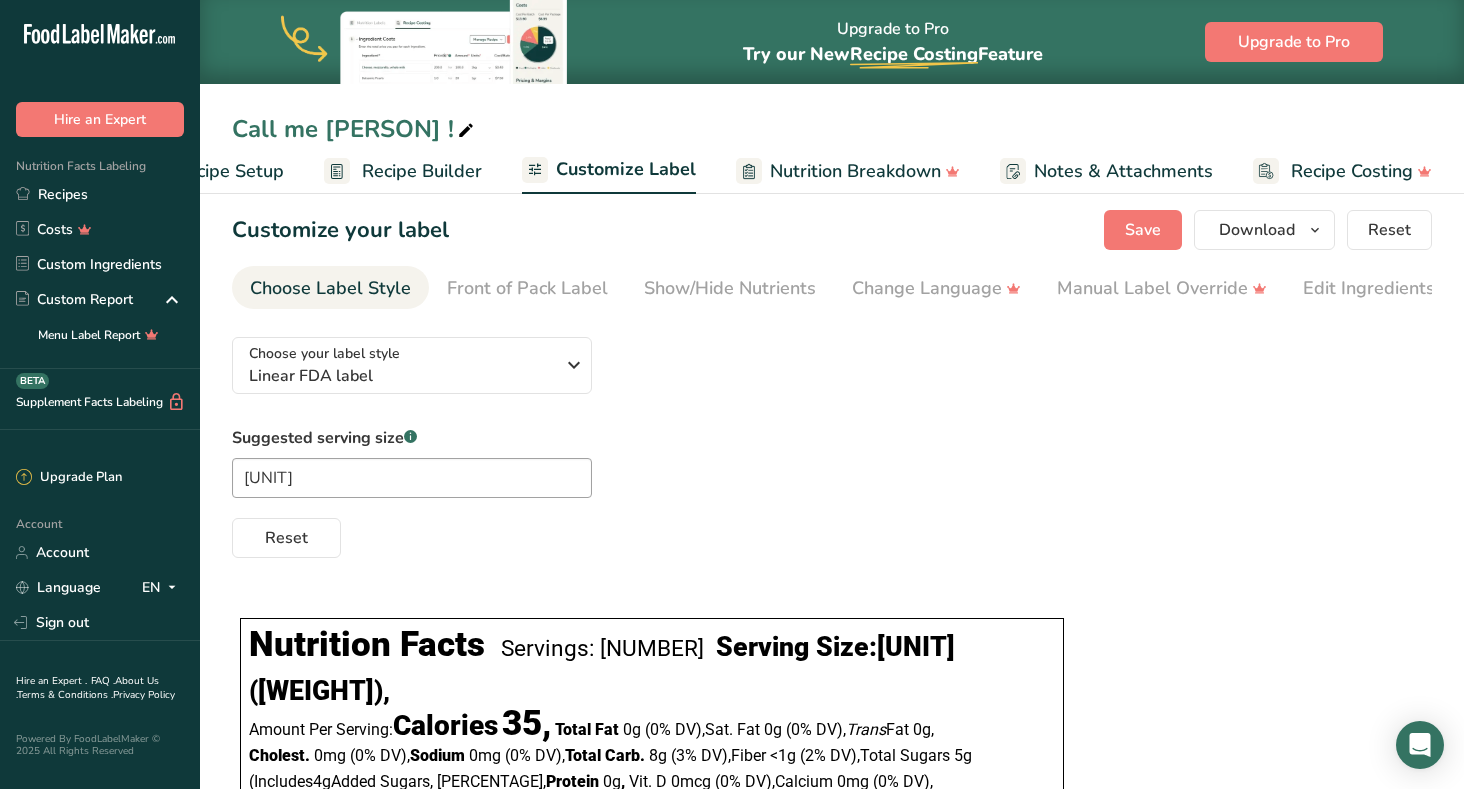 scroll, scrollTop: 0, scrollLeft: 0, axis: both 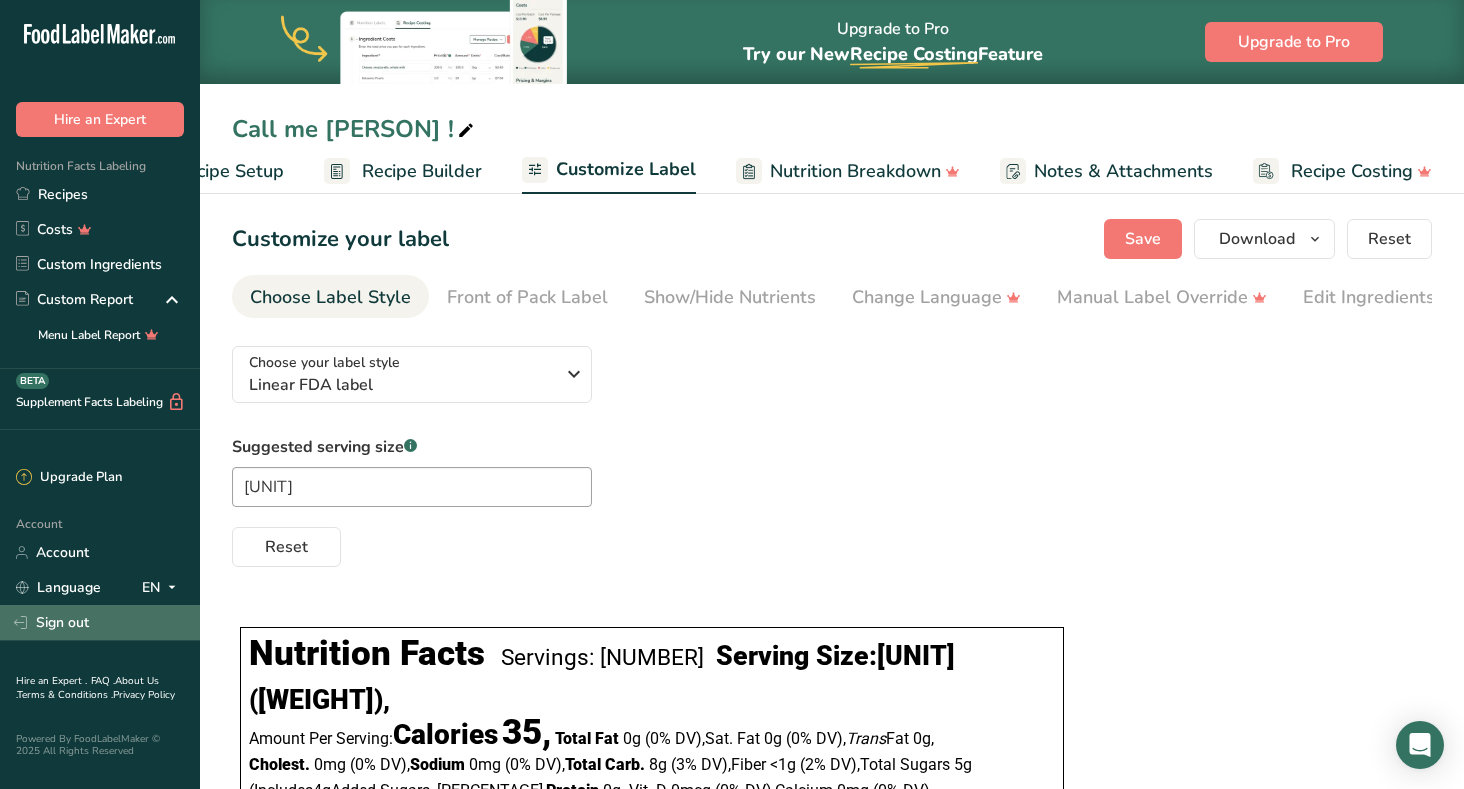 click on "Sign out" at bounding box center (100, 622) 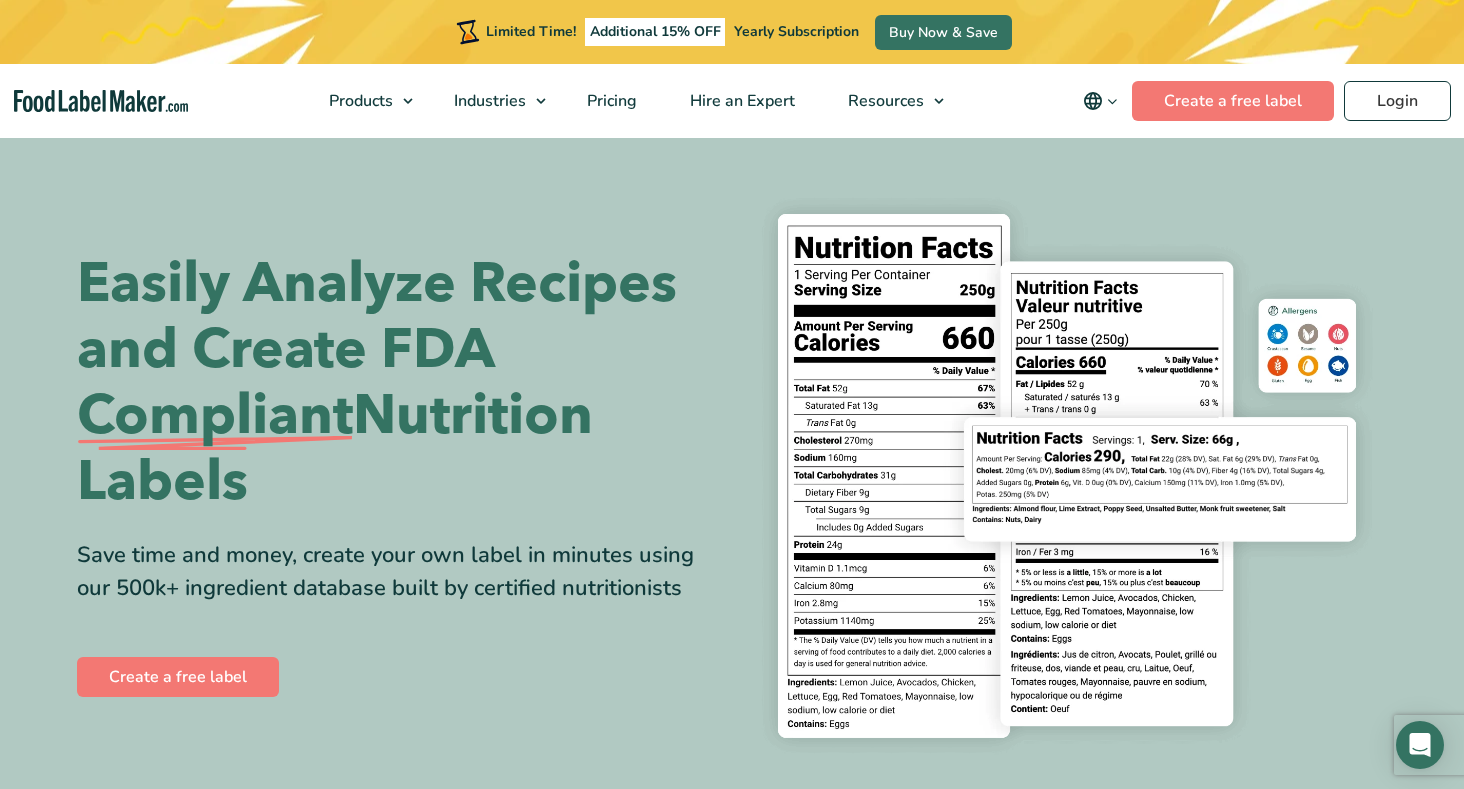 scroll, scrollTop: 0, scrollLeft: 0, axis: both 